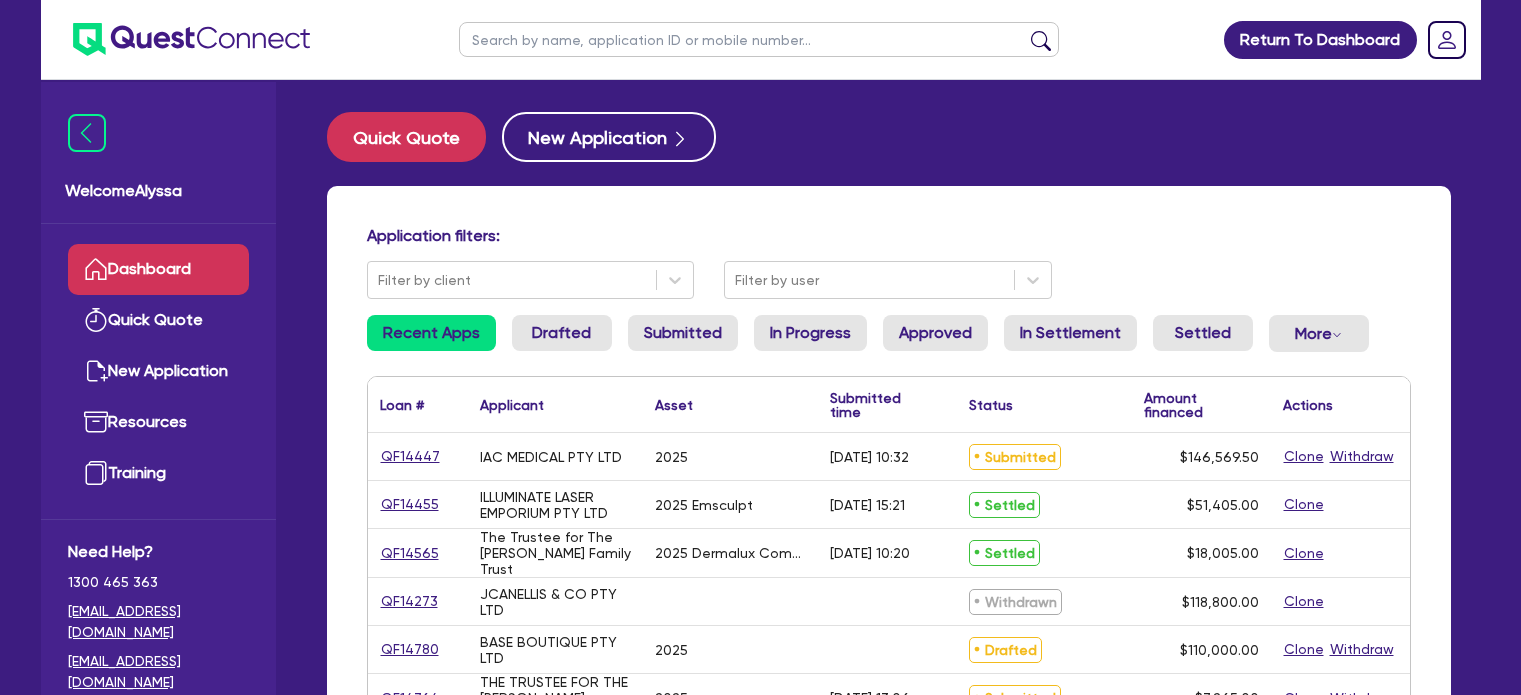 scroll, scrollTop: 0, scrollLeft: 0, axis: both 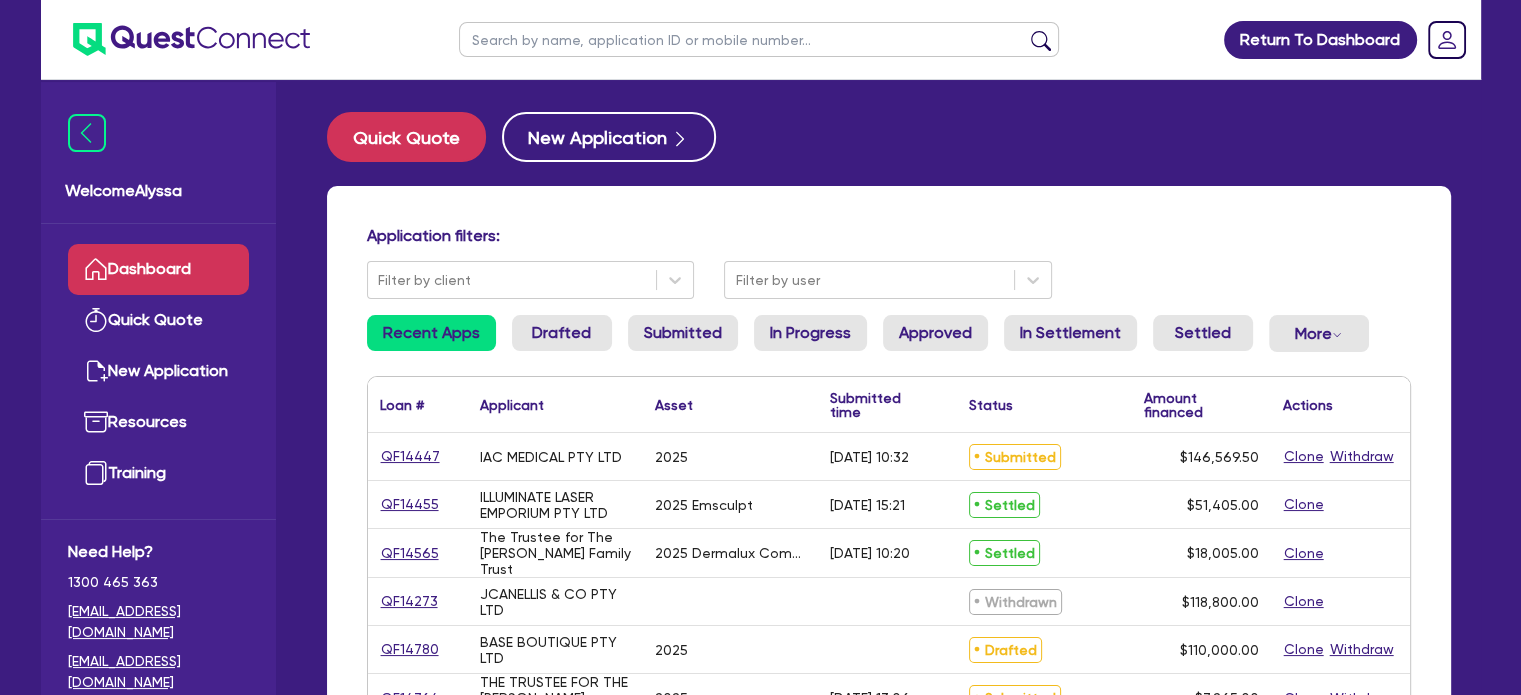 click at bounding box center (759, 39) 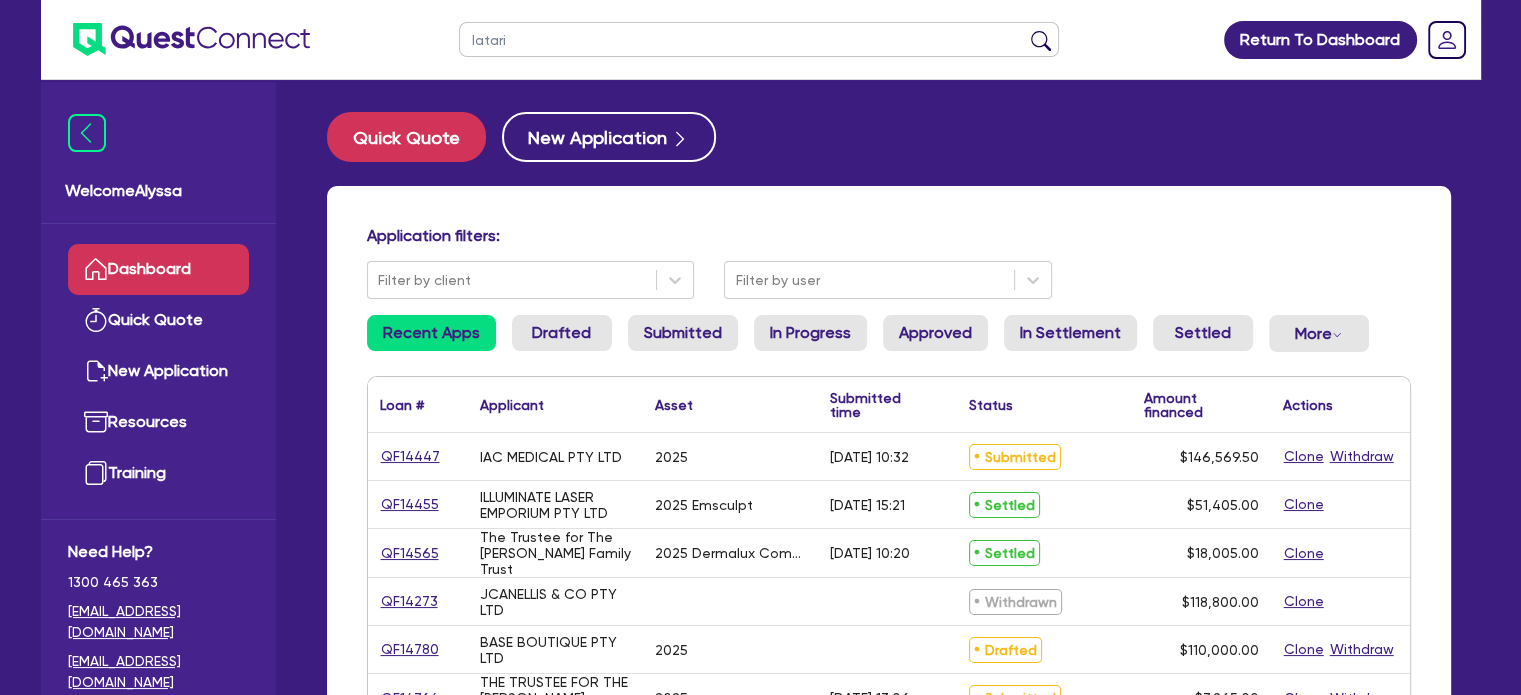 type on "latari" 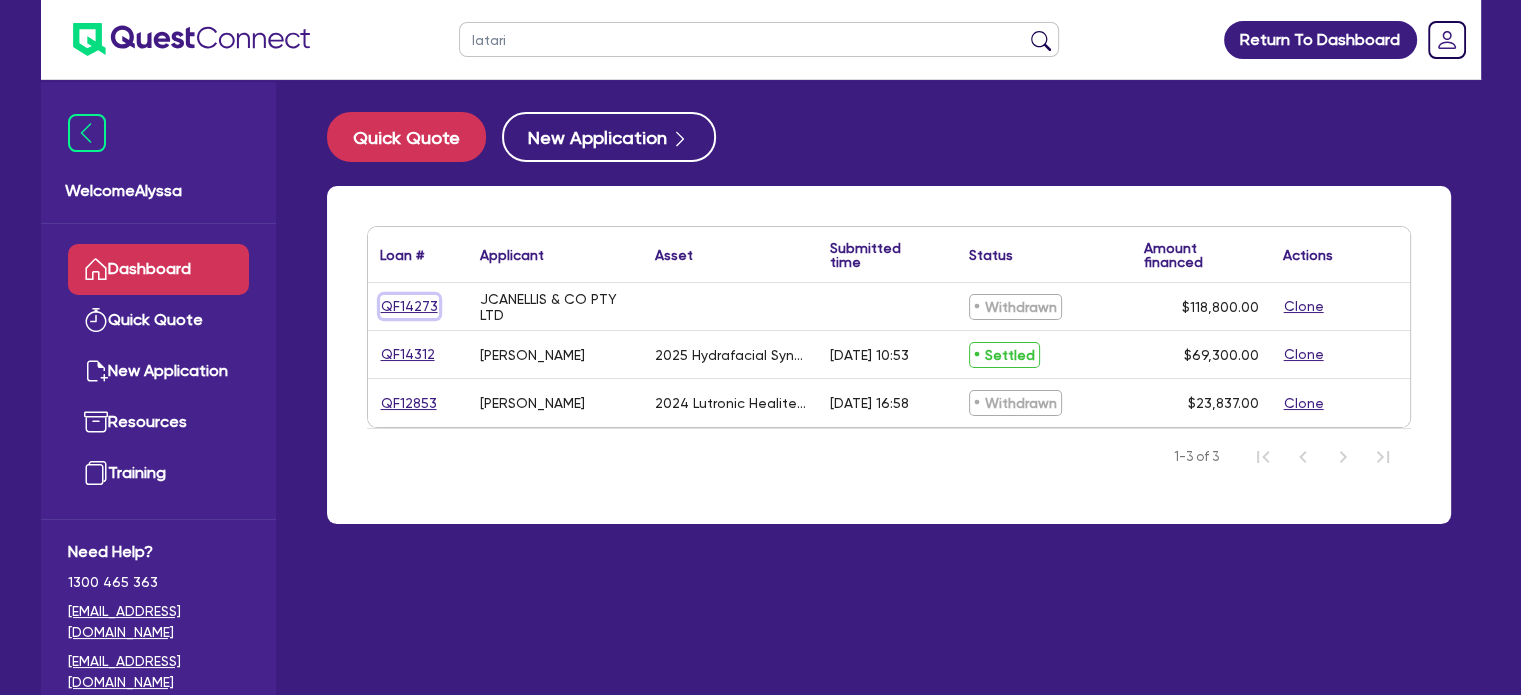 click on "QF14273" at bounding box center (409, 306) 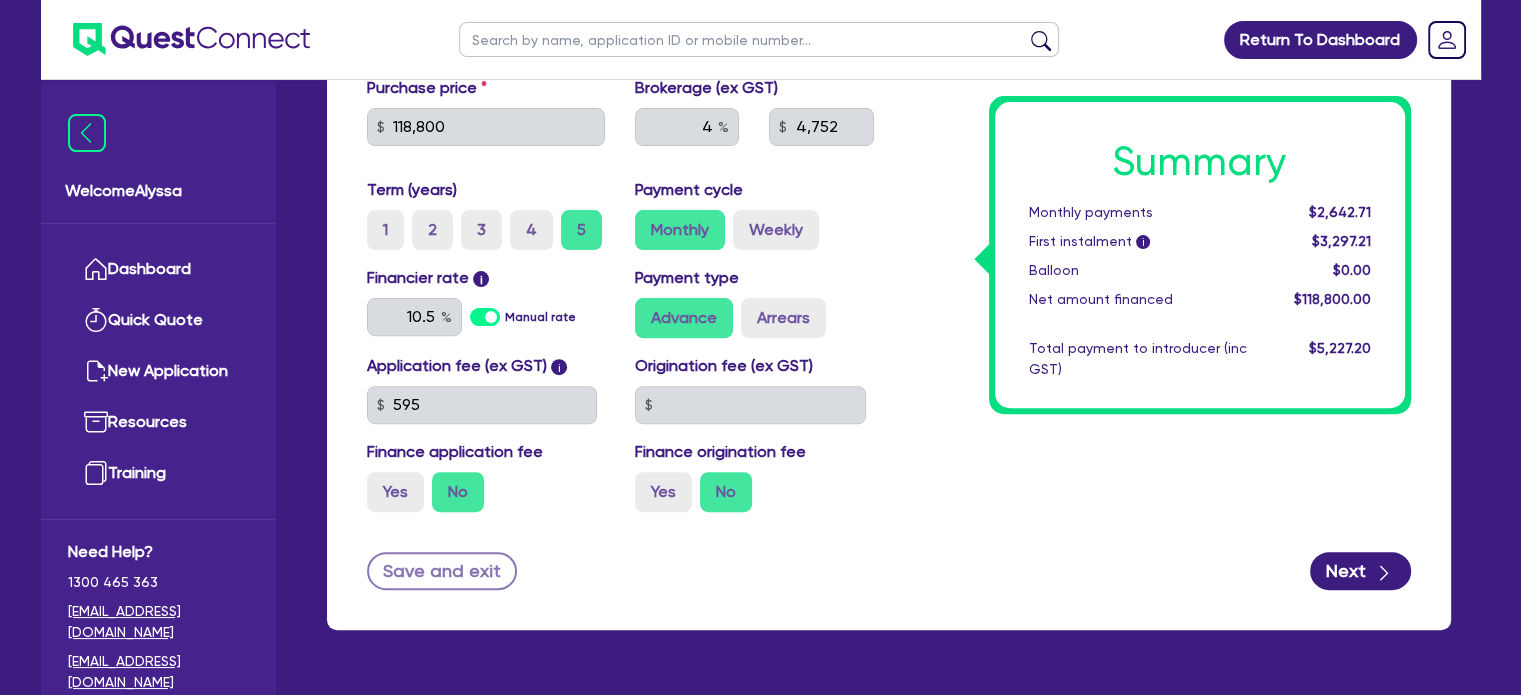 scroll, scrollTop: 0, scrollLeft: 0, axis: both 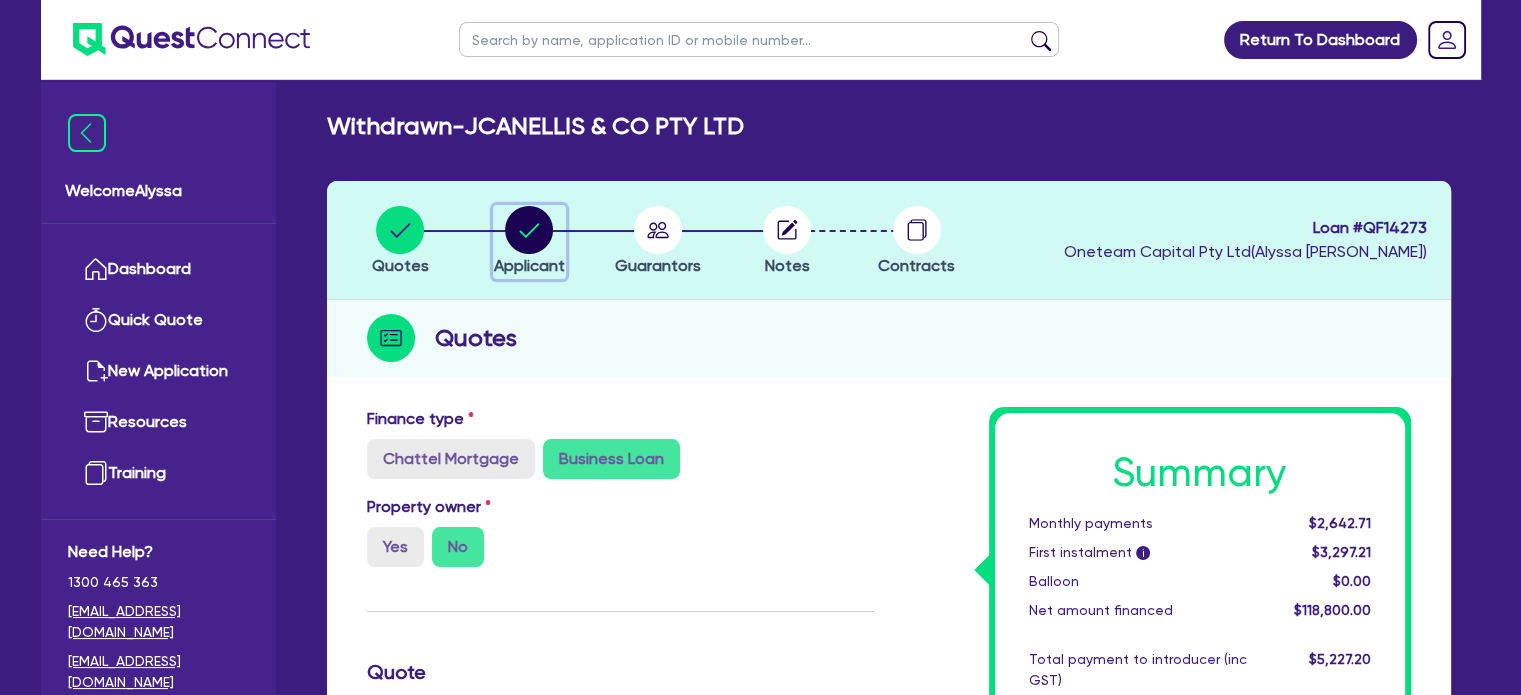 click 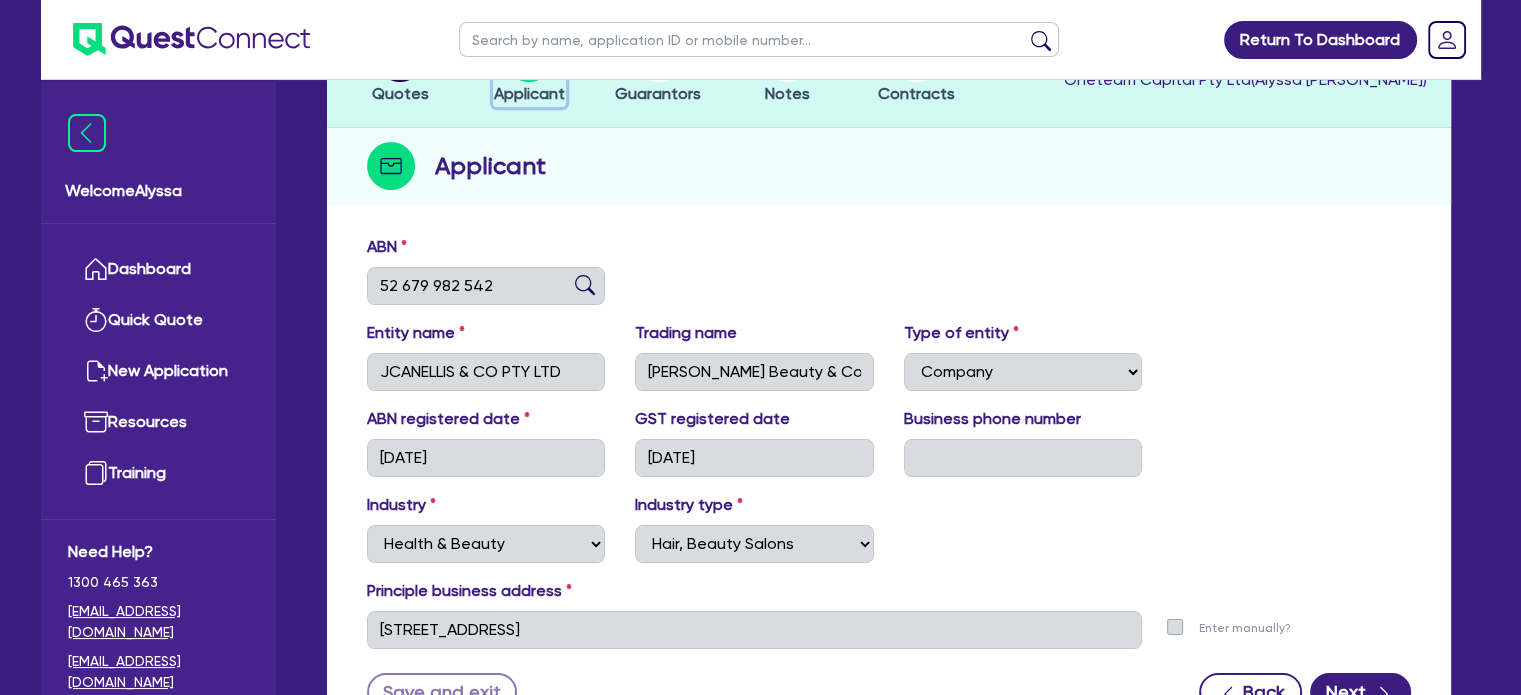 scroll, scrollTop: 0, scrollLeft: 0, axis: both 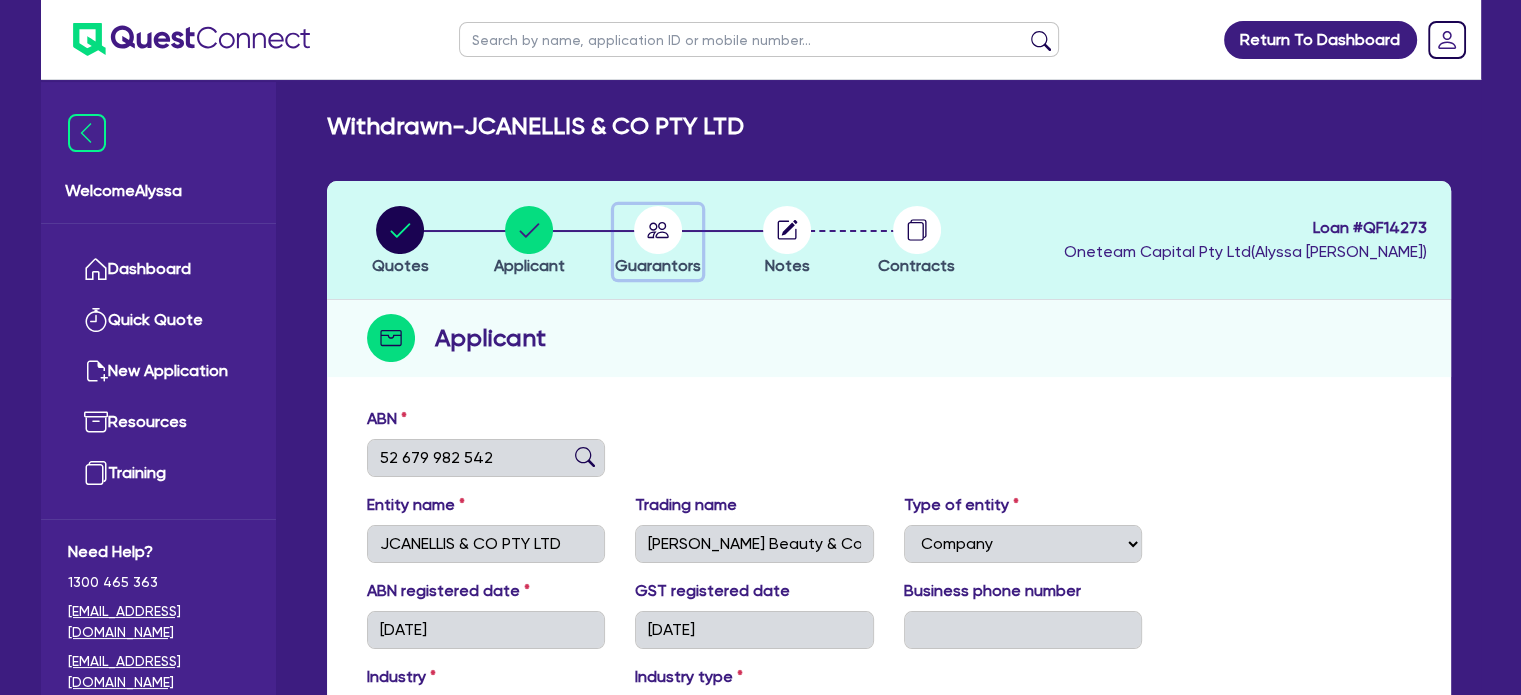 click 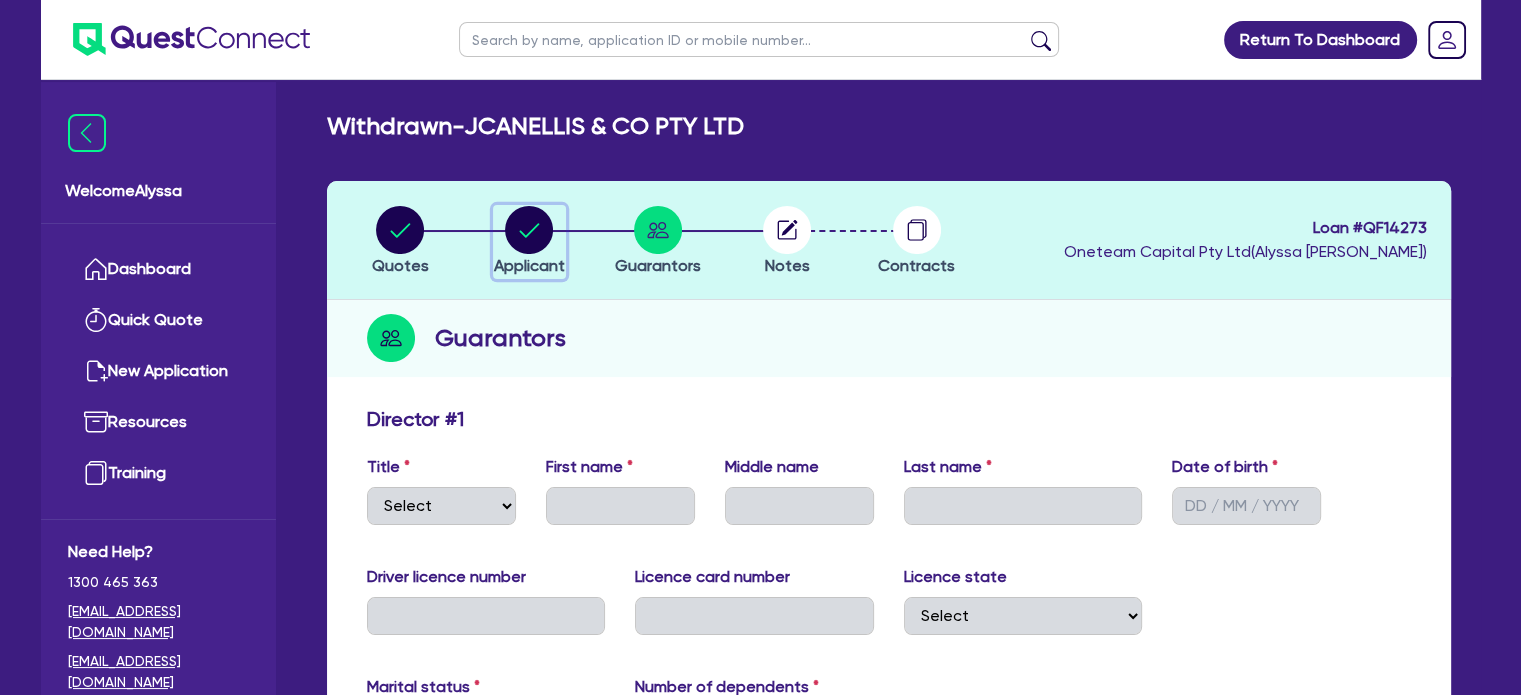 click 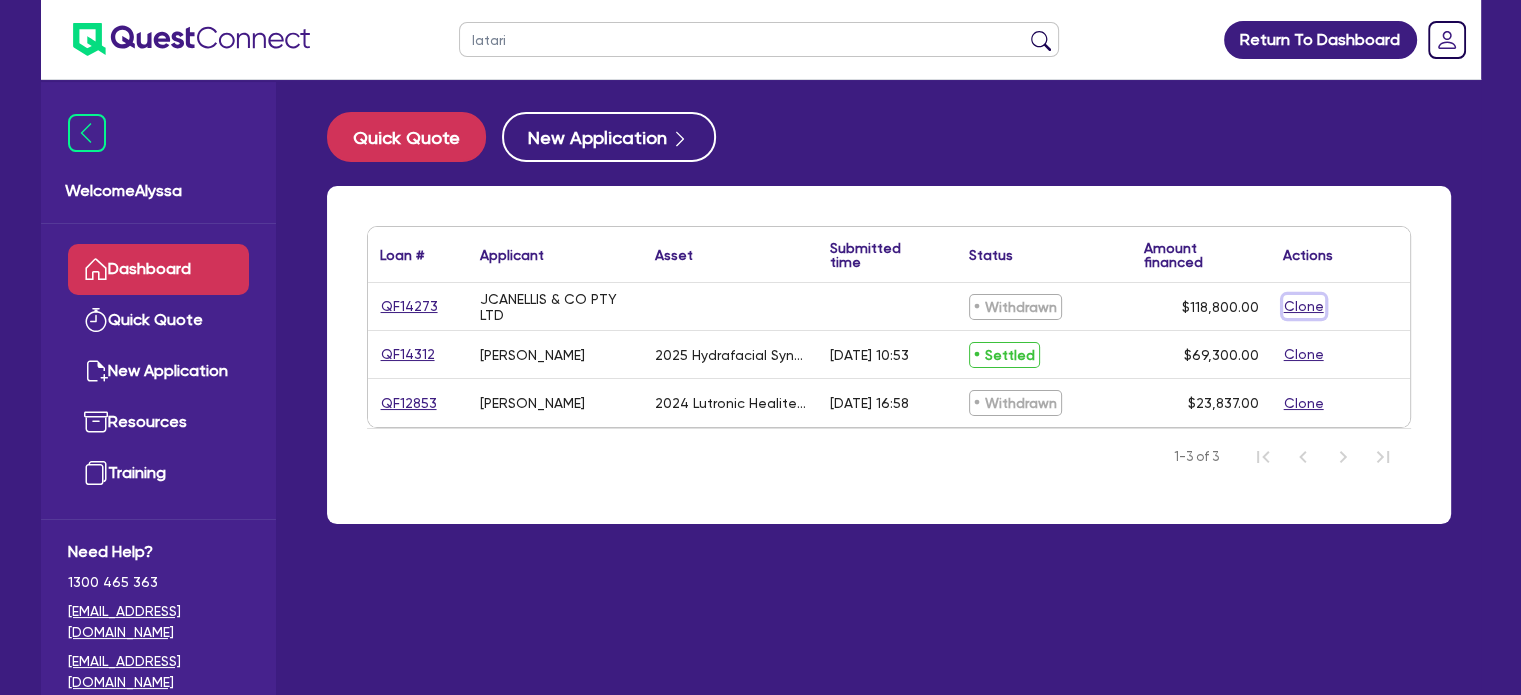 click on "Clone" at bounding box center [1304, 306] 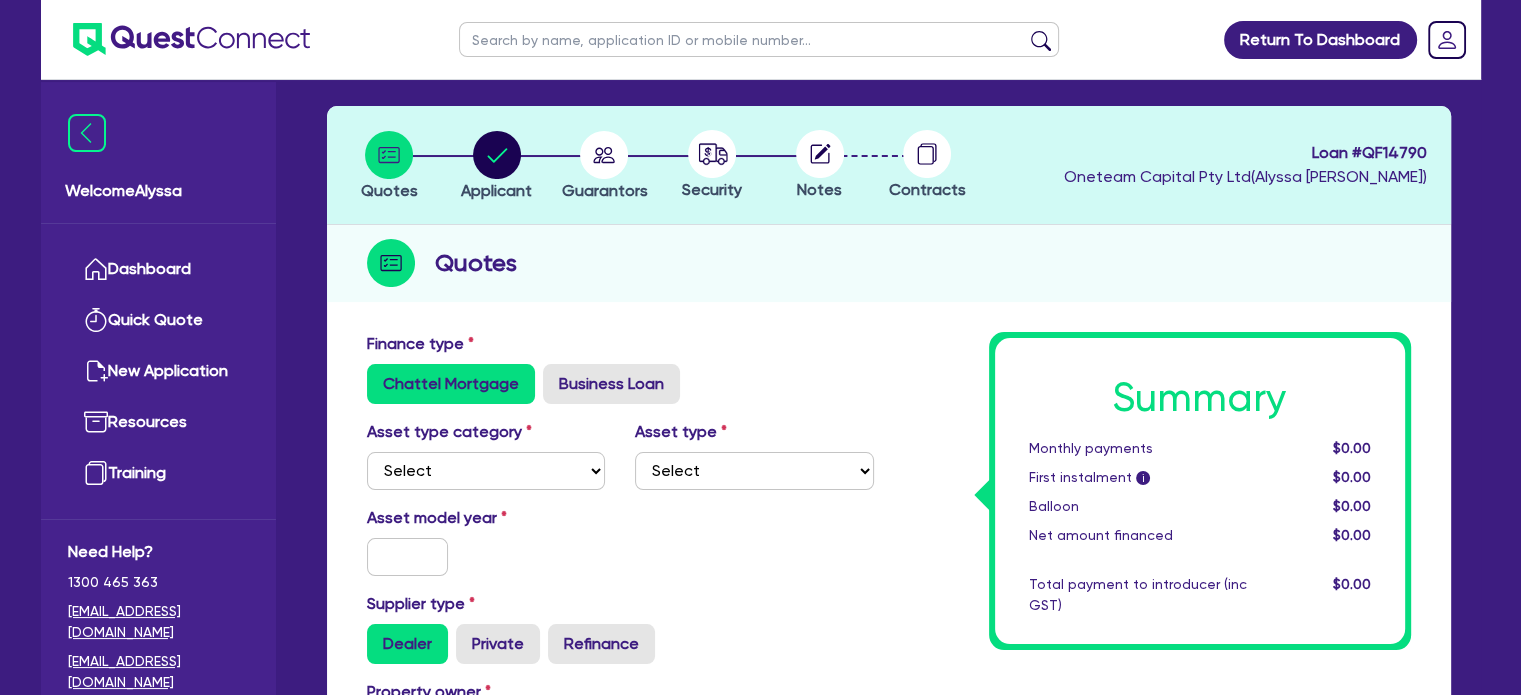 scroll, scrollTop: 80, scrollLeft: 0, axis: vertical 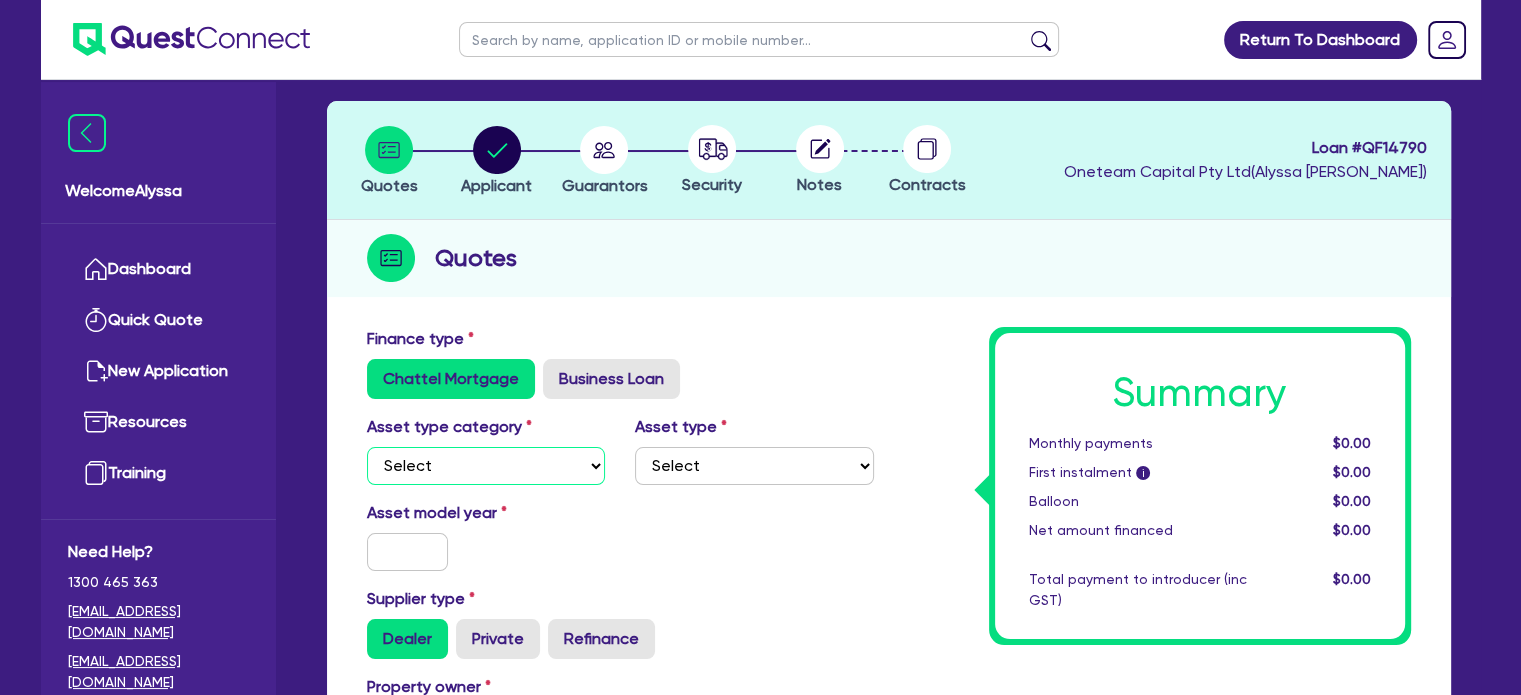 click on "Select Cars and light trucks Primary assets Secondary assets Tertiary assets" at bounding box center (486, 466) 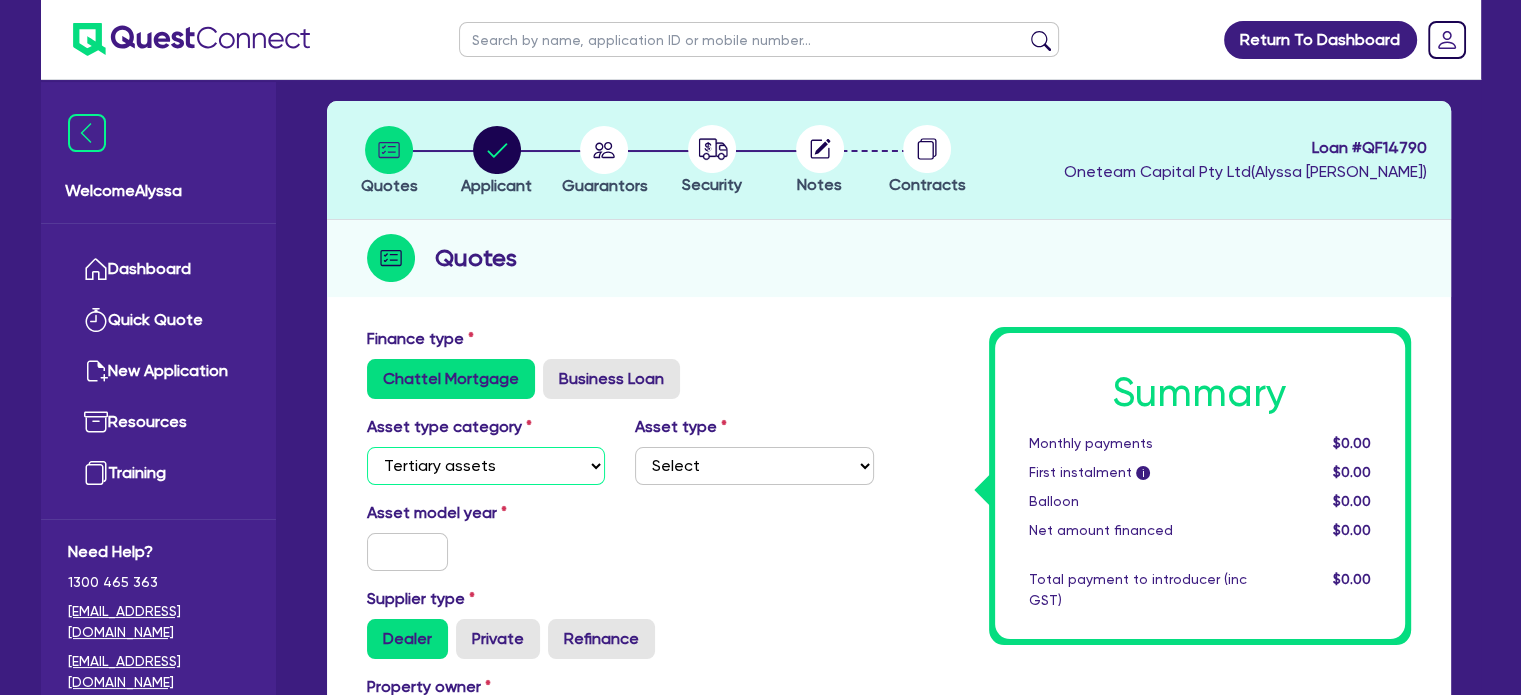 click on "Select Cars and light trucks Primary assets Secondary assets Tertiary assets" at bounding box center [486, 466] 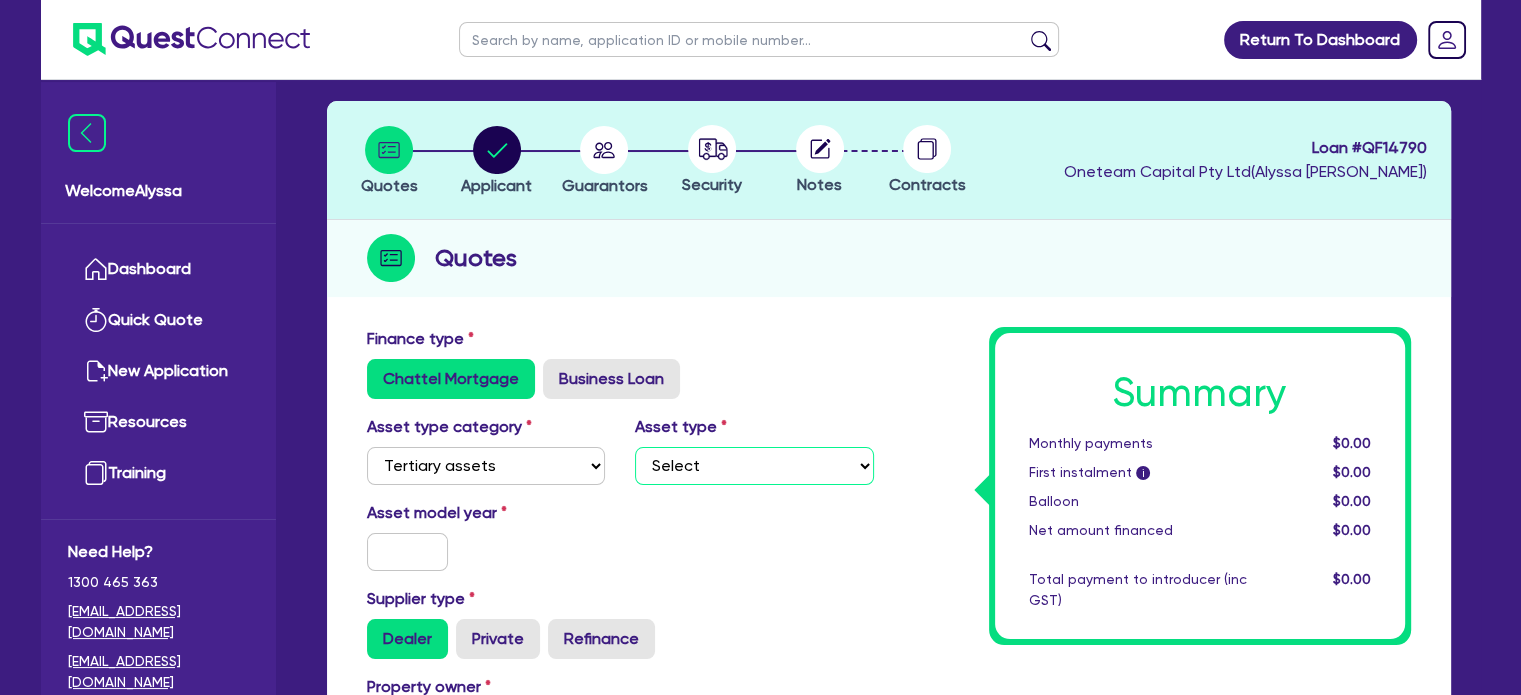 click on "Select Beauty equipment IT equipment IT software Watercraft Other" at bounding box center [754, 466] 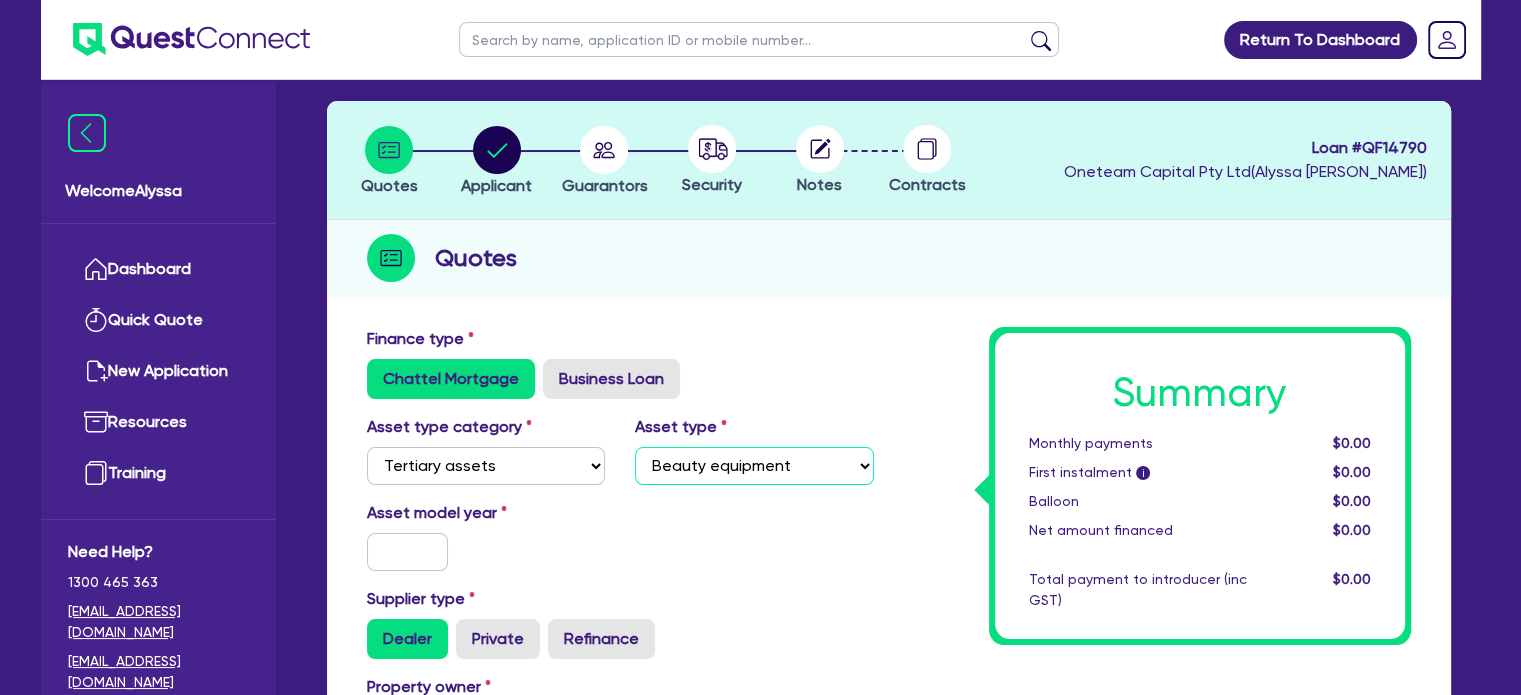 click on "Select Beauty equipment IT equipment IT software Watercraft Other" at bounding box center [754, 466] 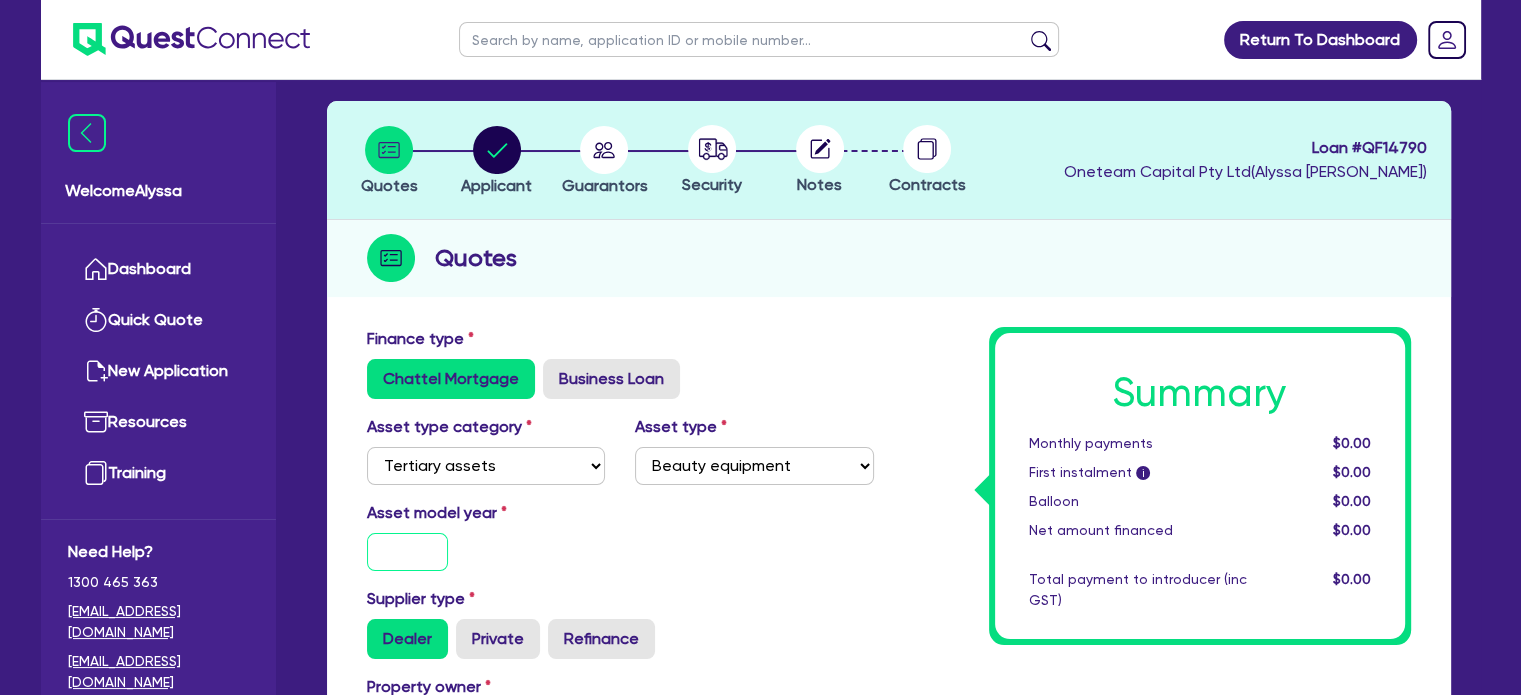 click at bounding box center (408, 552) 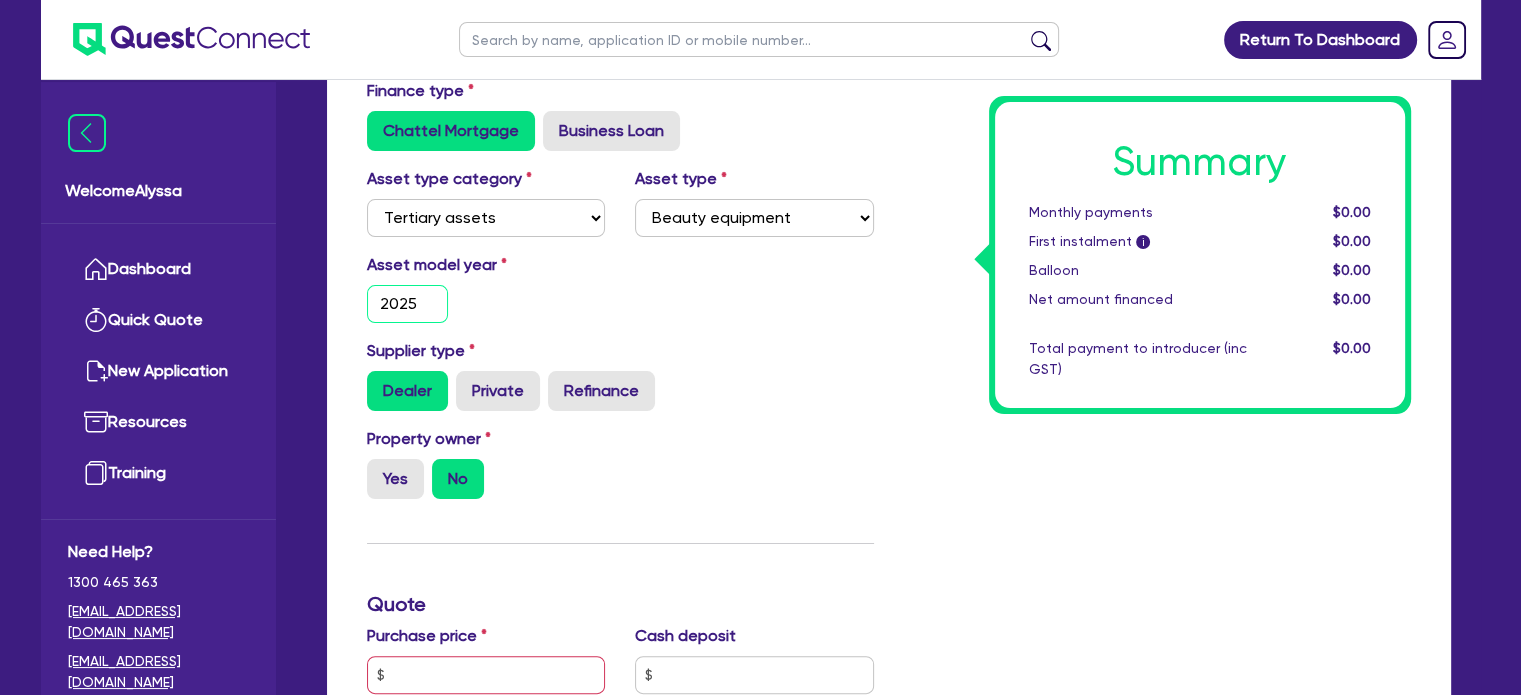 scroll, scrollTop: 330, scrollLeft: 0, axis: vertical 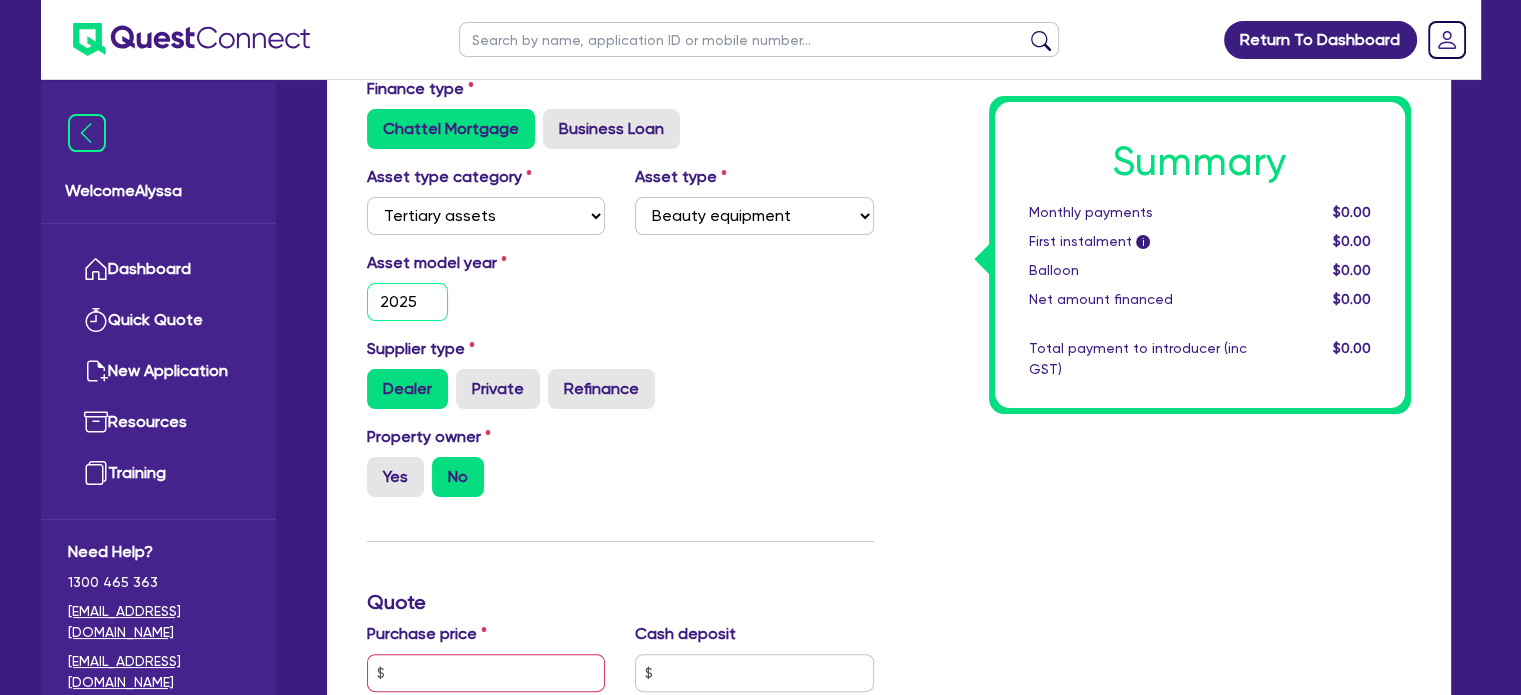 type on "2025" 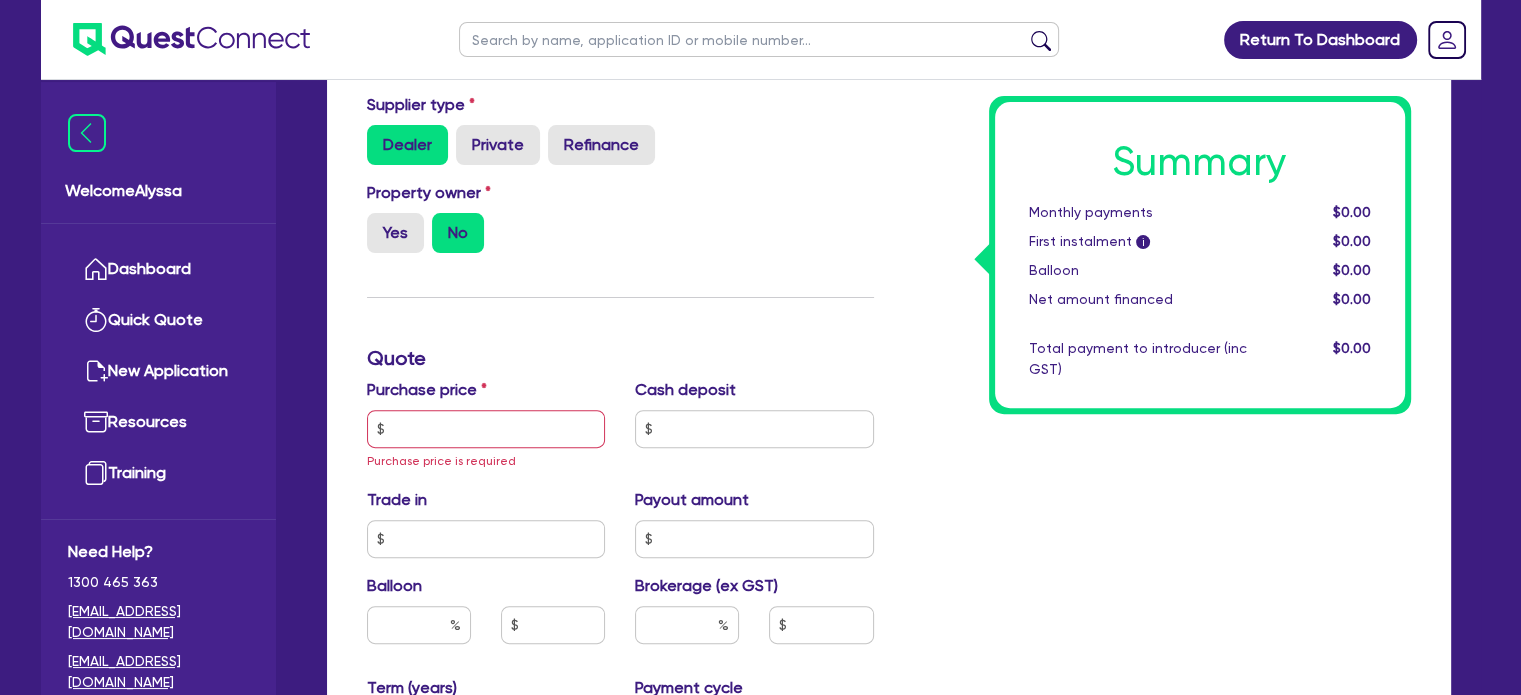 scroll, scrollTop: 575, scrollLeft: 0, axis: vertical 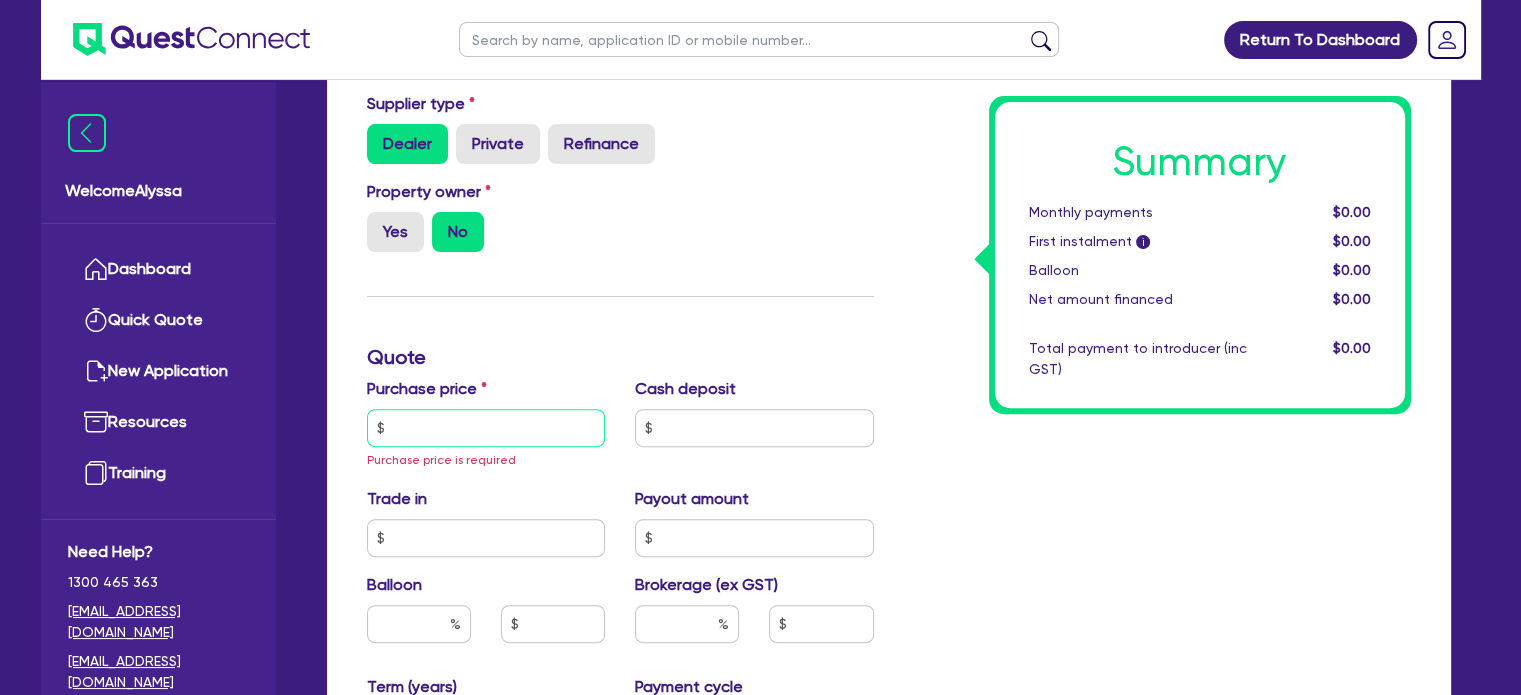 click at bounding box center (486, 428) 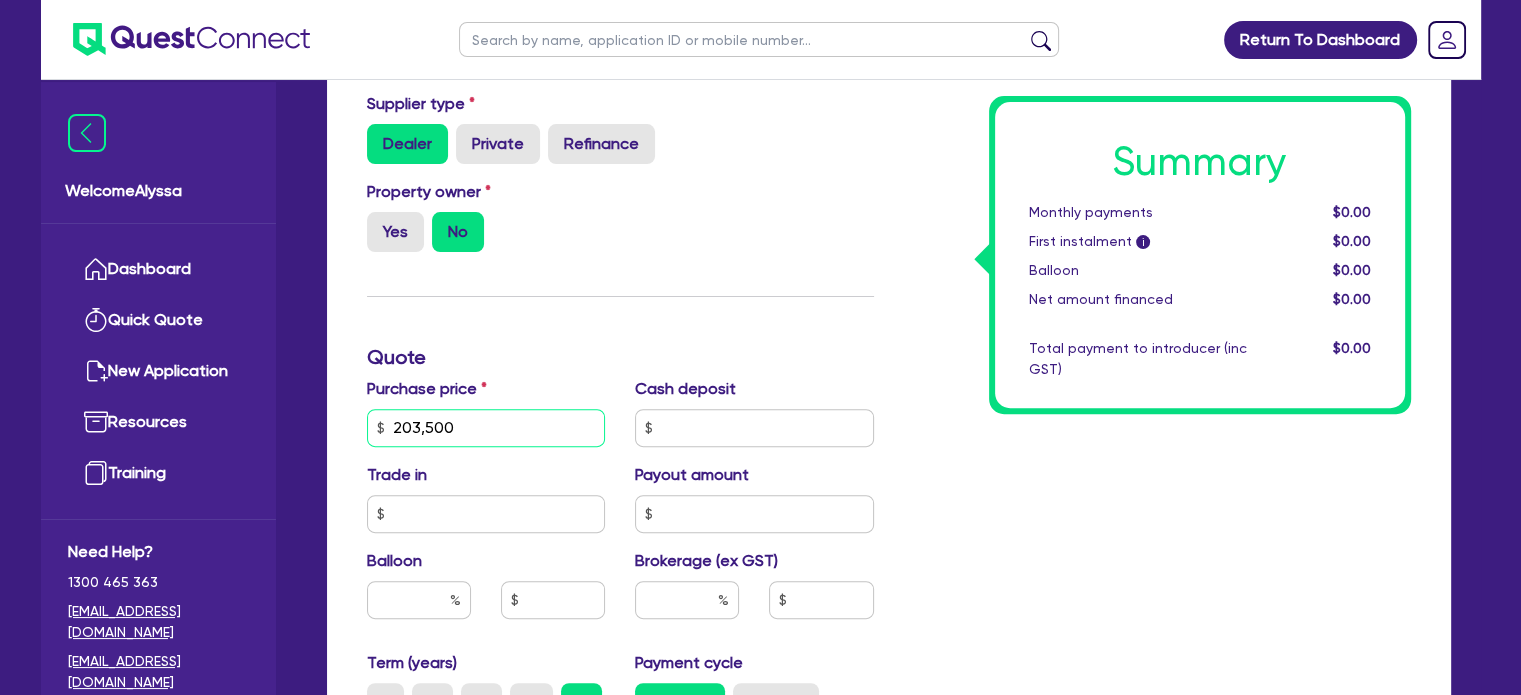 type on "203,500" 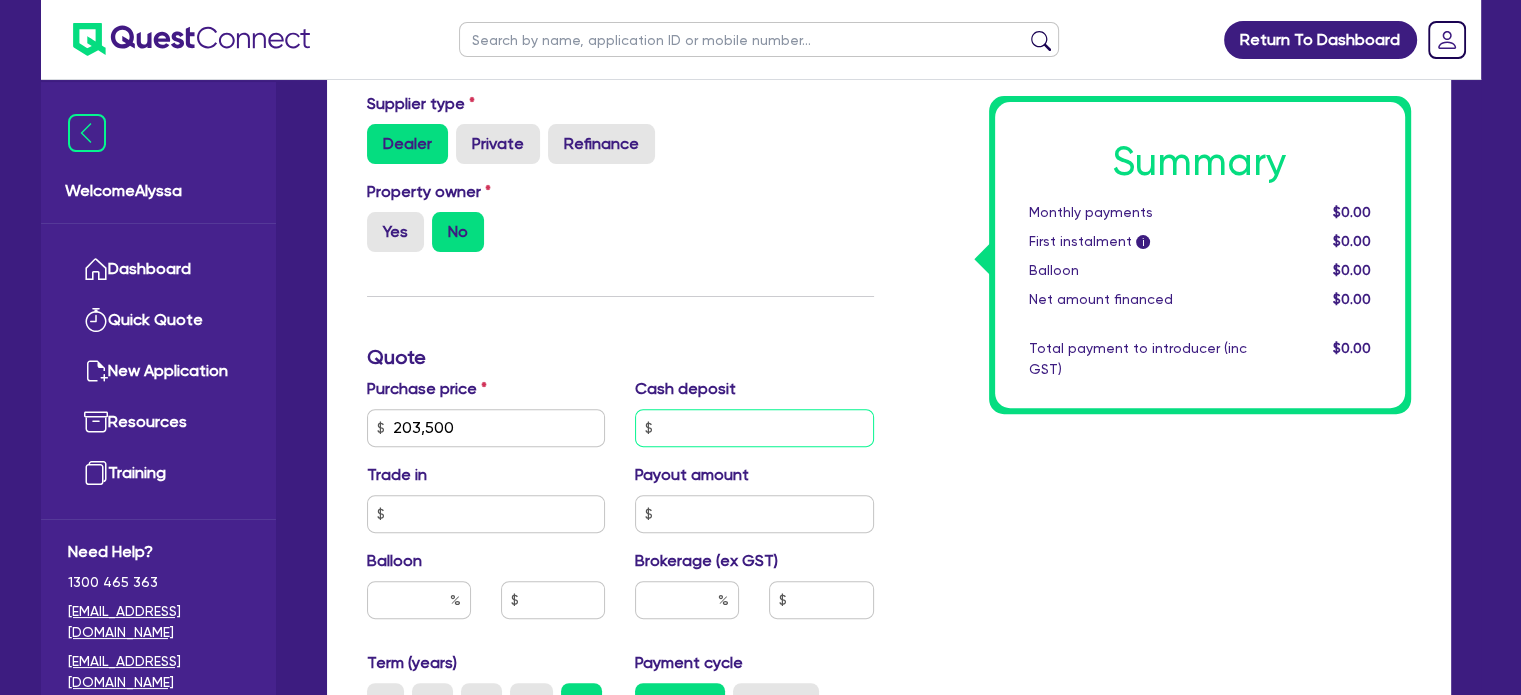 click at bounding box center [754, 428] 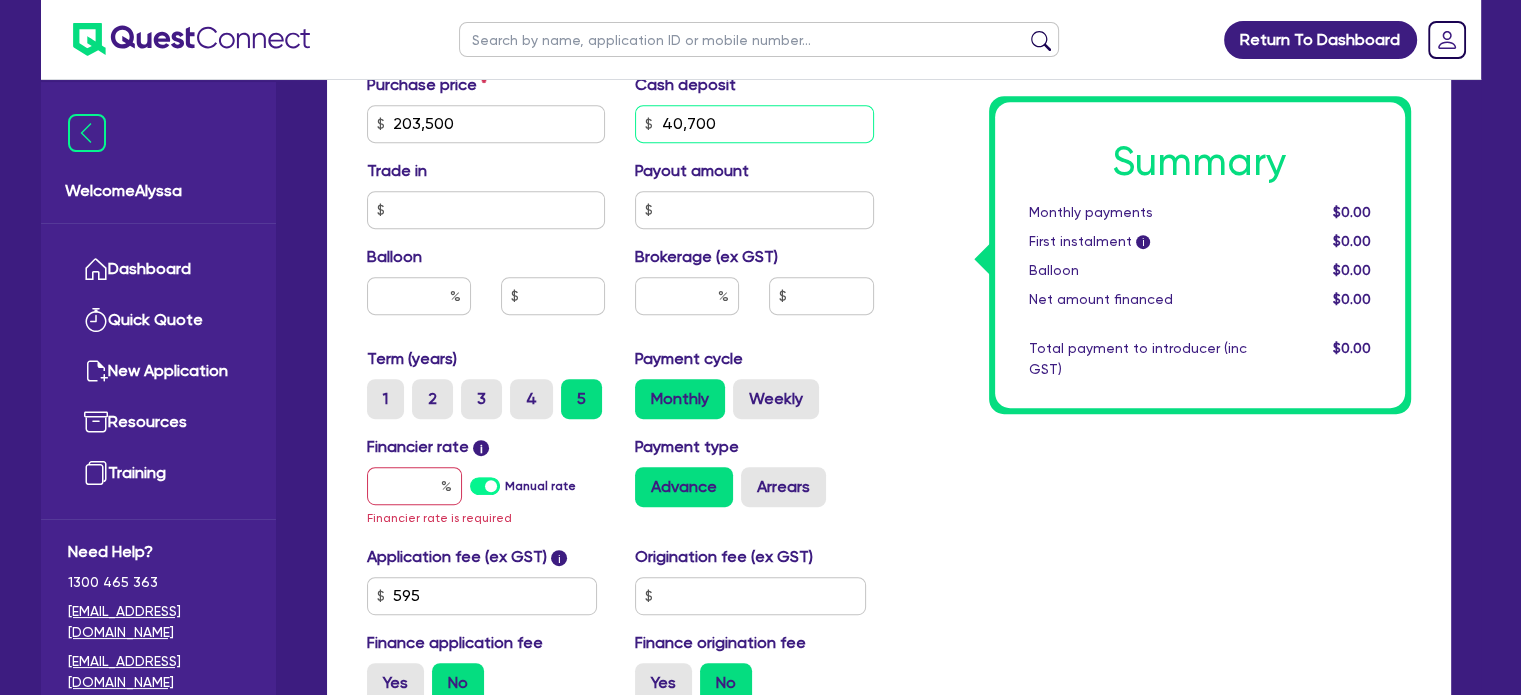 scroll, scrollTop: 880, scrollLeft: 0, axis: vertical 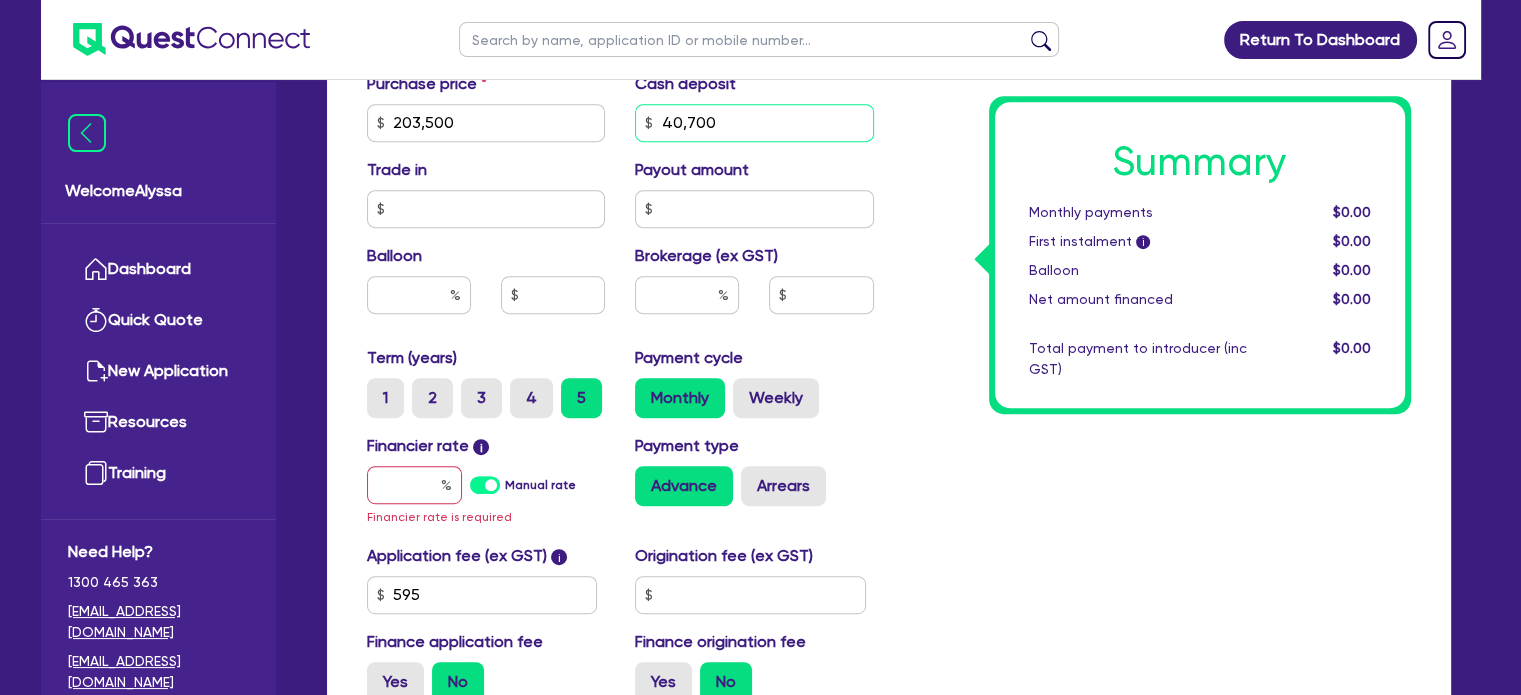type on "40,700" 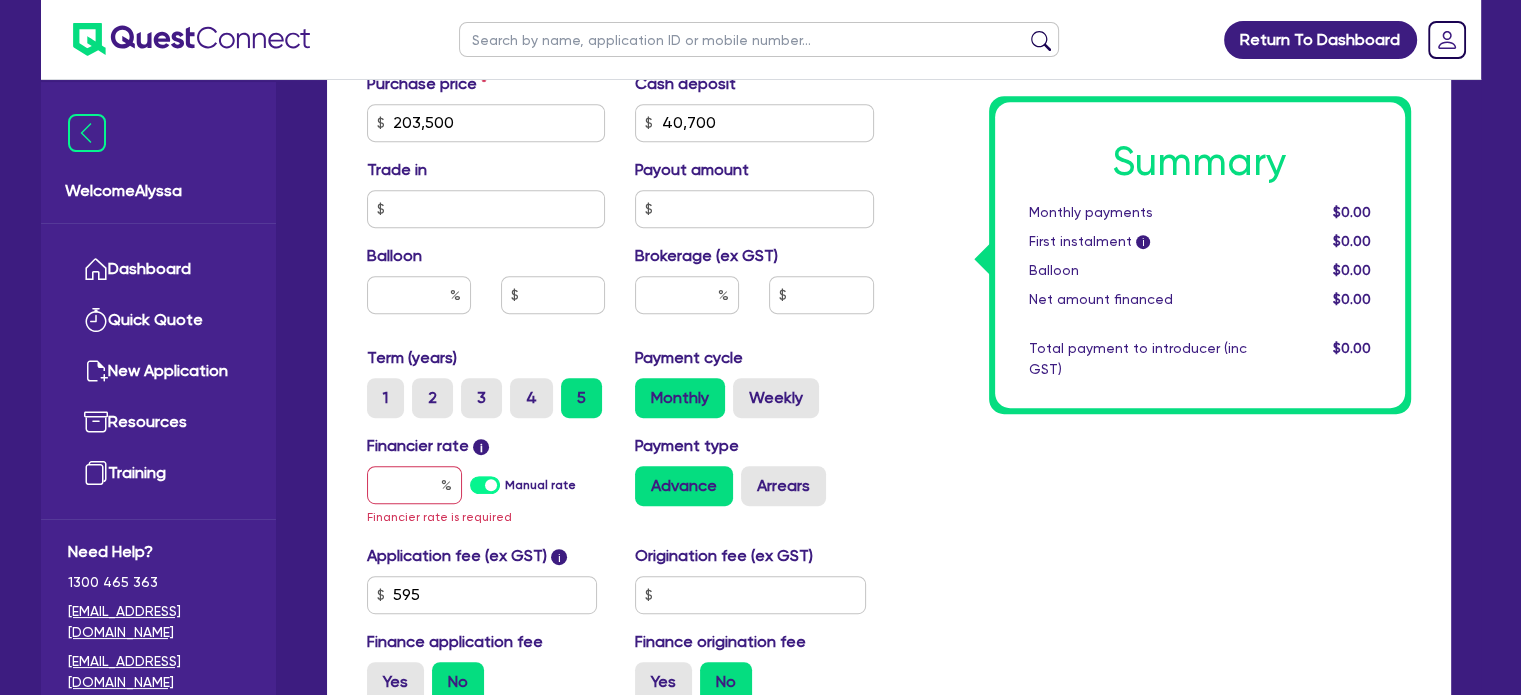click on "Summary Monthly   payments $0.00 First instalment i $0.00 Balloon $0.00 Net amount financed $0.00 Total payment to introducer (inc GST) $0.00" at bounding box center (1157, 122) 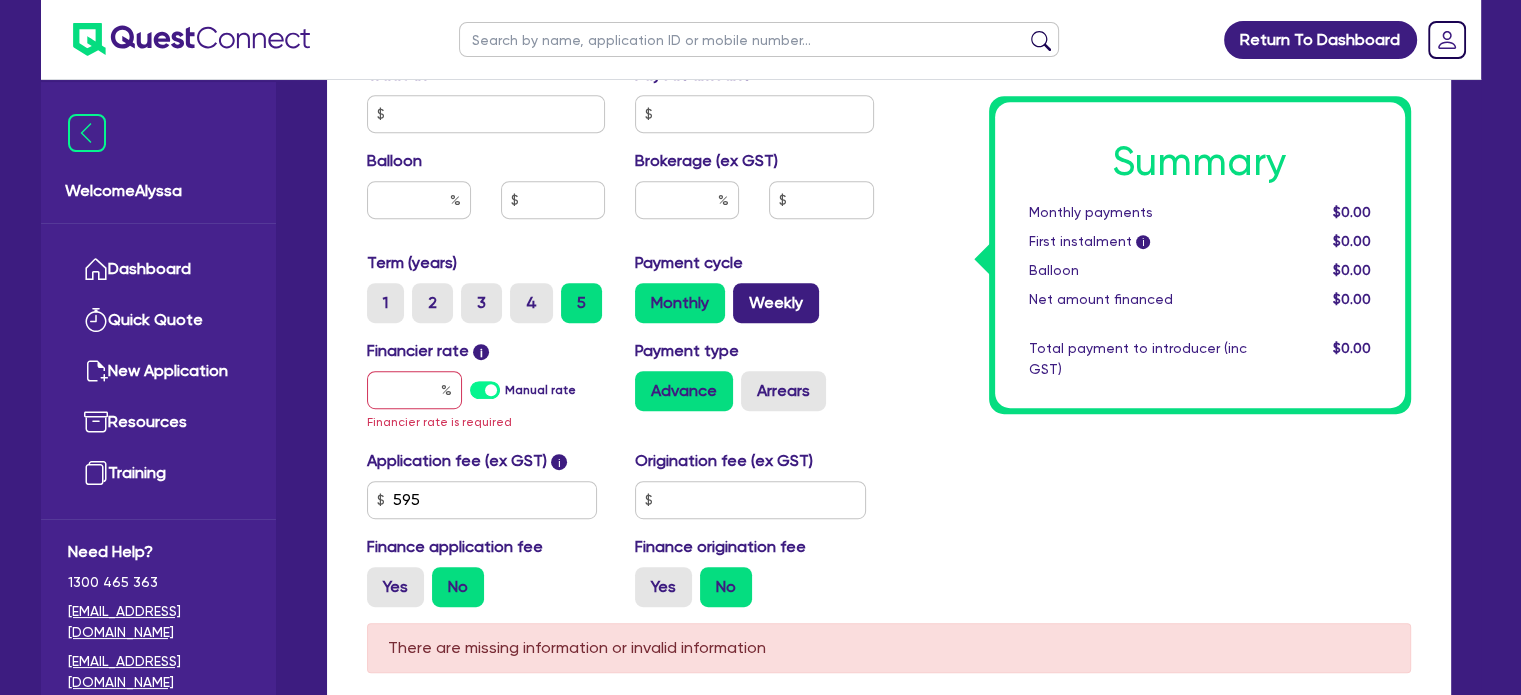 scroll, scrollTop: 978, scrollLeft: 0, axis: vertical 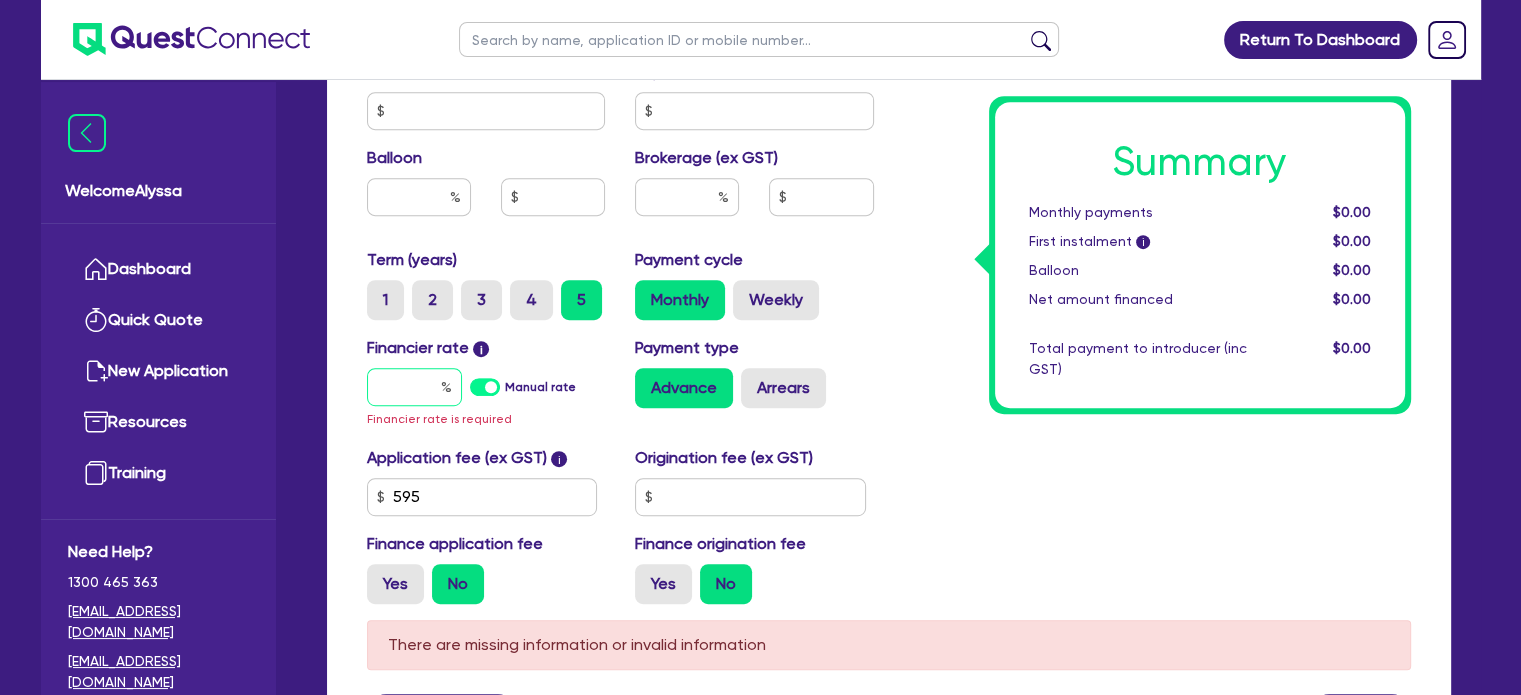 click at bounding box center (414, 387) 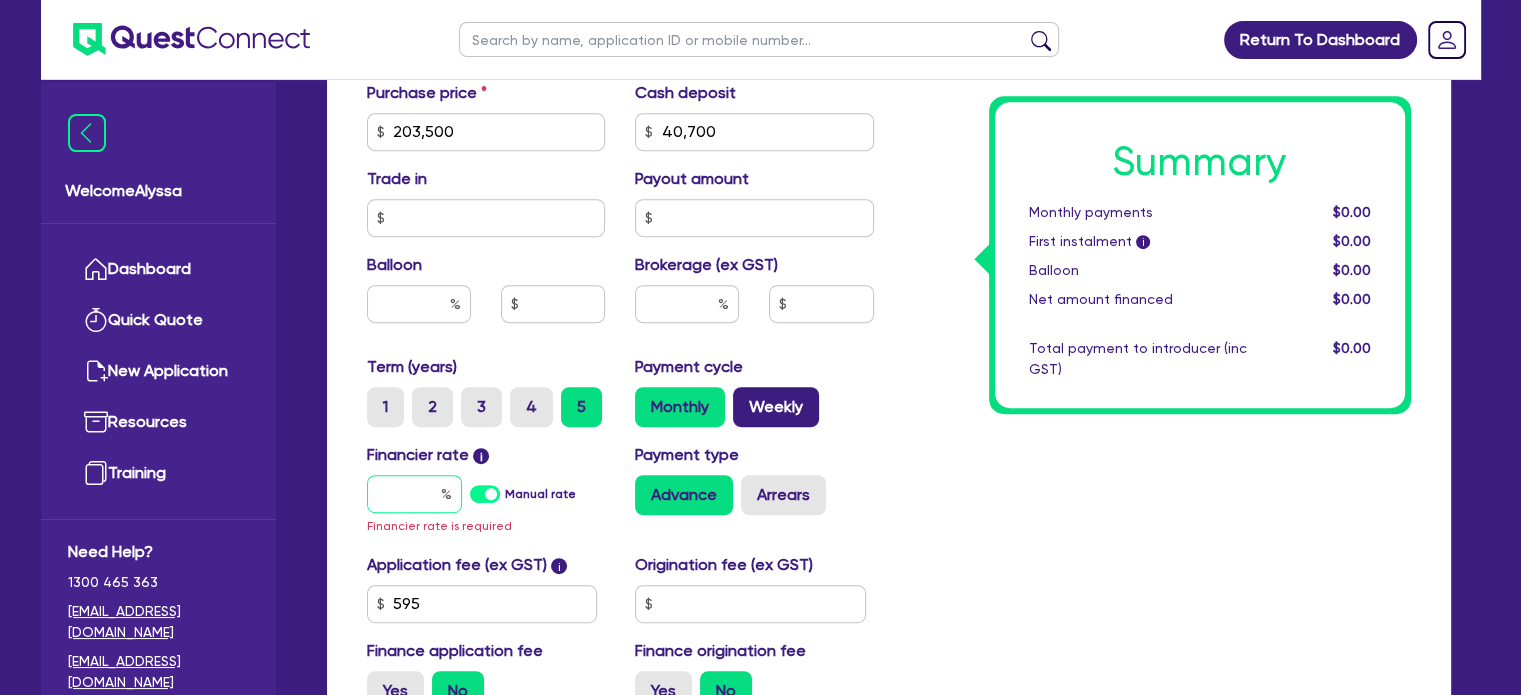 scroll, scrollTop: 896, scrollLeft: 0, axis: vertical 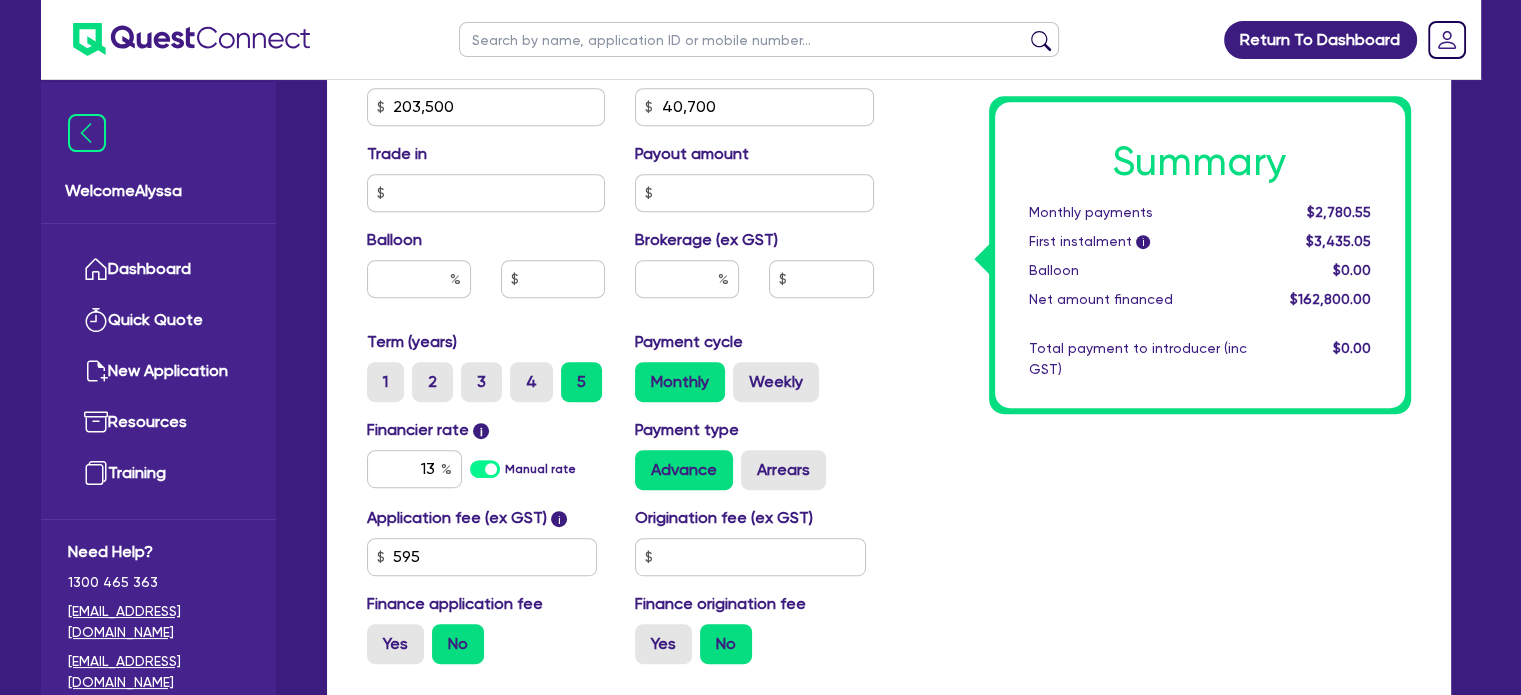 click on "Summary Monthly   payments $2,780.55 First instalment i $3,435.05 Balloon $0.00 Net amount financed $162,800.00 Total payment to introducer (inc GST) $0.00" at bounding box center [1157, 95] 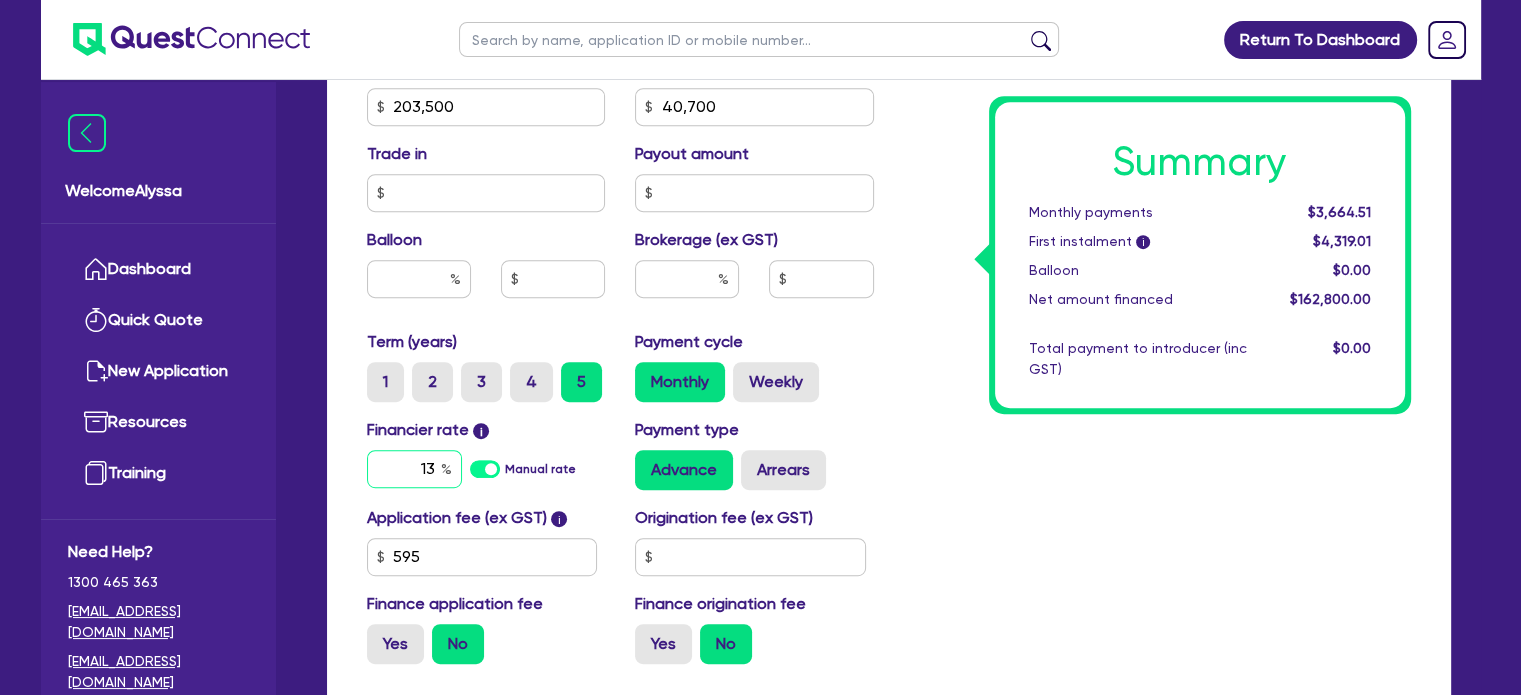 click on "13" at bounding box center (414, 469) 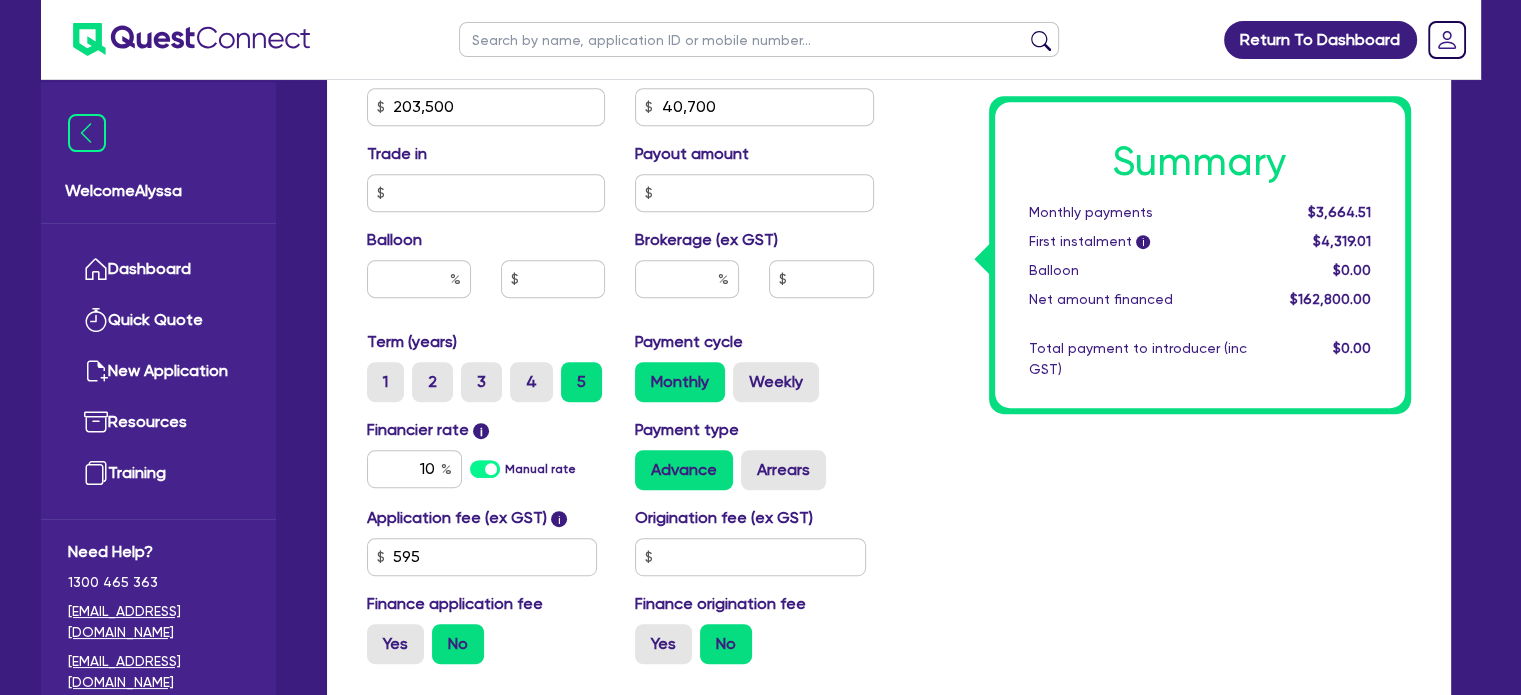 click on "Summary Monthly   payments $3,664.51 First instalment i $4,319.01 Balloon $0.00 Net amount financed $162,800.00 Total payment to introducer (inc GST) $0.00" at bounding box center (1157, 95) 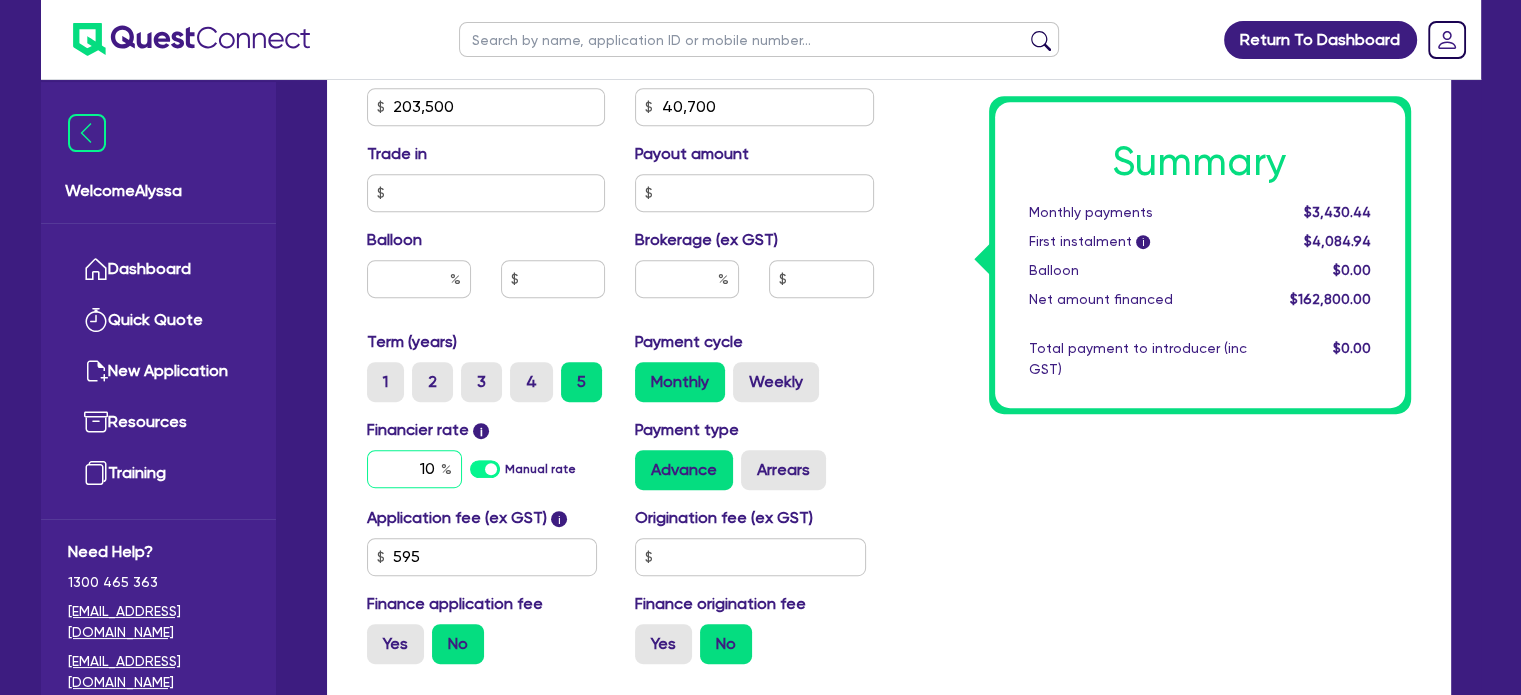 click on "10" at bounding box center [414, 469] 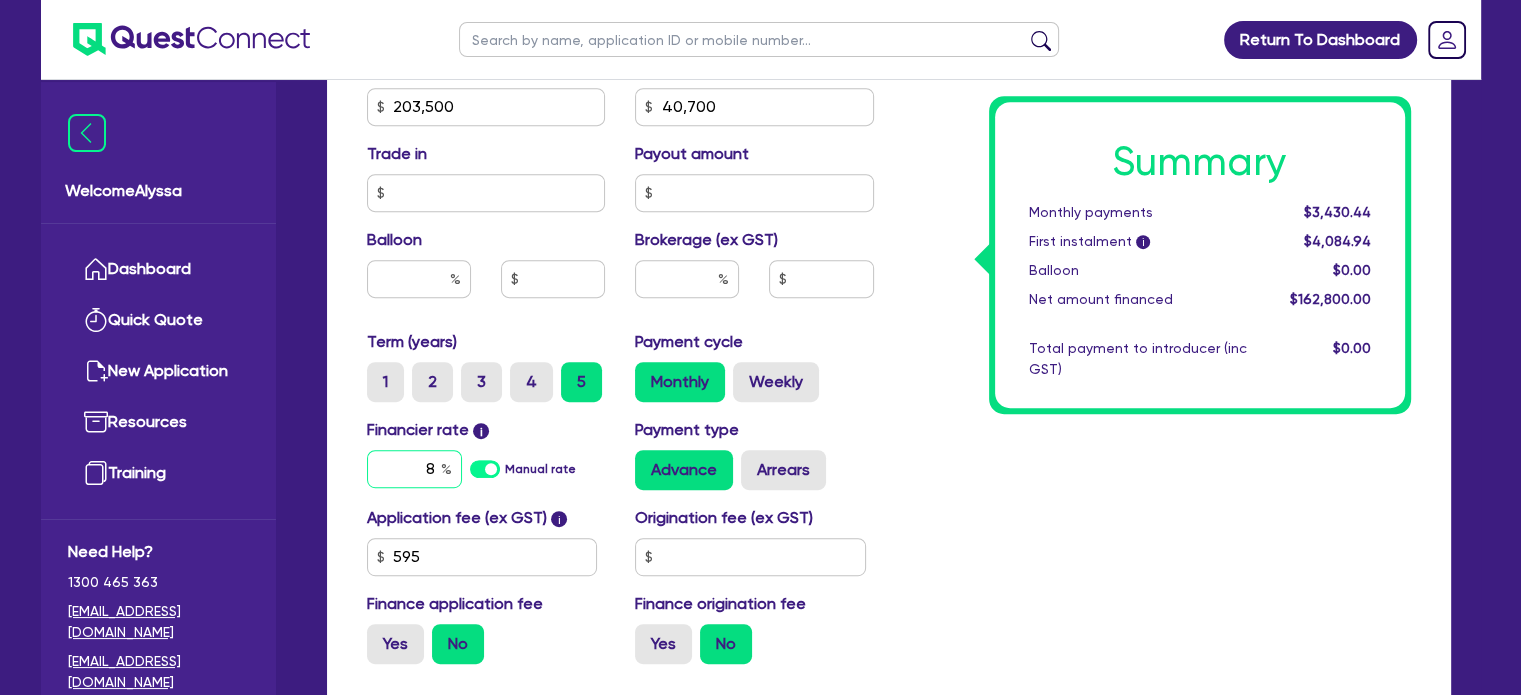 type on "8" 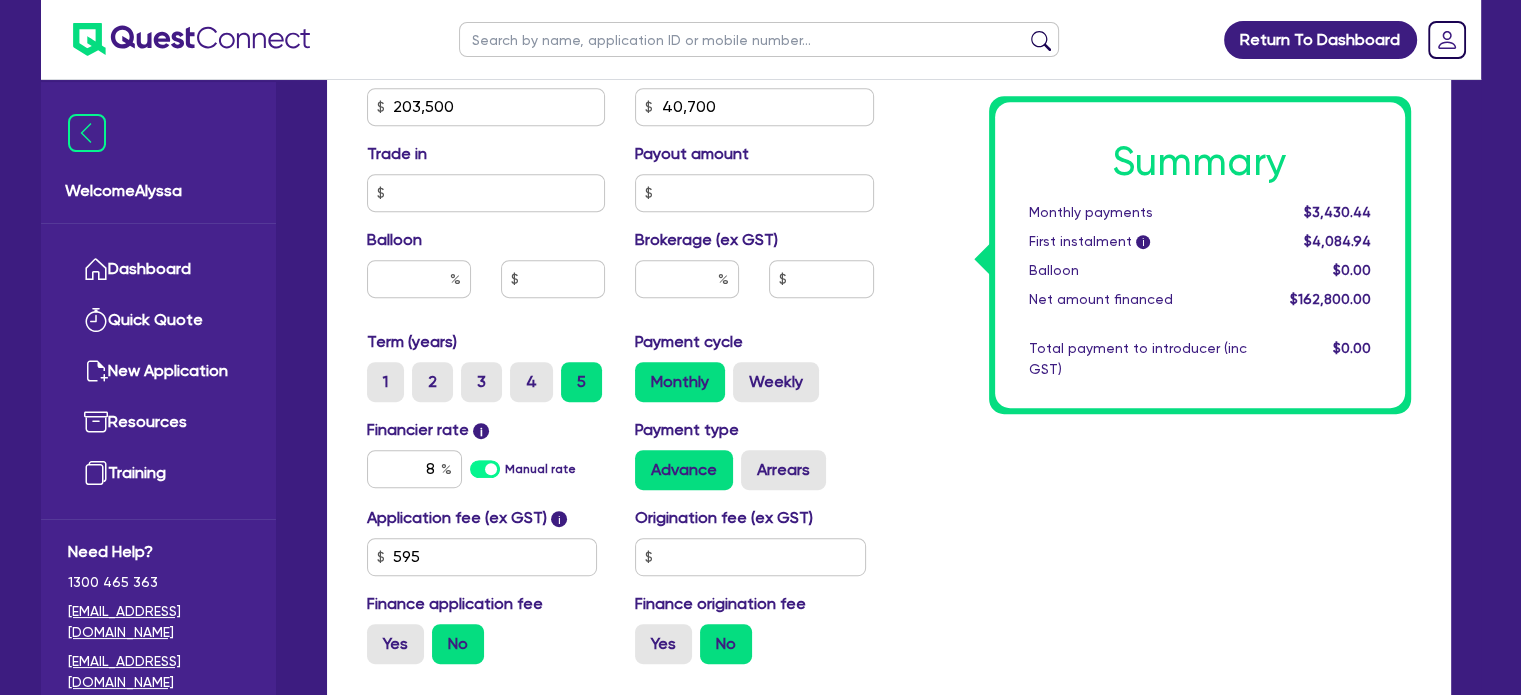 click on "Summary Monthly   payments $3,430.44 First instalment i $4,084.94 Balloon $0.00 Net amount financed $162,800.00 Total payment to introducer (inc GST) $0.00" at bounding box center (1157, 95) 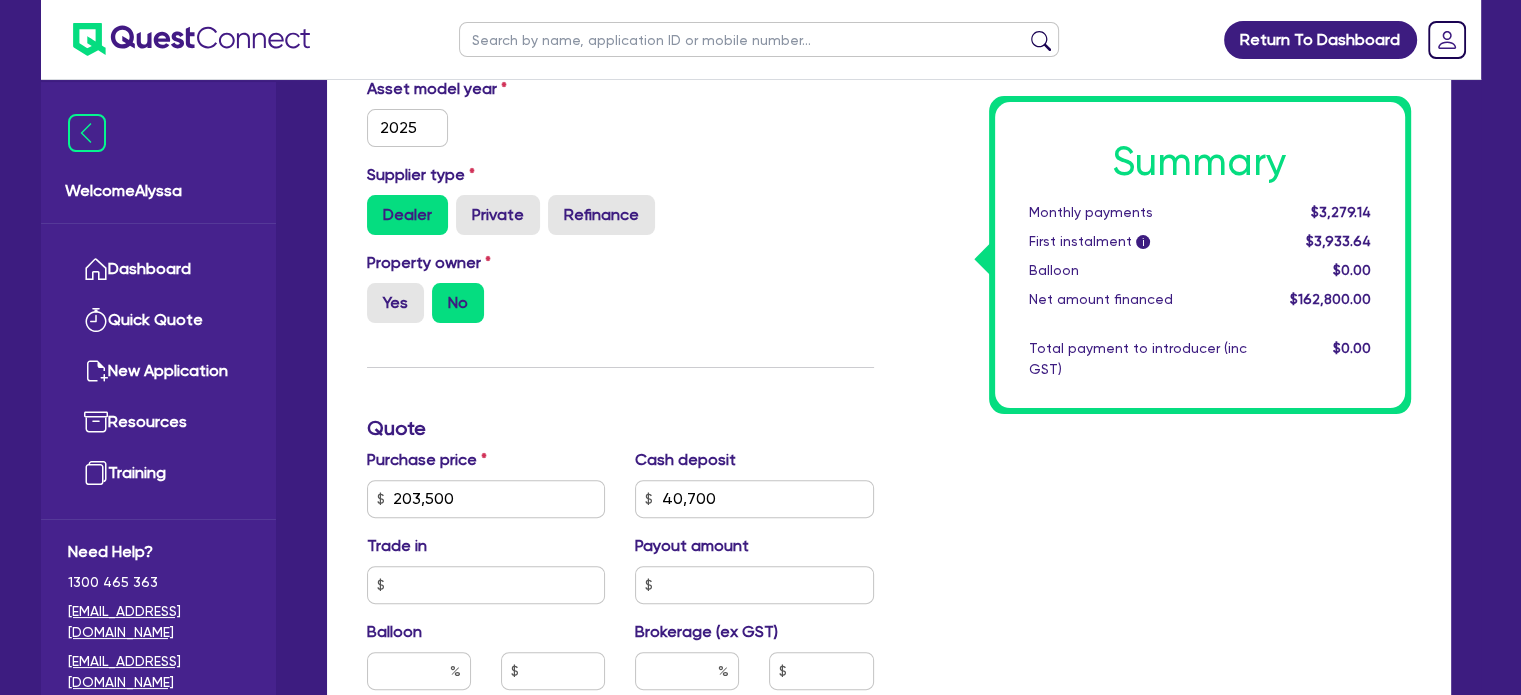 scroll, scrollTop: 1104, scrollLeft: 0, axis: vertical 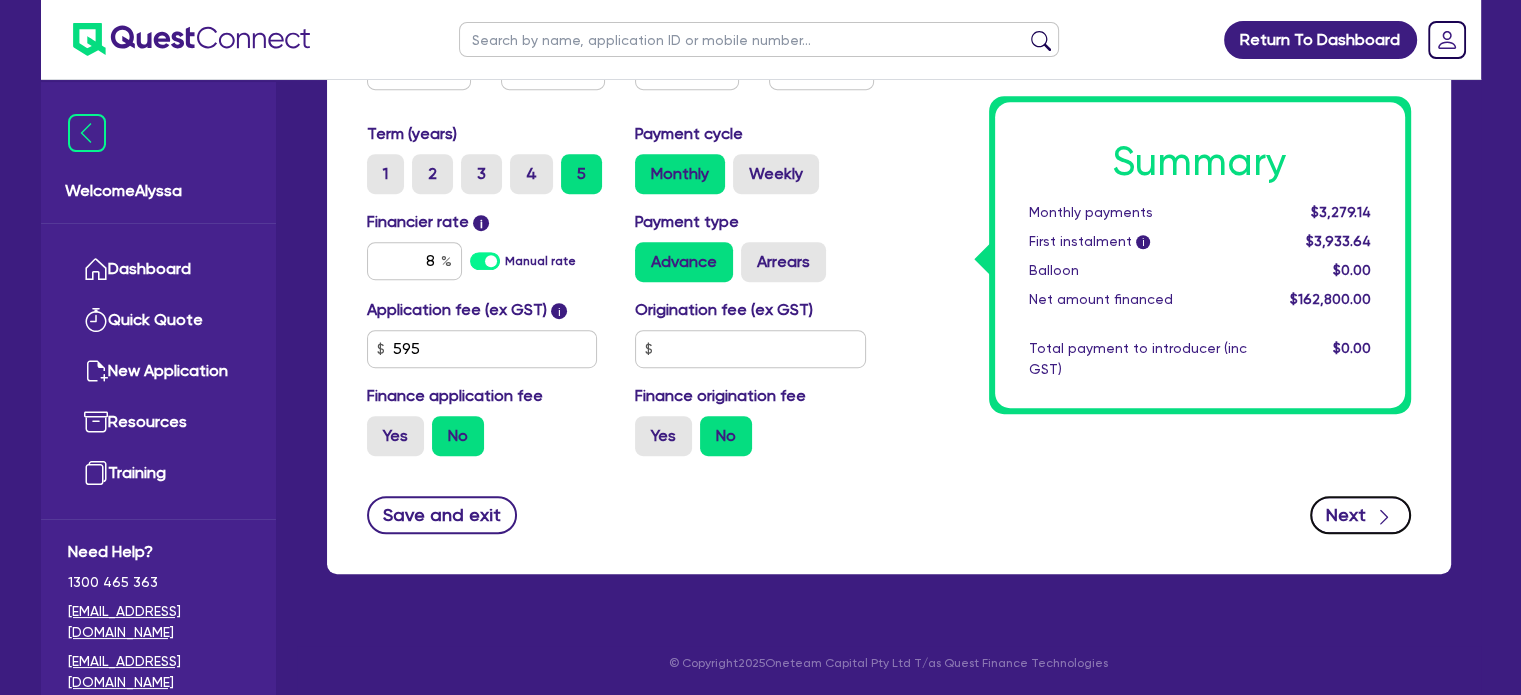 click on "Next" at bounding box center [1360, 515] 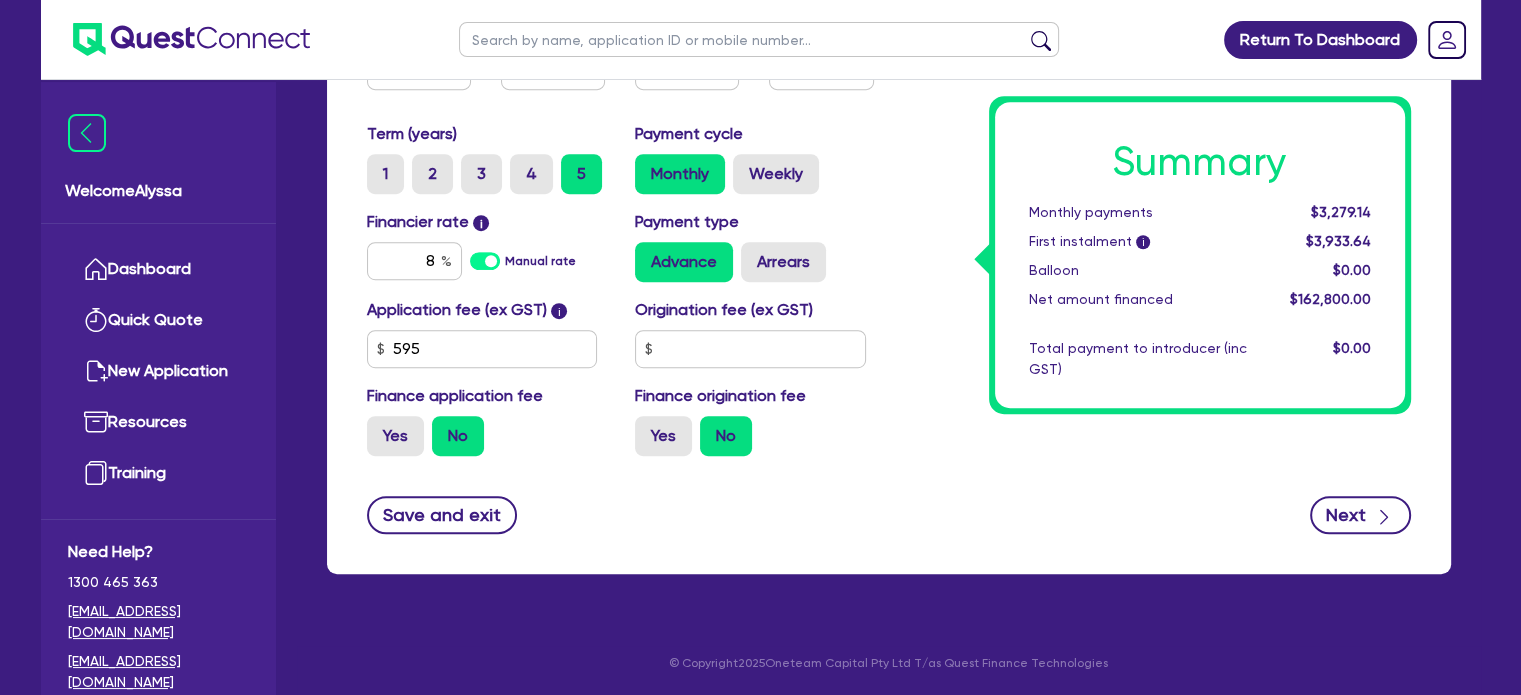 select on "COMPANY" 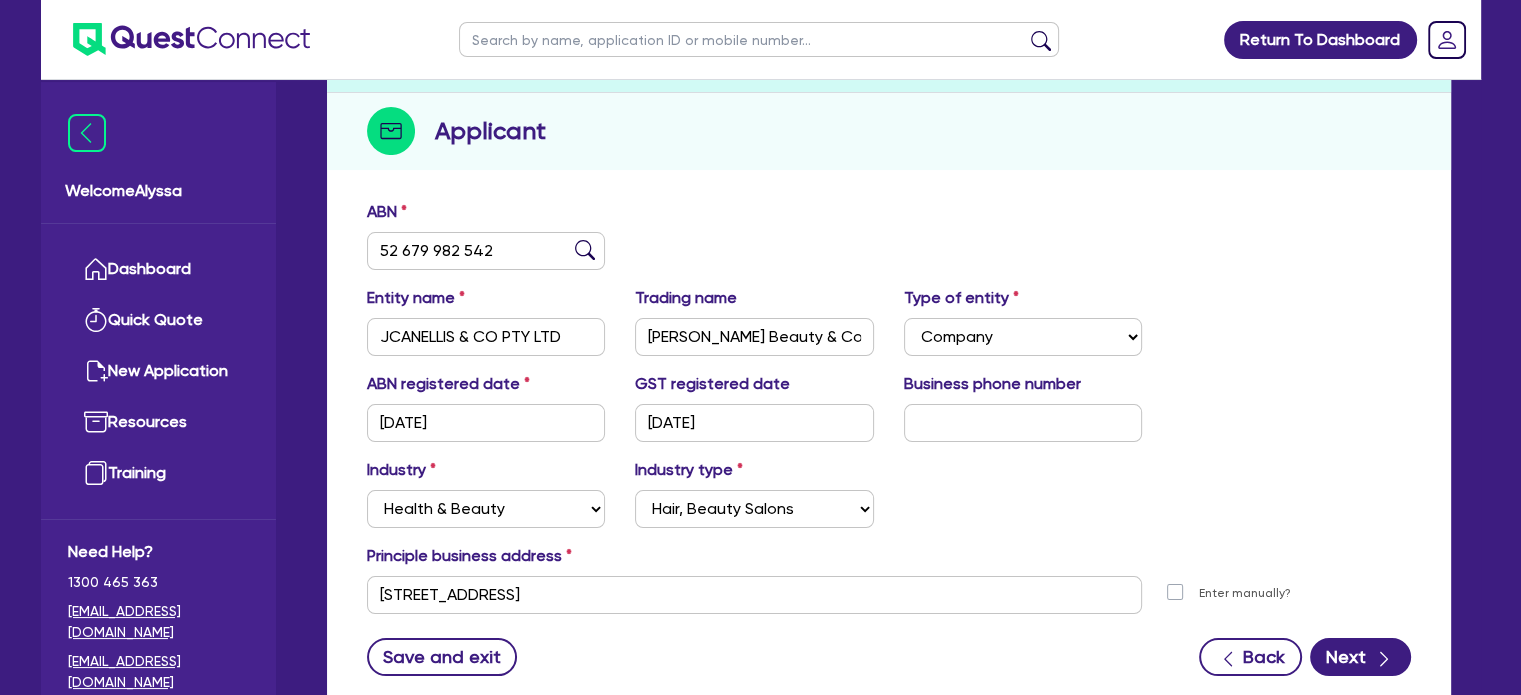 scroll, scrollTop: 208, scrollLeft: 0, axis: vertical 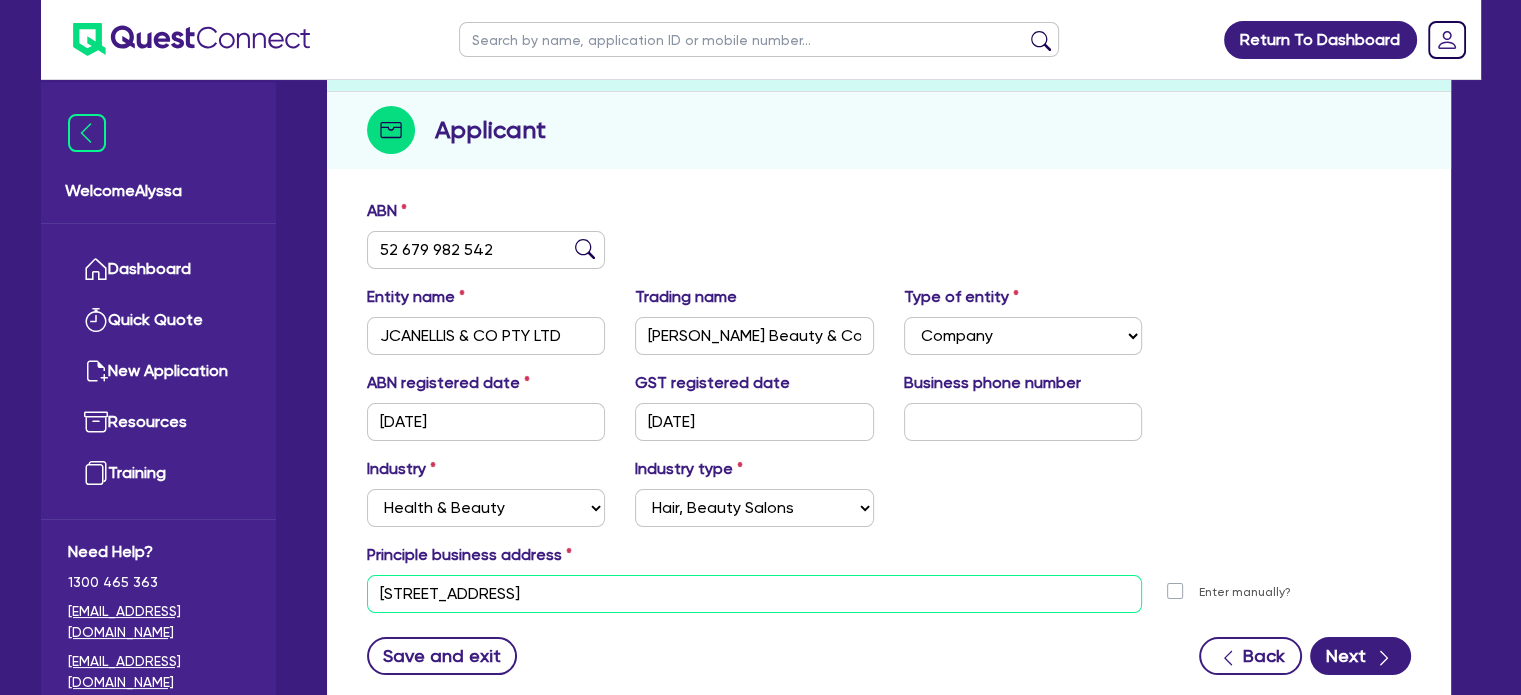 drag, startPoint x: 624, startPoint y: 603, endPoint x: 307, endPoint y: 582, distance: 317.69482 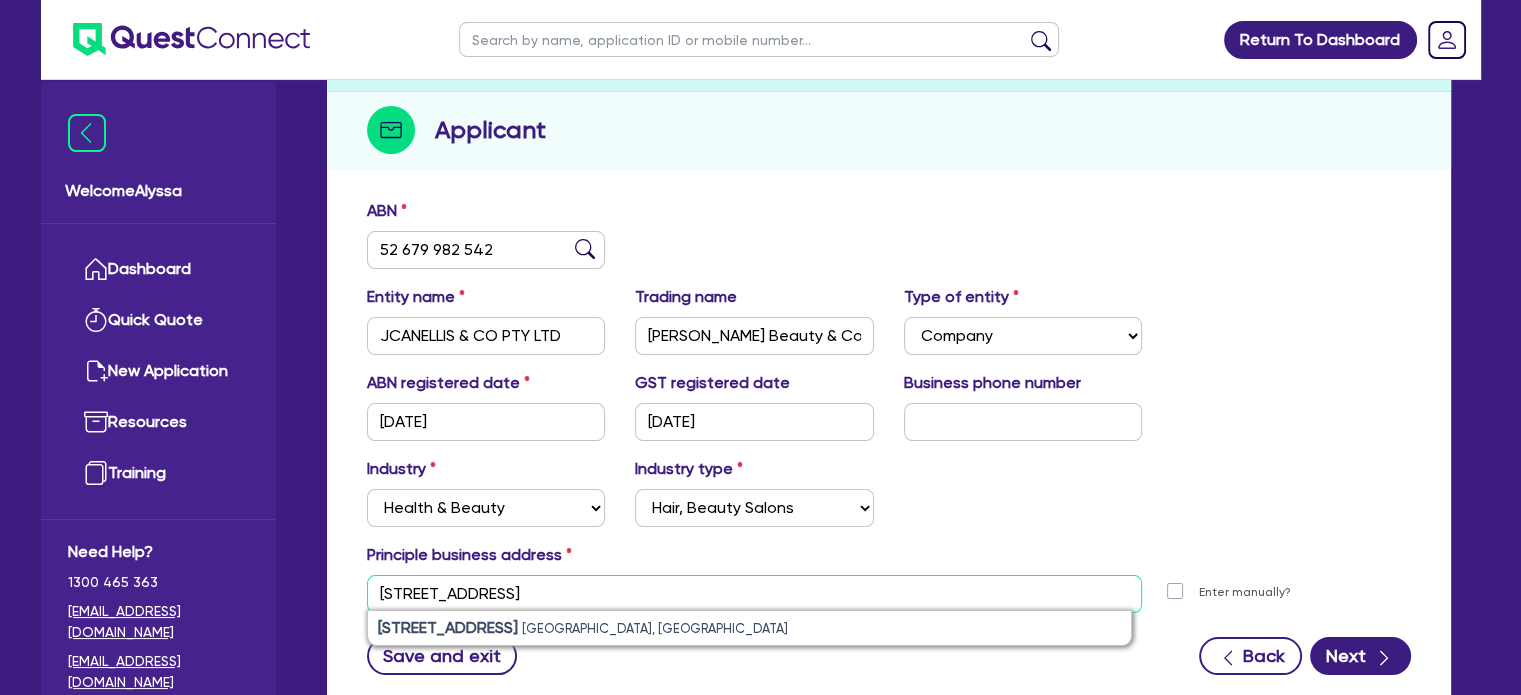type on "[STREET_ADDRESS]" 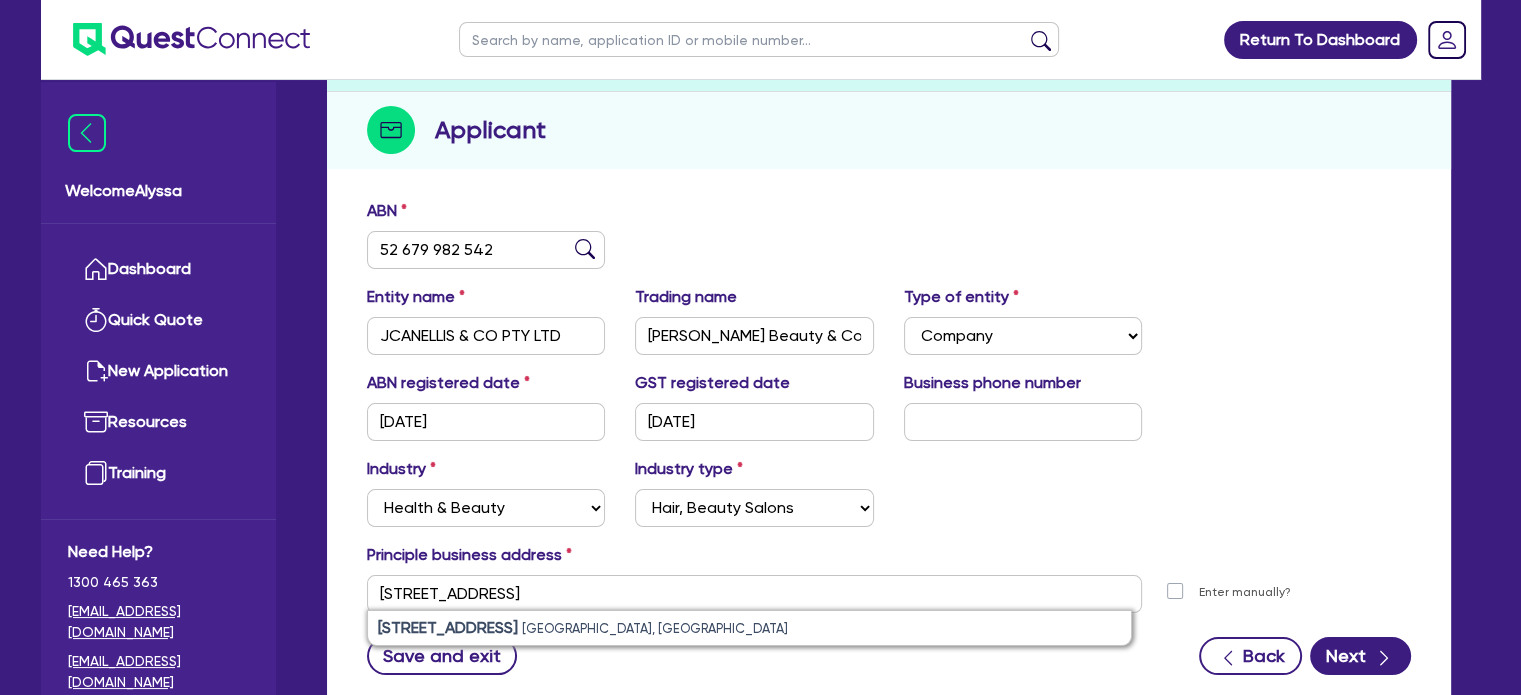 click on "Industry Select Accomodation & Food Services Administrative & Support Services Agriculture Arts & Recreation Services Building and Construction Financial & Insurance Services Fisheries Forestry Health & Beauty Information Media & Telecommunication Manufacturing Professional, Scientific and Technical Services Rental, Hiring and Real Estate Services Retail & Wholesale Trade Tourism Transport, Postal & Warehousing Services Industry type Select [MEDICAL_DATA], [MEDICAL_DATA] Services Cosmetics Supplies Day Spas, Health Retreats Dental Services General Practice Medical Services Hair, Beauty Salons Health Foods, Nutrition, Supplements Optometry Services Pathology & Imaging Services Physiotherapy Services Specialist Medical Services Other Health & Beauty" at bounding box center [889, 500] 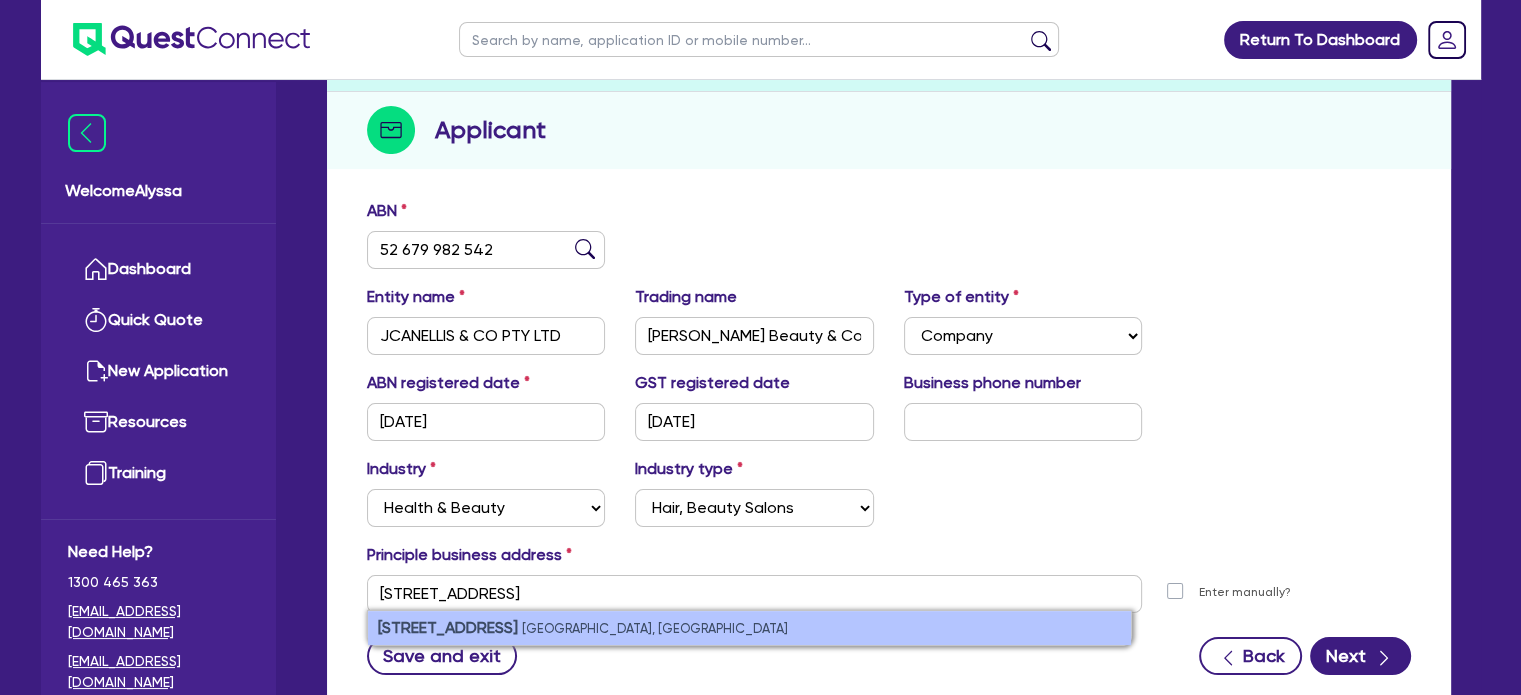 click on "[STREET_ADDRESS]" at bounding box center (749, 628) 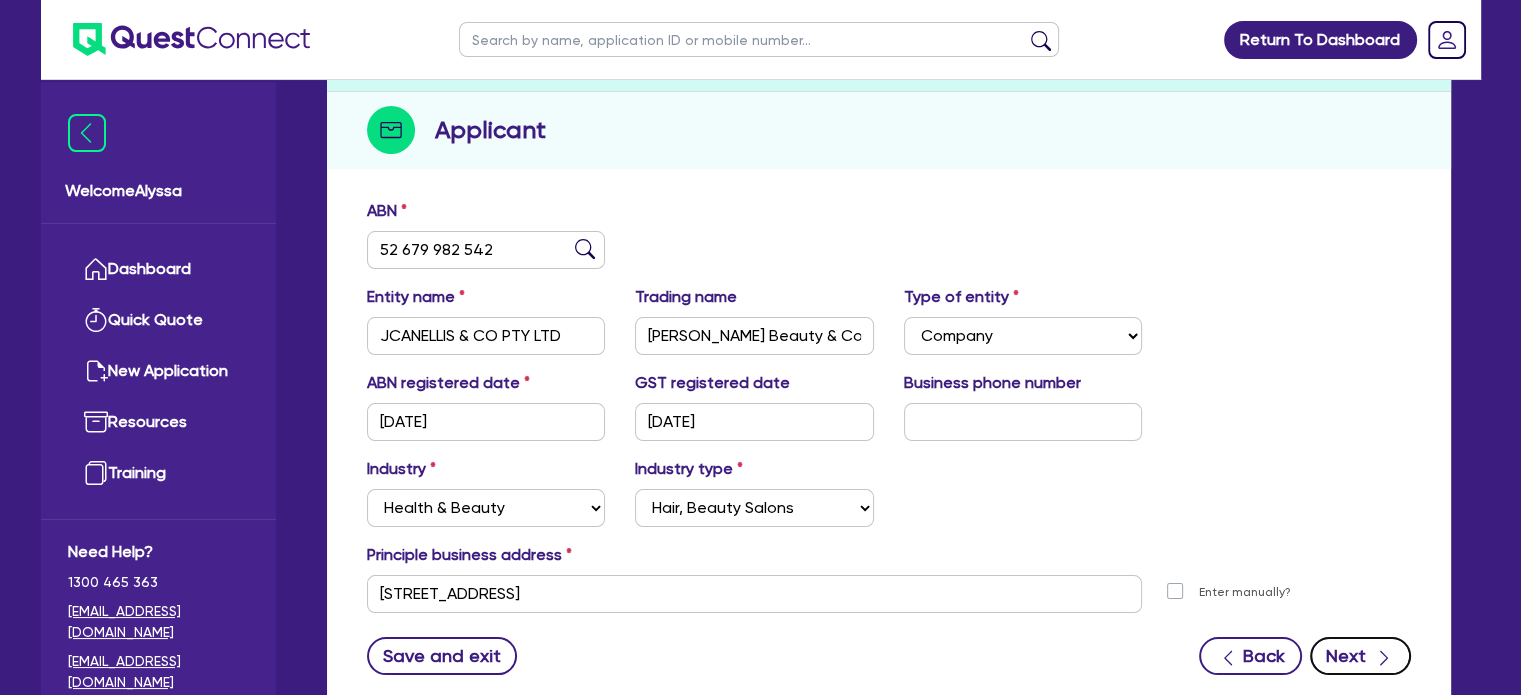 click on "Next" at bounding box center (1360, 656) 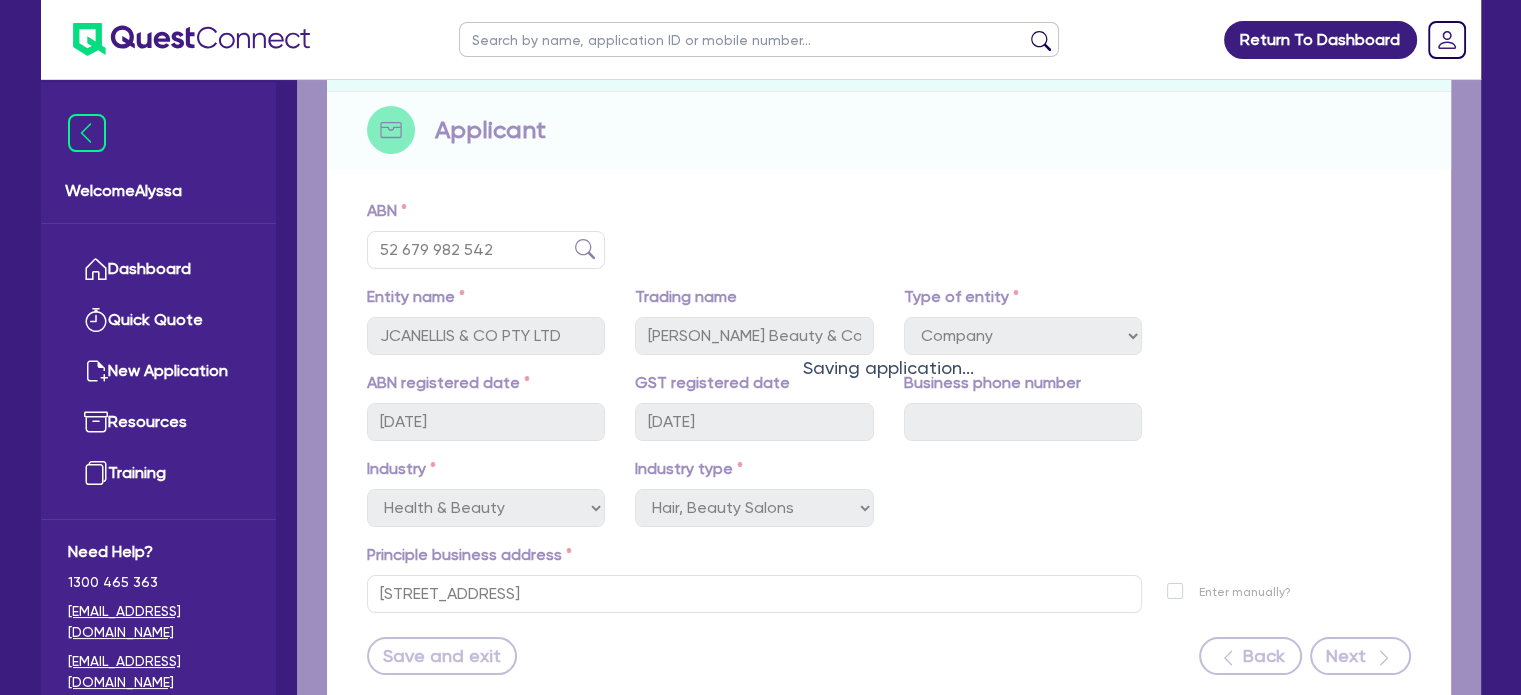 scroll, scrollTop: 0, scrollLeft: 0, axis: both 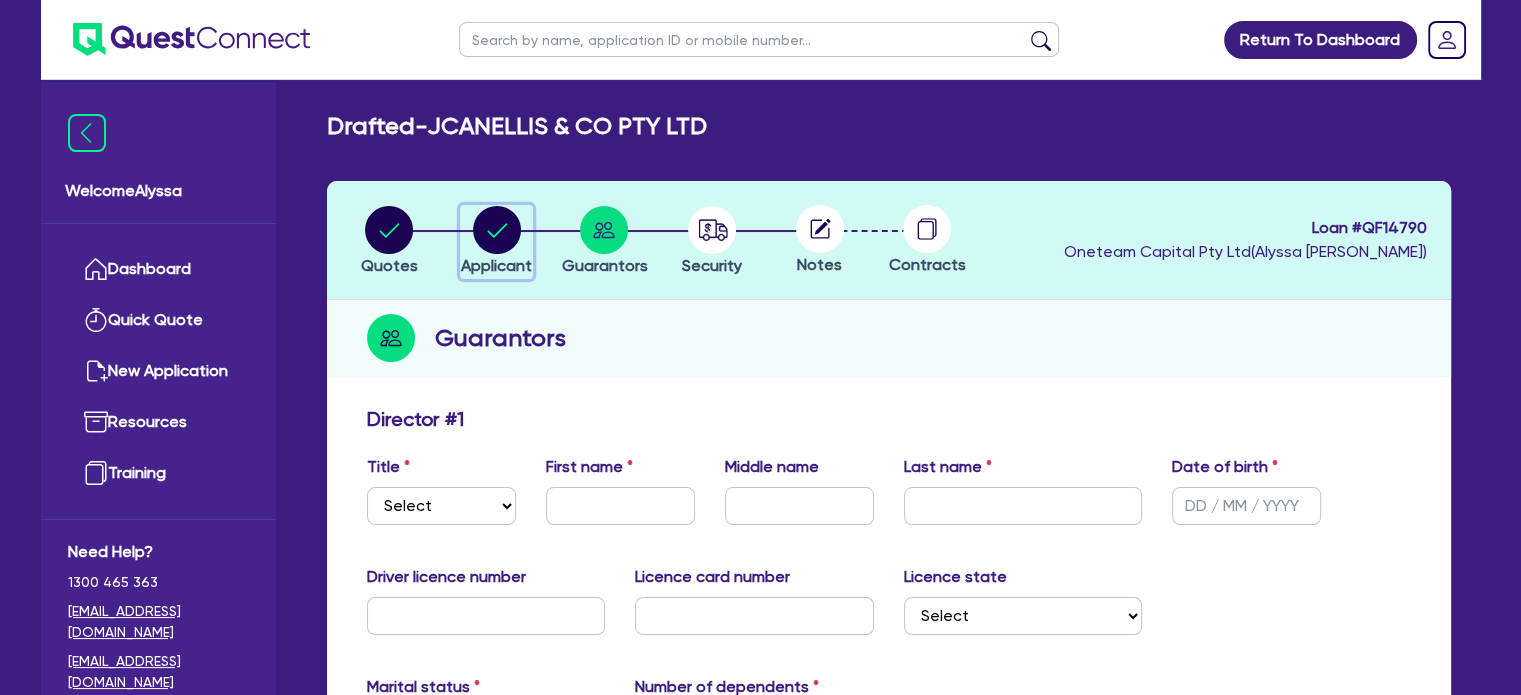click 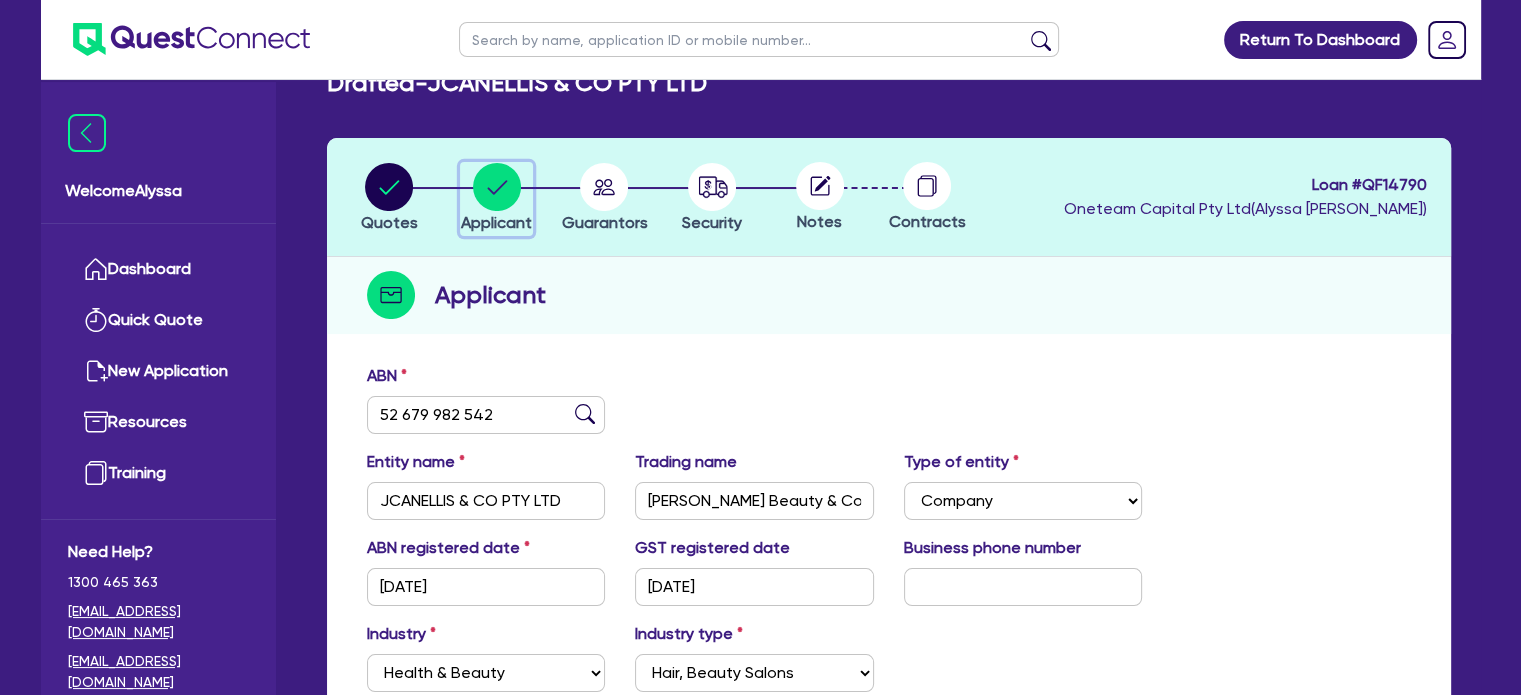 scroll, scrollTop: 44, scrollLeft: 0, axis: vertical 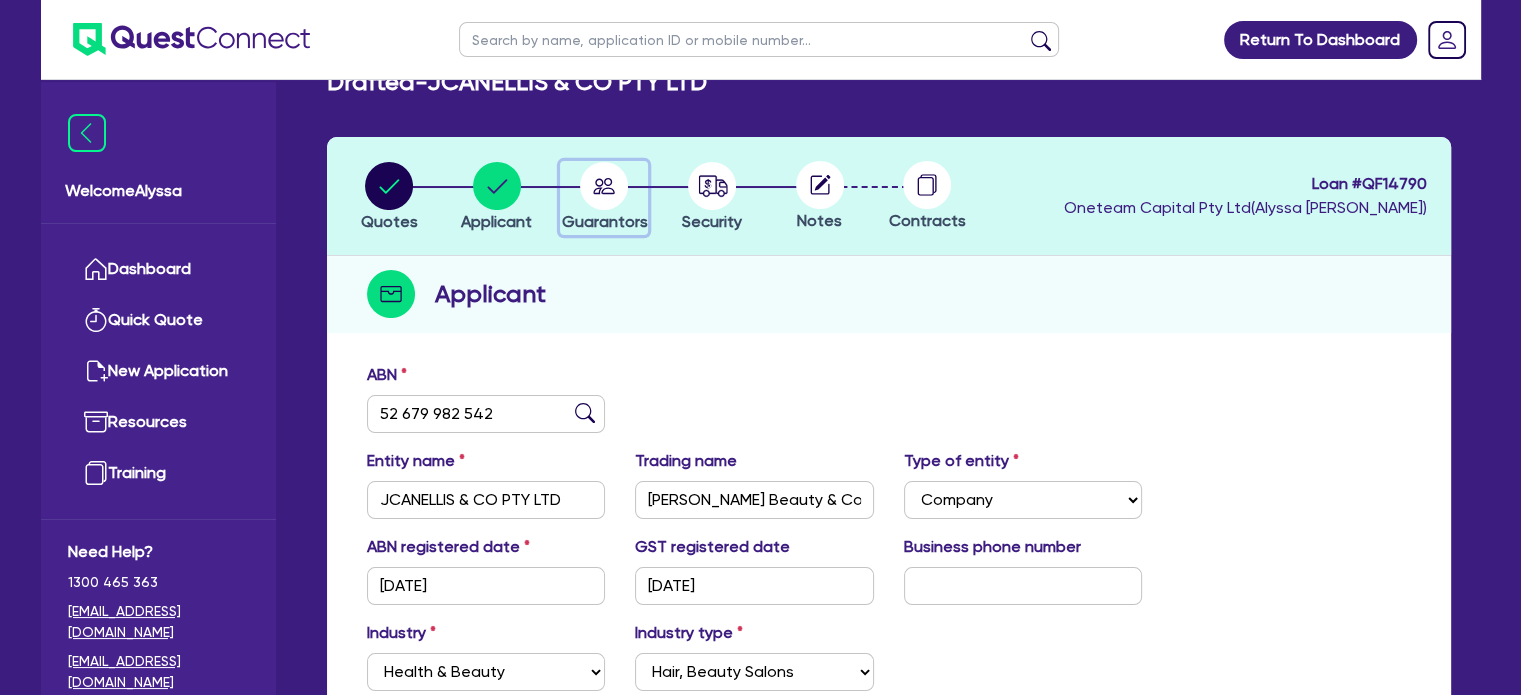 click 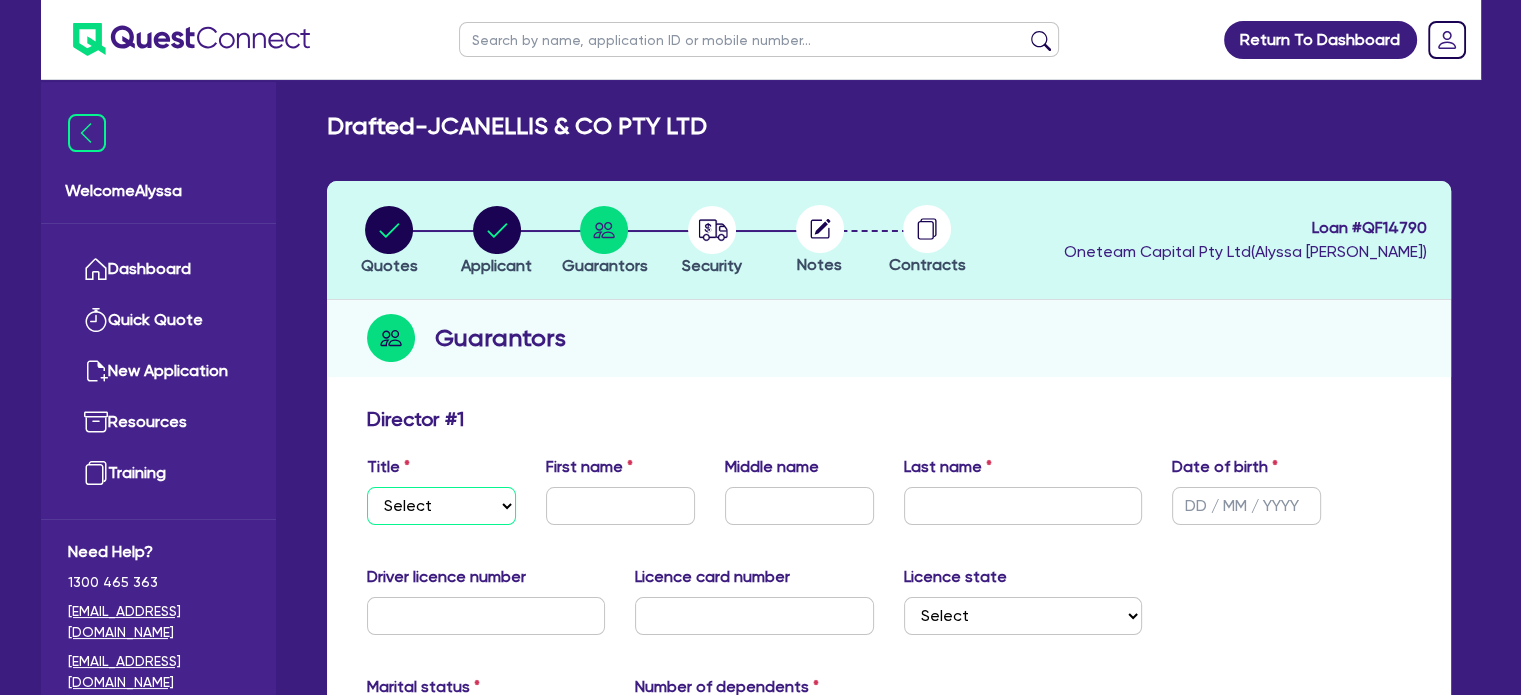 click on "Select Mr Mrs Ms Miss Dr" at bounding box center [441, 506] 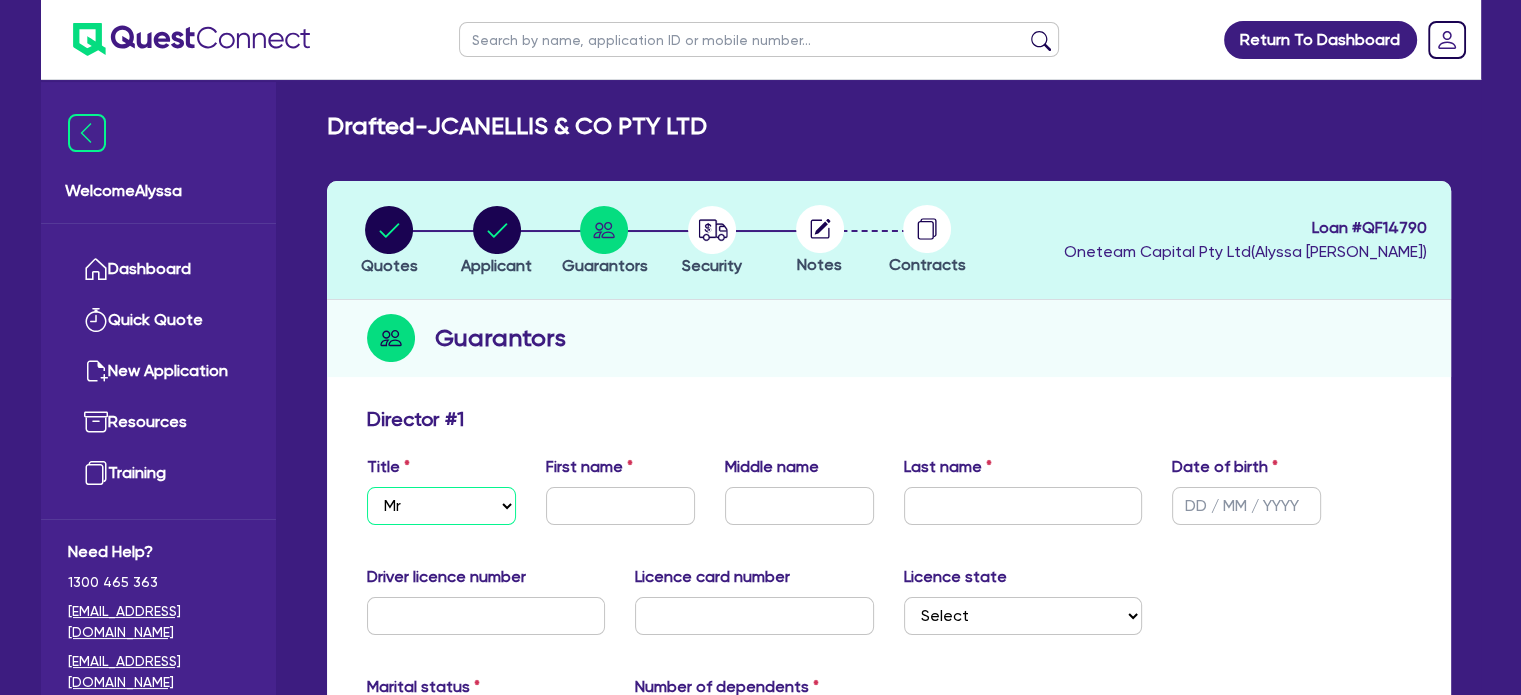 click on "Select Mr Mrs Ms Miss Dr" at bounding box center [441, 506] 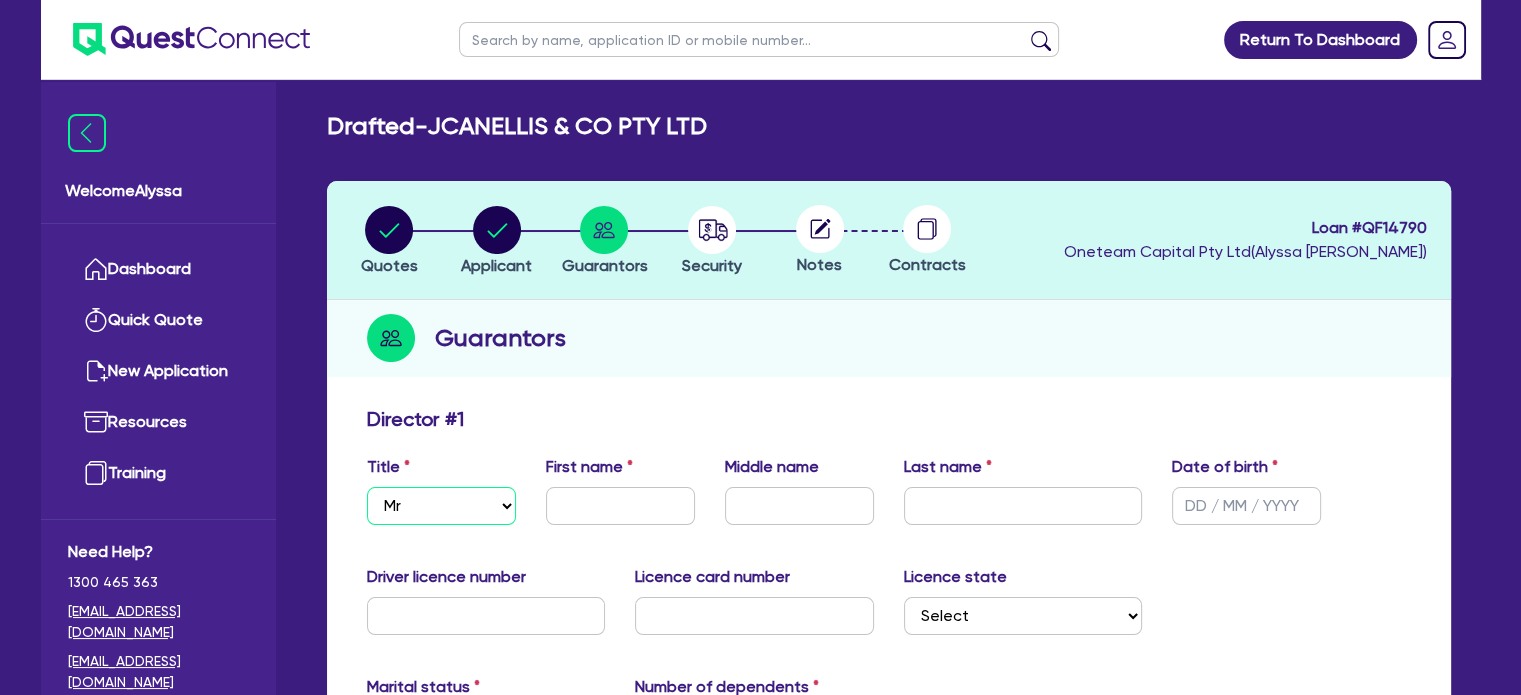 click on "Select Mr Mrs Ms Miss Dr" at bounding box center [441, 506] 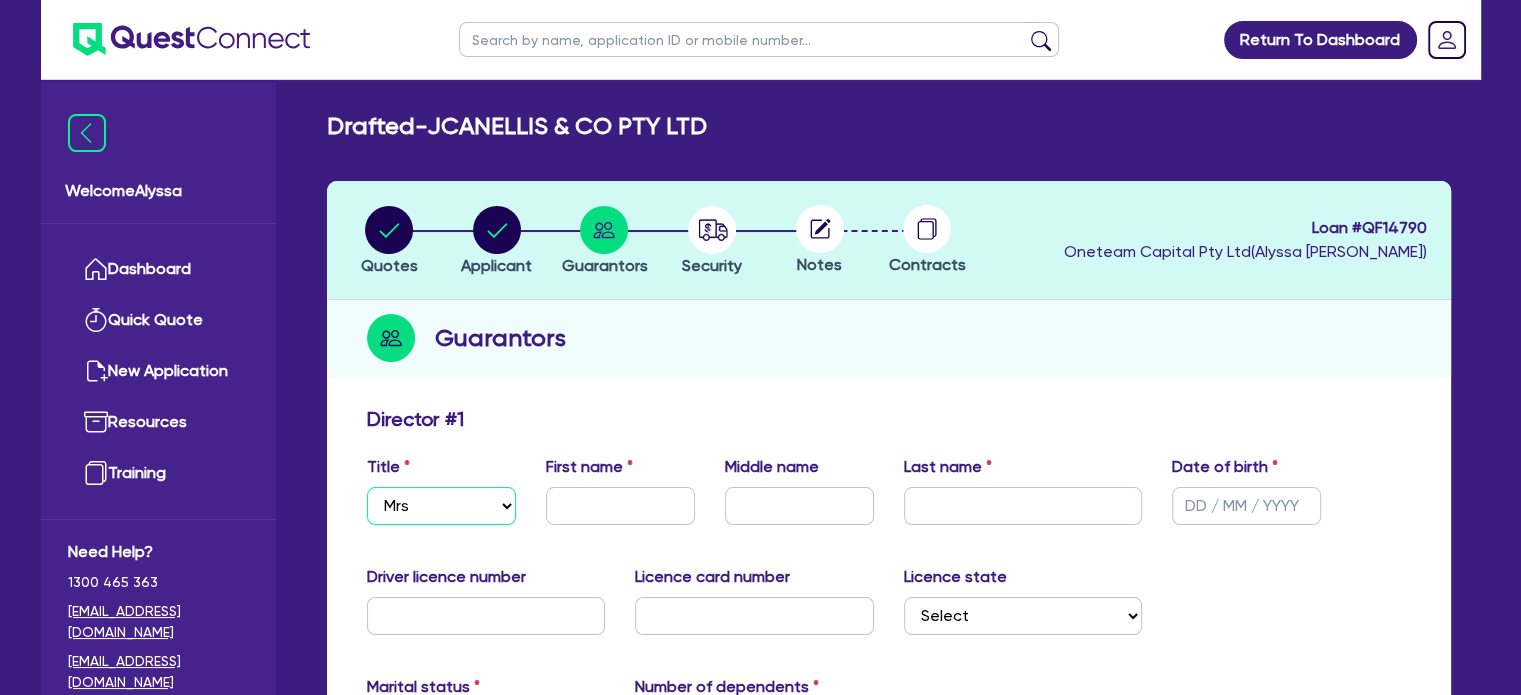 click on "Select Mr Mrs Ms Miss Dr" at bounding box center [441, 506] 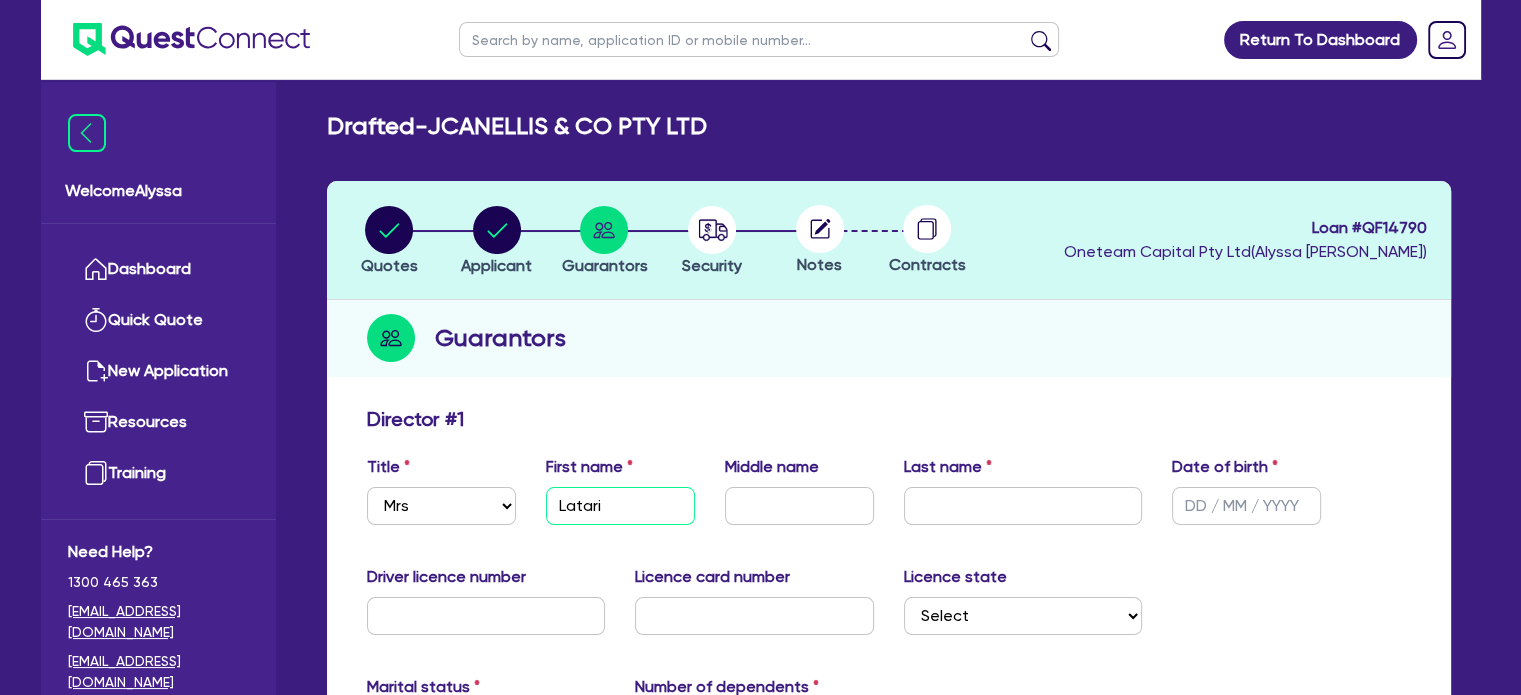 type on "Latari" 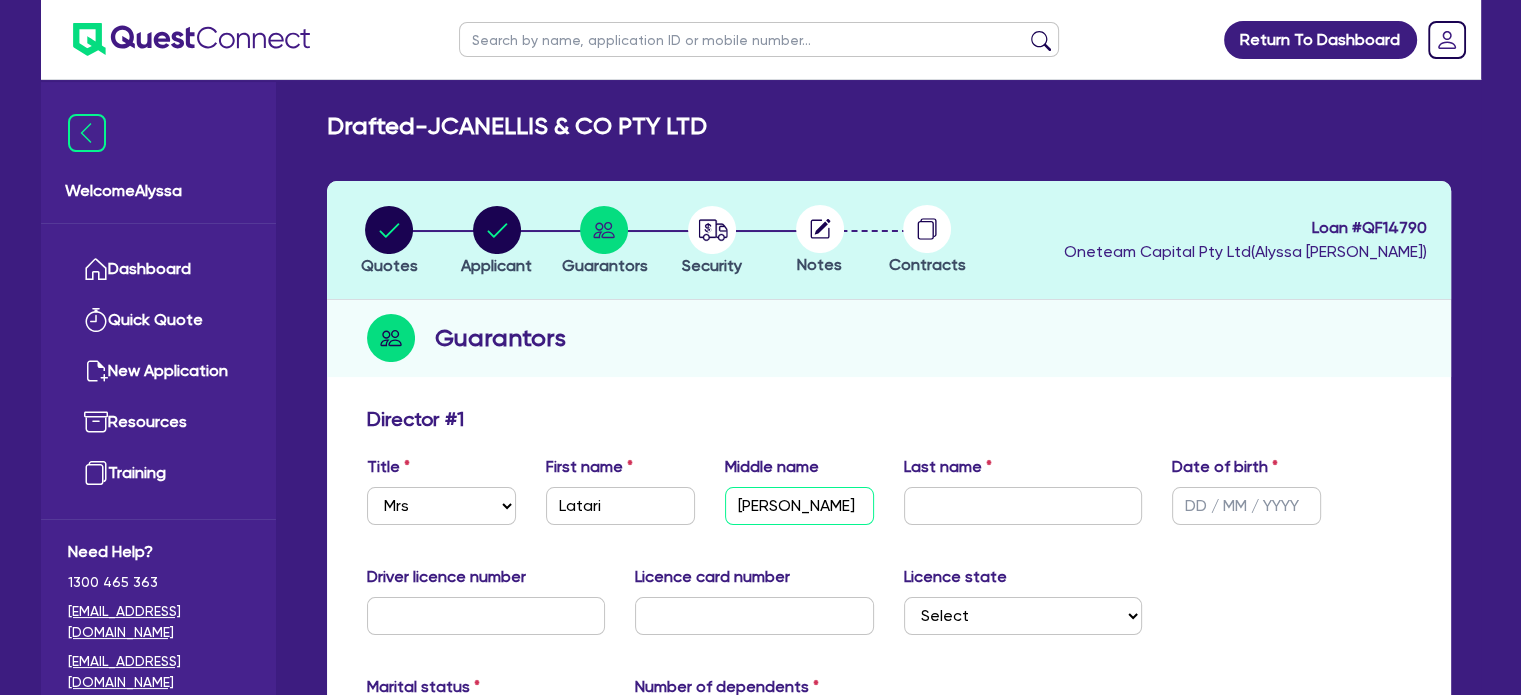 type on "[PERSON_NAME]" 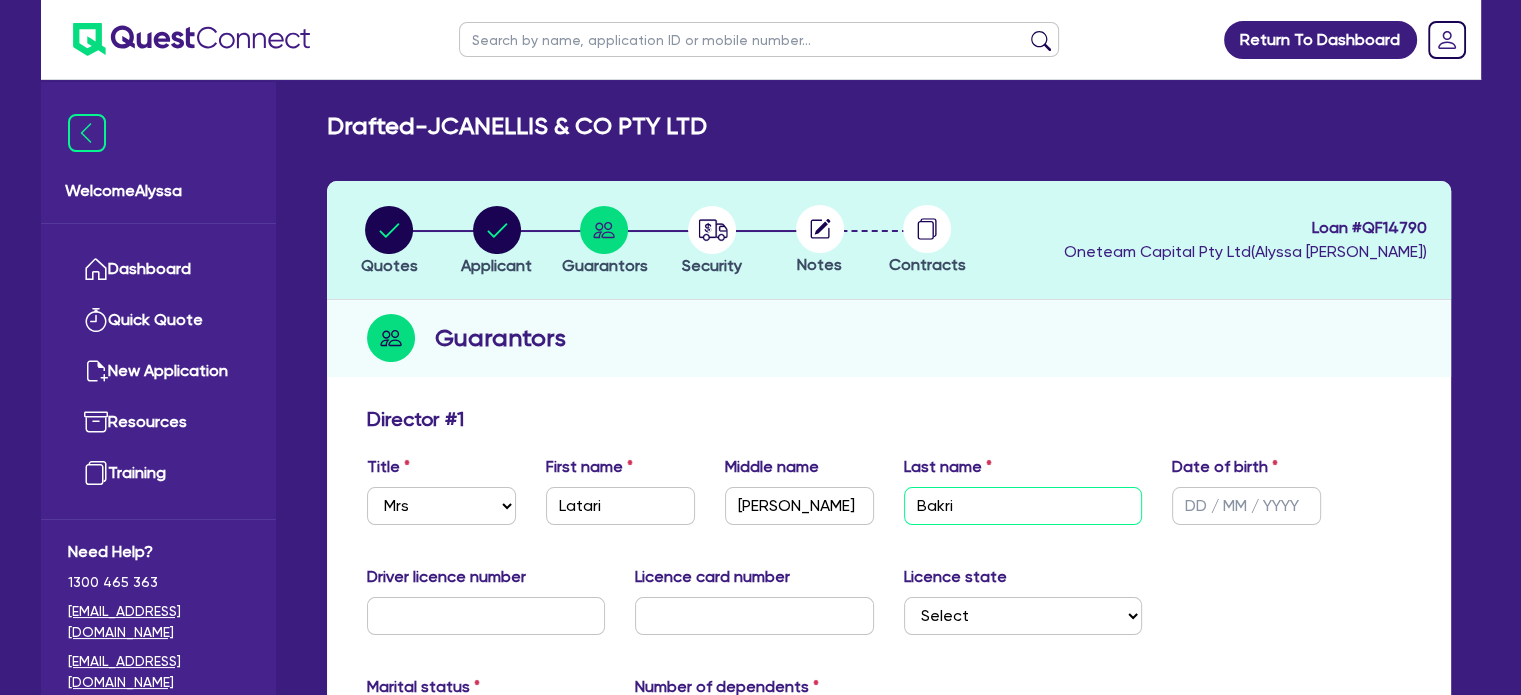 type on "Bakri" 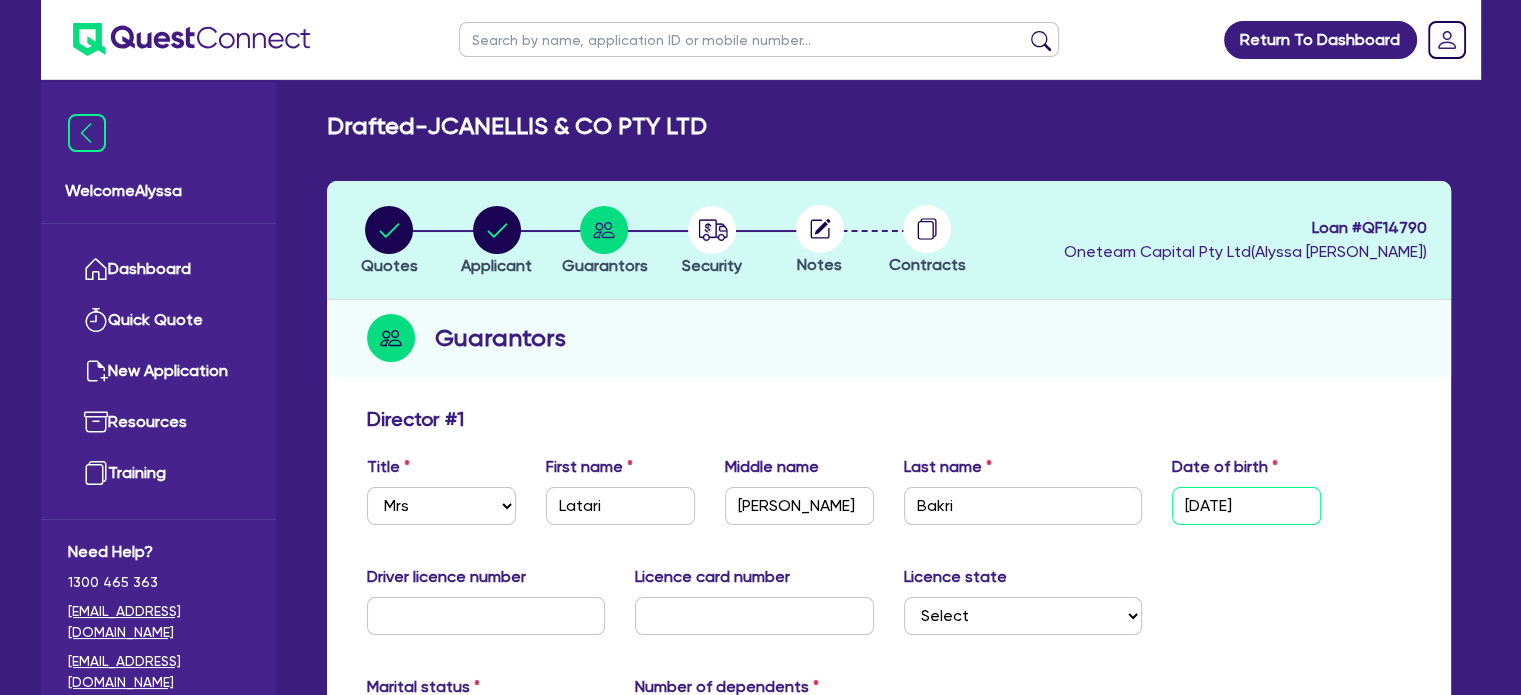 type on "[DATE]" 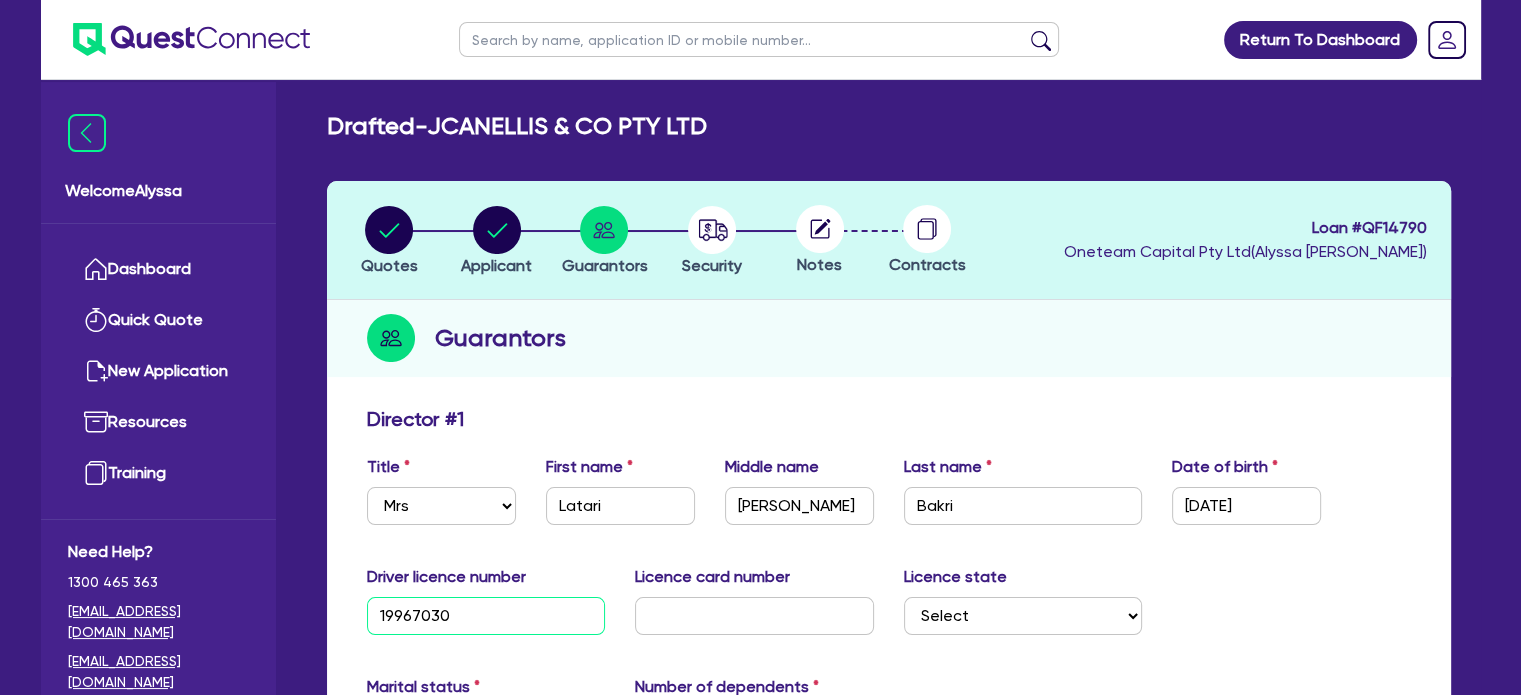 type on "19967030" 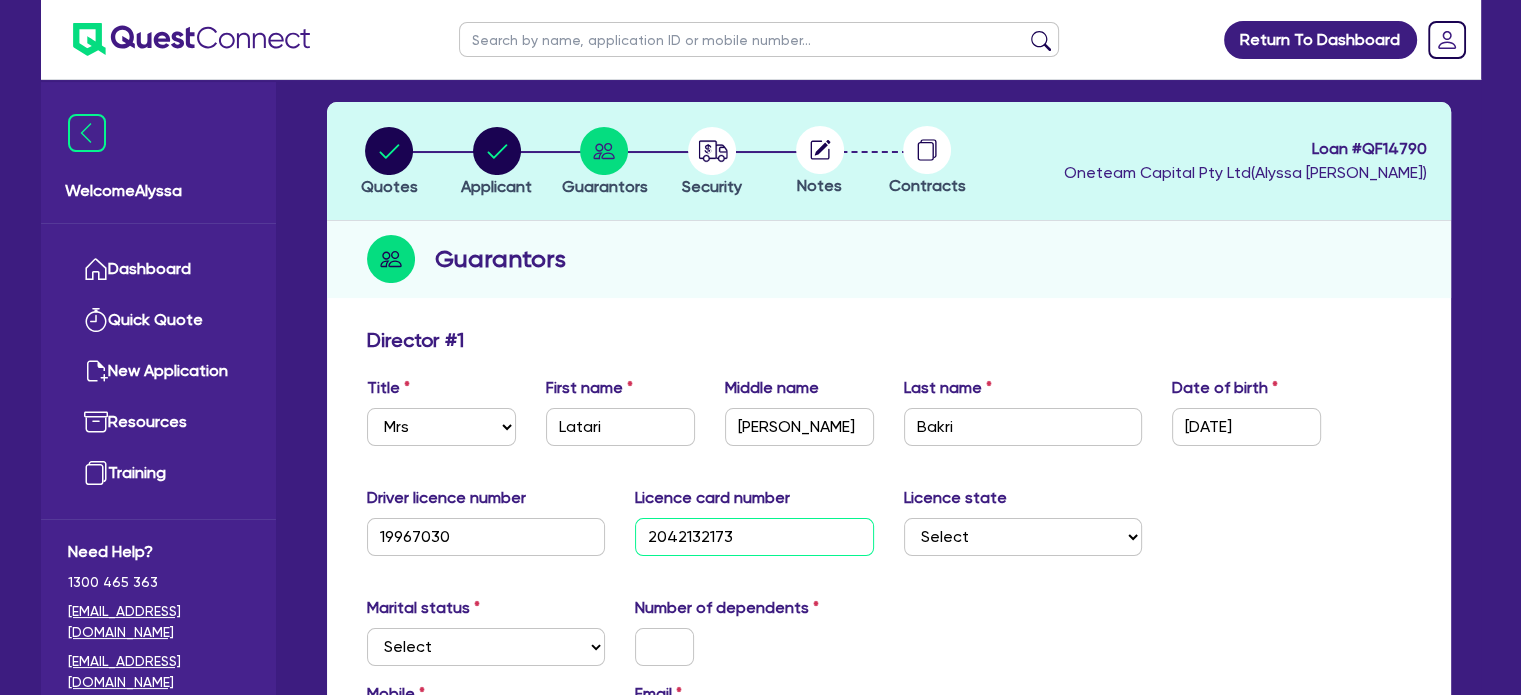 scroll, scrollTop: 80, scrollLeft: 0, axis: vertical 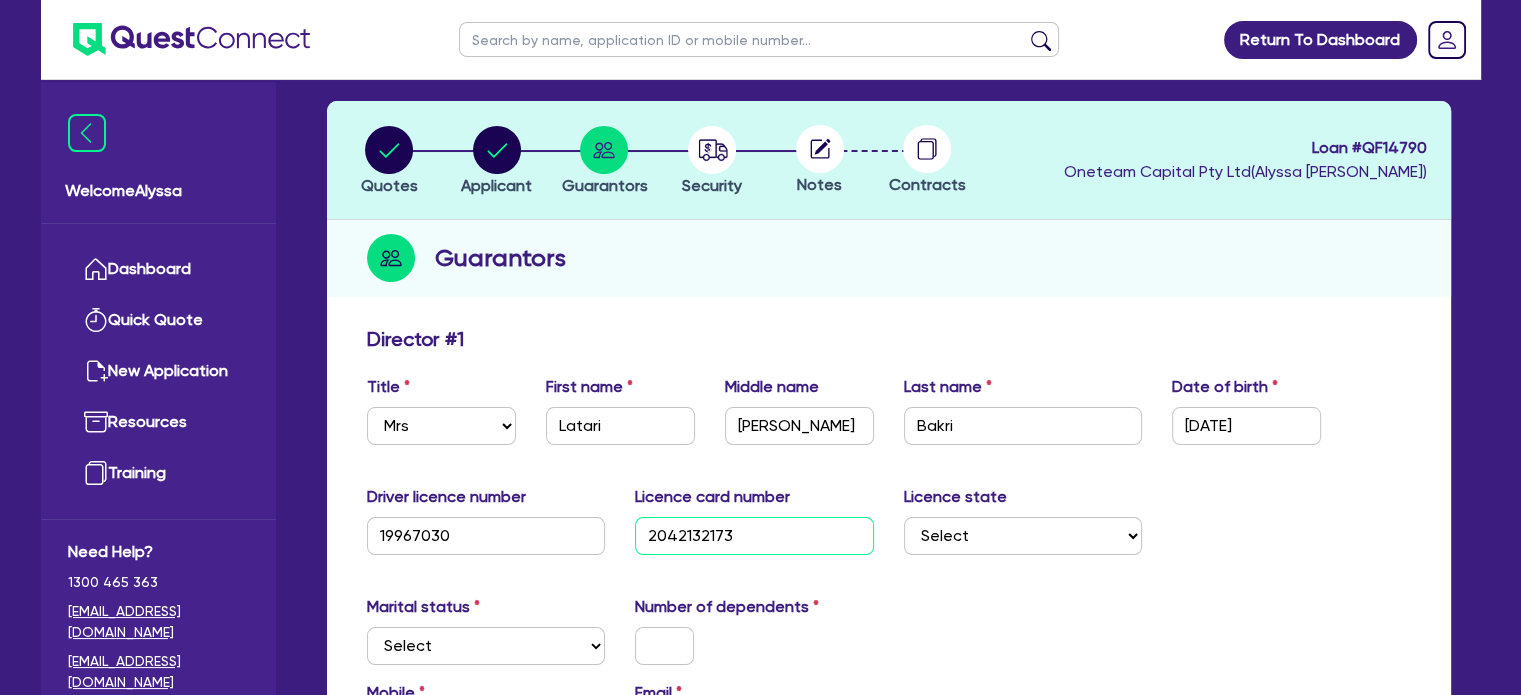 type on "2042132173" 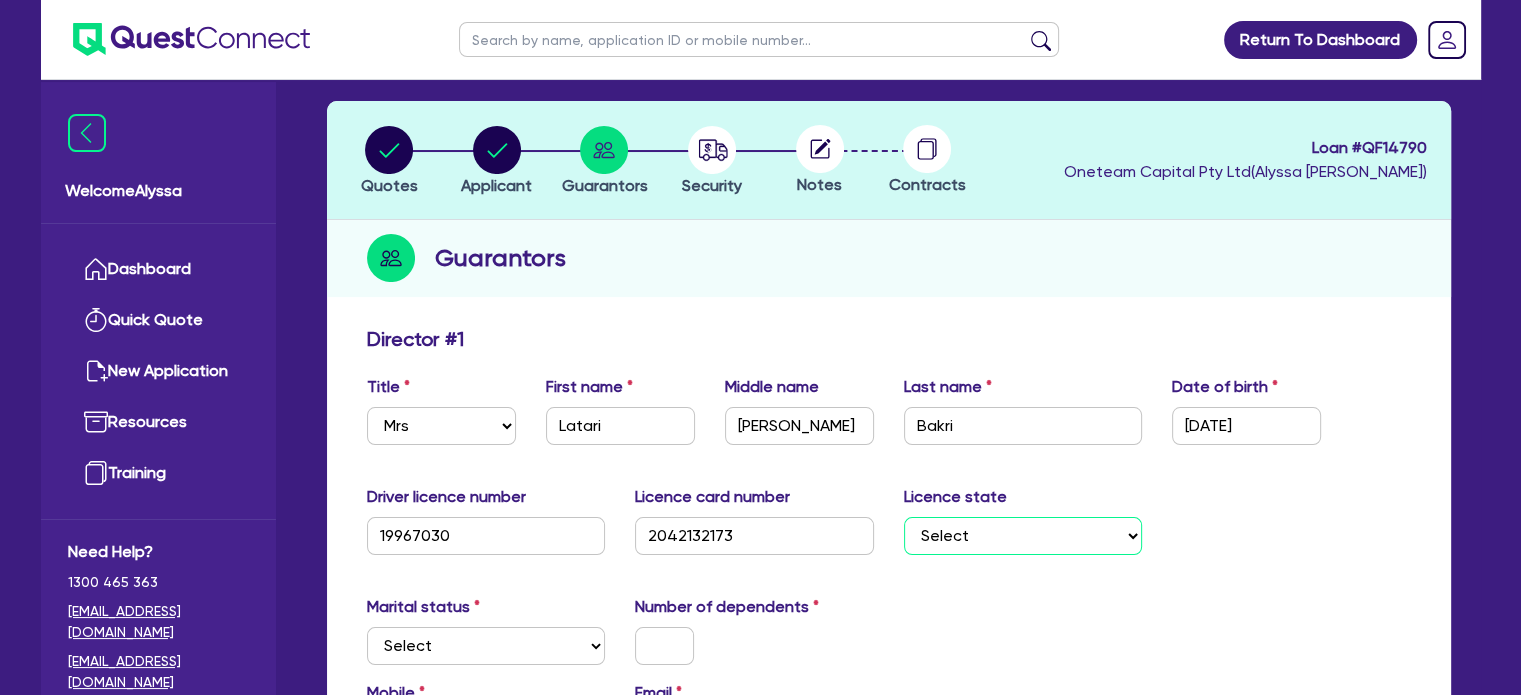 click on "Select [GEOGRAPHIC_DATA] [GEOGRAPHIC_DATA] [GEOGRAPHIC_DATA] [GEOGRAPHIC_DATA] [GEOGRAPHIC_DATA] SA [GEOGRAPHIC_DATA] [GEOGRAPHIC_DATA]" at bounding box center (1023, 536) 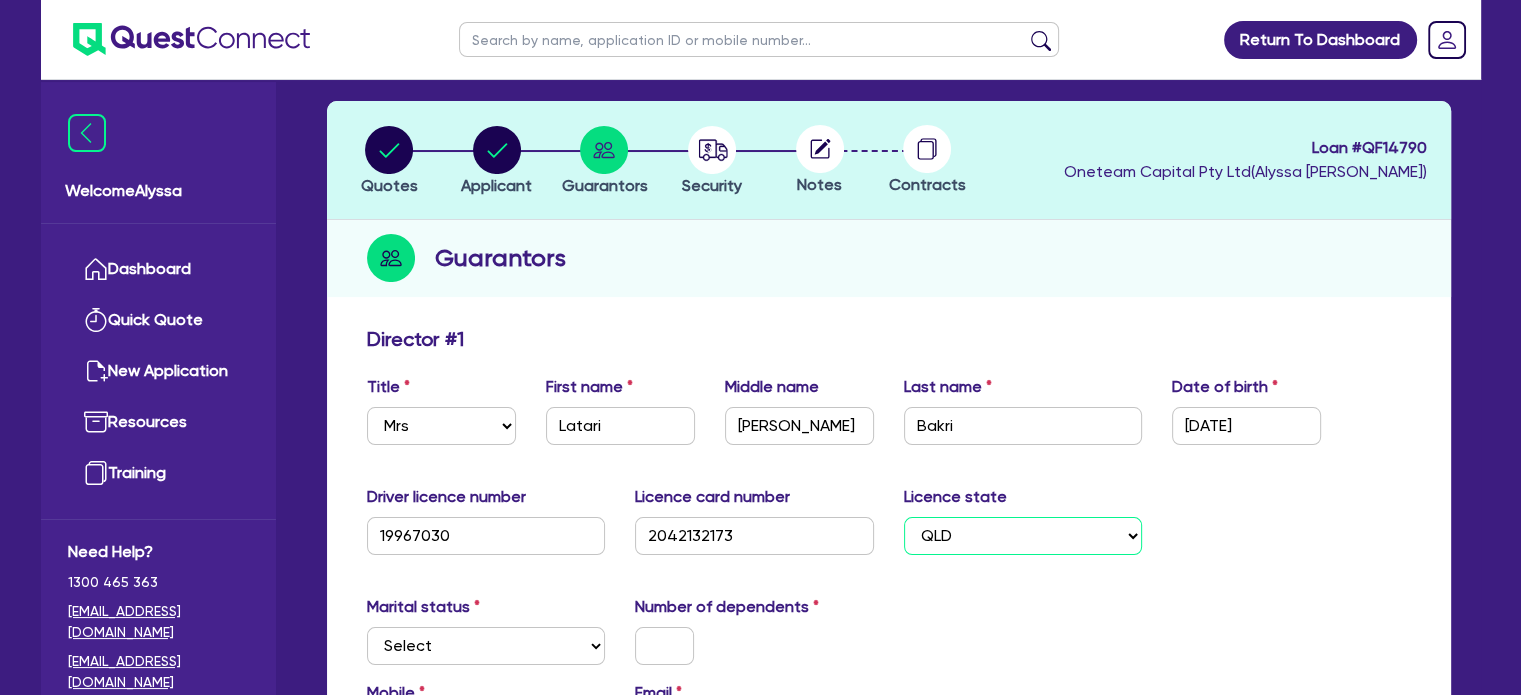 click on "Select [GEOGRAPHIC_DATA] [GEOGRAPHIC_DATA] [GEOGRAPHIC_DATA] [GEOGRAPHIC_DATA] [GEOGRAPHIC_DATA] SA [GEOGRAPHIC_DATA] [GEOGRAPHIC_DATA]" at bounding box center (1023, 536) 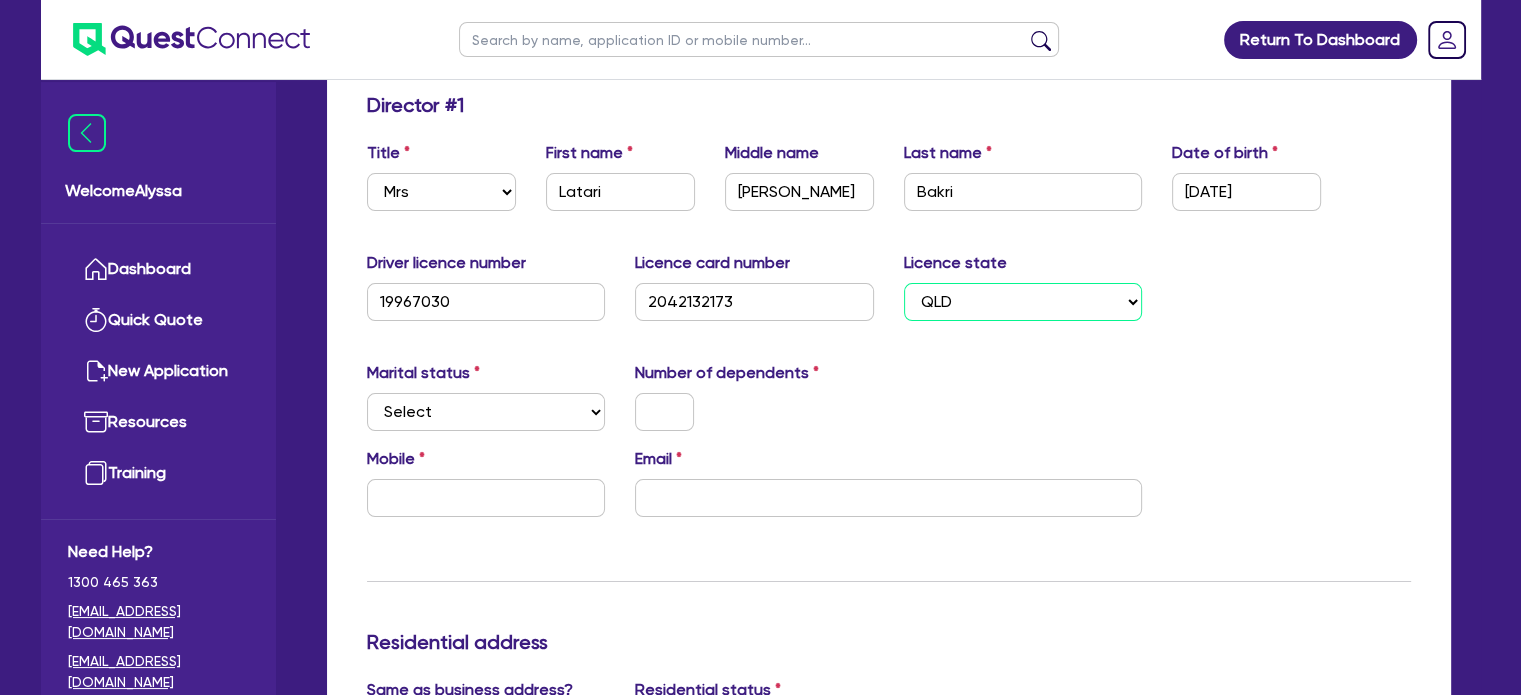 scroll, scrollTop: 324, scrollLeft: 0, axis: vertical 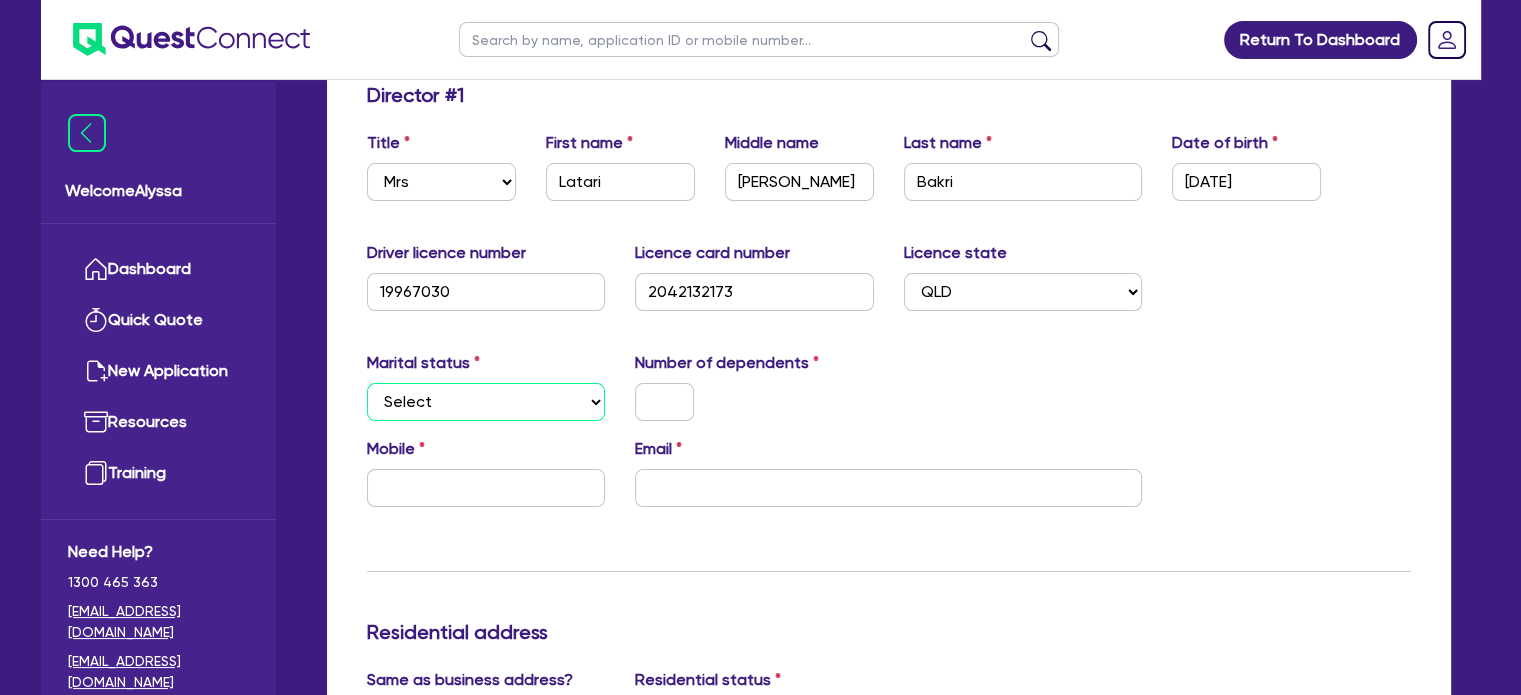 click on "Select Single Married De Facto / Partner" at bounding box center [486, 402] 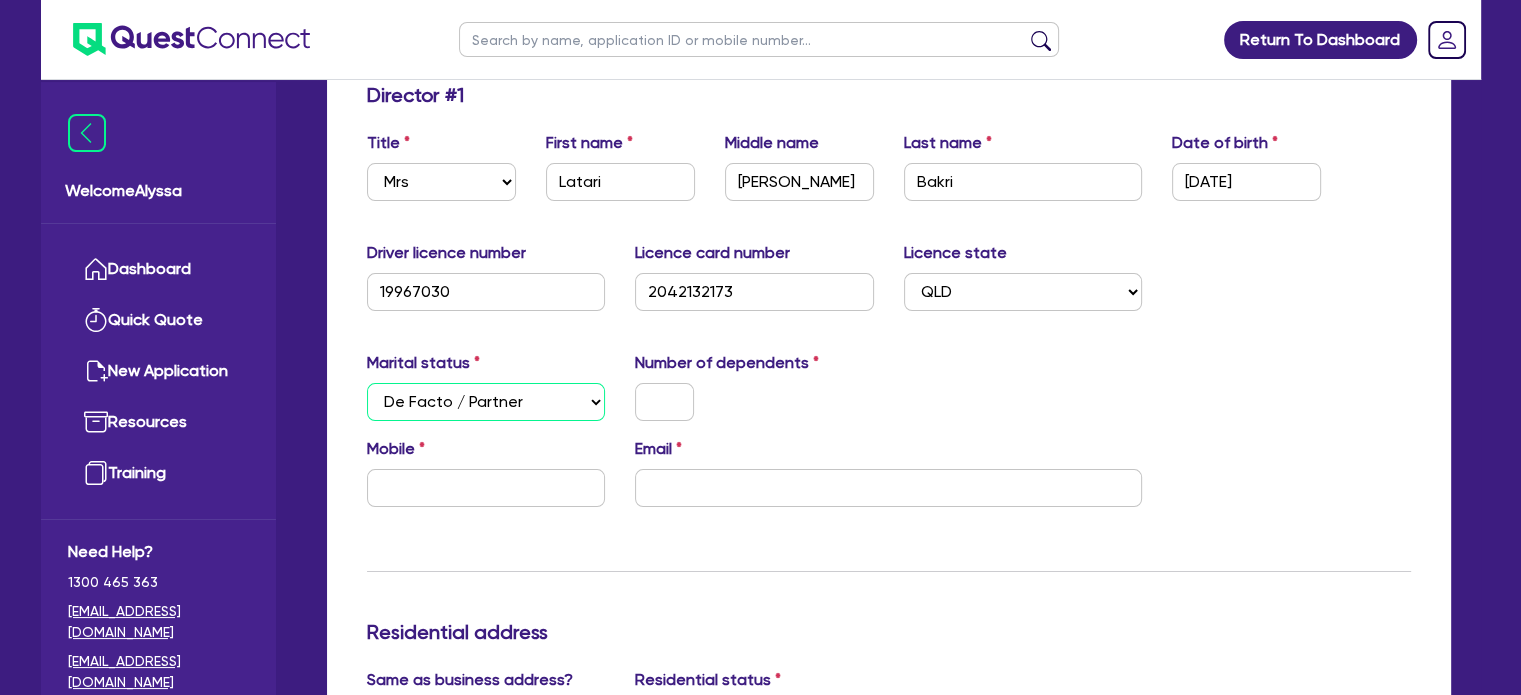 click on "Select Single Married De Facto / Partner" at bounding box center (486, 402) 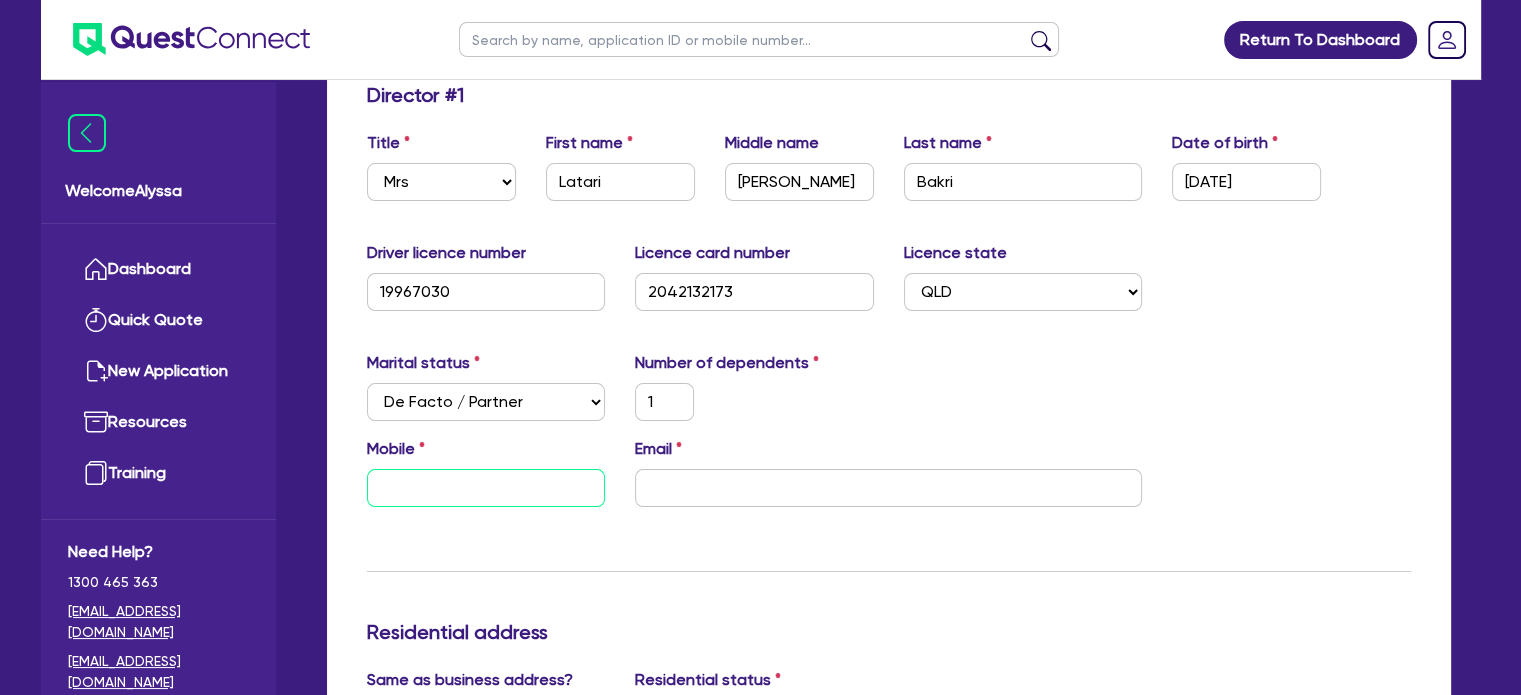 type on "1" 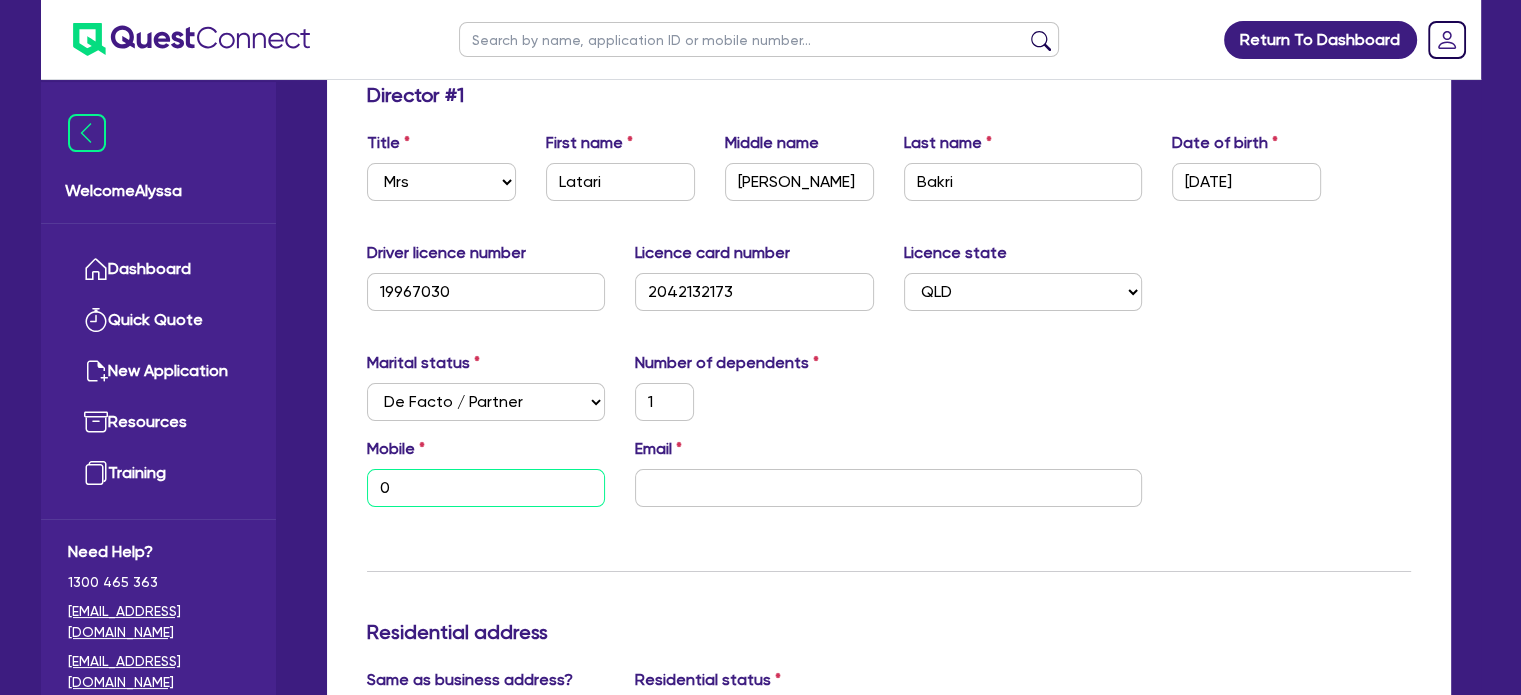 type on "1" 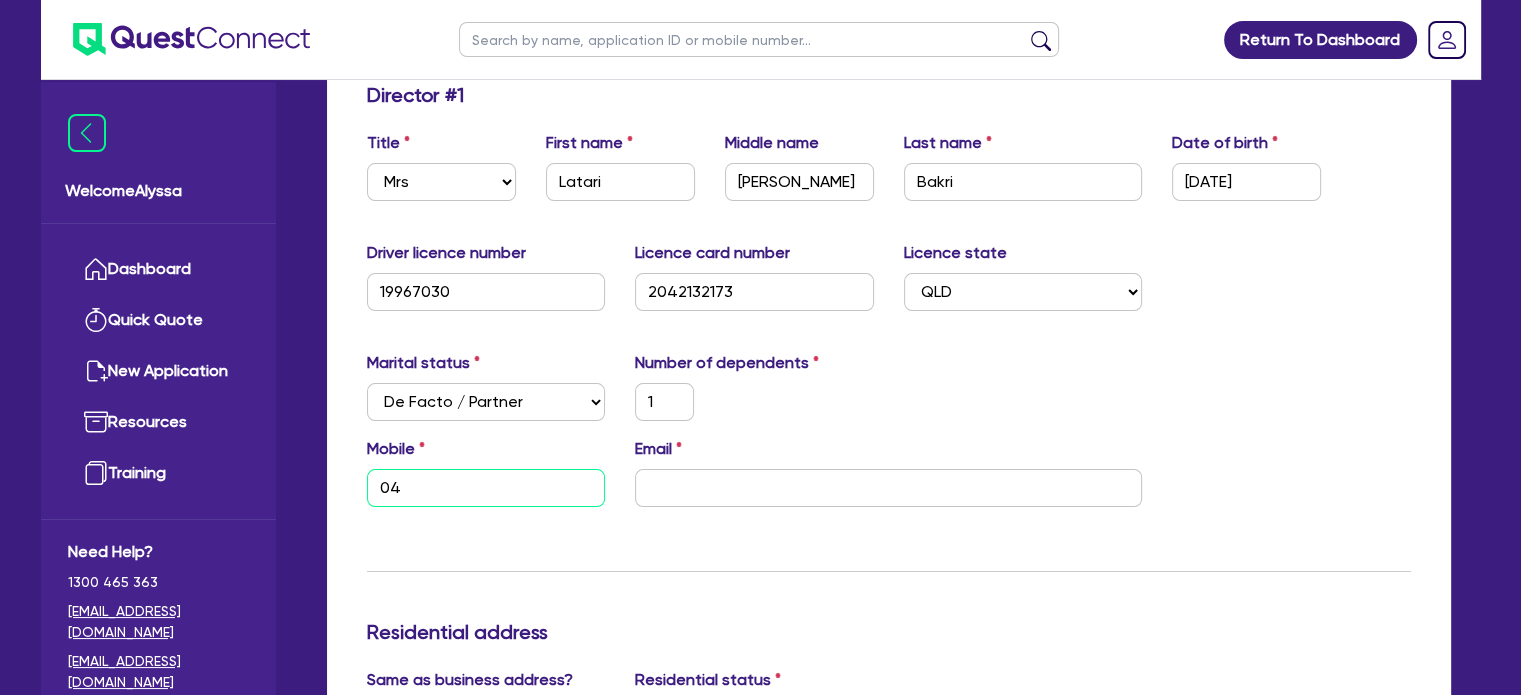 type on "1" 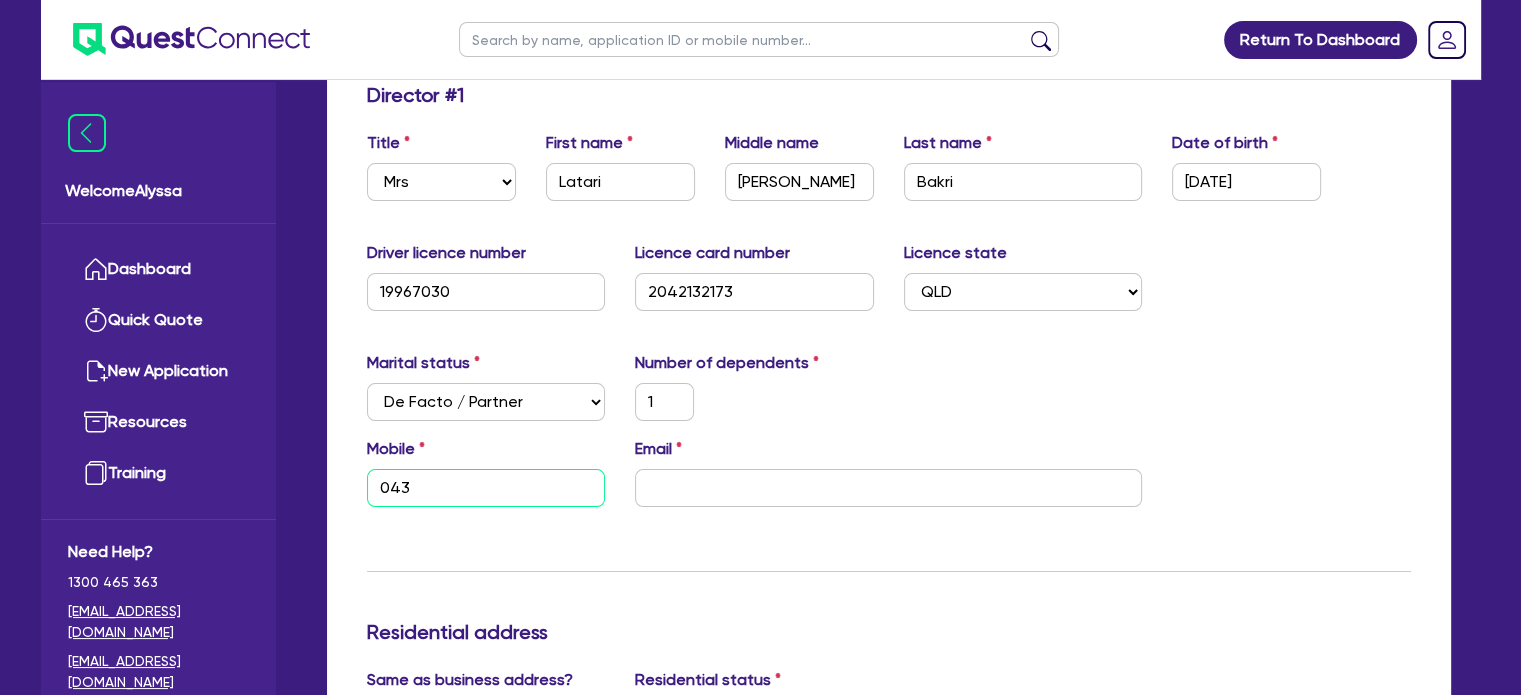 type on "1" 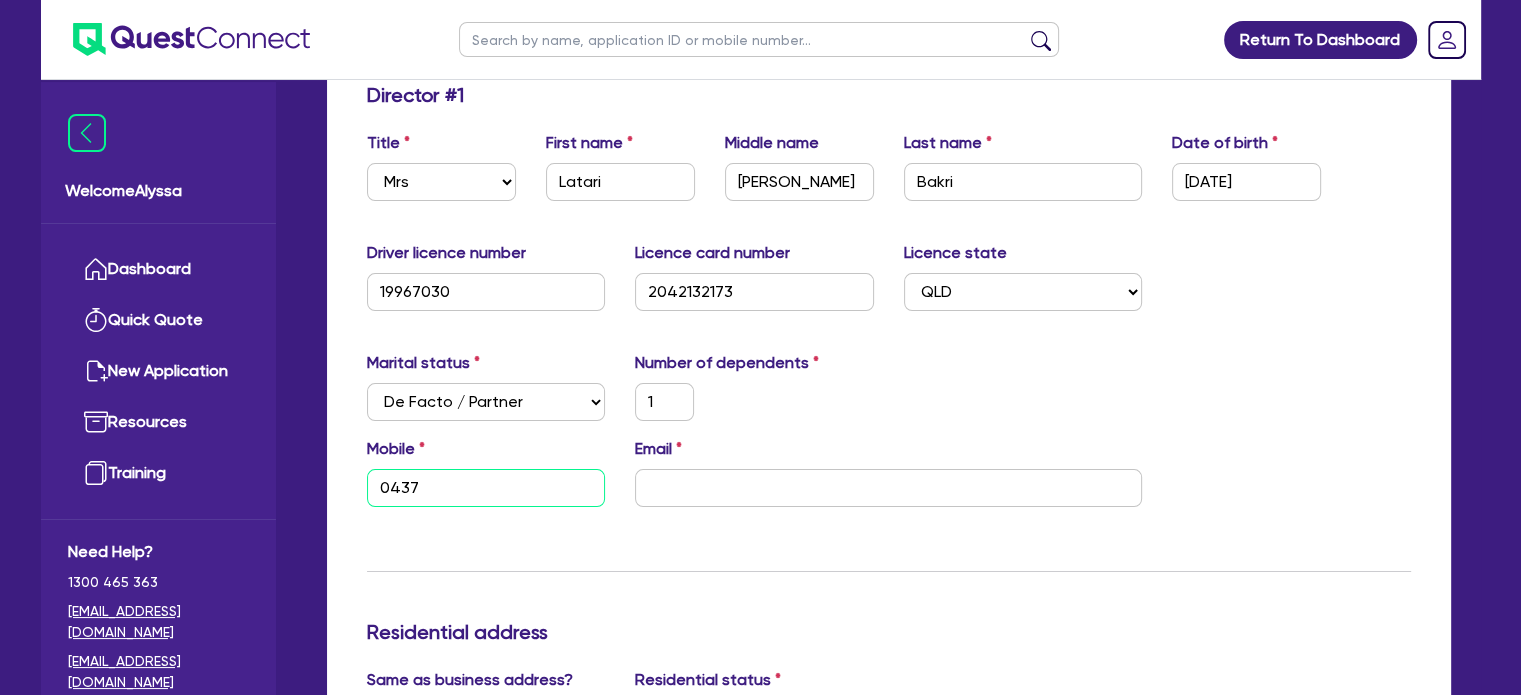 type on "1" 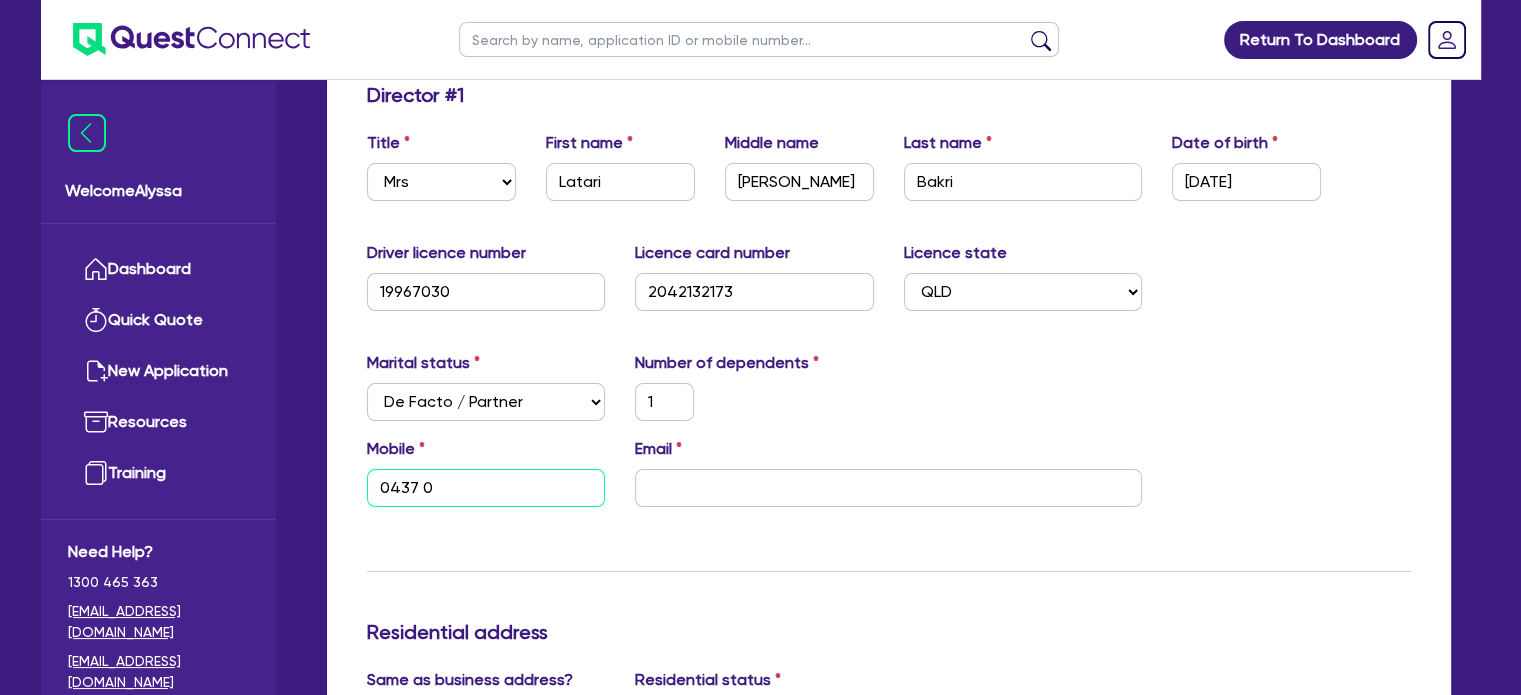 type on "1" 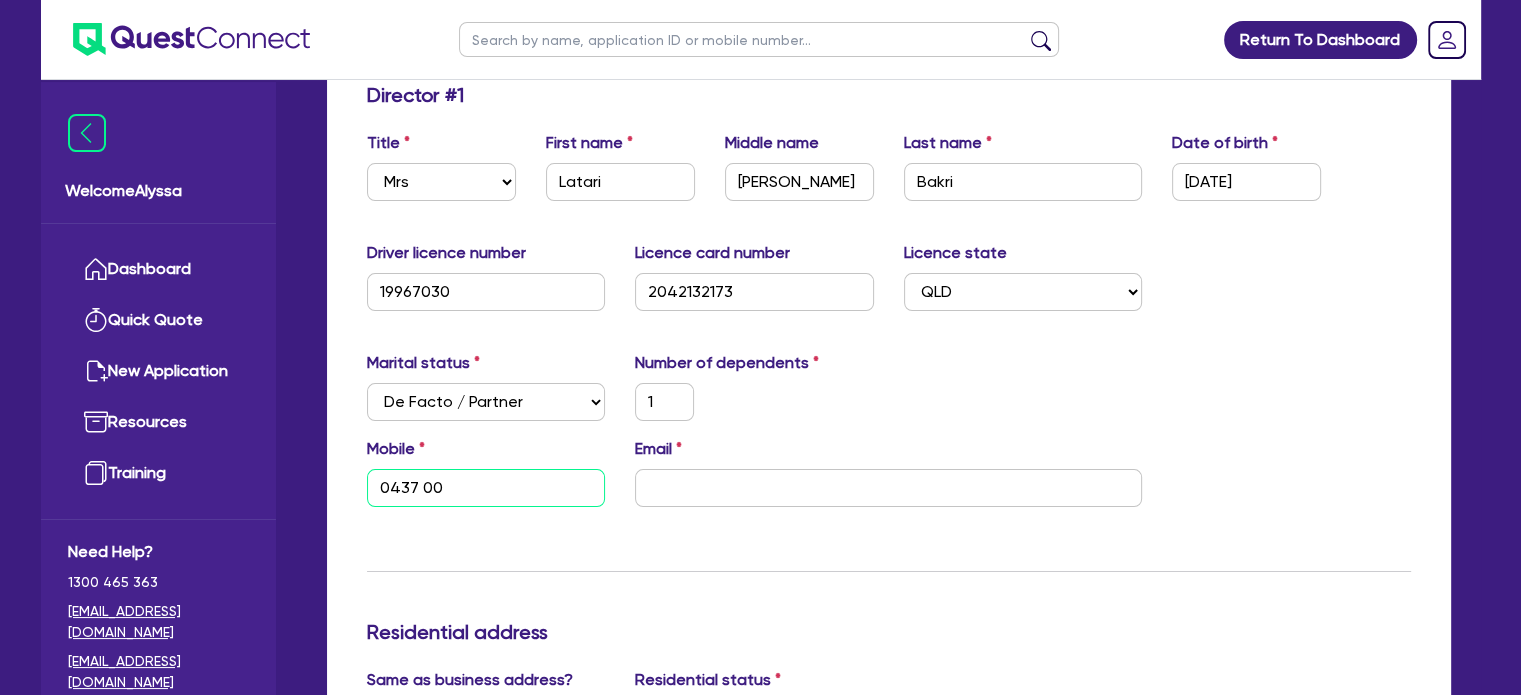 type on "1" 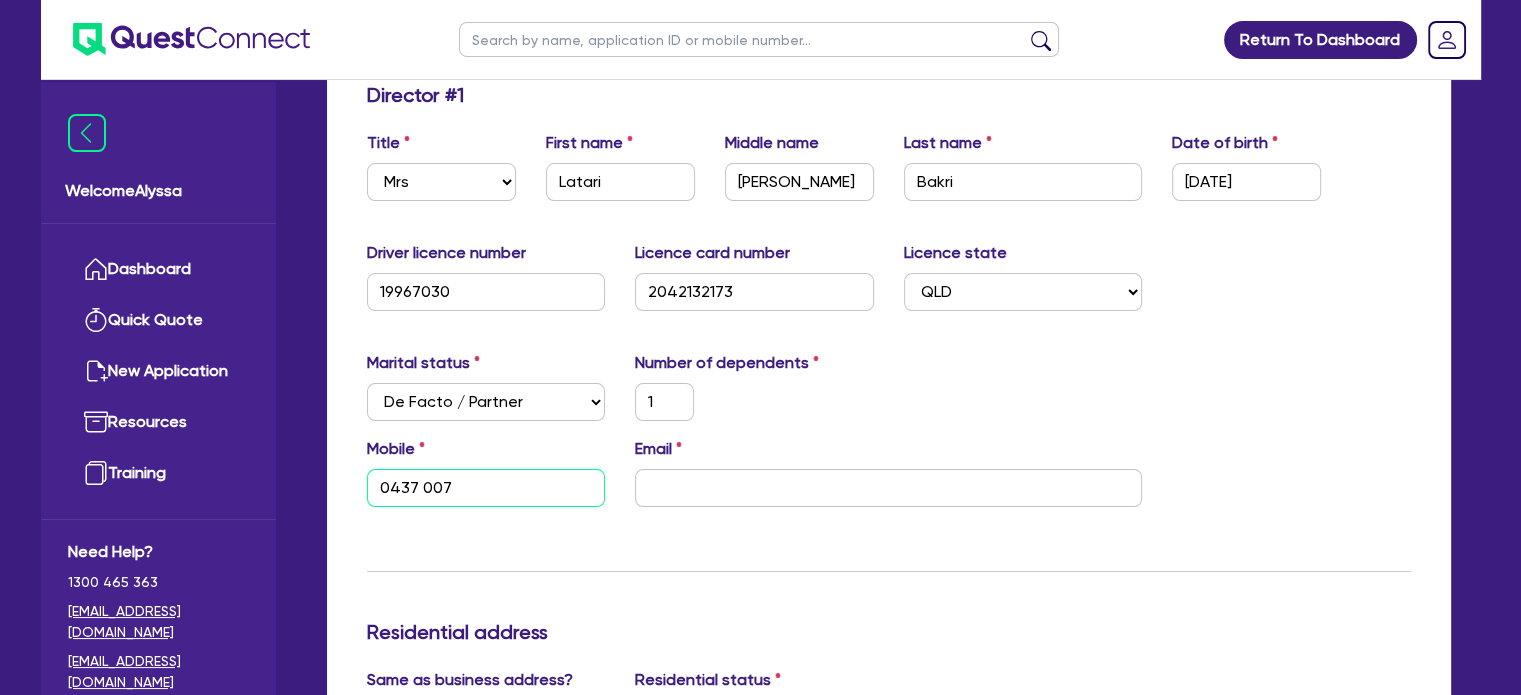 type on "1" 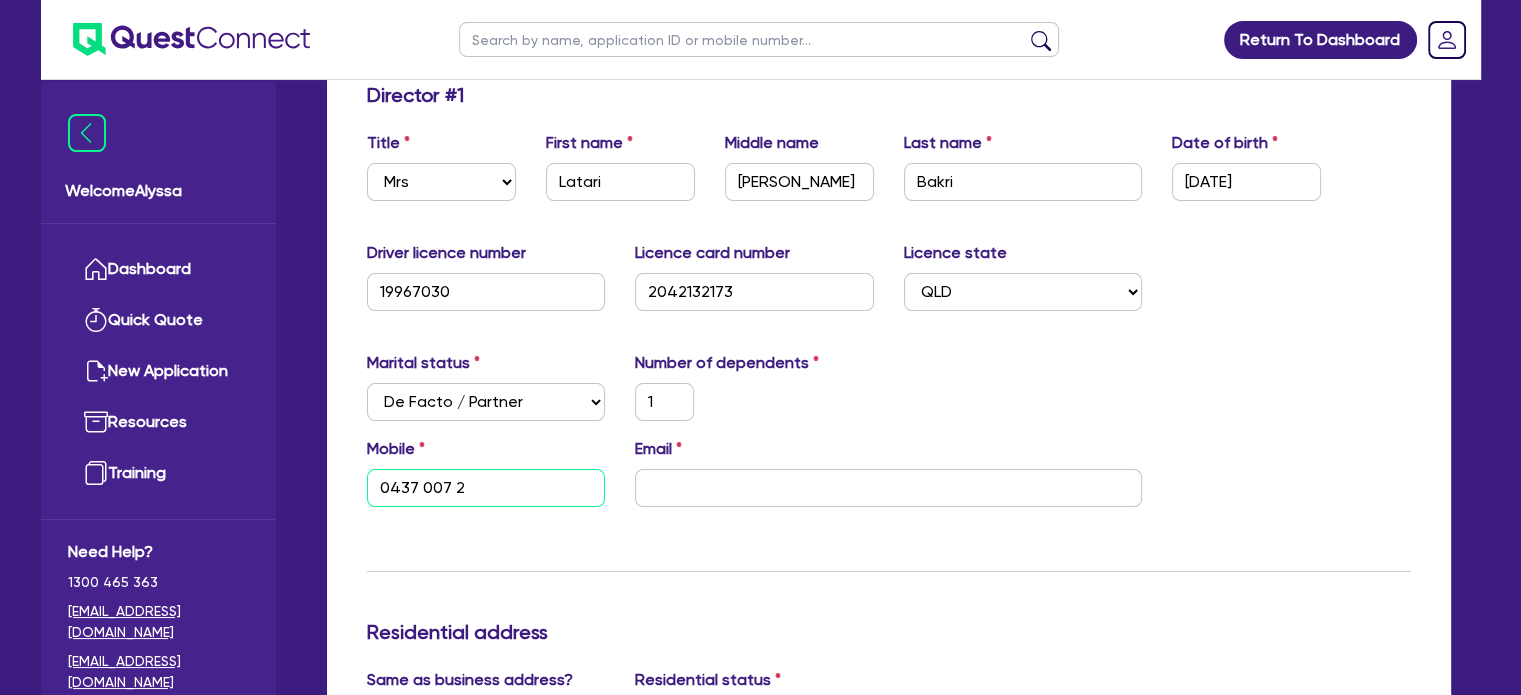type on "1" 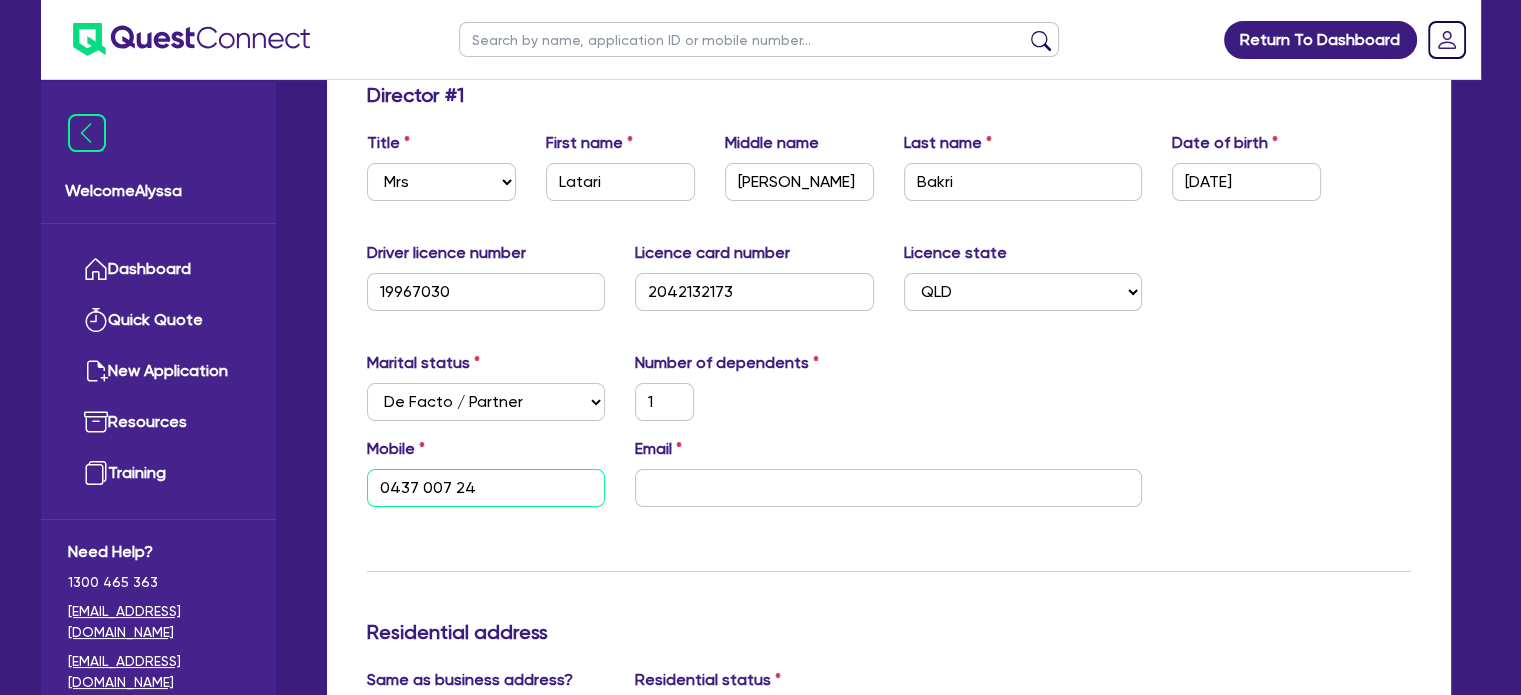 type on "1" 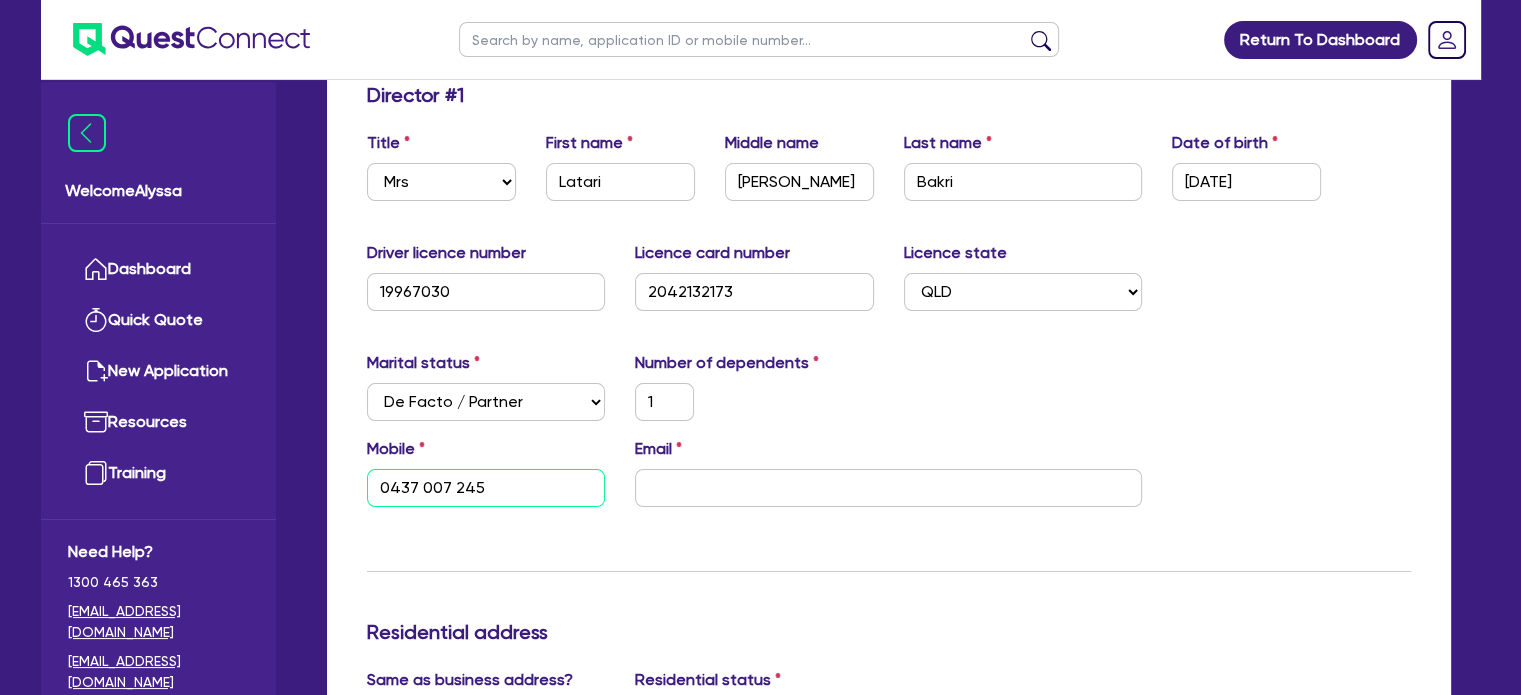 type on "0437 007 245" 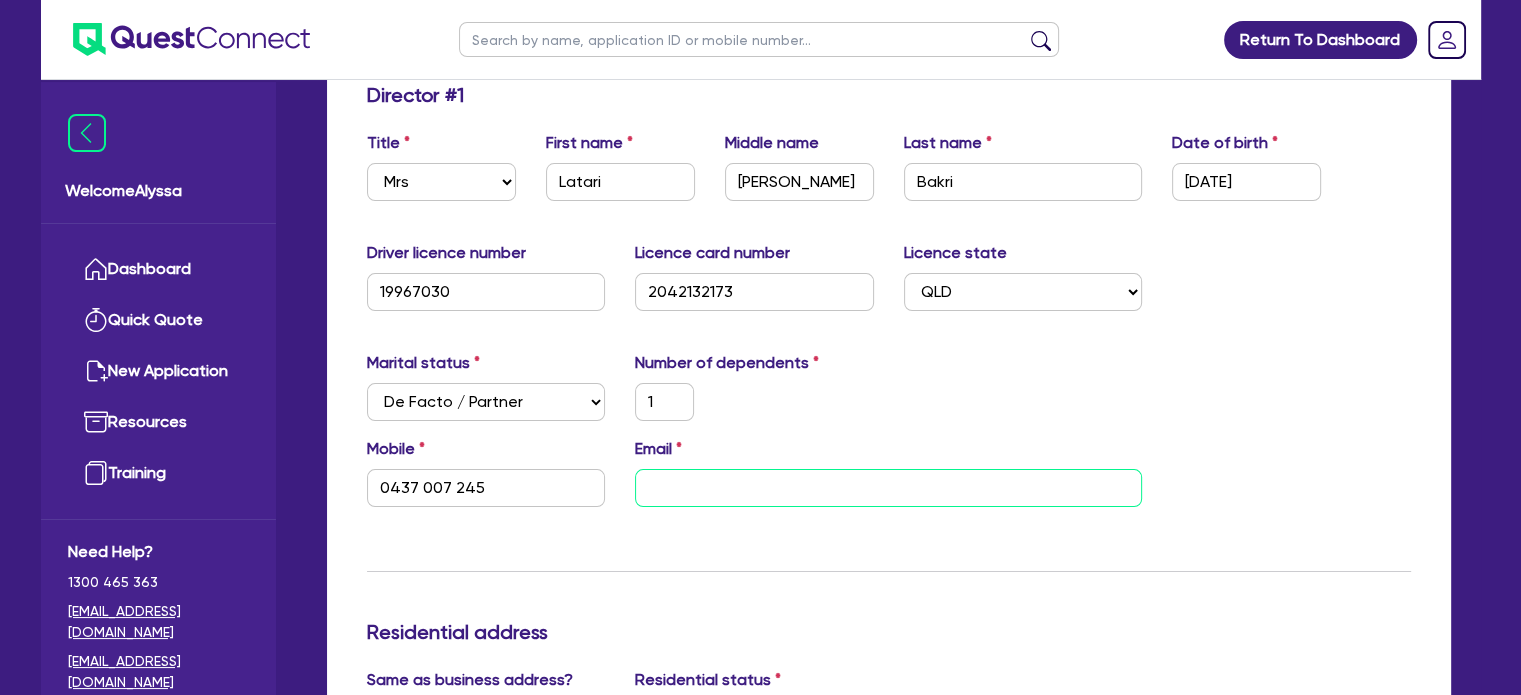 type on "1" 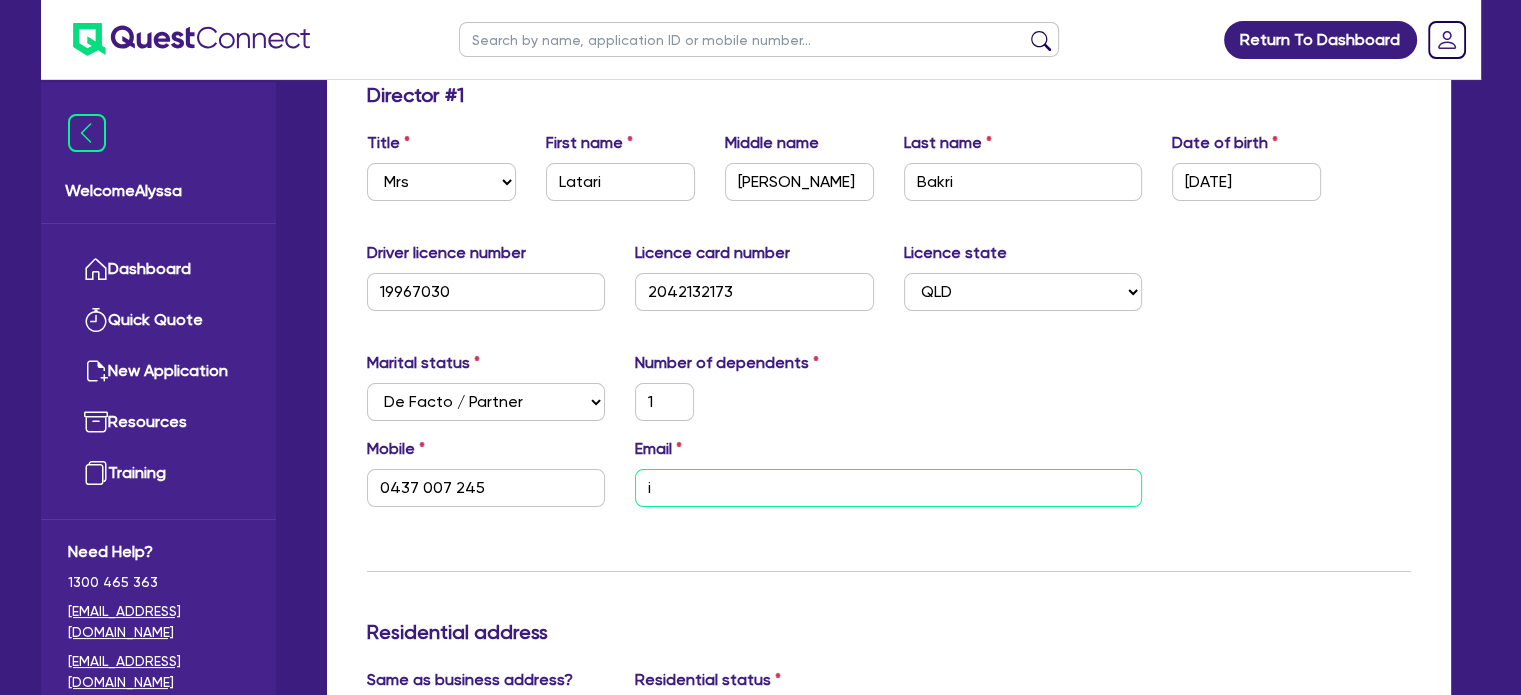 type on "1" 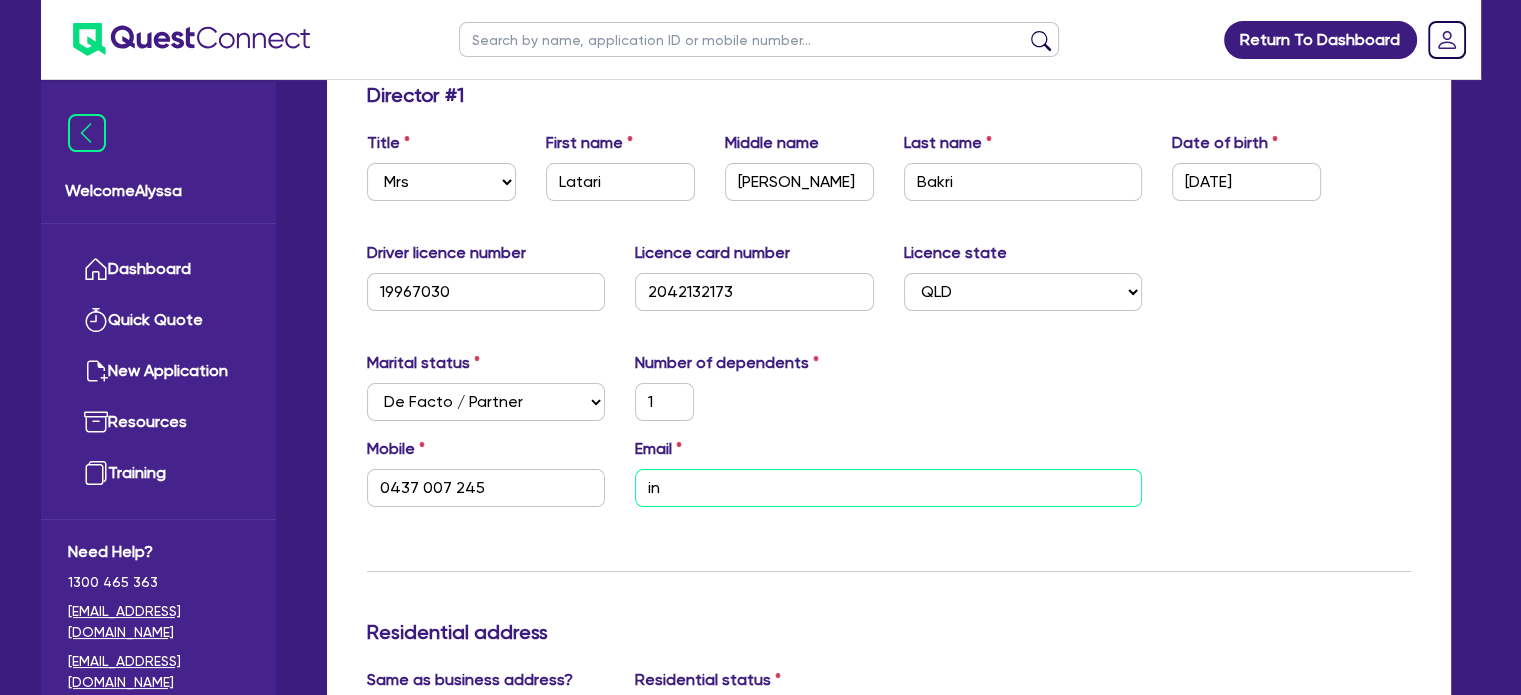 type on "1" 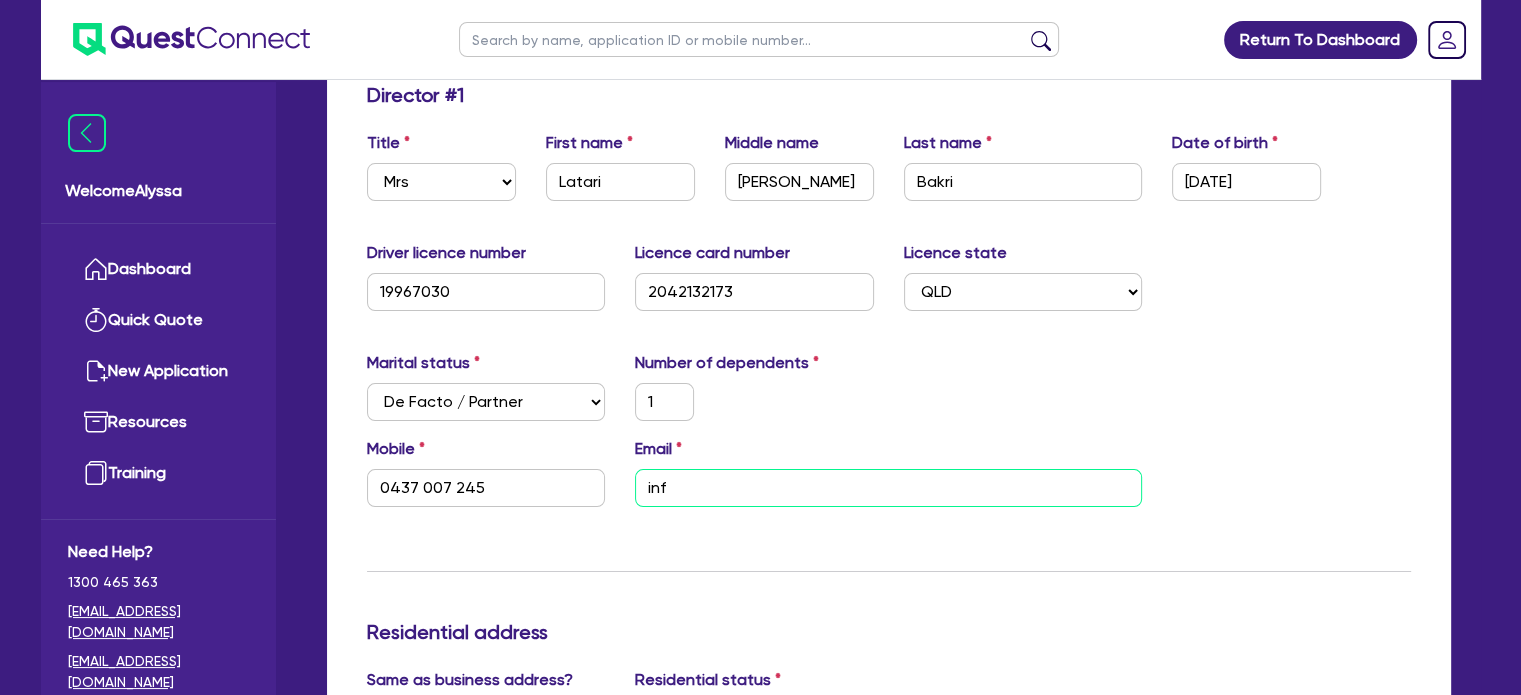 type on "1" 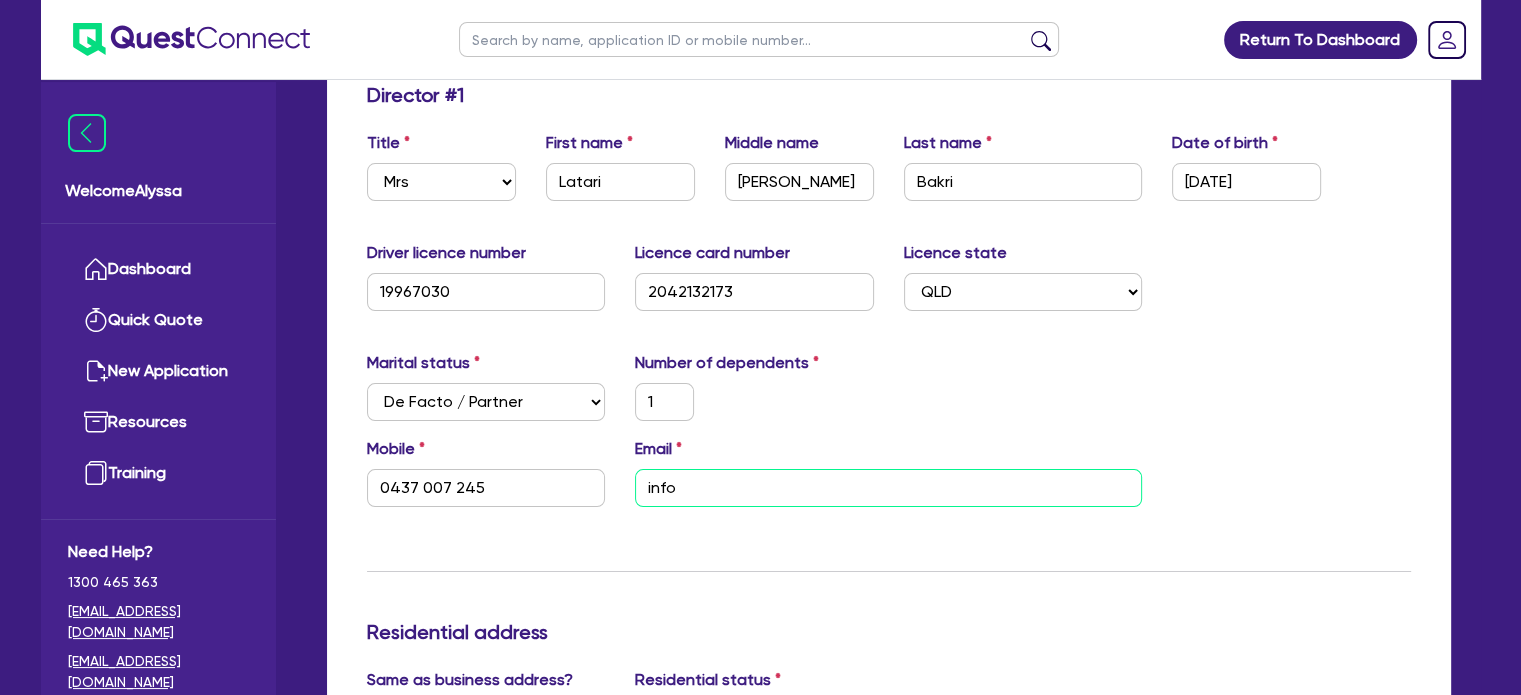 type on "1" 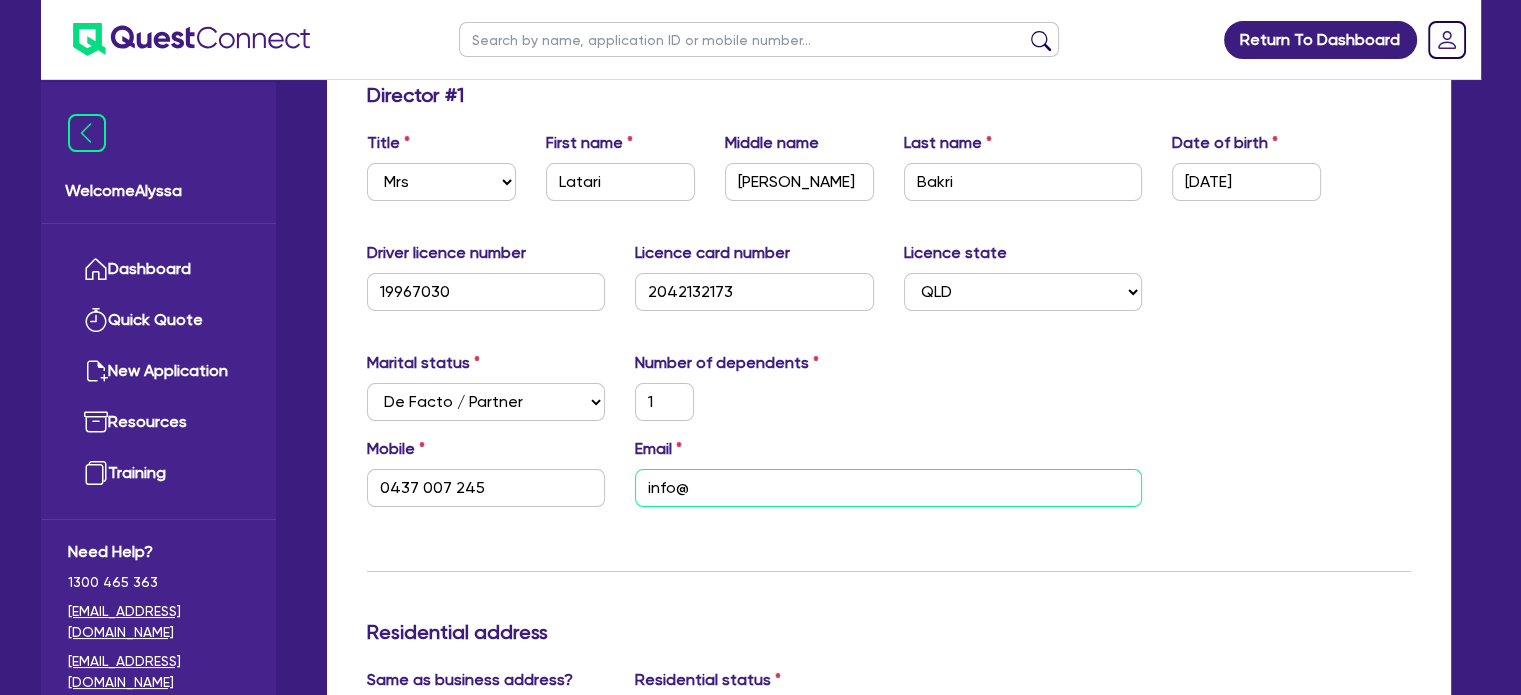 type on "1" 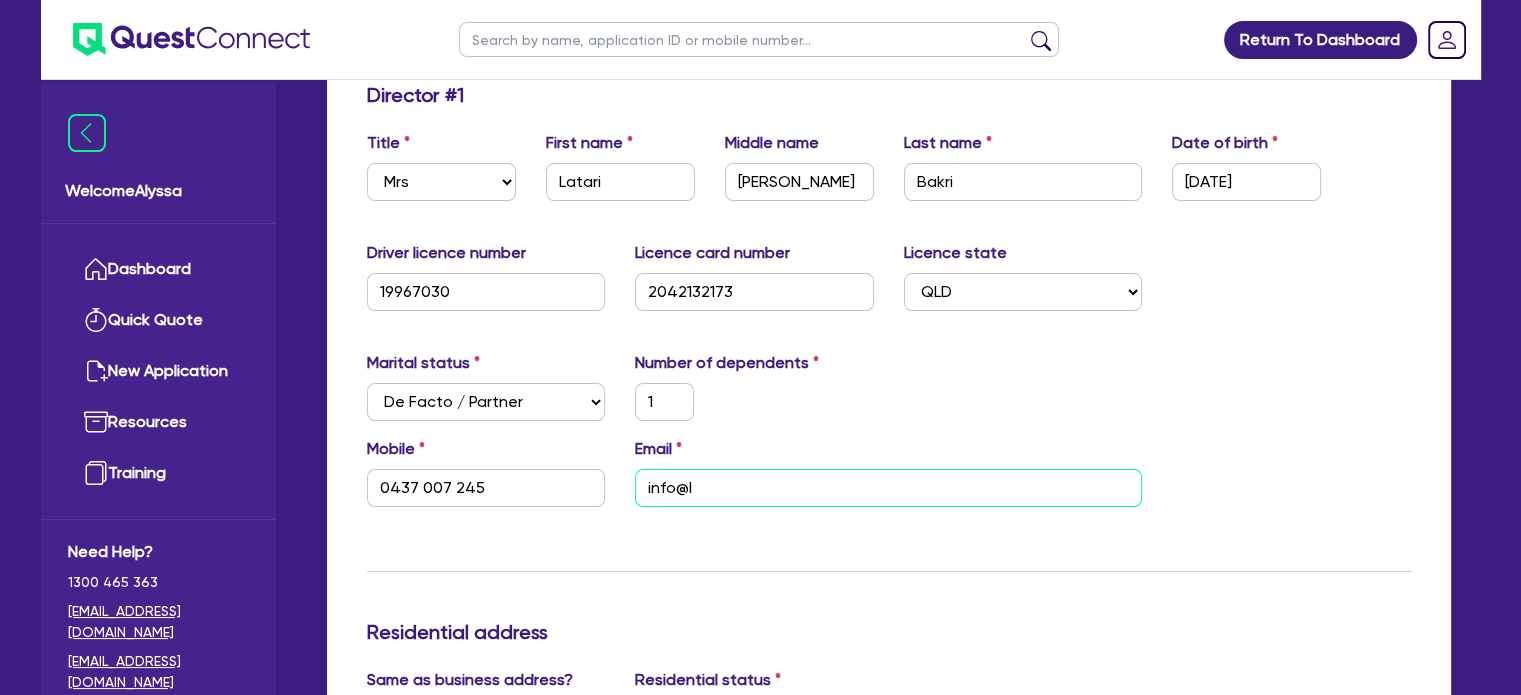 type on "1" 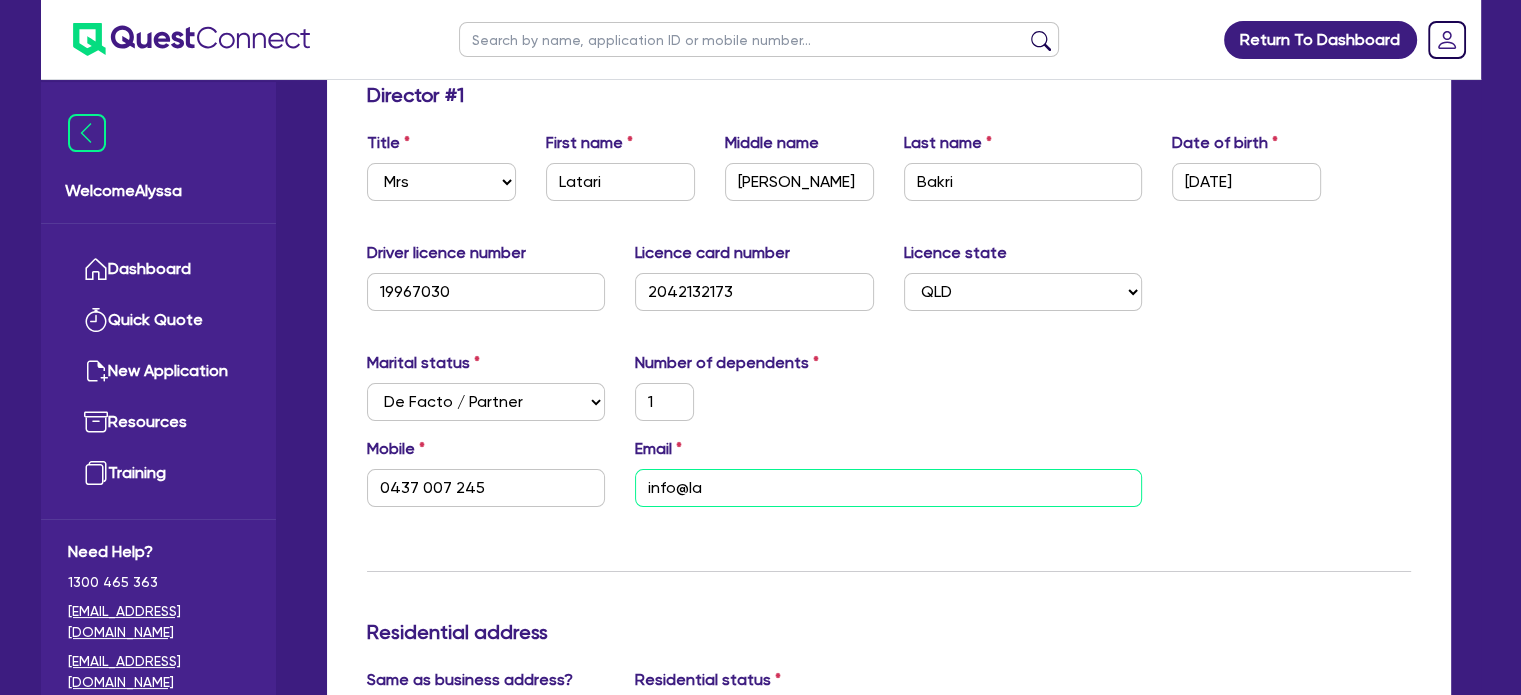 type on "1" 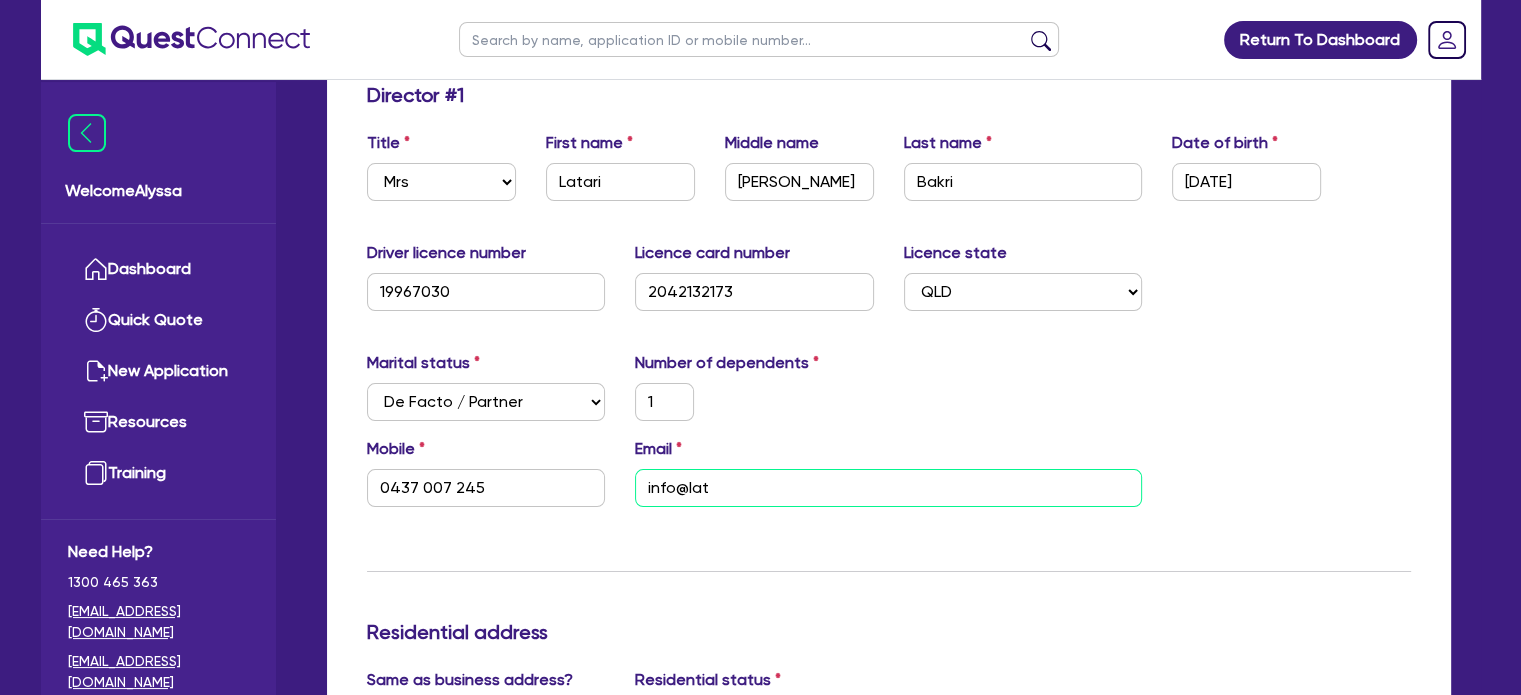 type on "1" 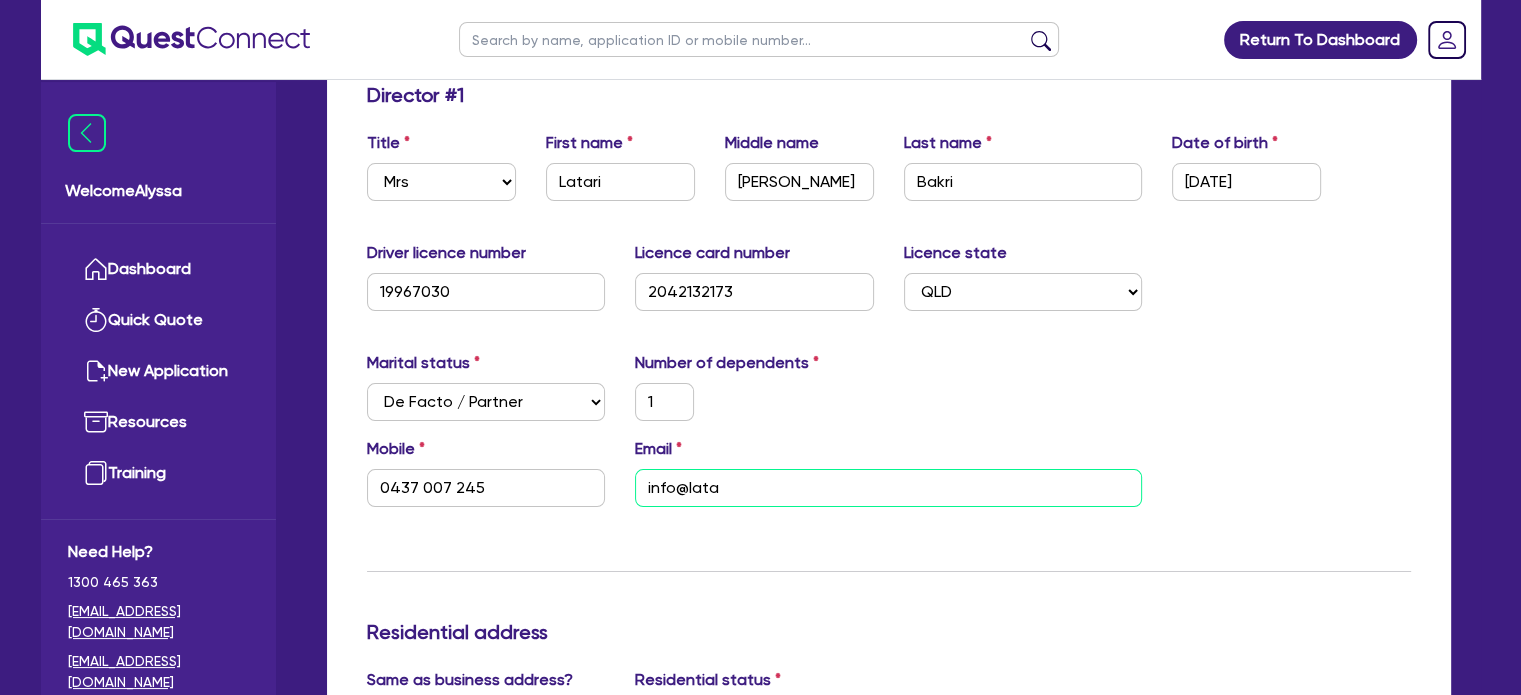 type on "1" 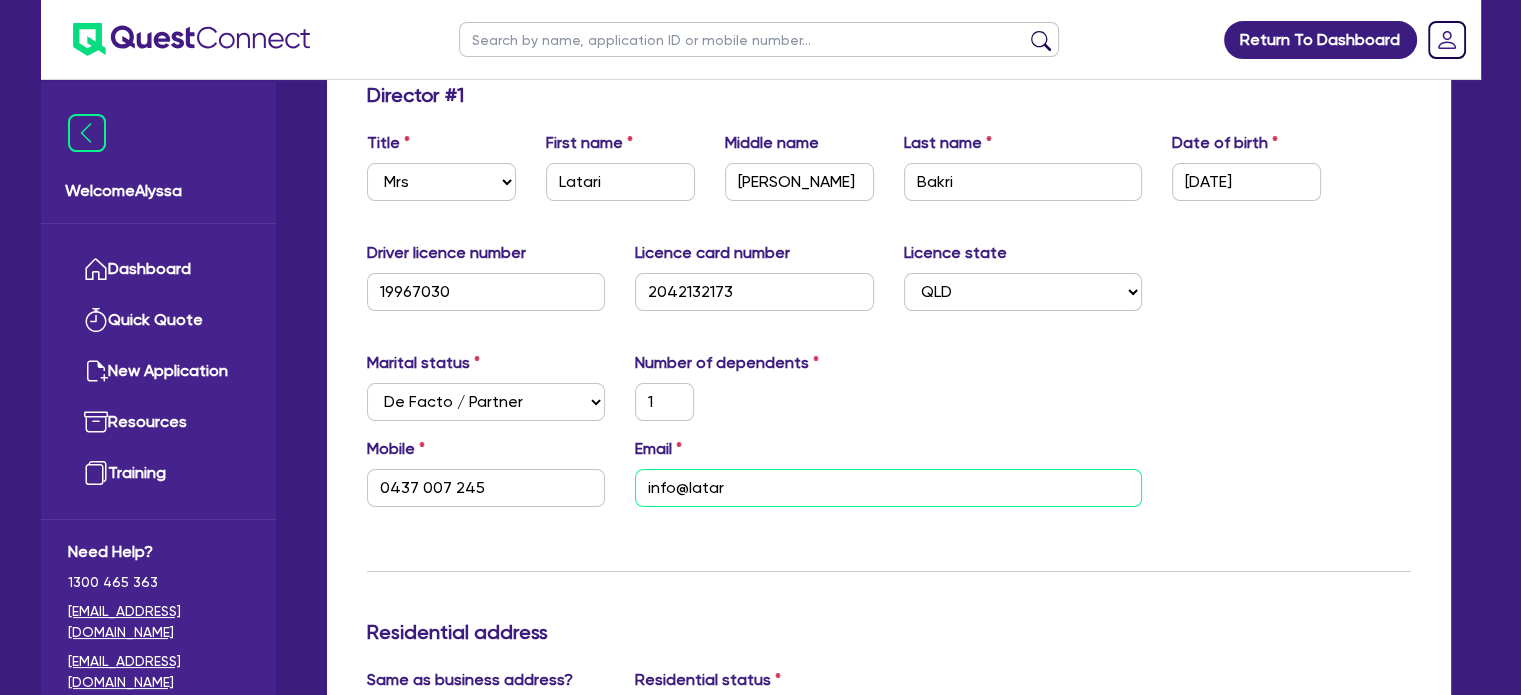 type on "1" 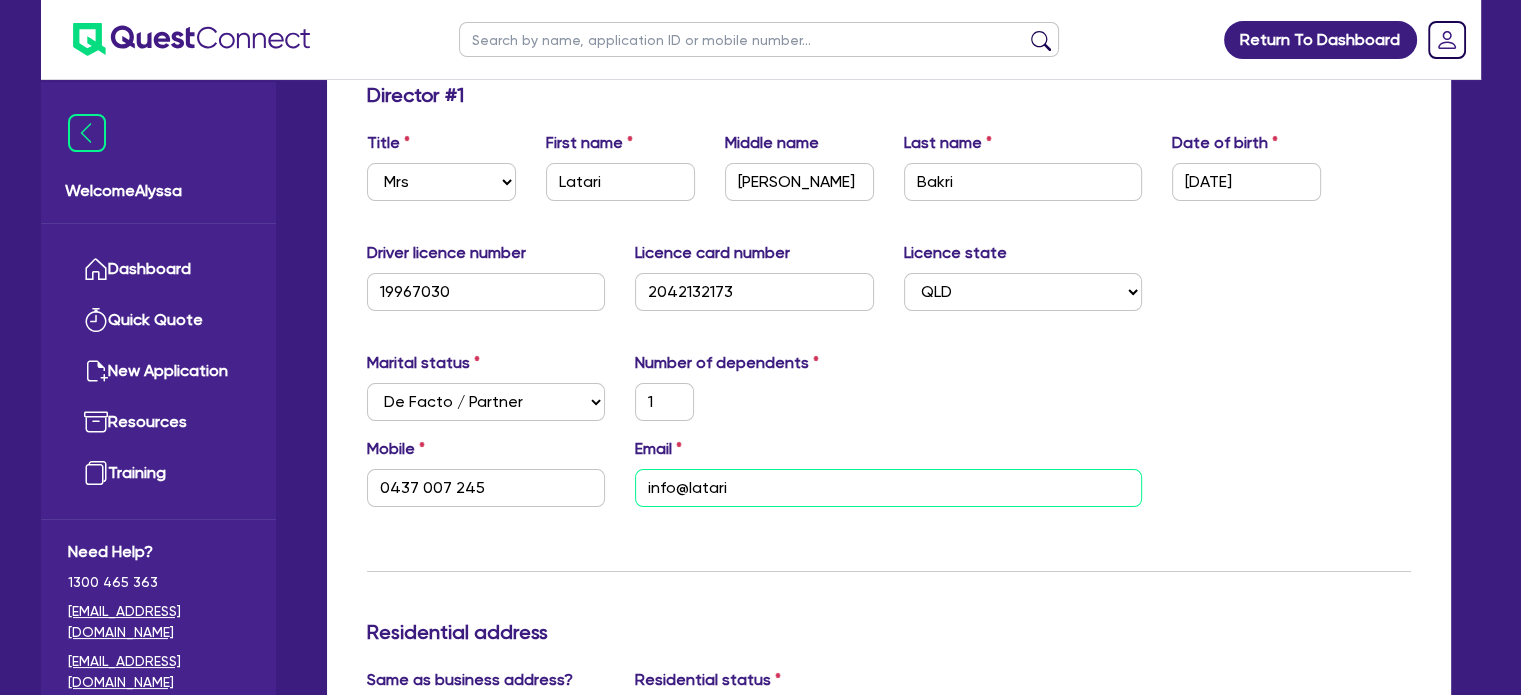 type on "1" 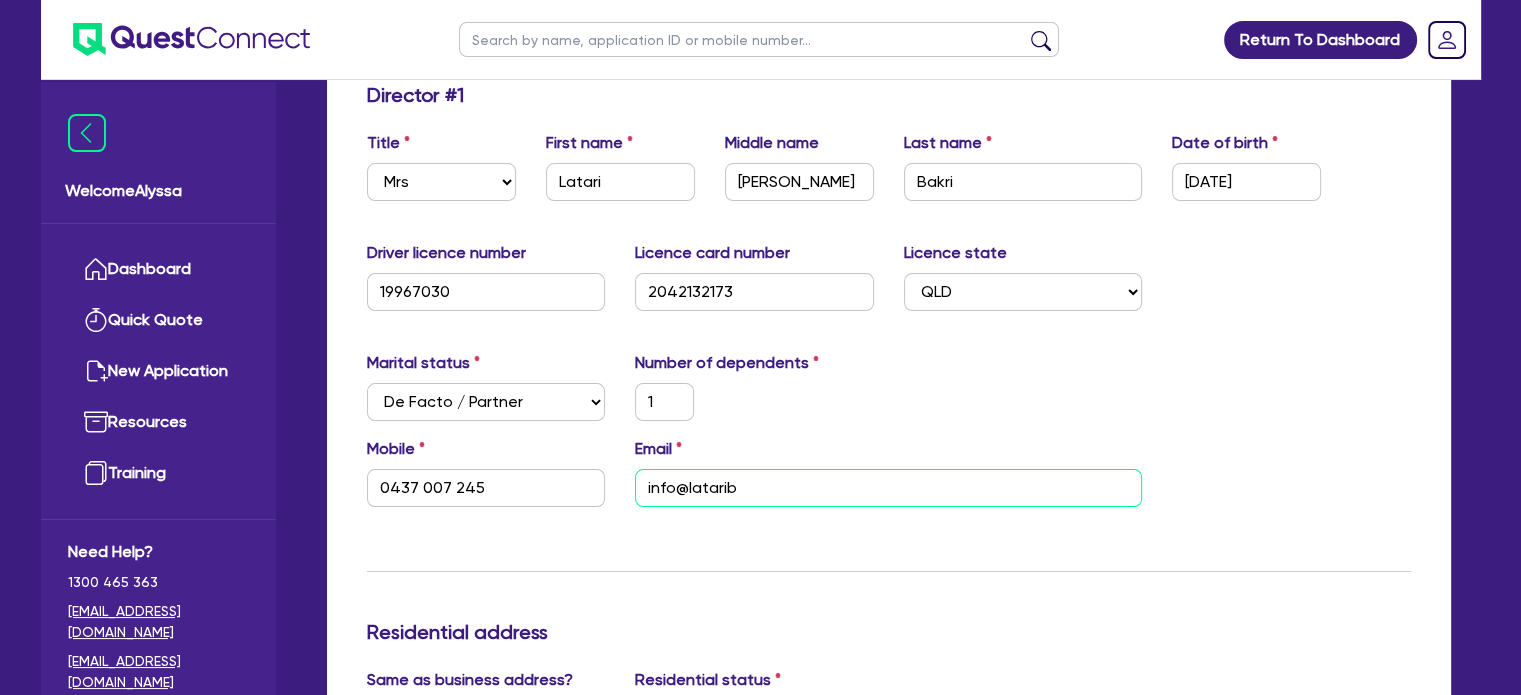 type on "1" 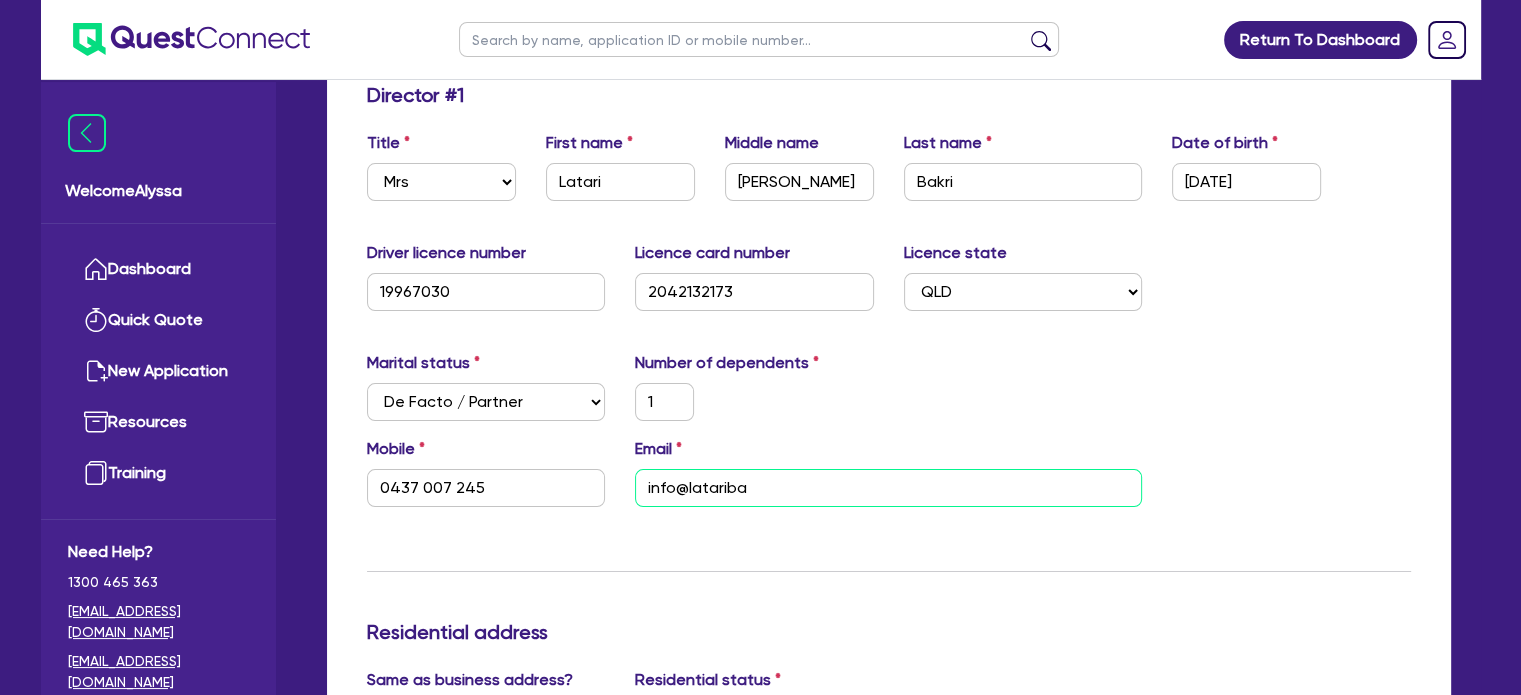 type on "1" 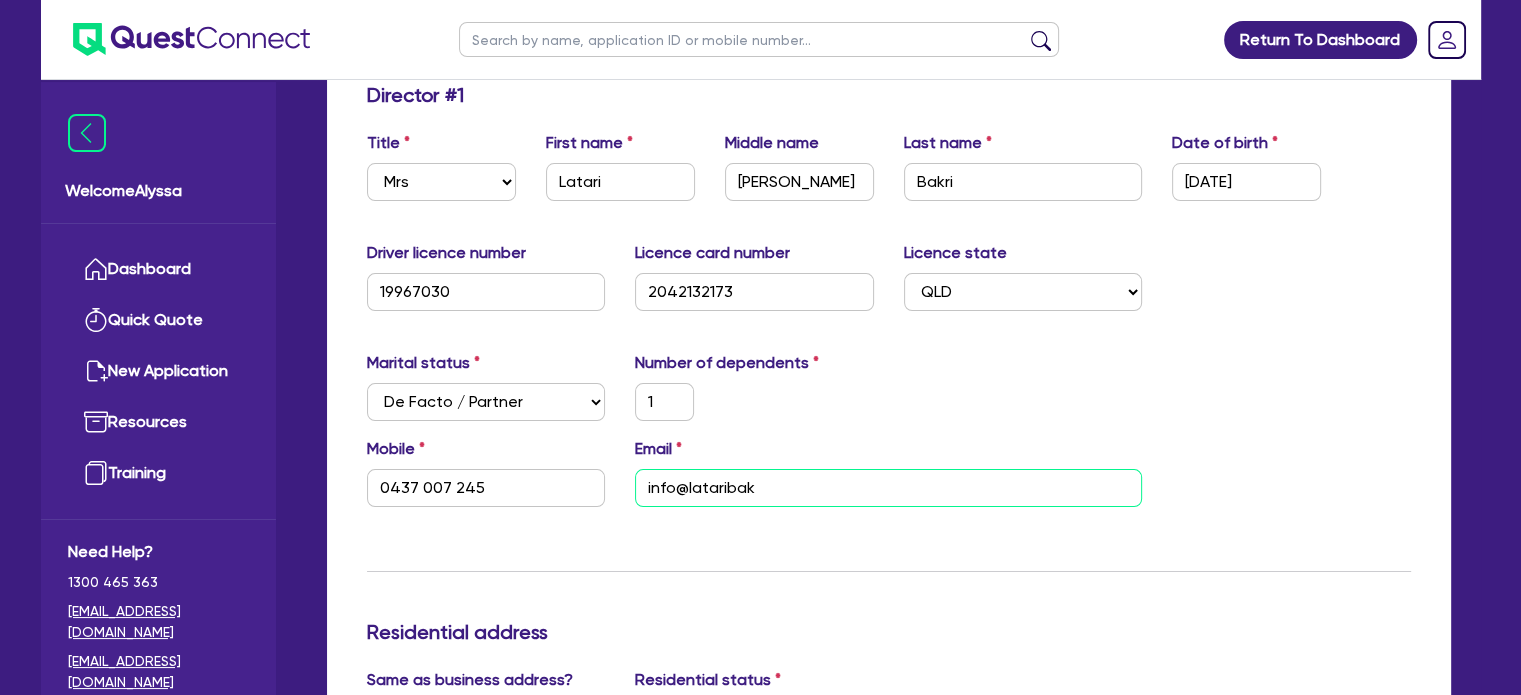 type on "1" 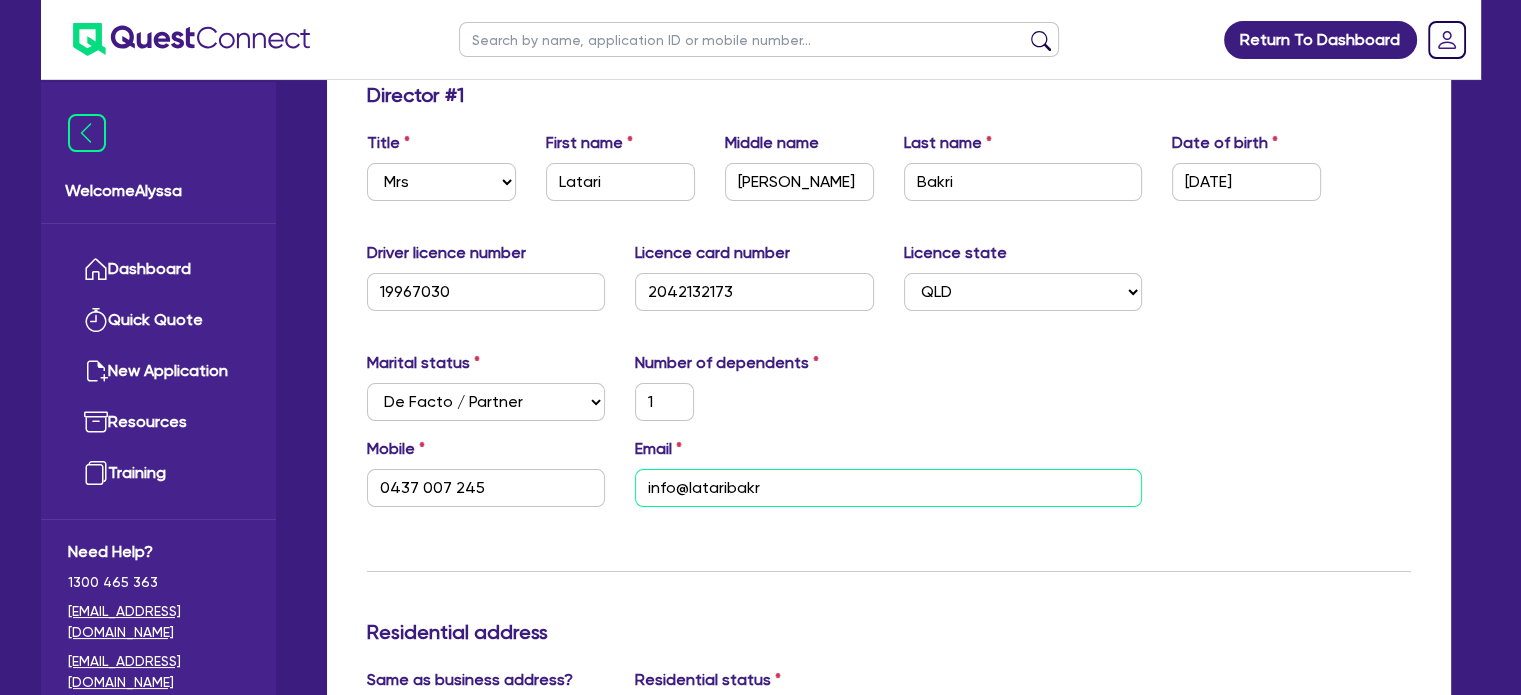 type on "1" 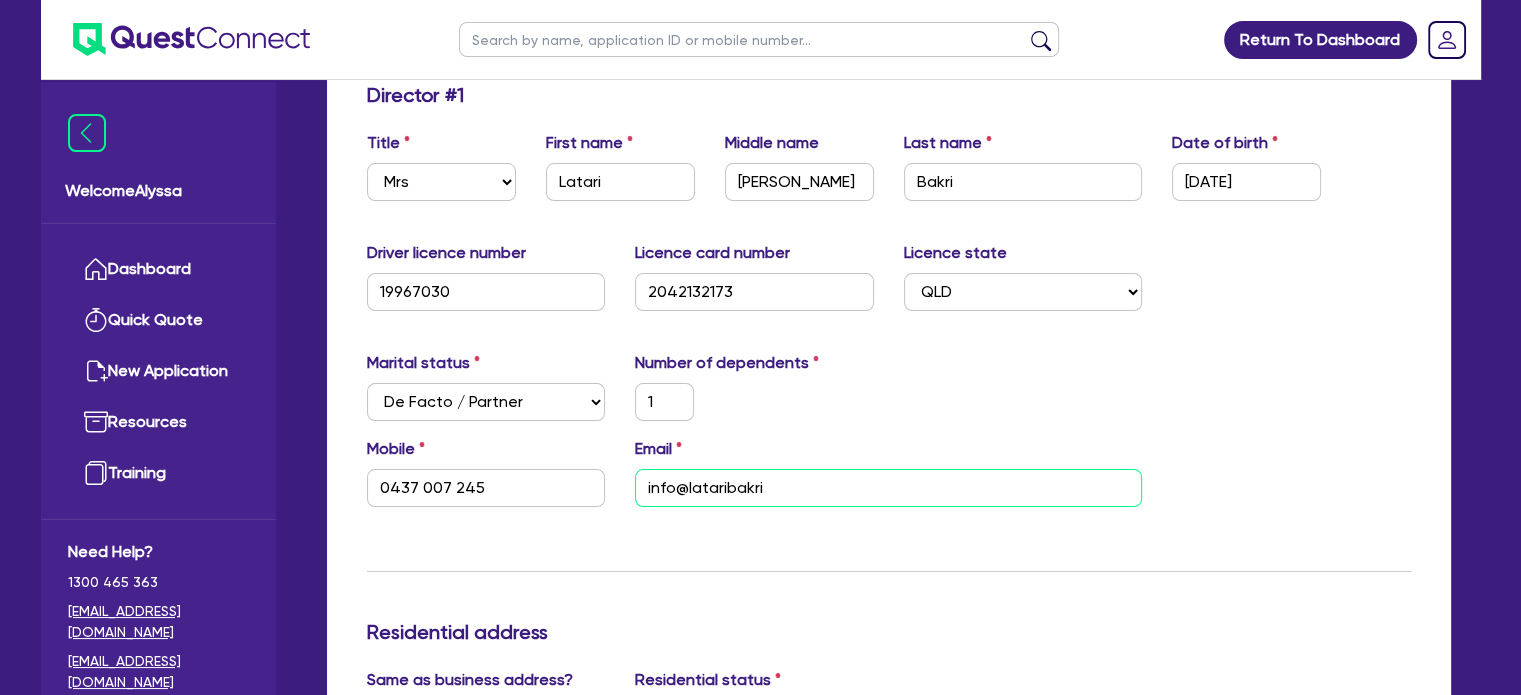 type on "1" 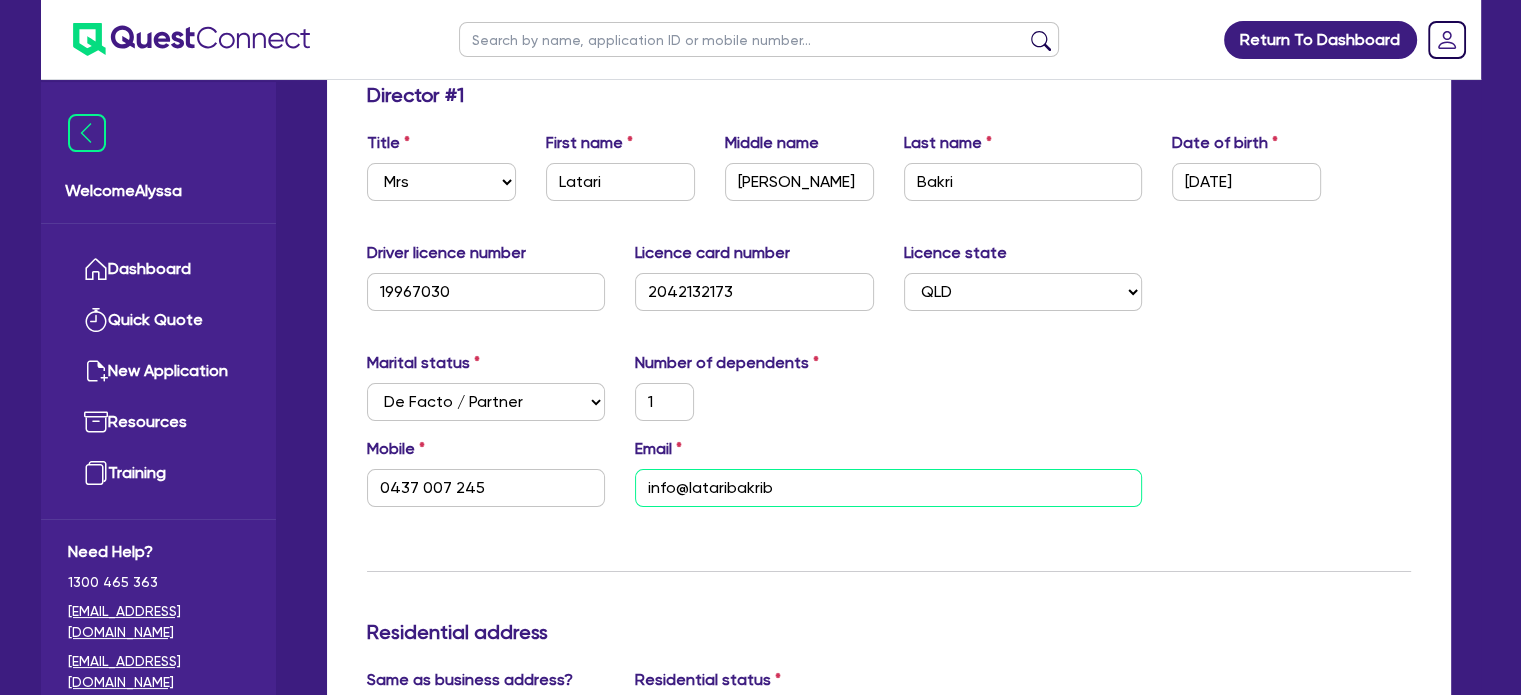 type on "1" 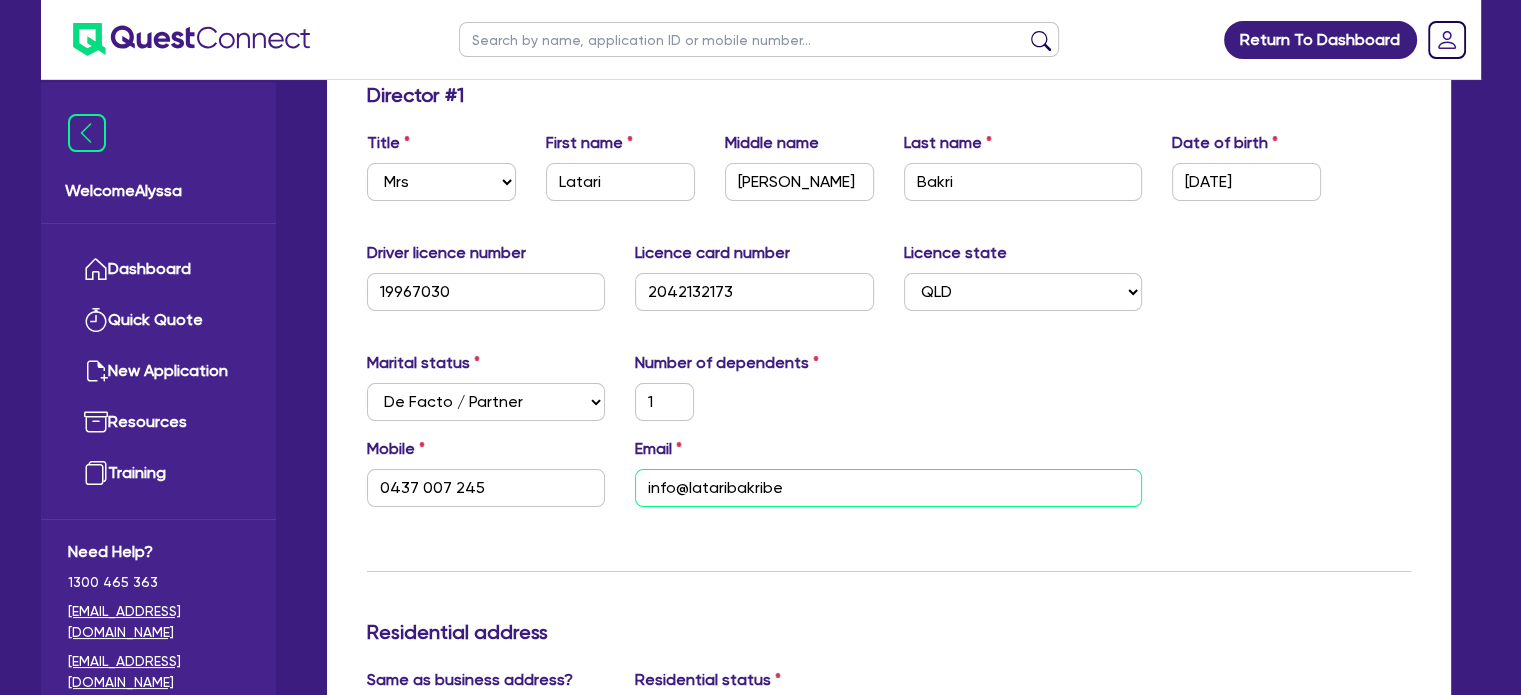 type on "1" 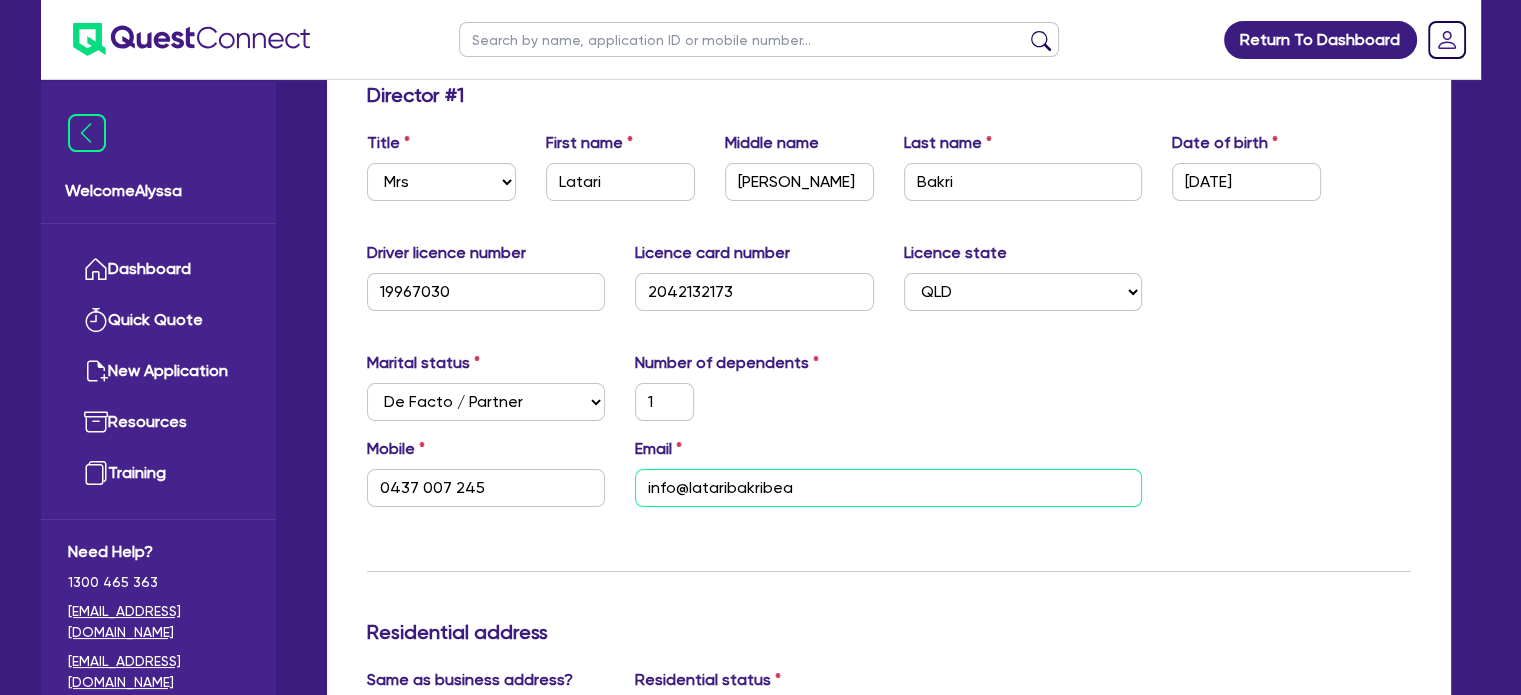 type on "1" 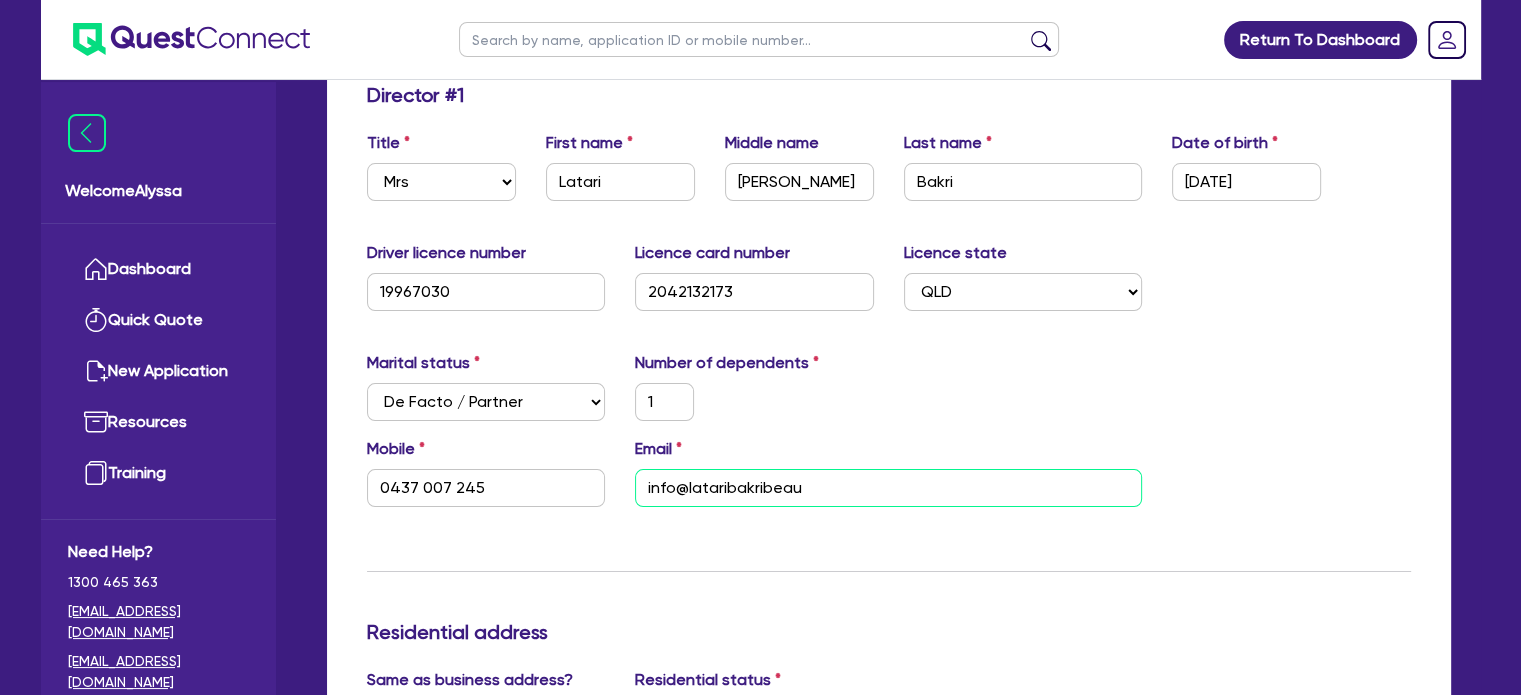type on "1" 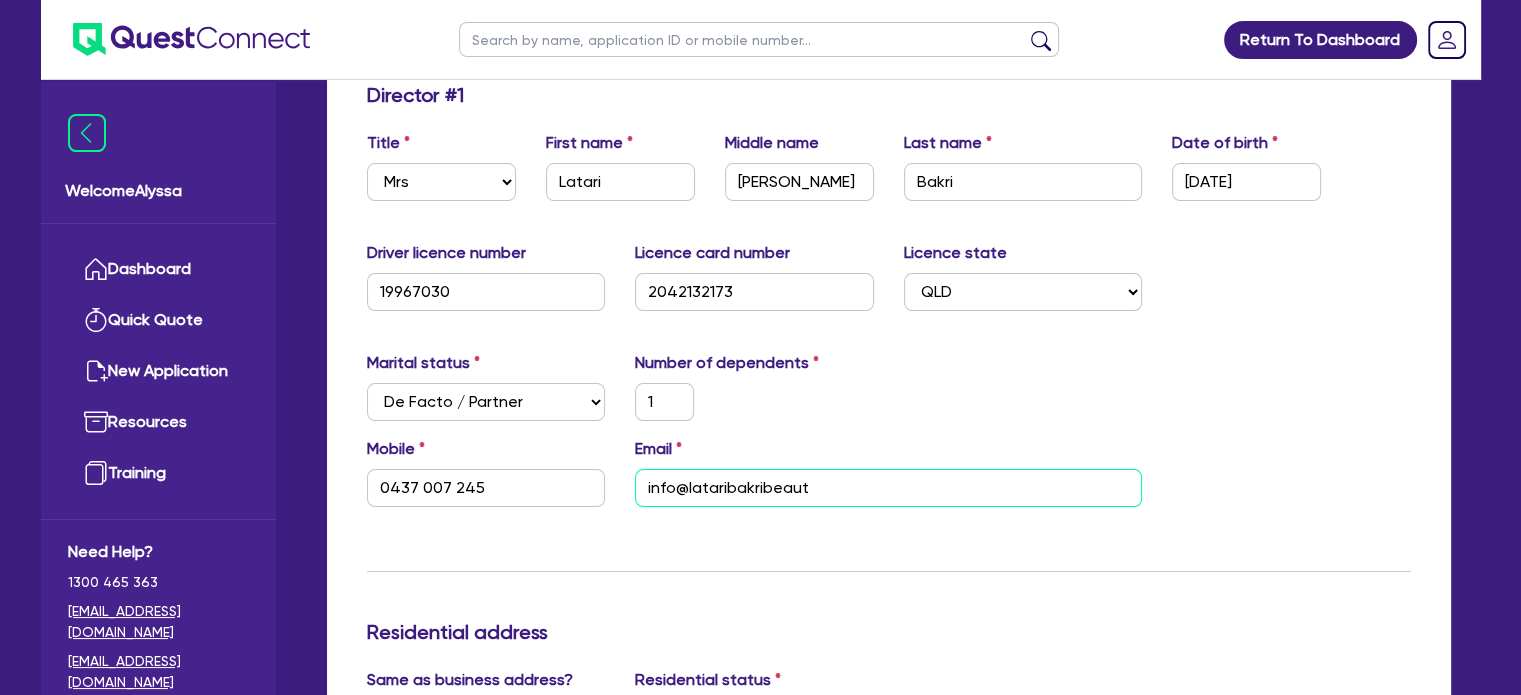 type on "1" 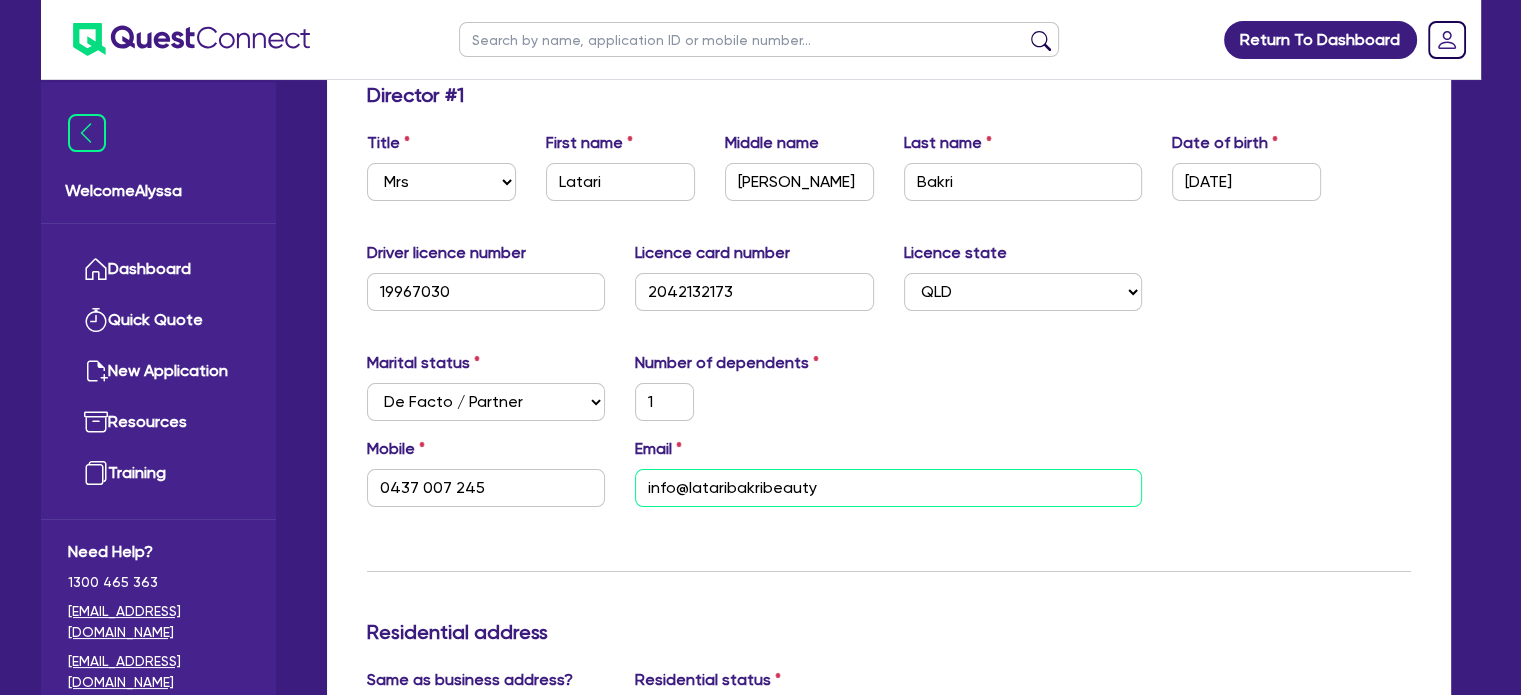 type on "1" 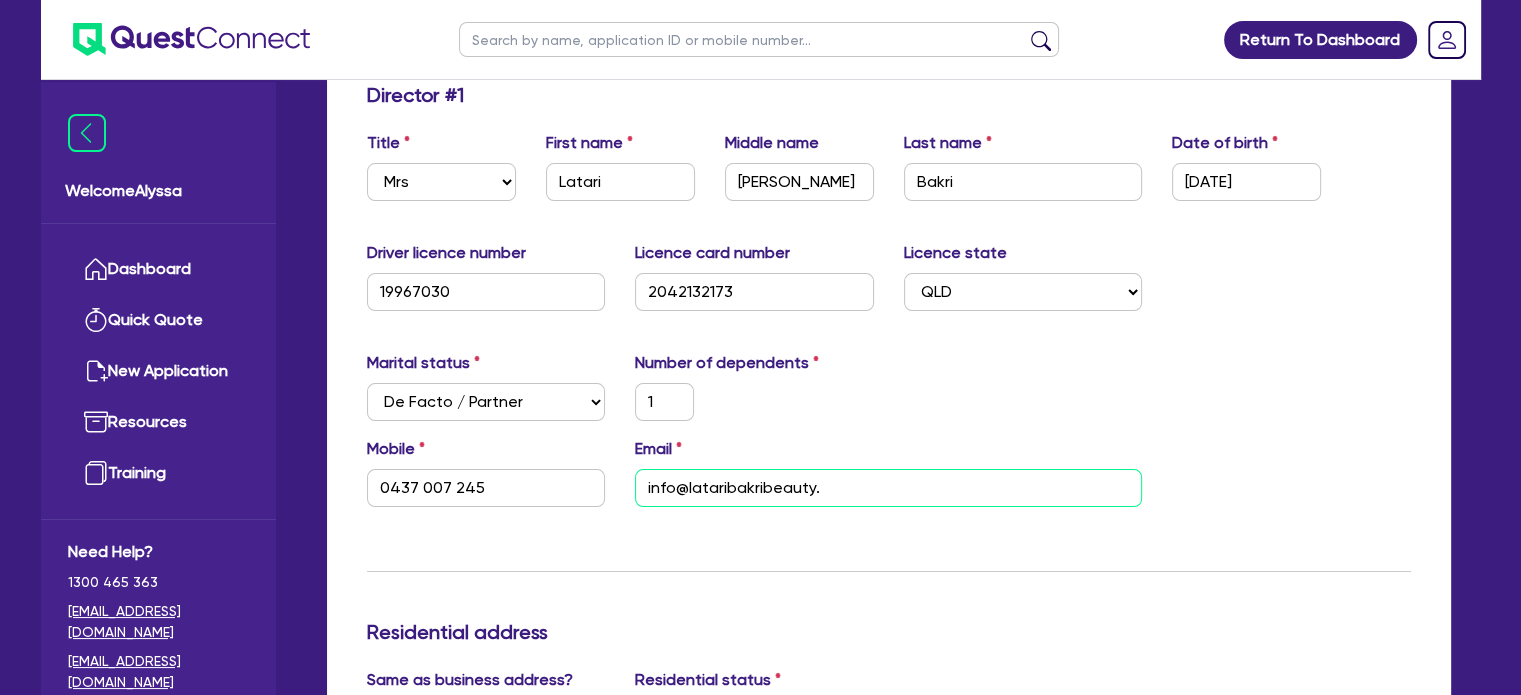 type on "1" 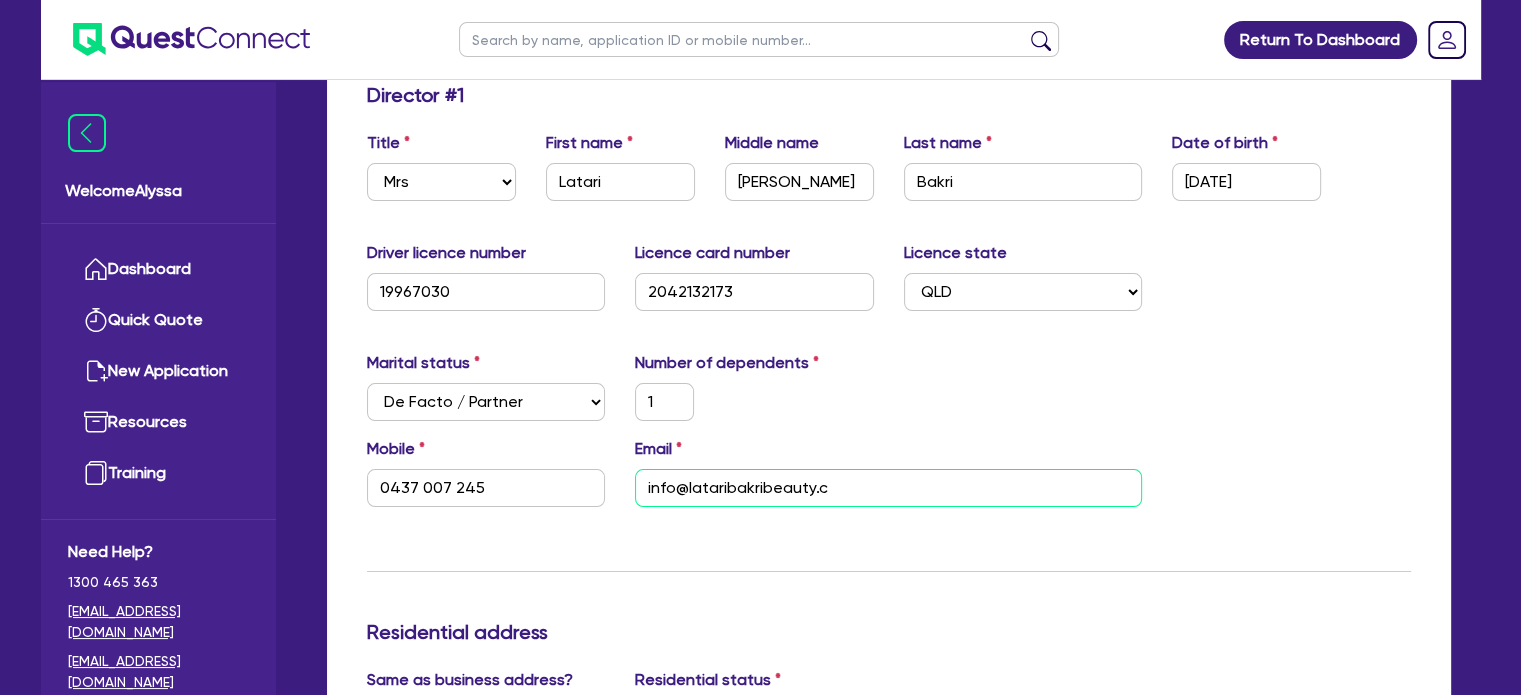 type on "1" 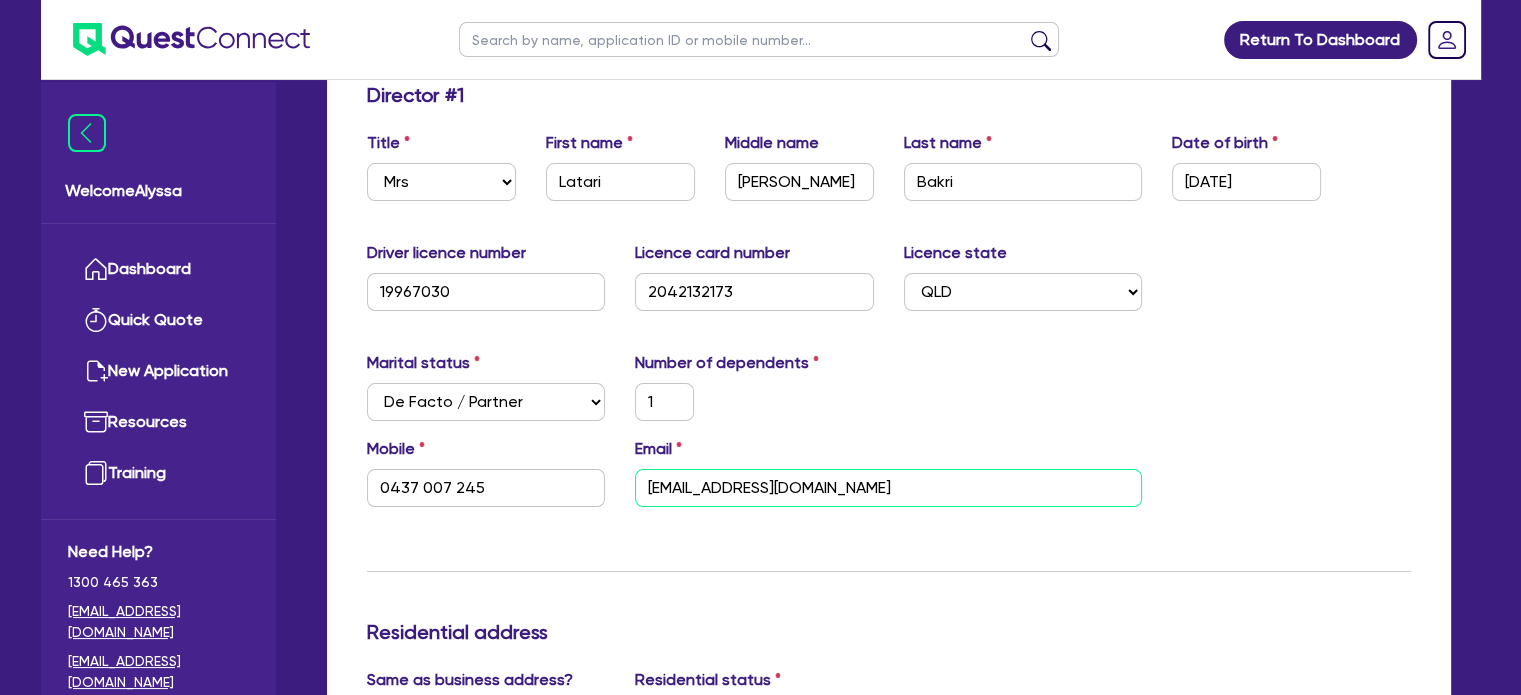 type on "1" 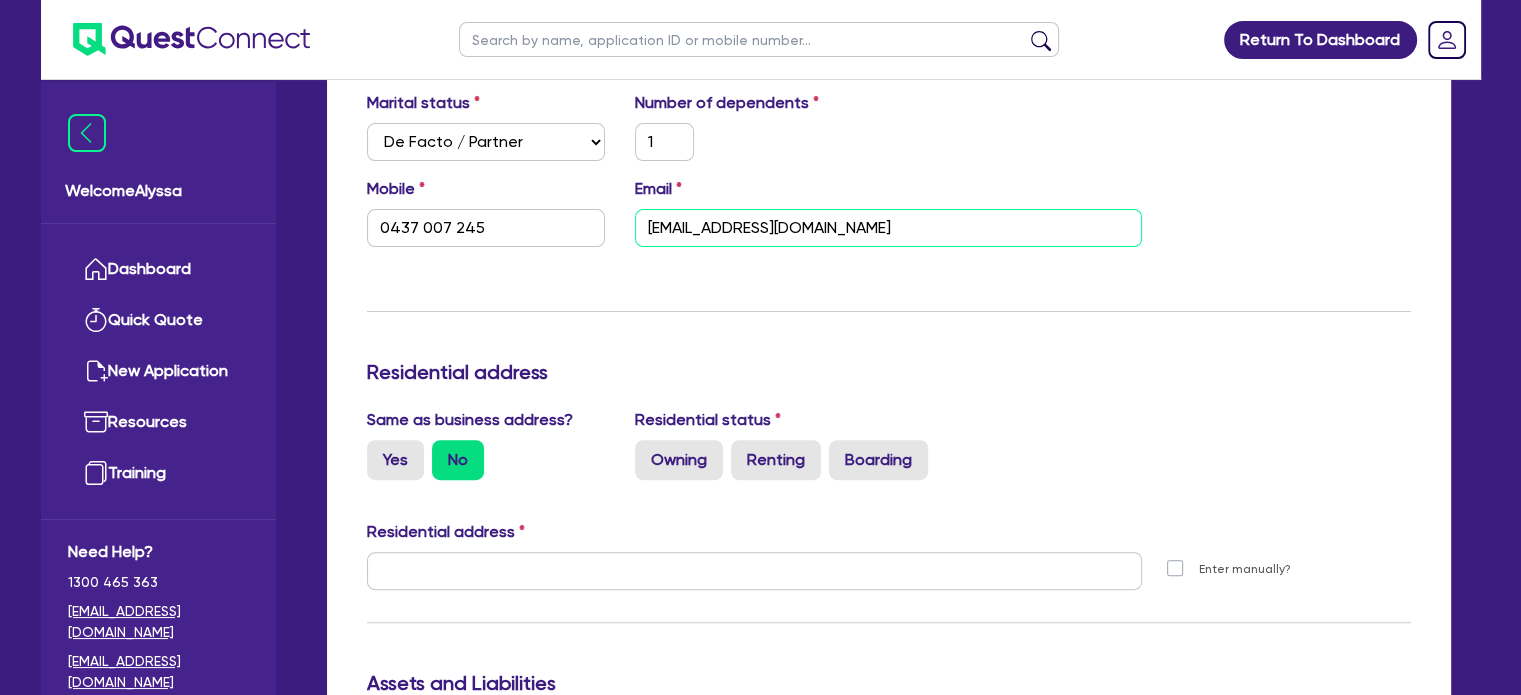 scroll, scrollTop: 587, scrollLeft: 0, axis: vertical 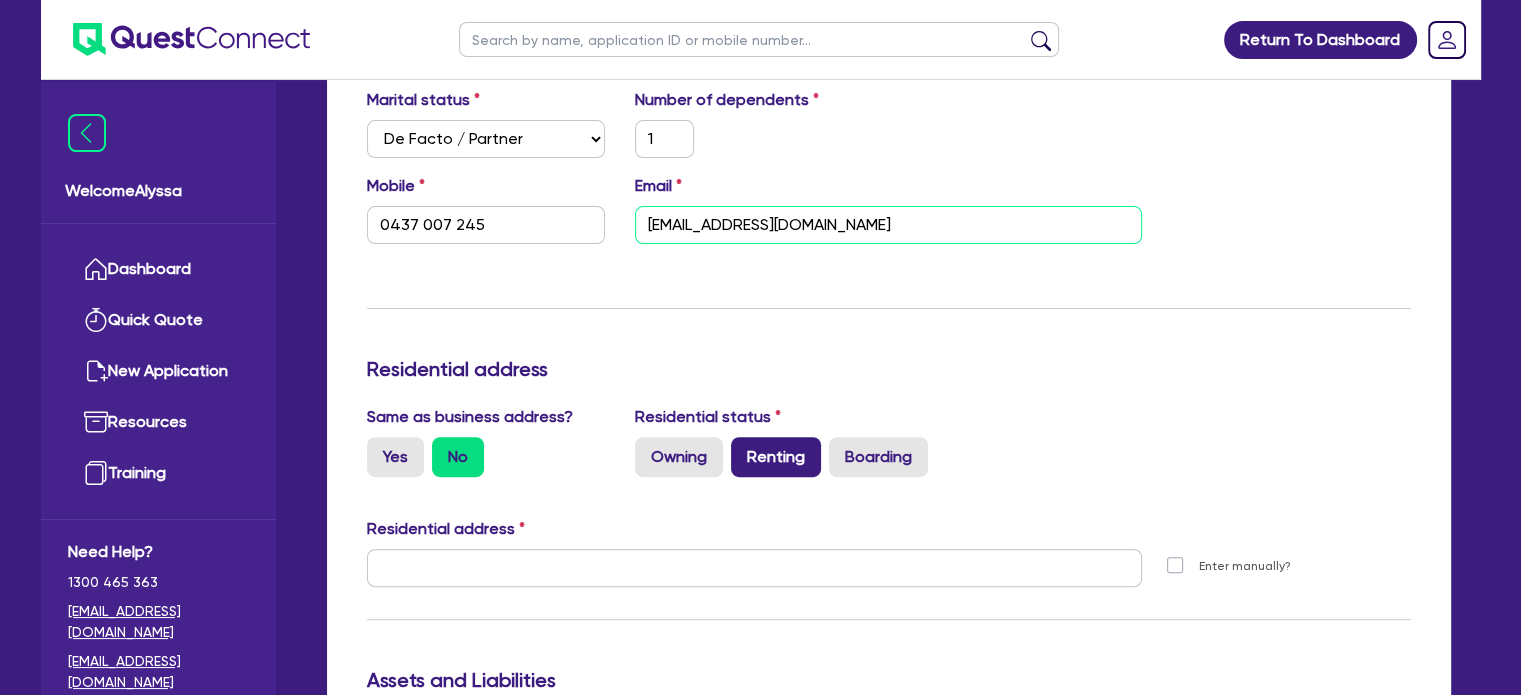 type on "[EMAIL_ADDRESS][DOMAIN_NAME]" 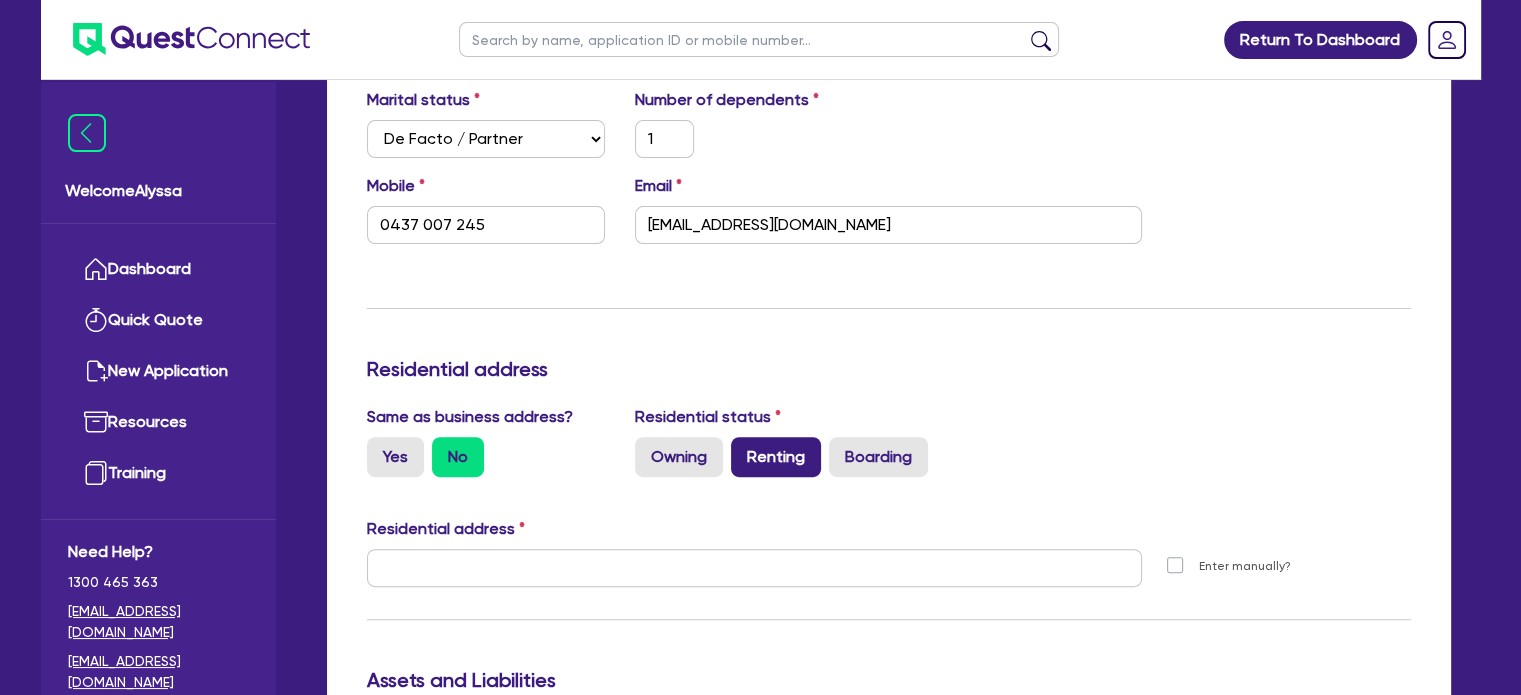 click on "Renting" at bounding box center [776, 457] 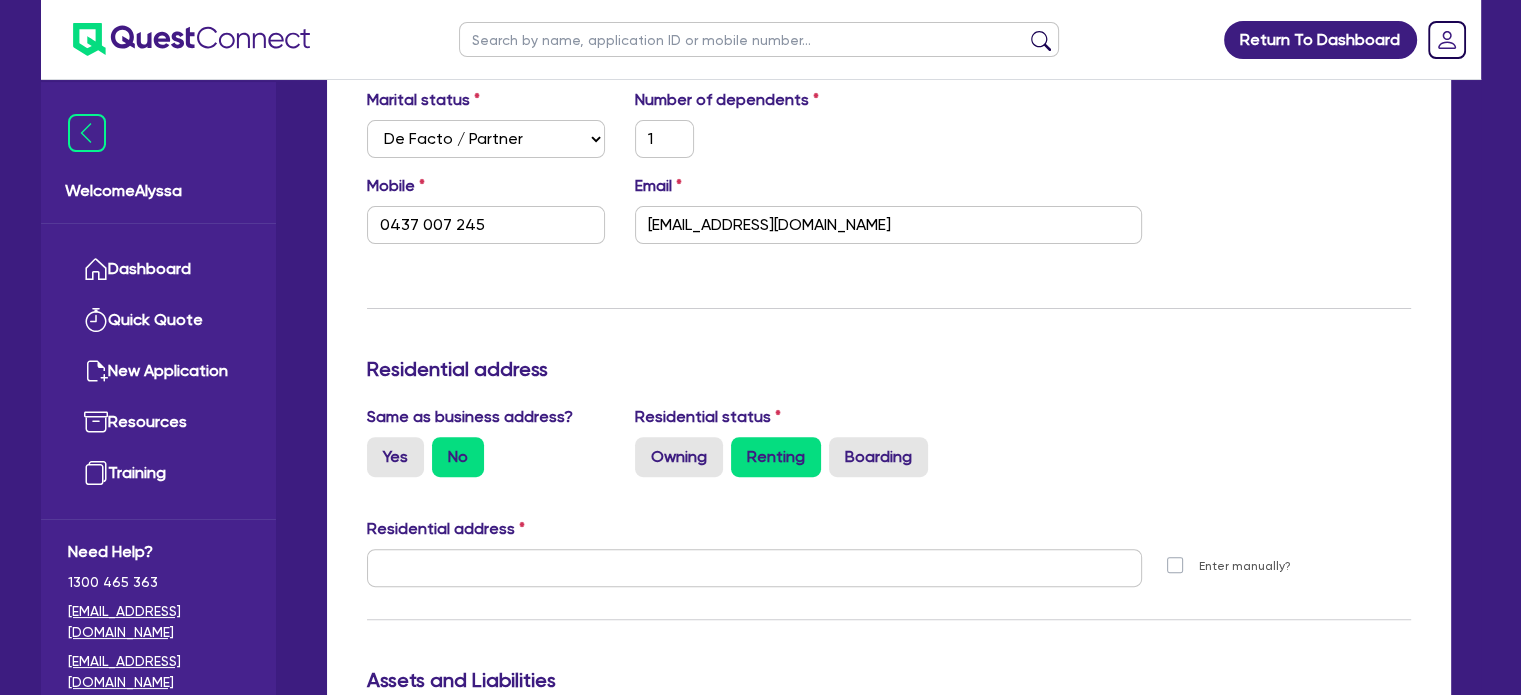 type on "1" 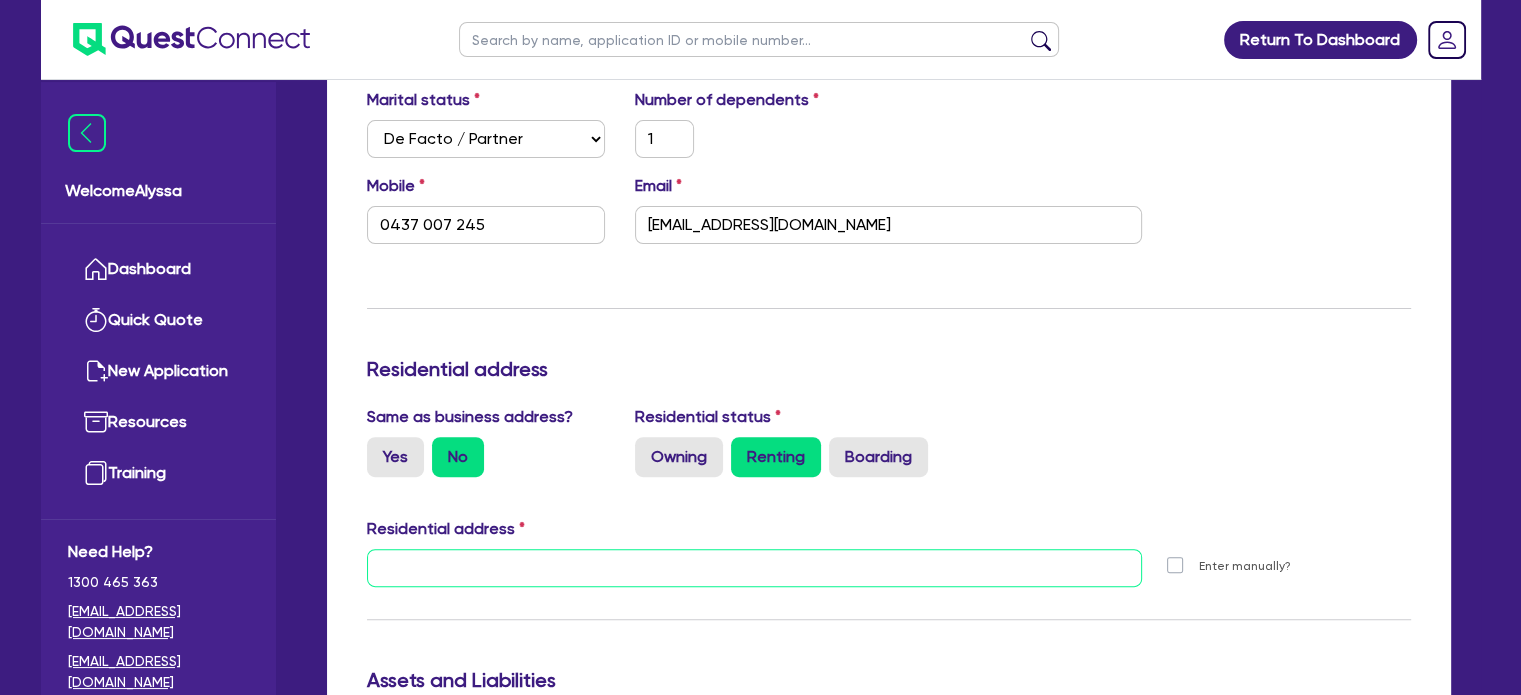 click at bounding box center [755, 568] 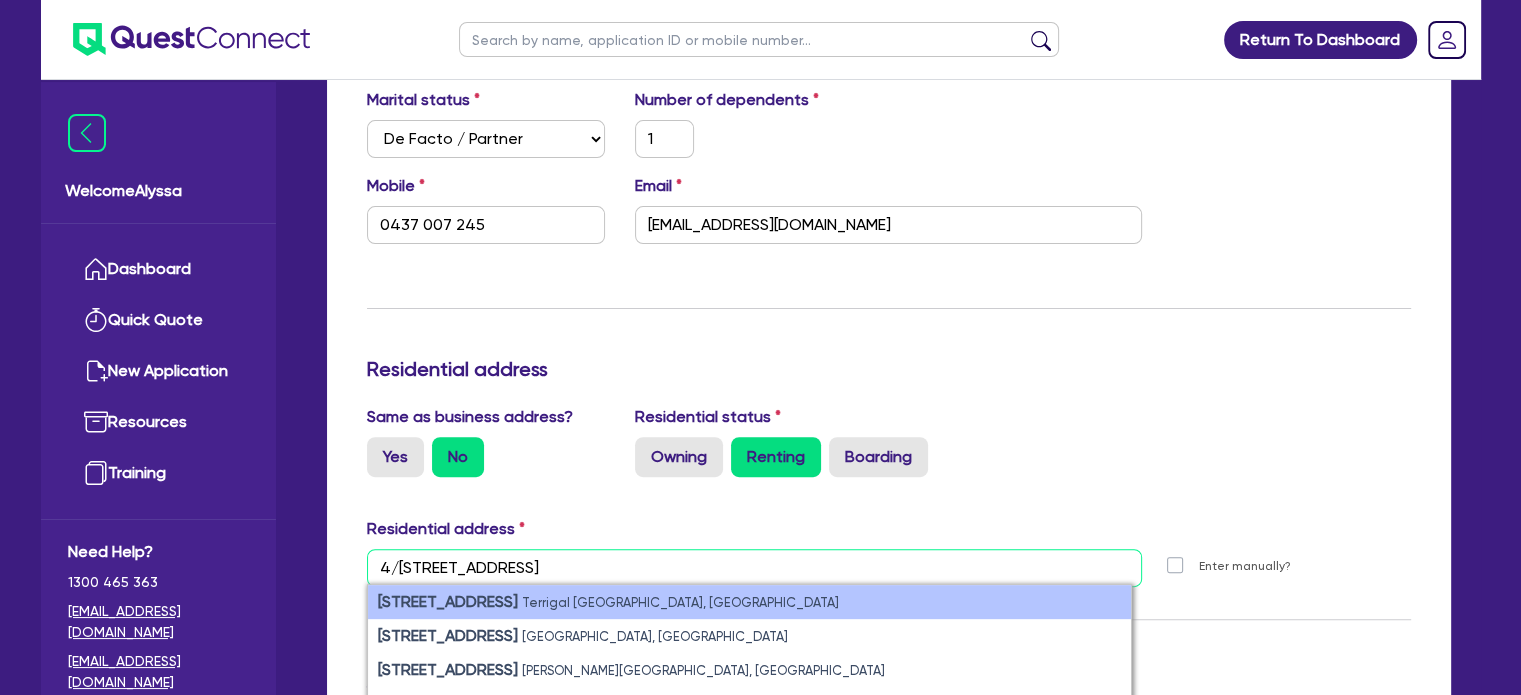 type on "4/[STREET_ADDRESS]" 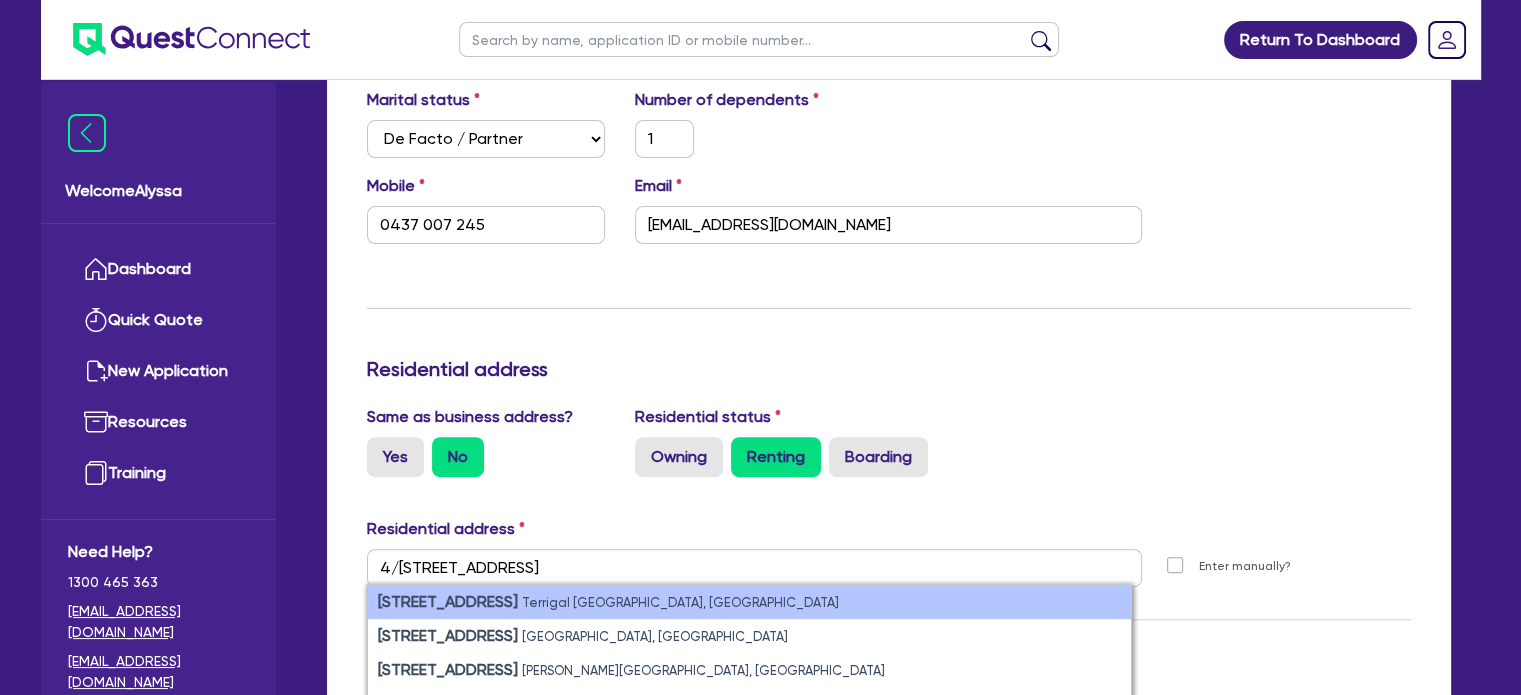 click on "[STREET_ADDRESS]" at bounding box center [448, 601] 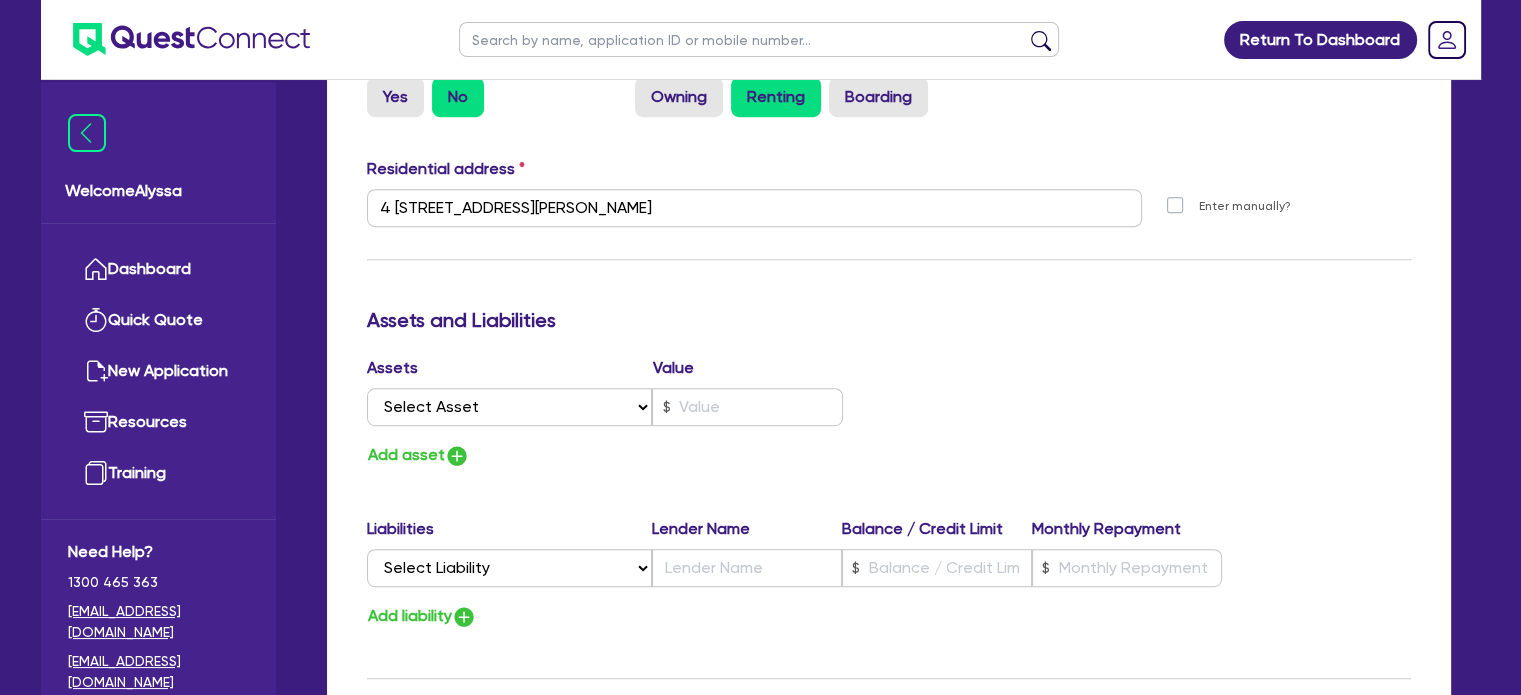 scroll, scrollTop: 948, scrollLeft: 0, axis: vertical 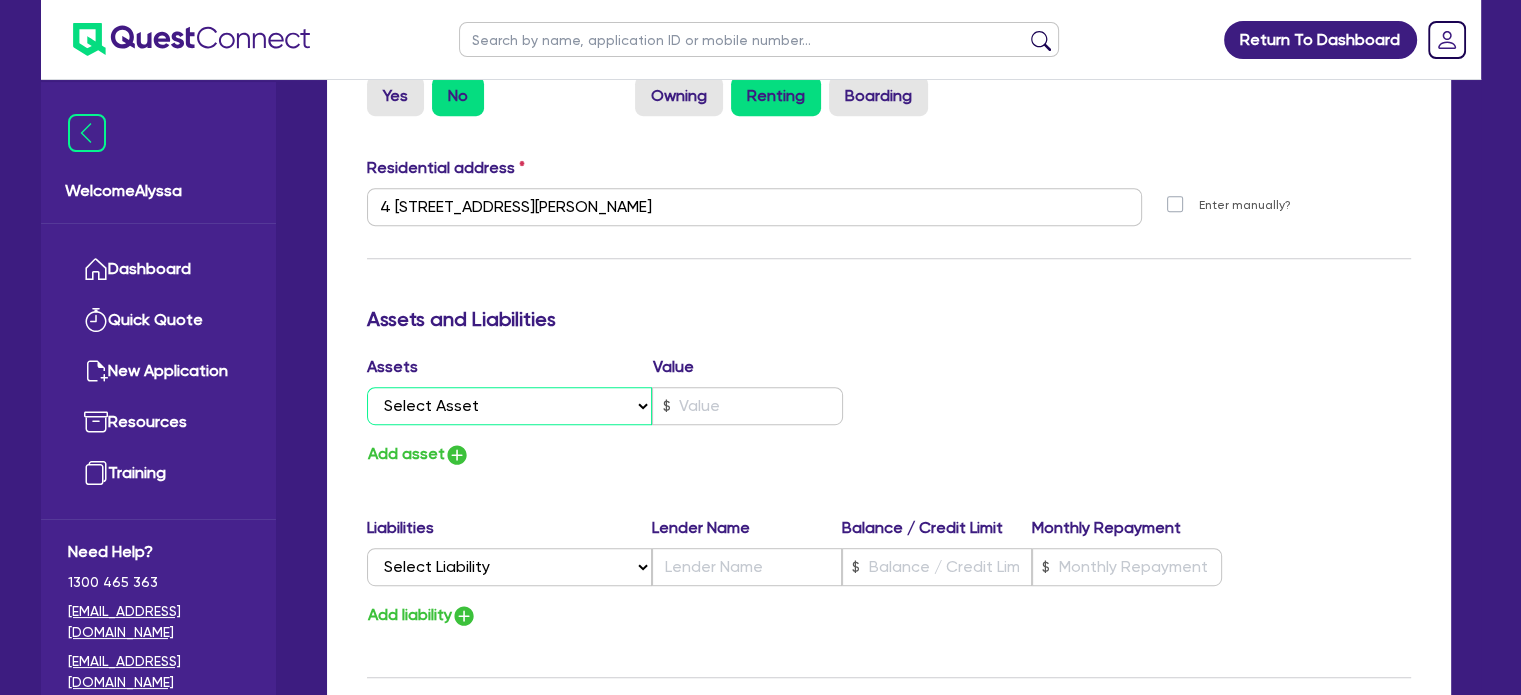 click on "Select Asset Cash Property Investment property Vehicle Truck Trailer Equipment Household & personal asset Other asset" at bounding box center (510, 406) 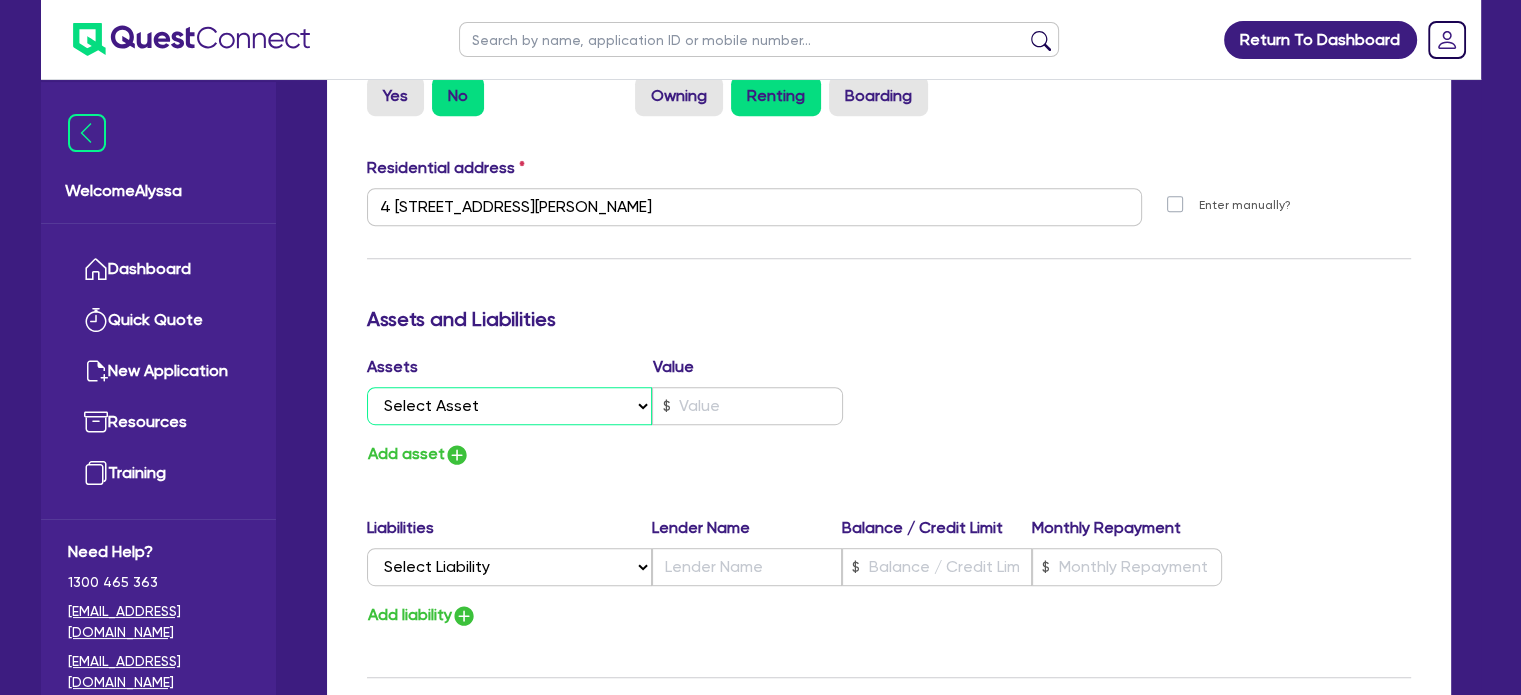 select on "CASH" 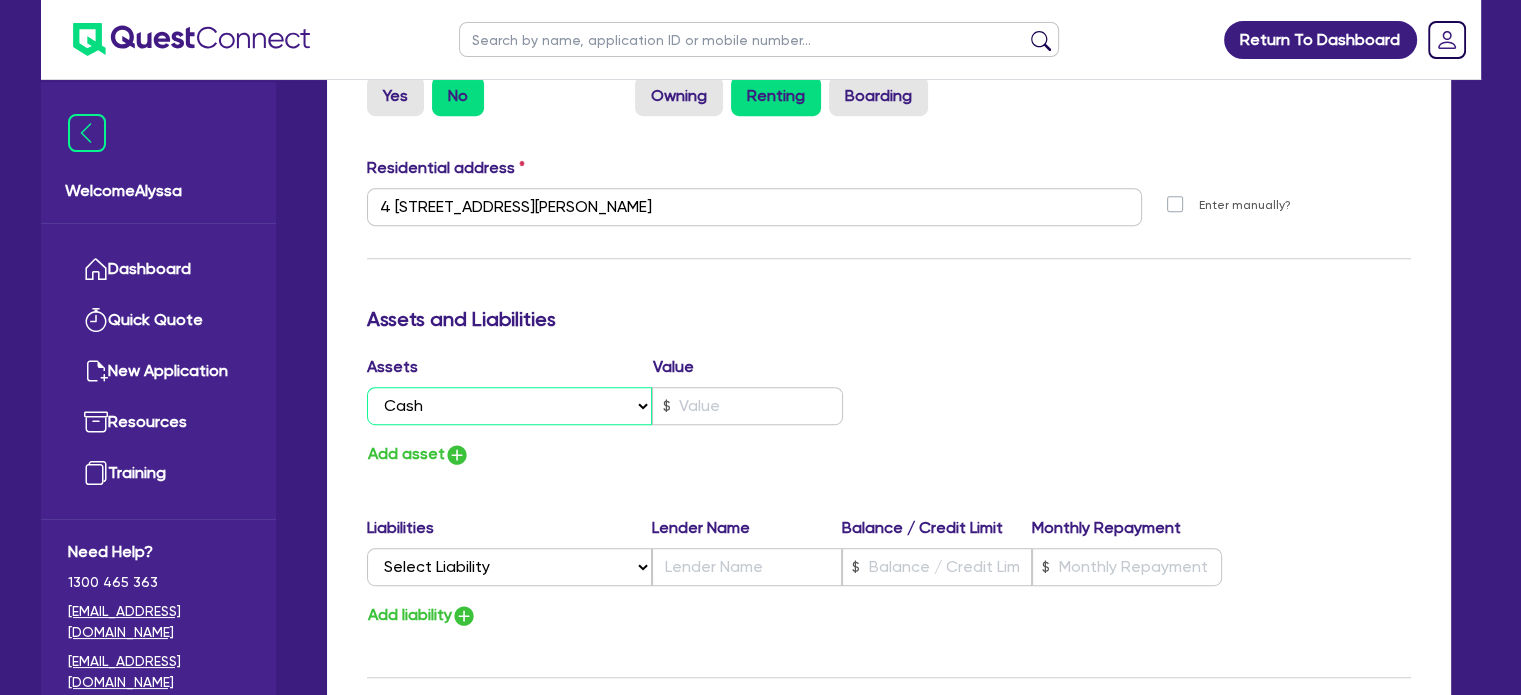 click on "Select Asset Cash Property Investment property Vehicle Truck Trailer Equipment Household & personal asset Other asset" at bounding box center (510, 406) 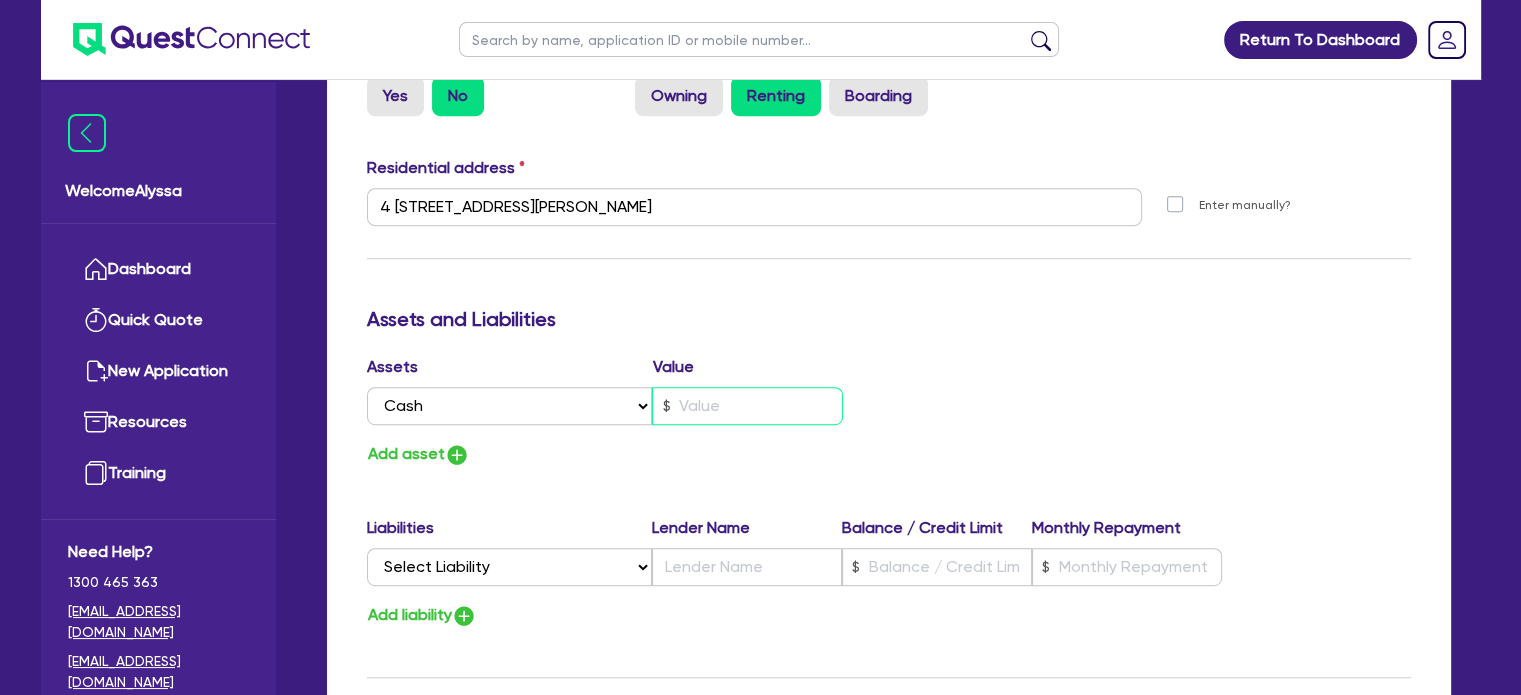 type on "1" 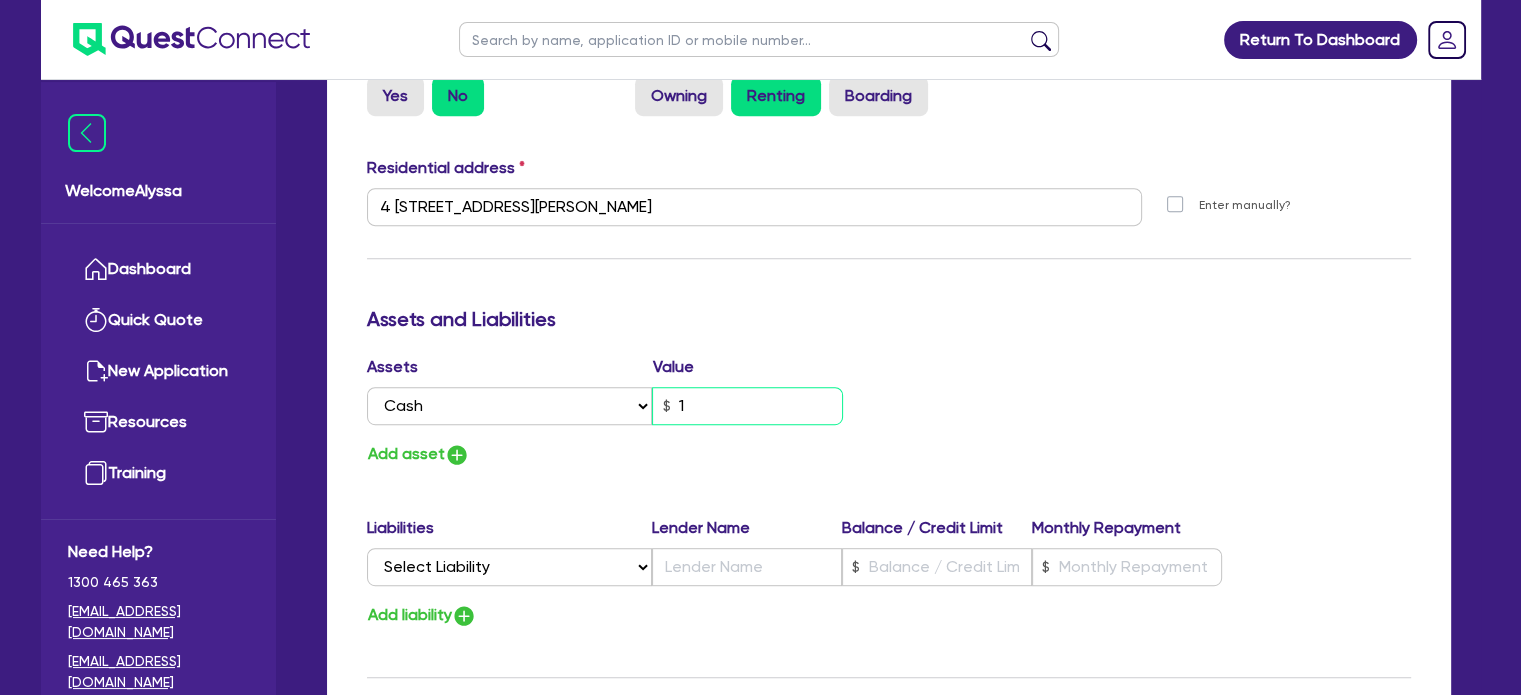 type on "1" 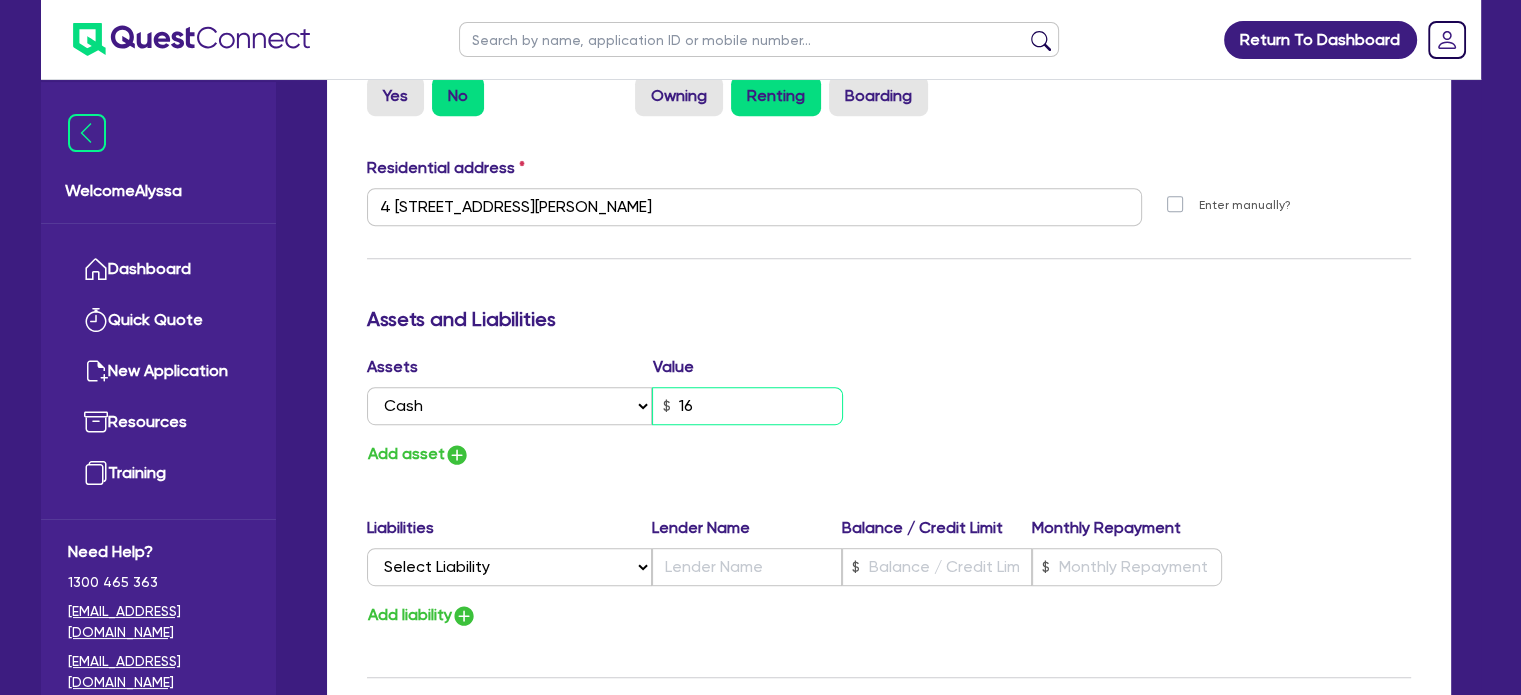 type on "1" 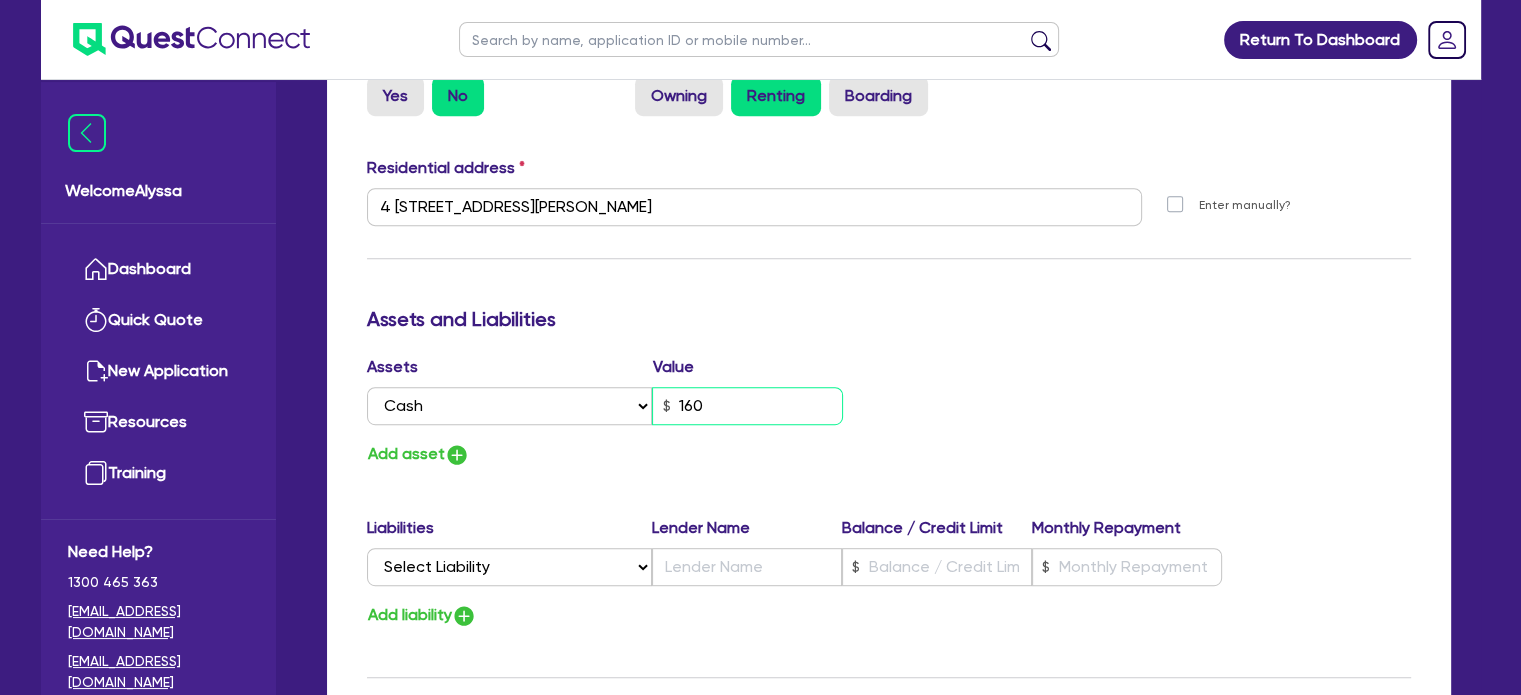 type on "1" 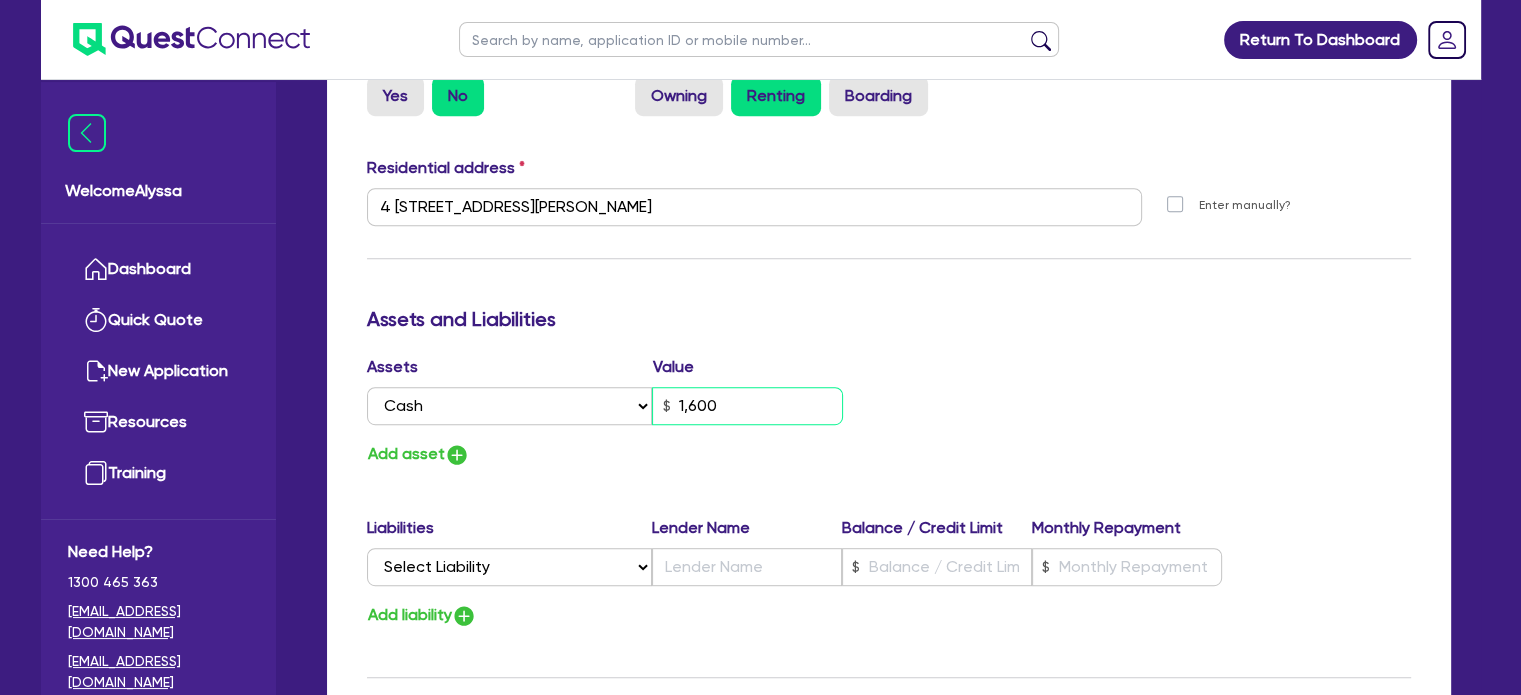 type on "1" 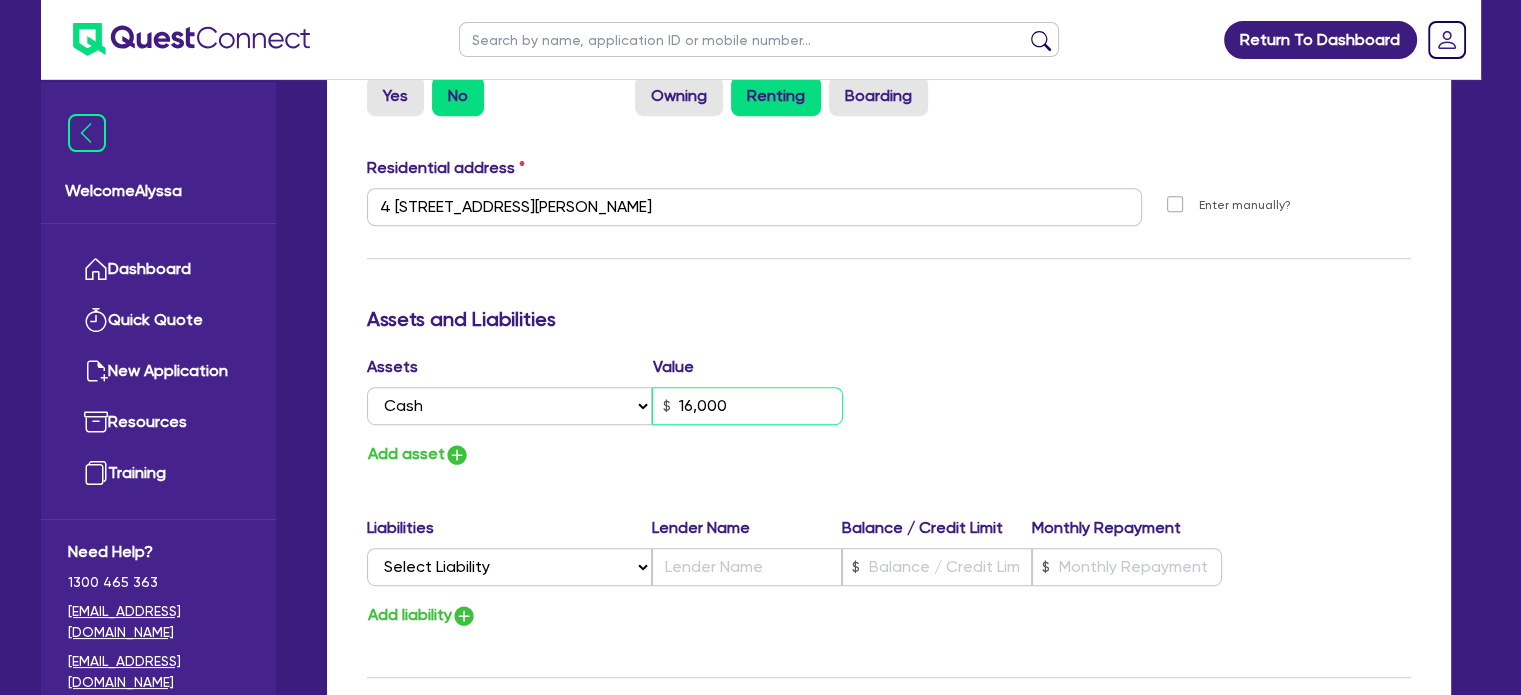 type on "16,000" 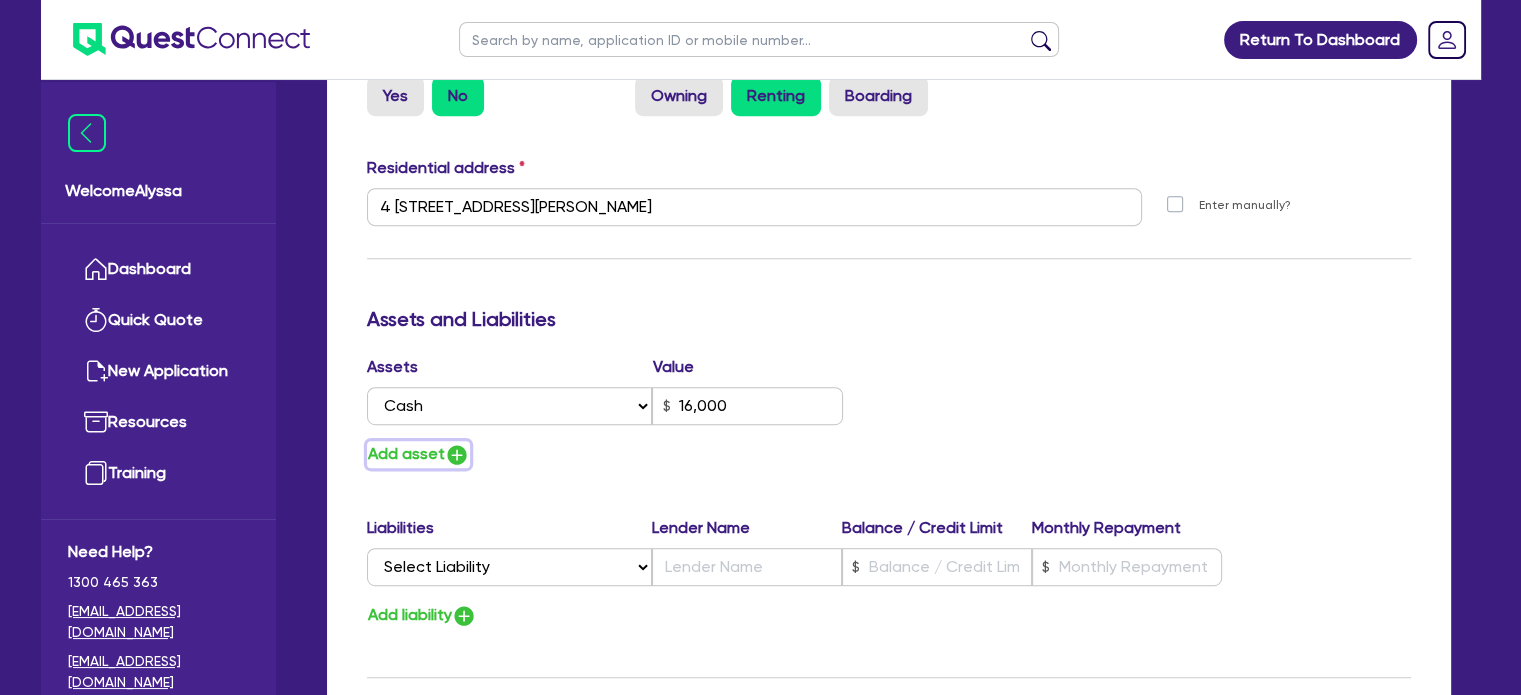 click on "Add asset" at bounding box center [418, 454] 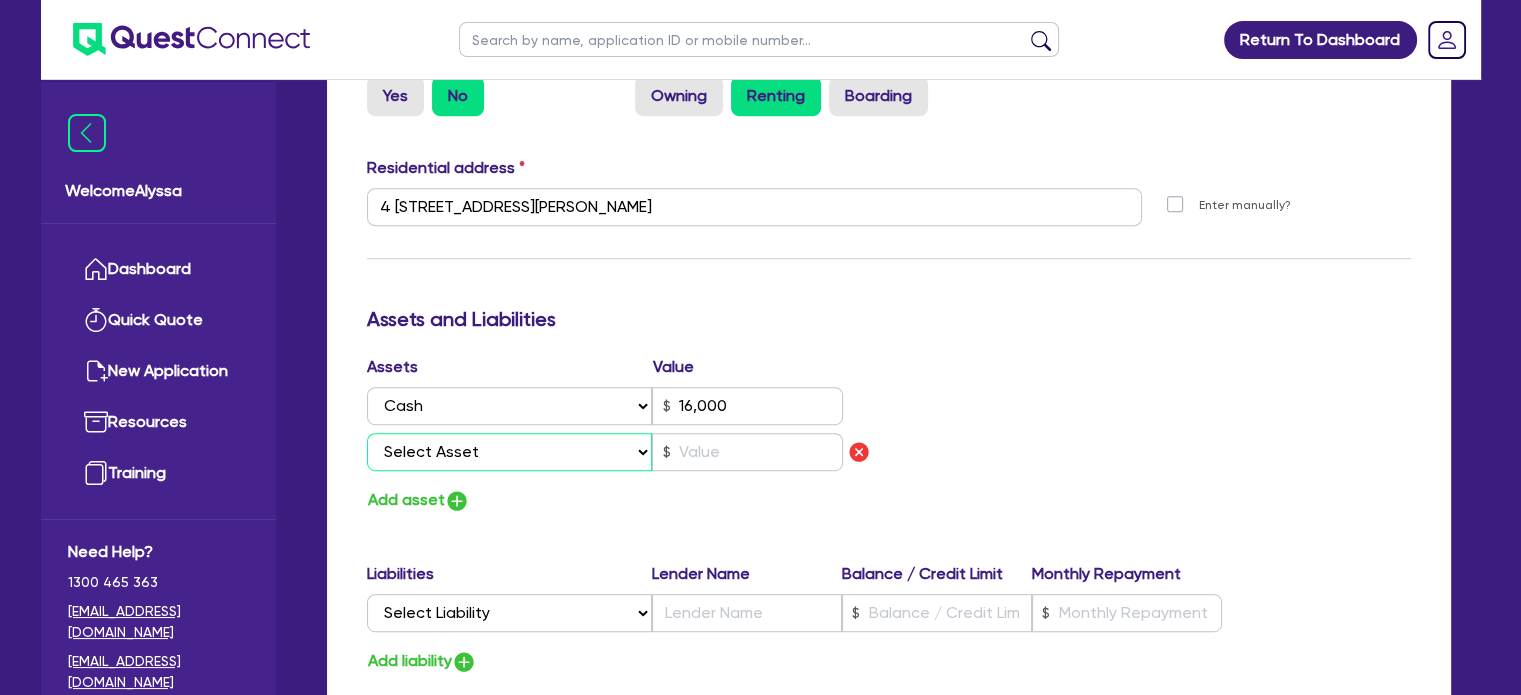 click on "Select Asset Cash Property Investment property Vehicle Truck Trailer Equipment Household & personal asset Other asset" at bounding box center [510, 452] 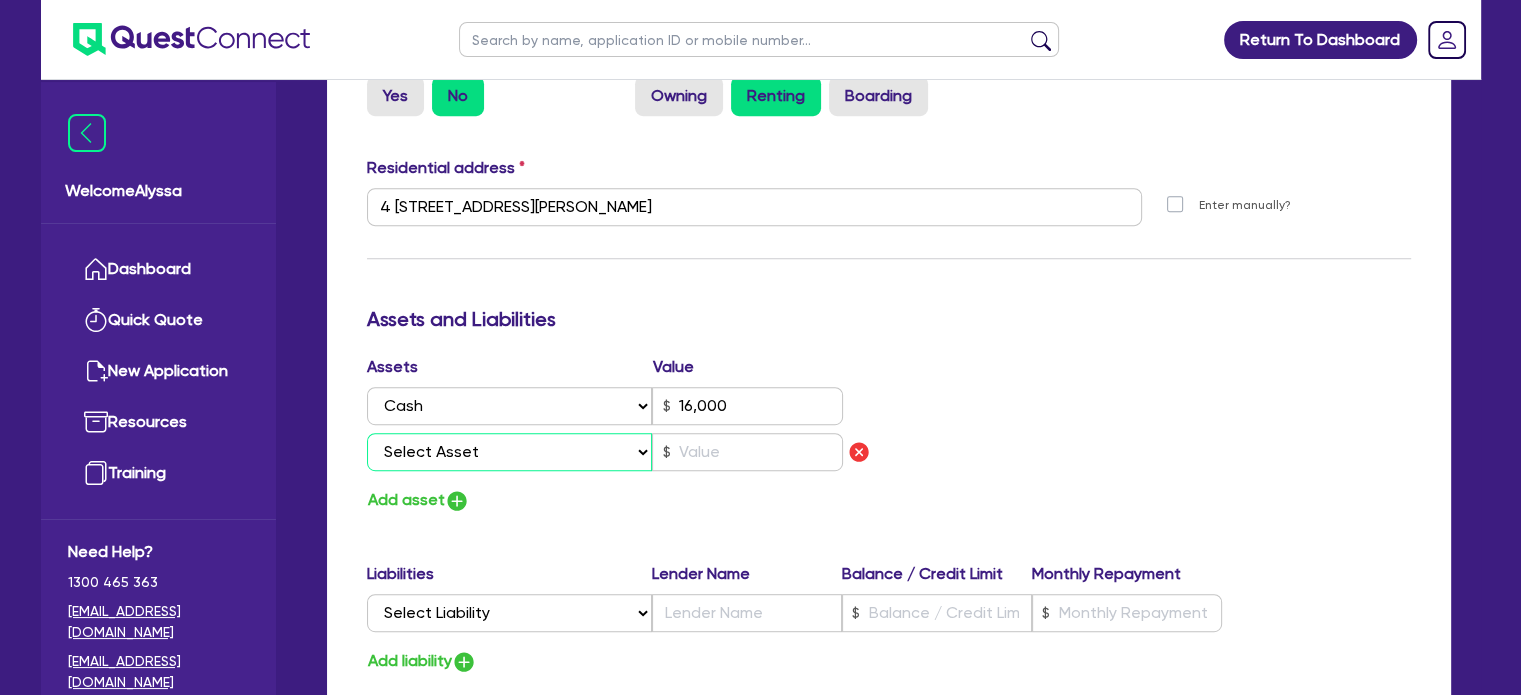 select on "VEHICLE" 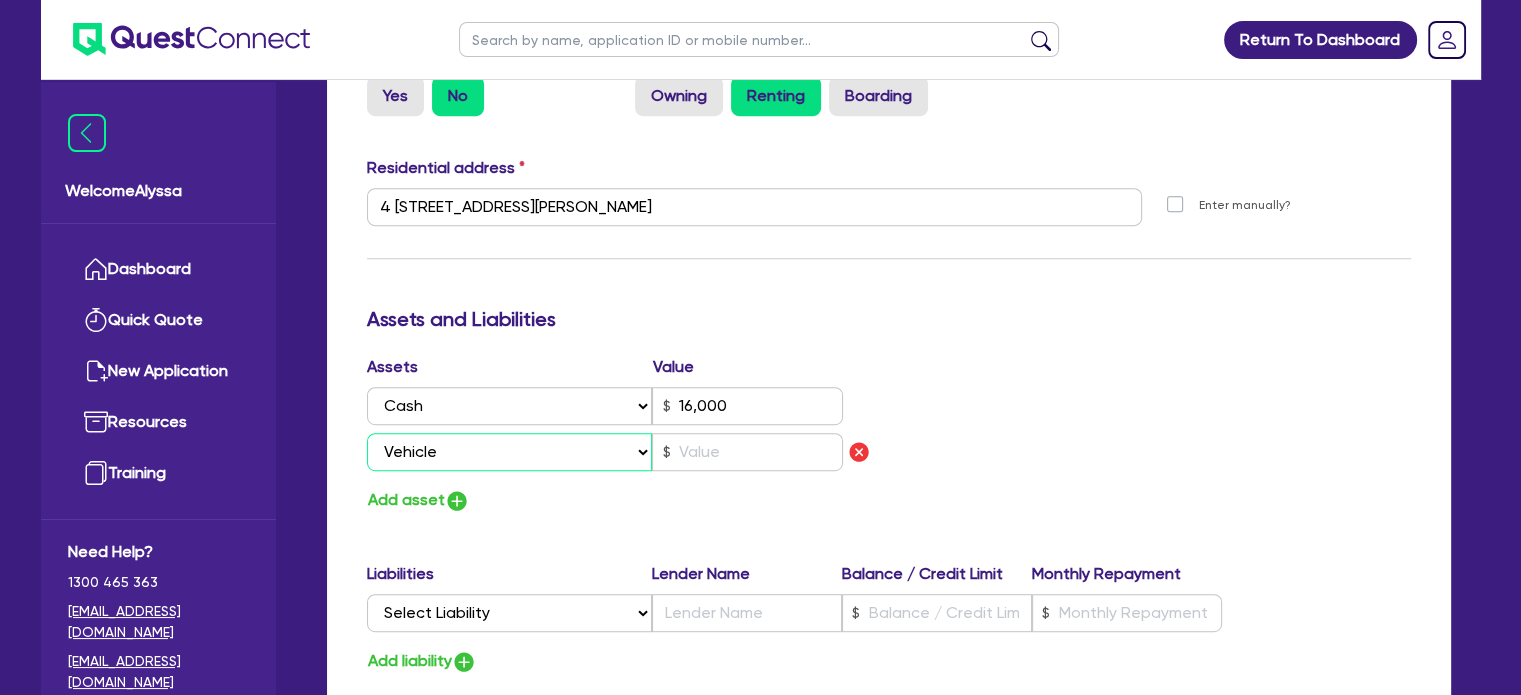 click on "Select Asset Cash Property Investment property Vehicle Truck Trailer Equipment Household & personal asset Other asset" at bounding box center [510, 452] 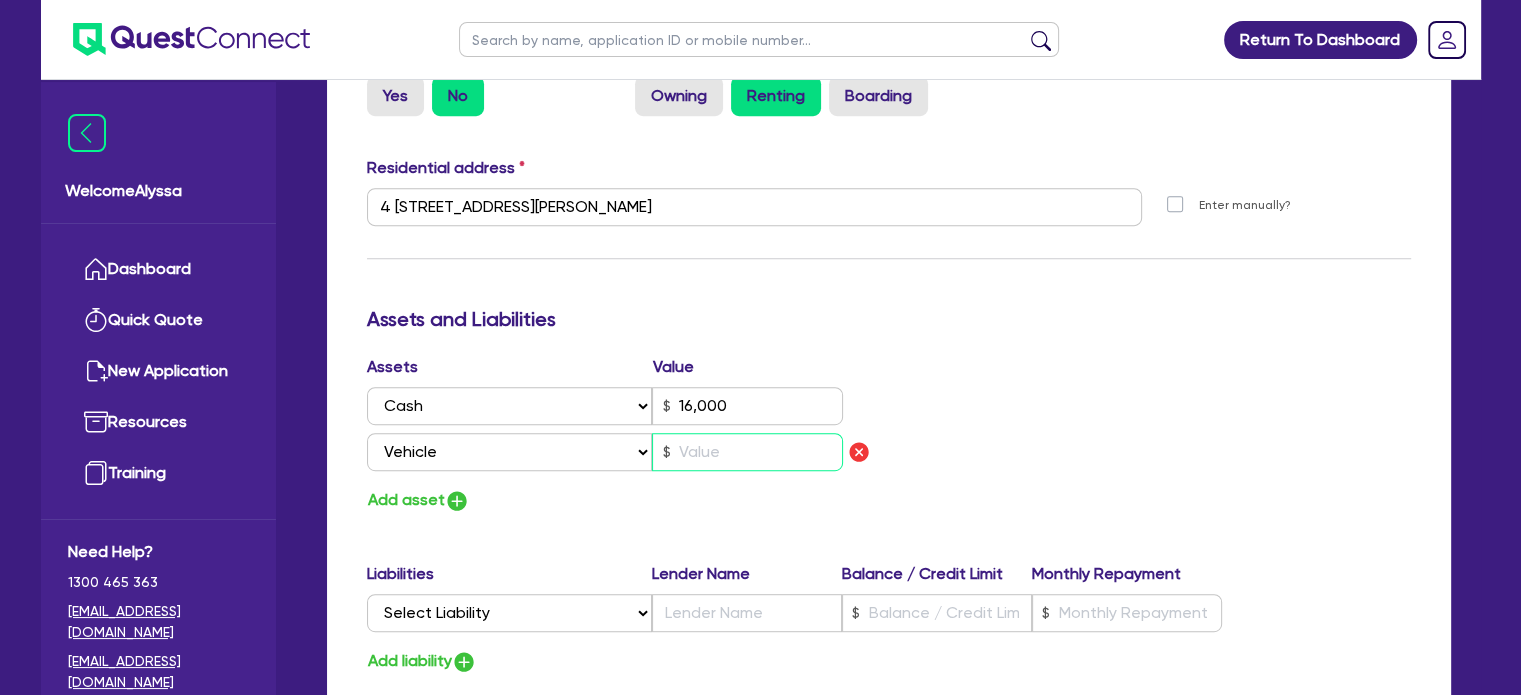 type on "1" 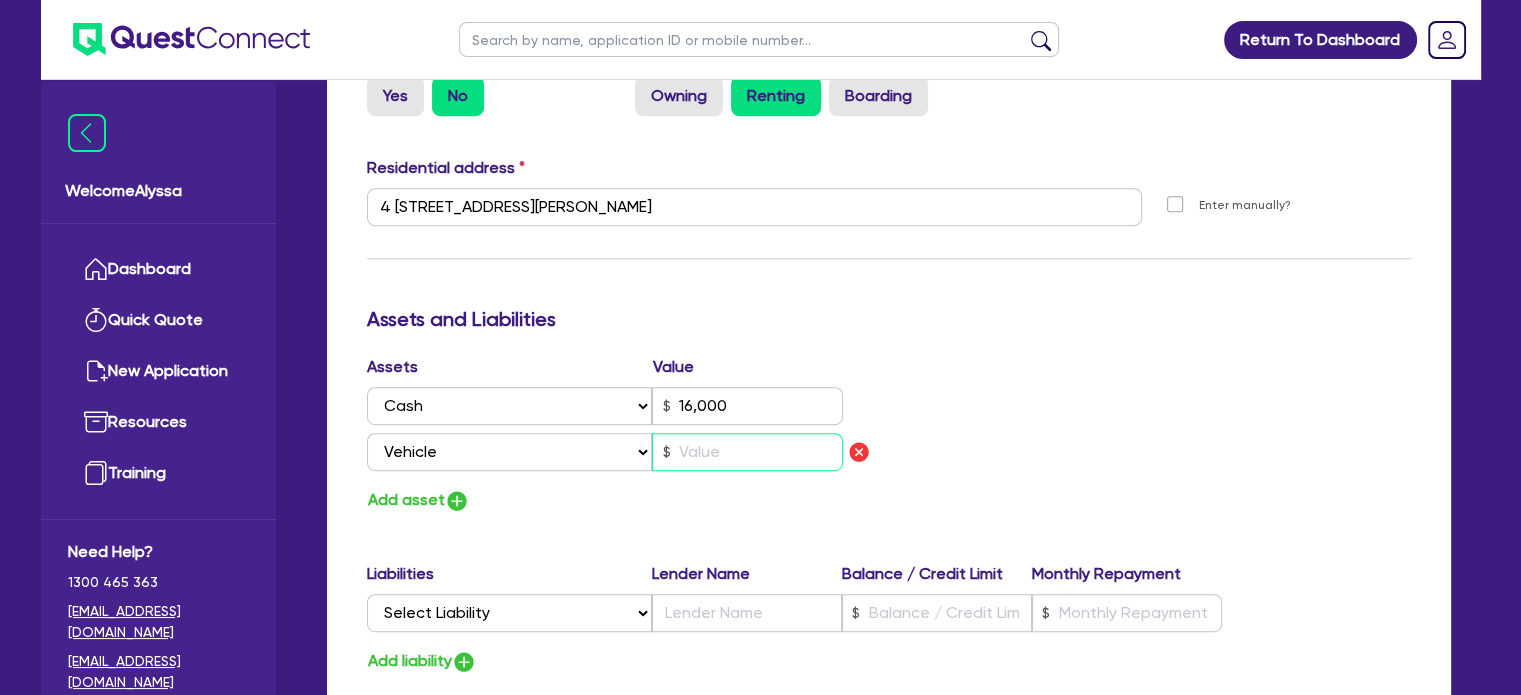 type on "0437 007 245" 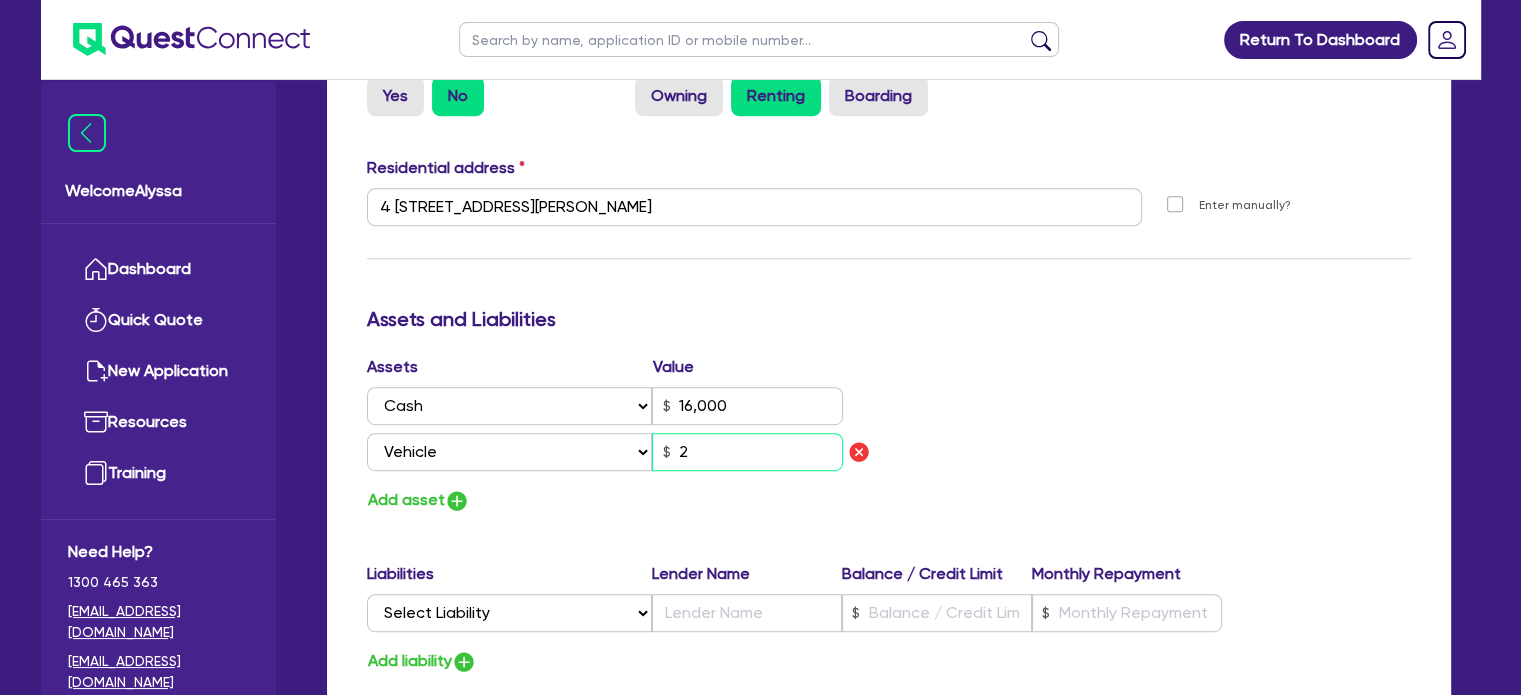 type on "1" 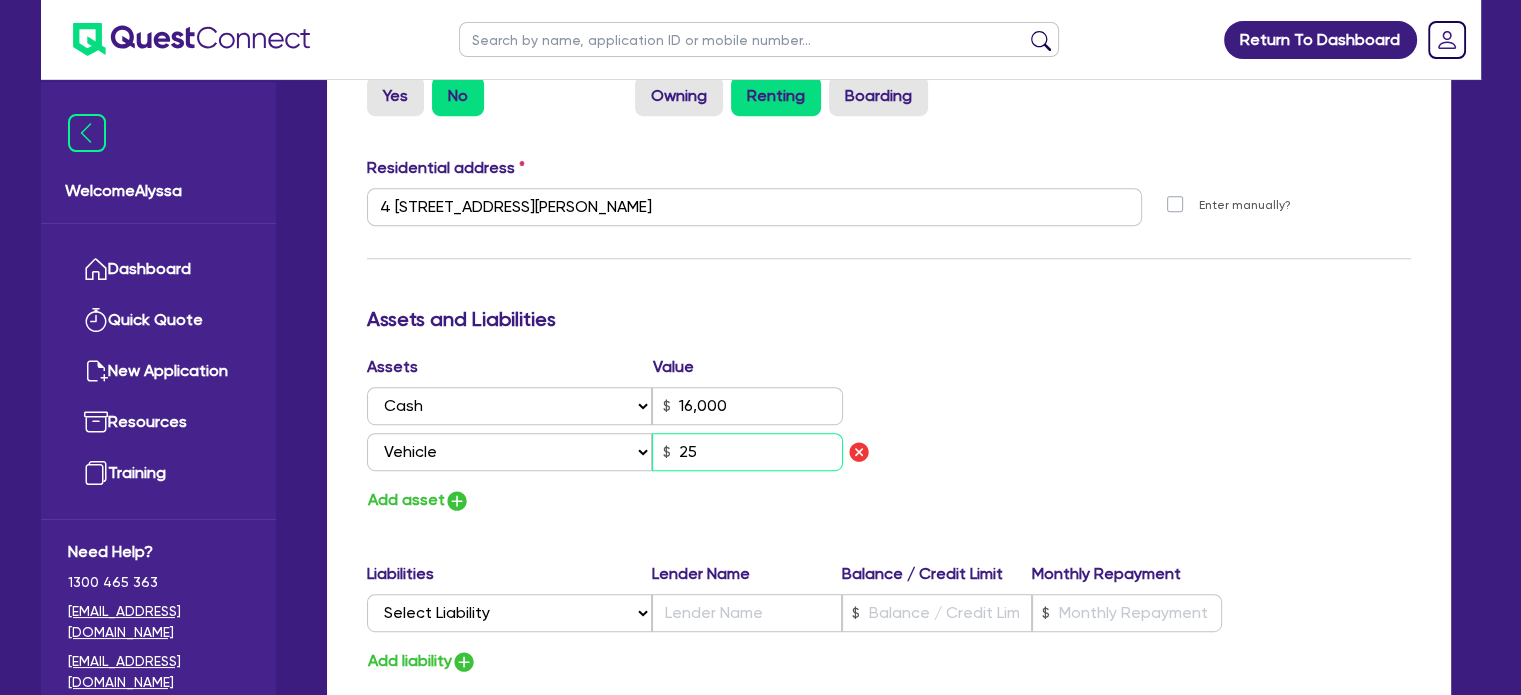 type on "1" 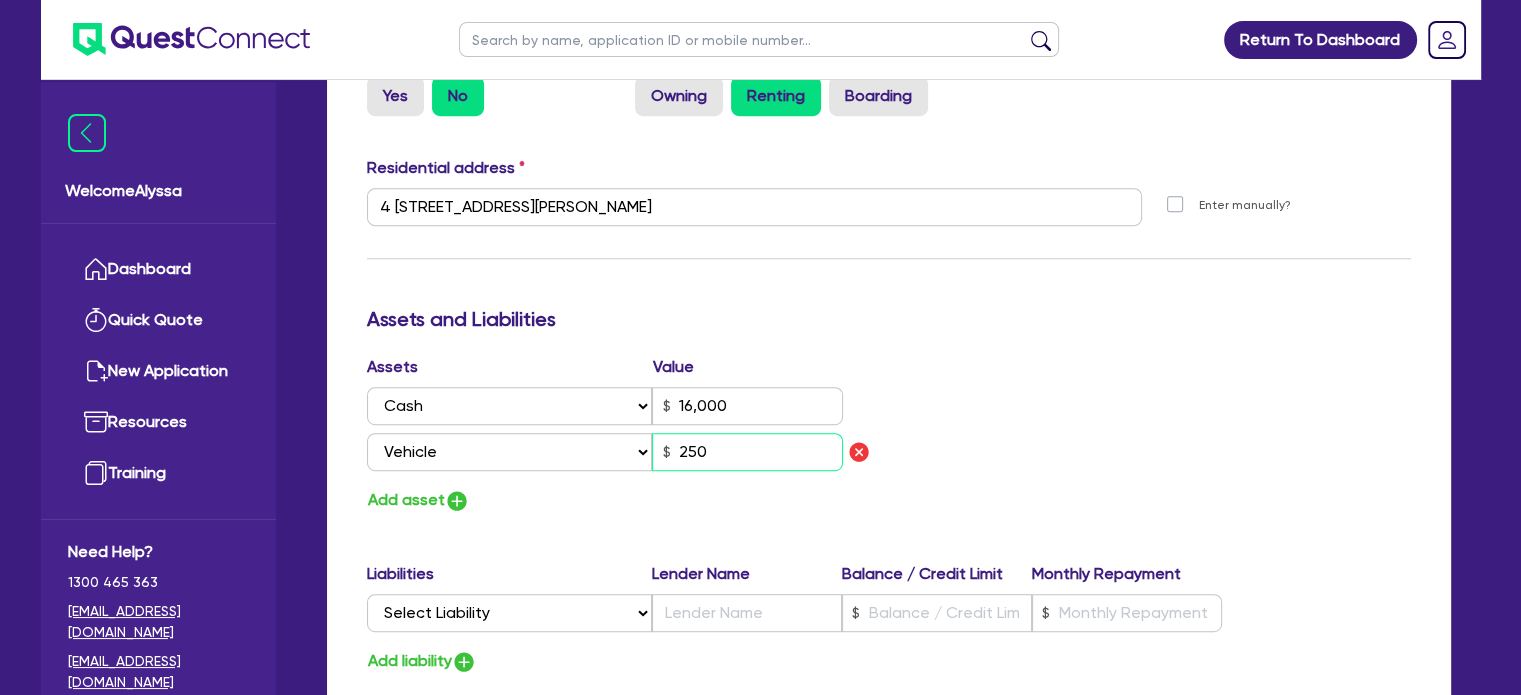 type on "1" 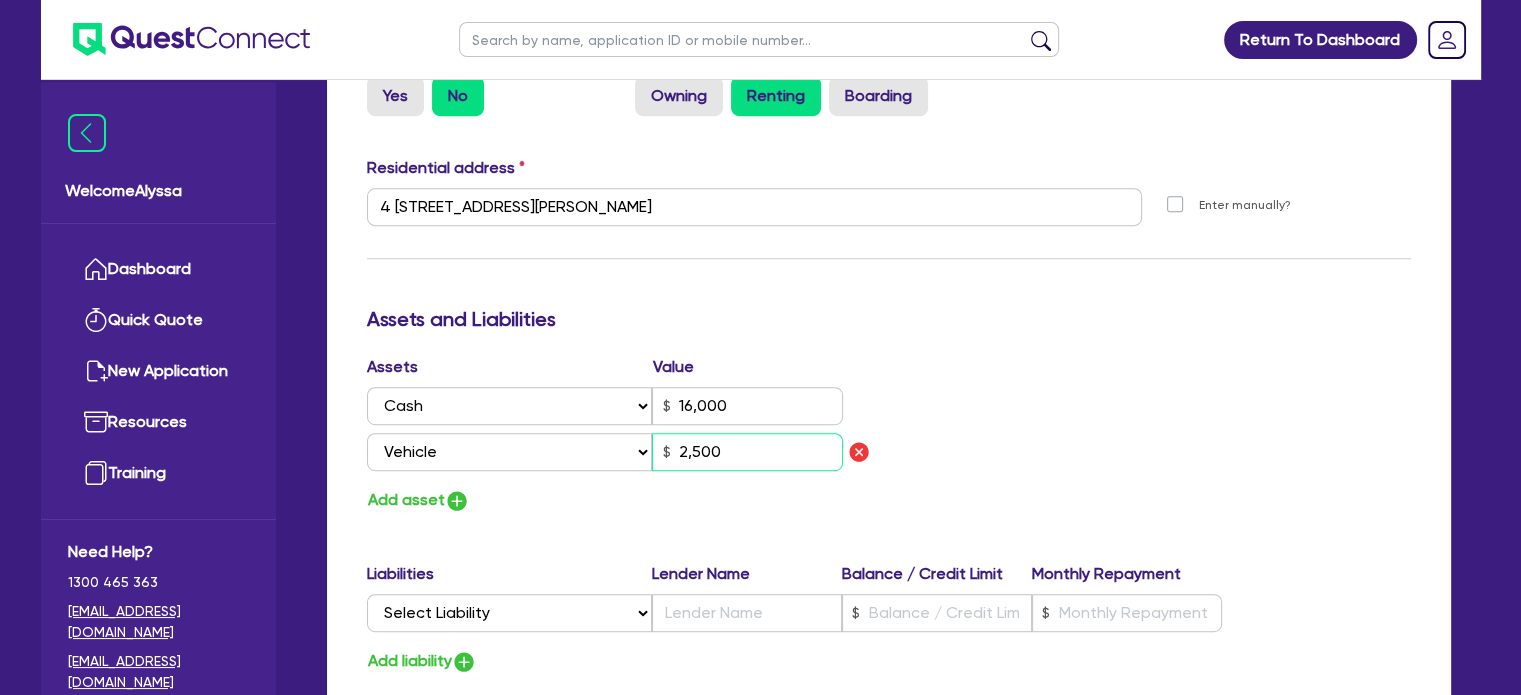 type on "1" 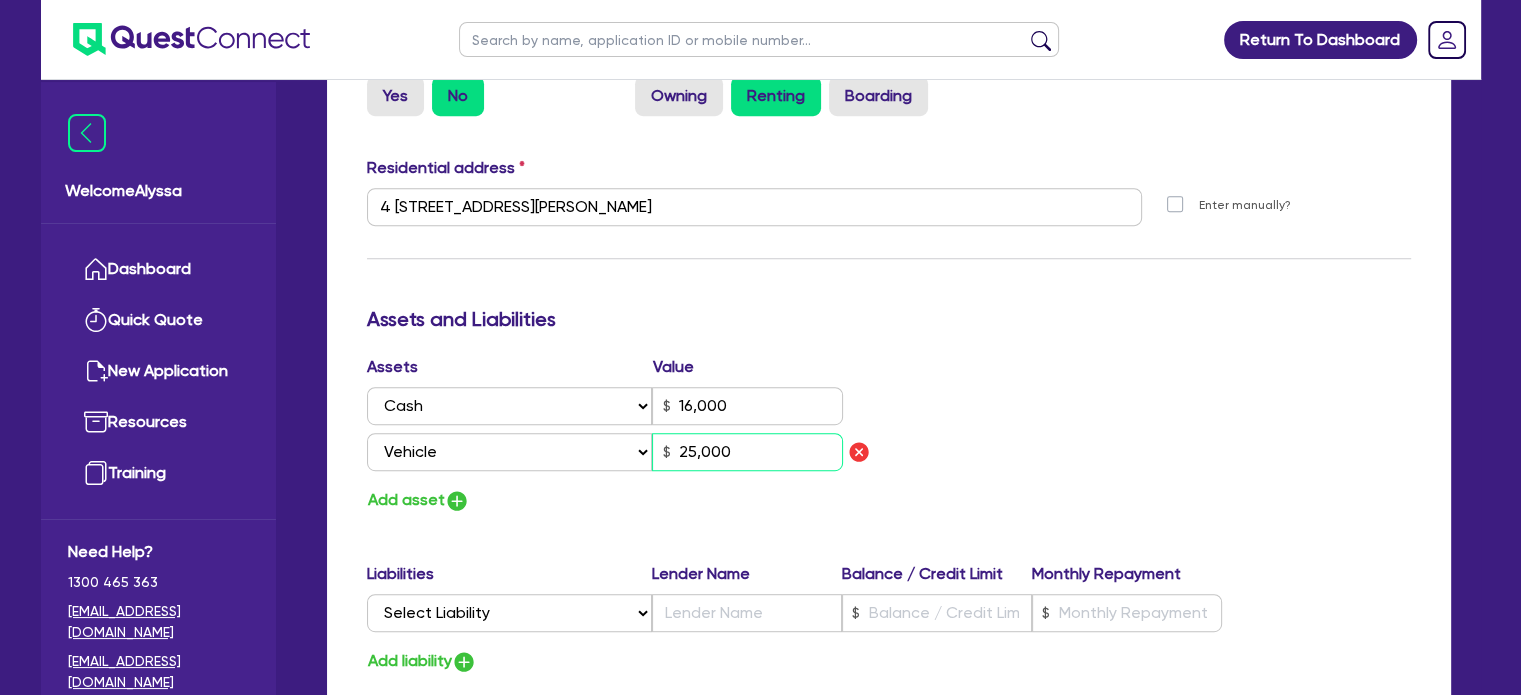 type on "25,000" 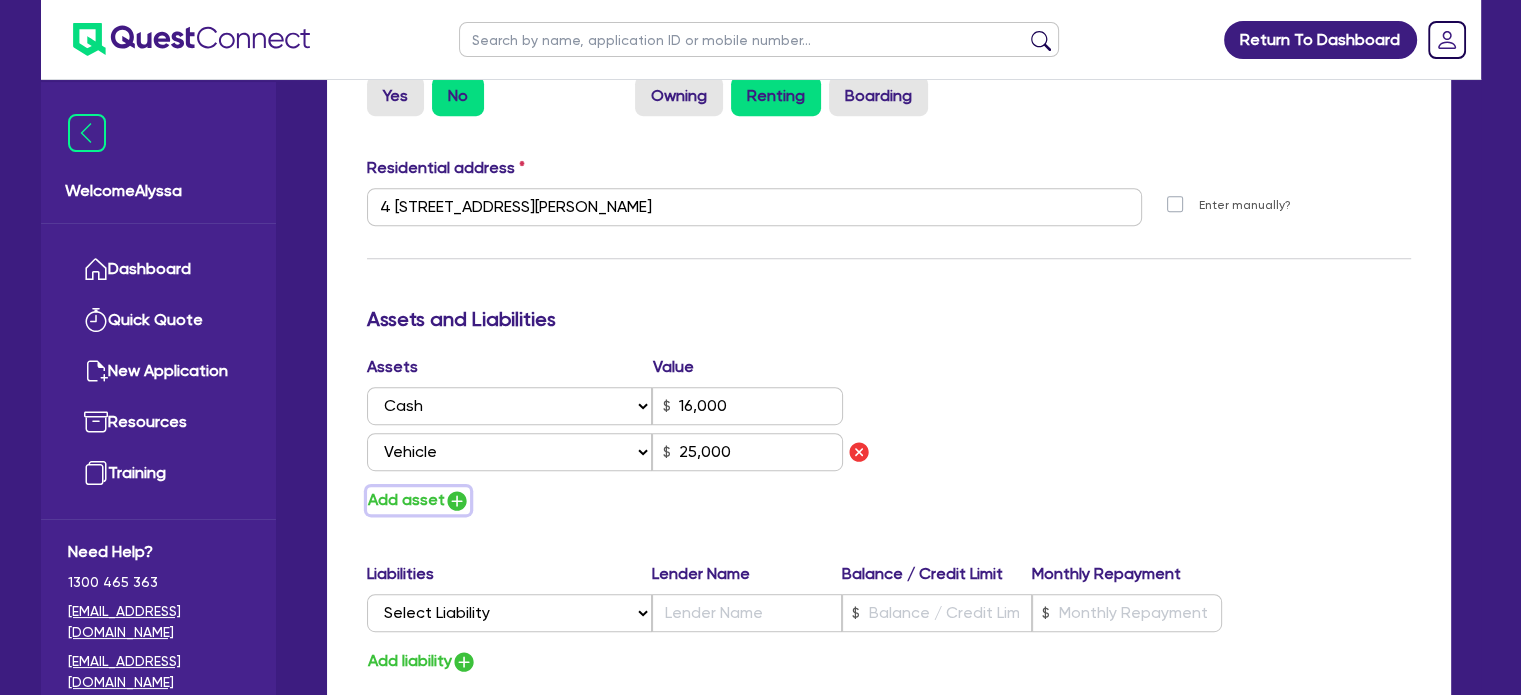 click on "Add asset" at bounding box center (418, 500) 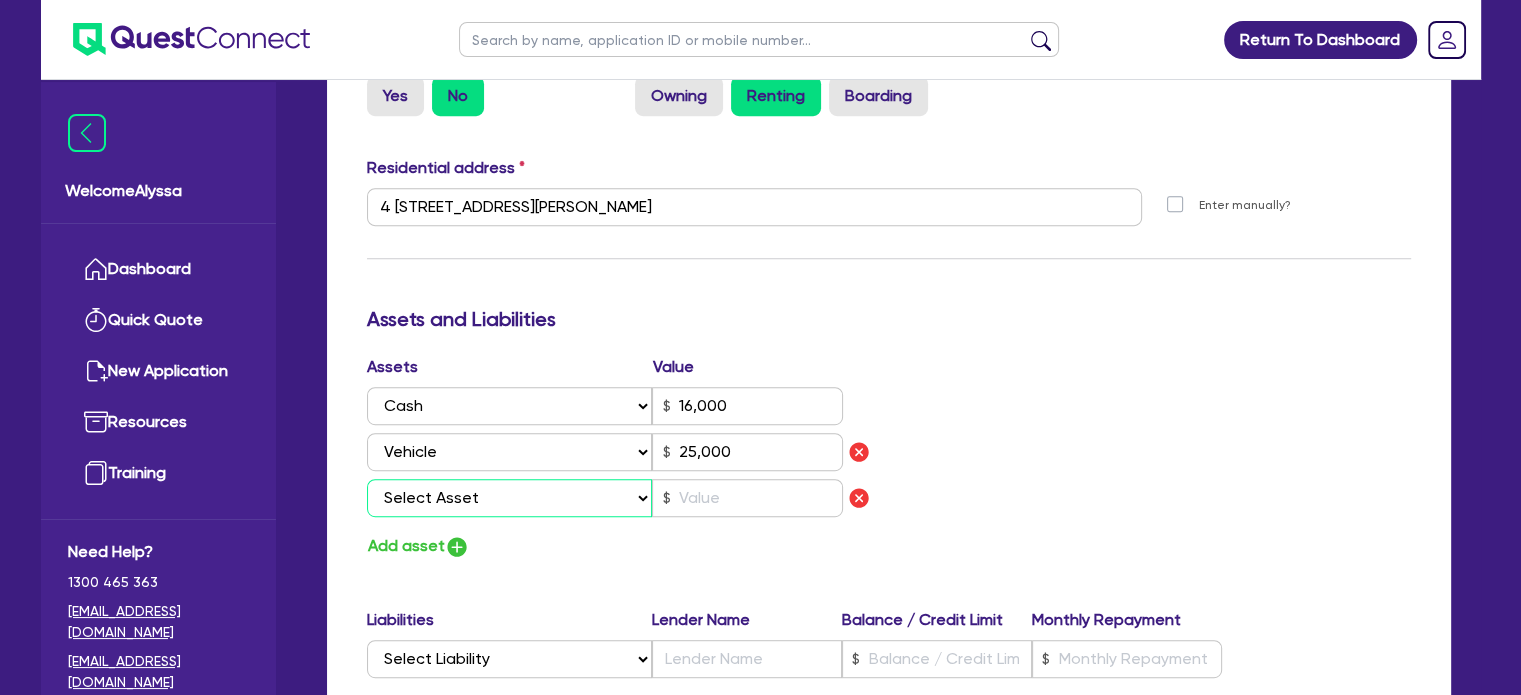 click on "Select Asset Cash Property Investment property Vehicle Truck Trailer Equipment Household & personal asset Other asset" at bounding box center (510, 498) 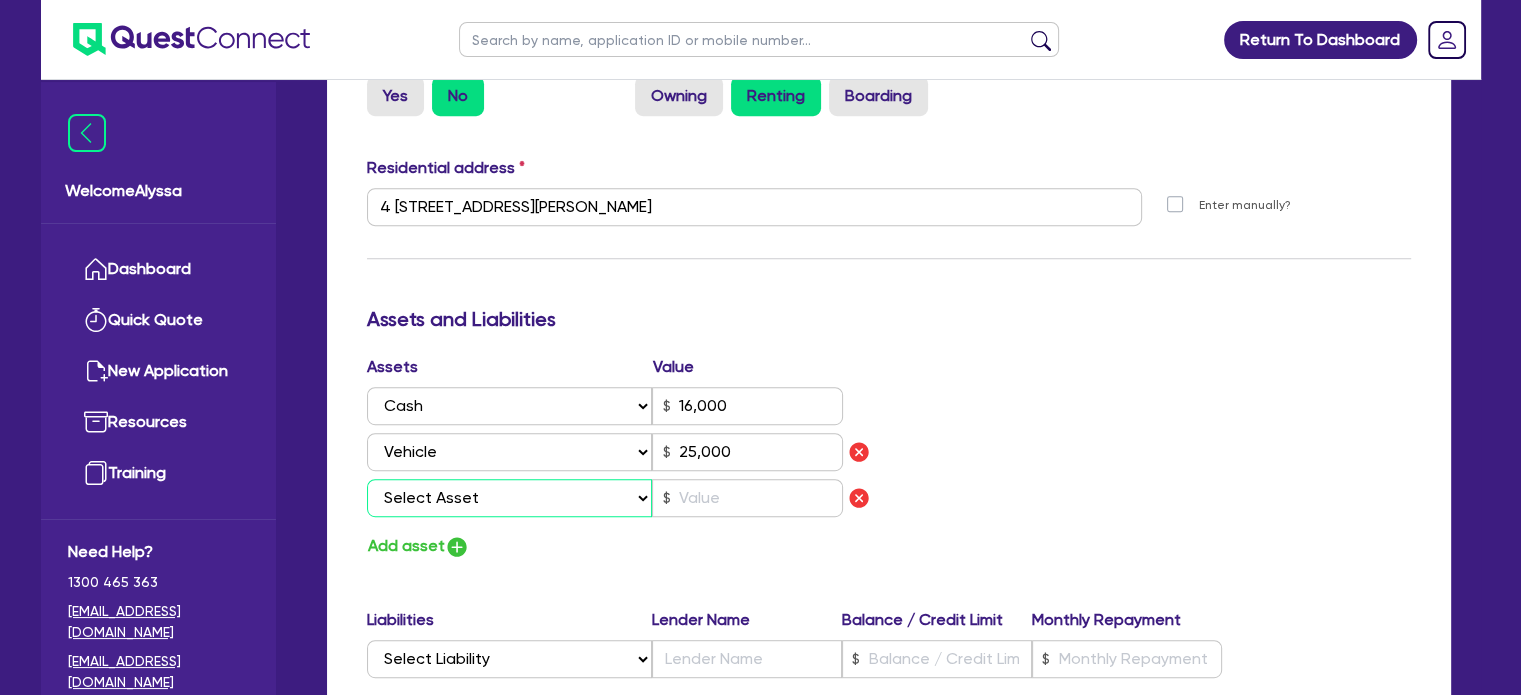 select on "EQUIPMENT" 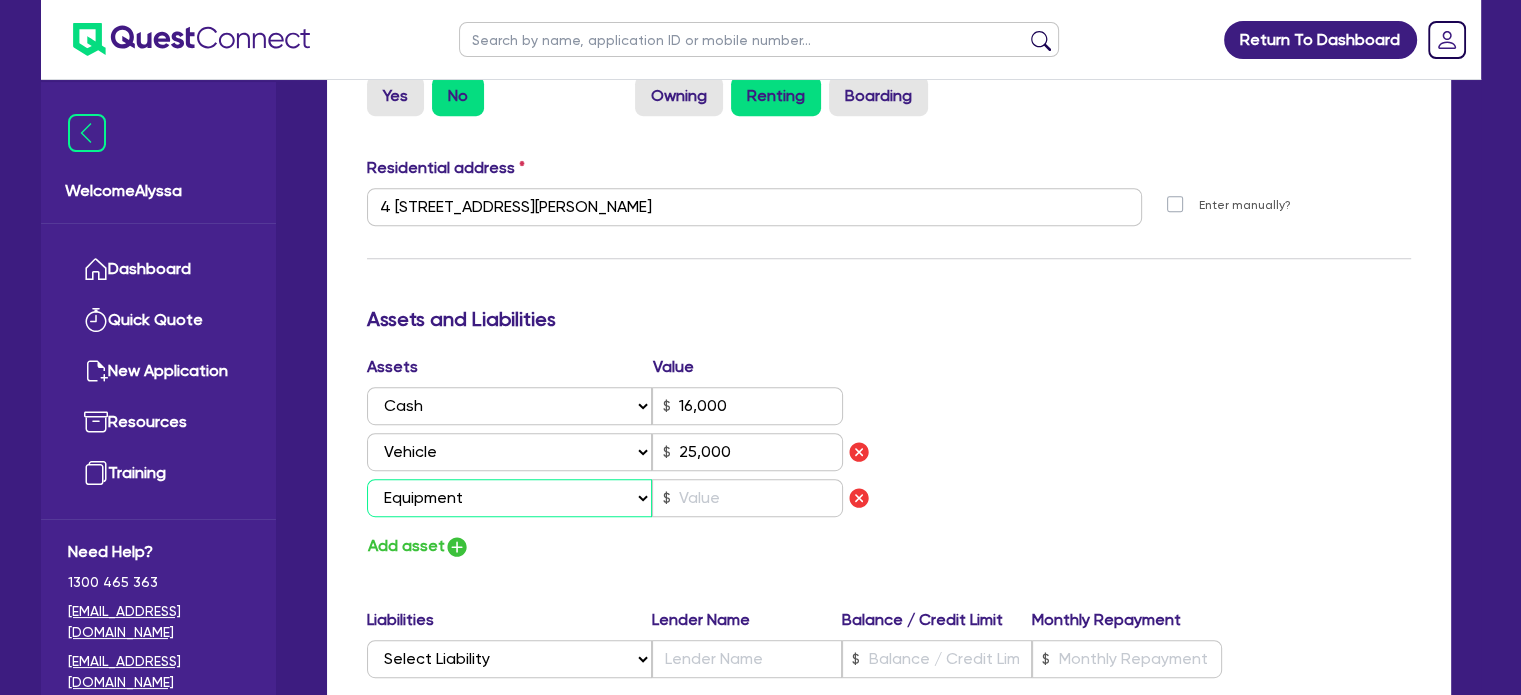 click on "Select Asset Cash Property Investment property Vehicle Truck Trailer Equipment Household & personal asset Other asset" at bounding box center (510, 498) 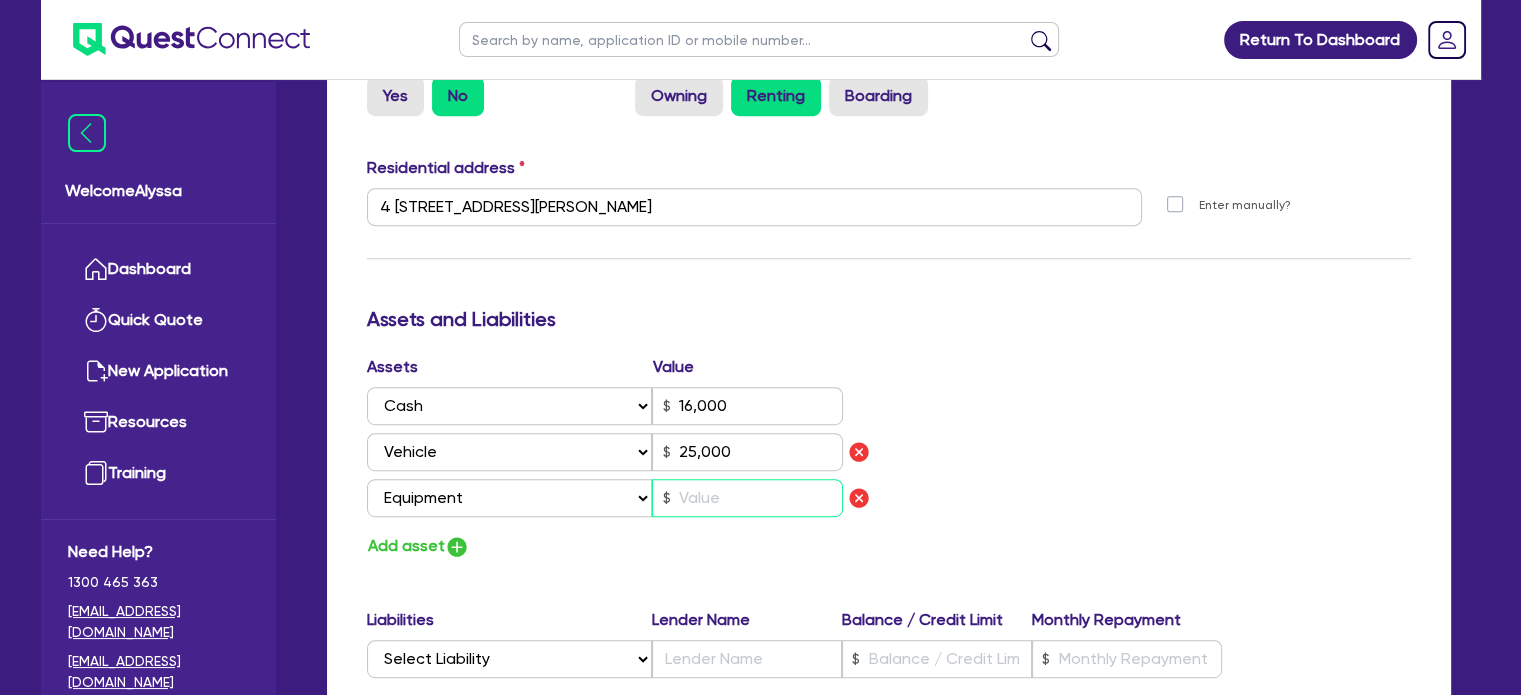 click at bounding box center [747, 498] 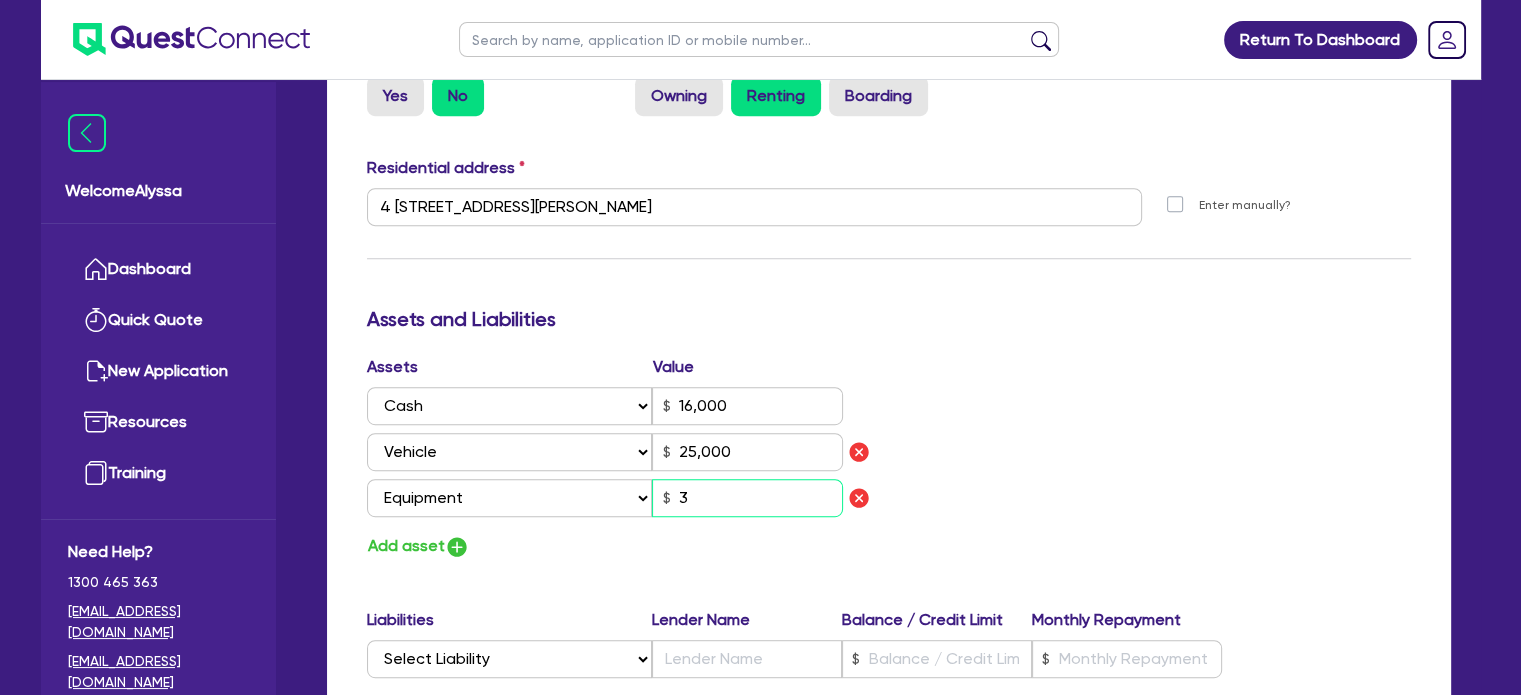 type on "1" 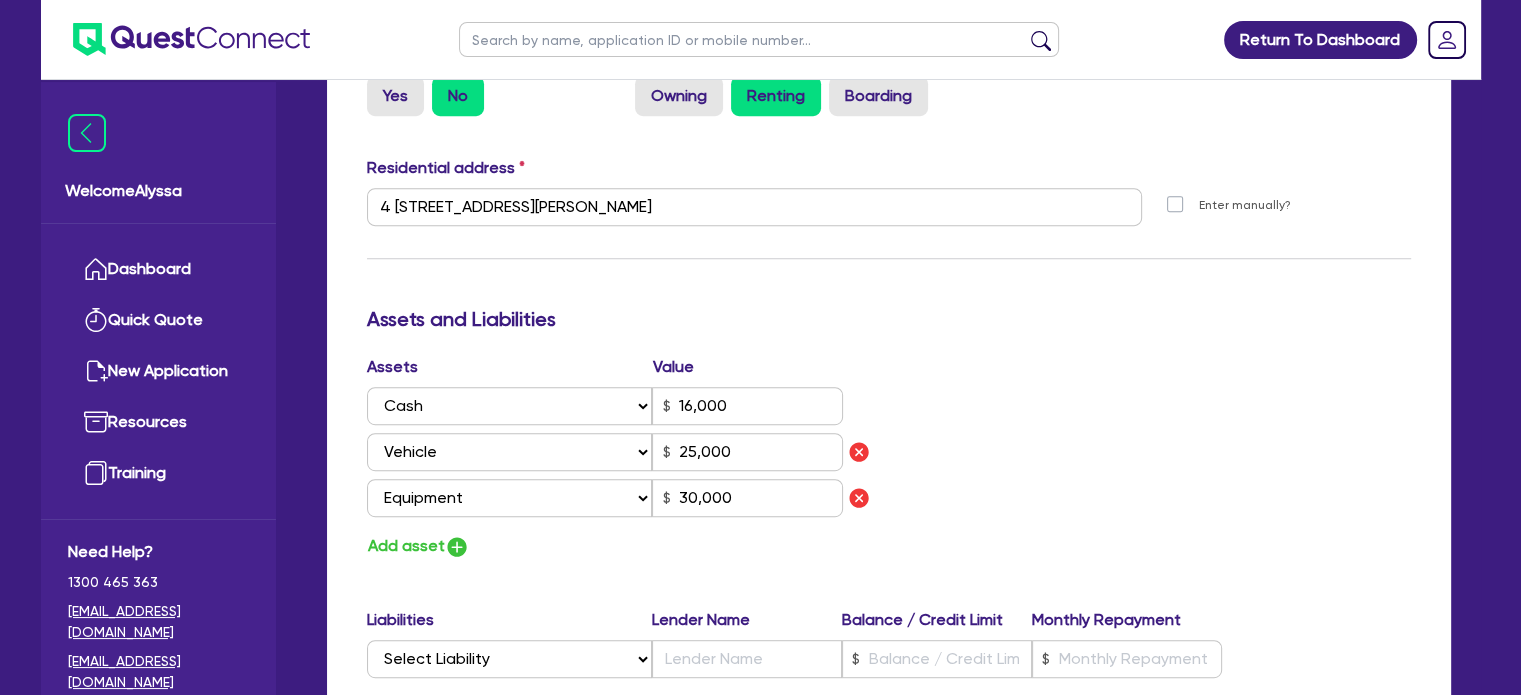 click on "Update residential status for Director #1 Boarding is only acceptable when the spouse owns the property. Cancel Ok Director # 1   Title Select Mr Mrs Ms Miss Dr First name Latari Middle name [PERSON_NAME] name Bakri Date of birth [DEMOGRAPHIC_DATA] Driver licence number [DRIVERS_LICENSE_NUMBER] Licence card number [DRIVERS_LICENSE_NUMBER] Licence state Select [GEOGRAPHIC_DATA] [GEOGRAPHIC_DATA] [GEOGRAPHIC_DATA] [GEOGRAPHIC_DATA] ACT [GEOGRAPHIC_DATA] [GEOGRAPHIC_DATA] [GEOGRAPHIC_DATA] Marital status Select [DEMOGRAPHIC_DATA] Married De Facto / Partner Number of dependents 1 Mobile [PHONE_NUMBER] Email [EMAIL_ADDRESS][DOMAIN_NAME] Residential address Same as business address? Yes No Residential status Owning Renting Boarding Residential address [STREET_ADDRESS][GEOGRAPHIC_DATA][STREET_ADDRESS][GEOGRAPHIC_DATA][GEOGRAPHIC_DATA][GEOGRAPHIC_DATA][GEOGRAPHIC_DATA][GEOGRAPHIC_DATA][GEOGRAPHIC_DATA][GEOGRAPHIC_DATA][GEOGRAPHIC_DATA] Postal code 2260 Enter manually? Assets and Liabilities Assets Value Select Asset Cash Property Investment property Vehicle Truck Trailer Equipment Household & personal asset Other asset 16,000 Select Asset Cash Property Investment property Vehicle Truck Trailer Equipment Cash" at bounding box center (889, 244) 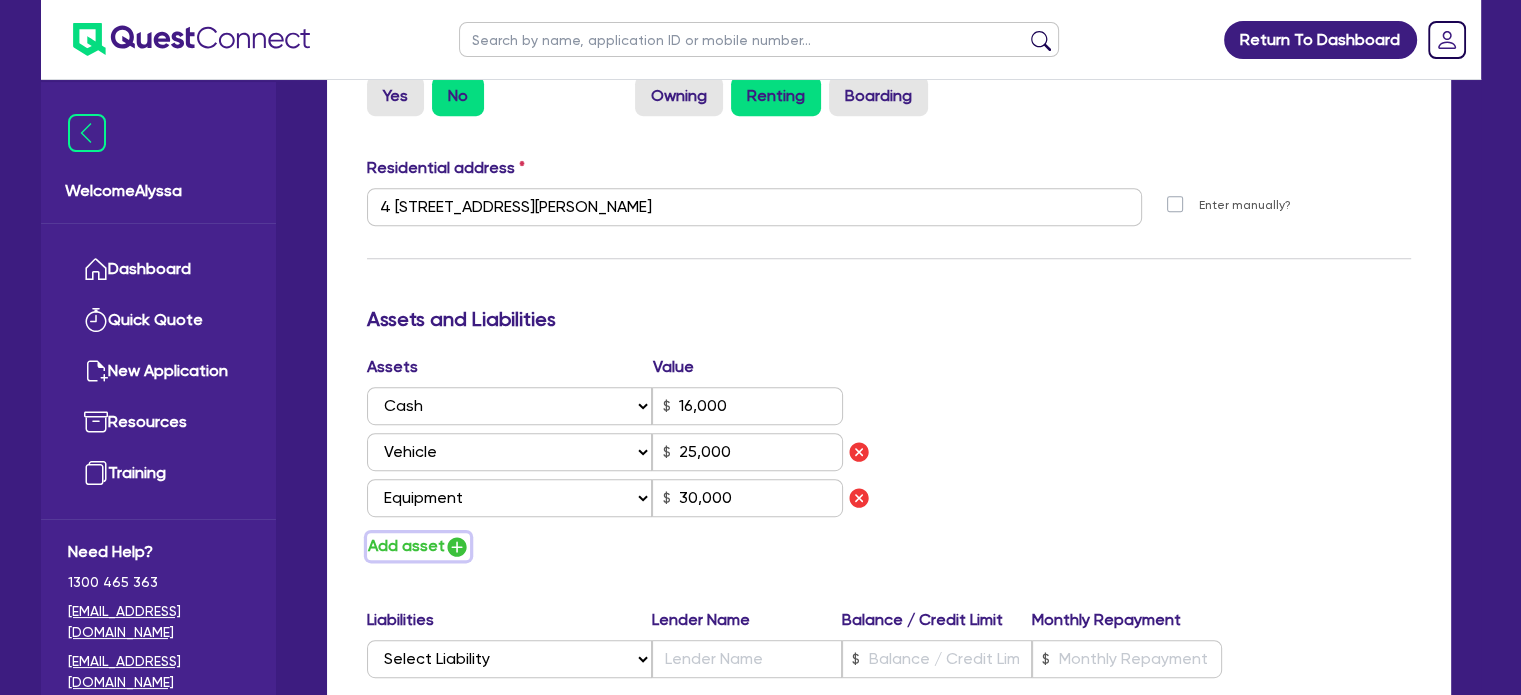 click on "Add asset" at bounding box center [418, 546] 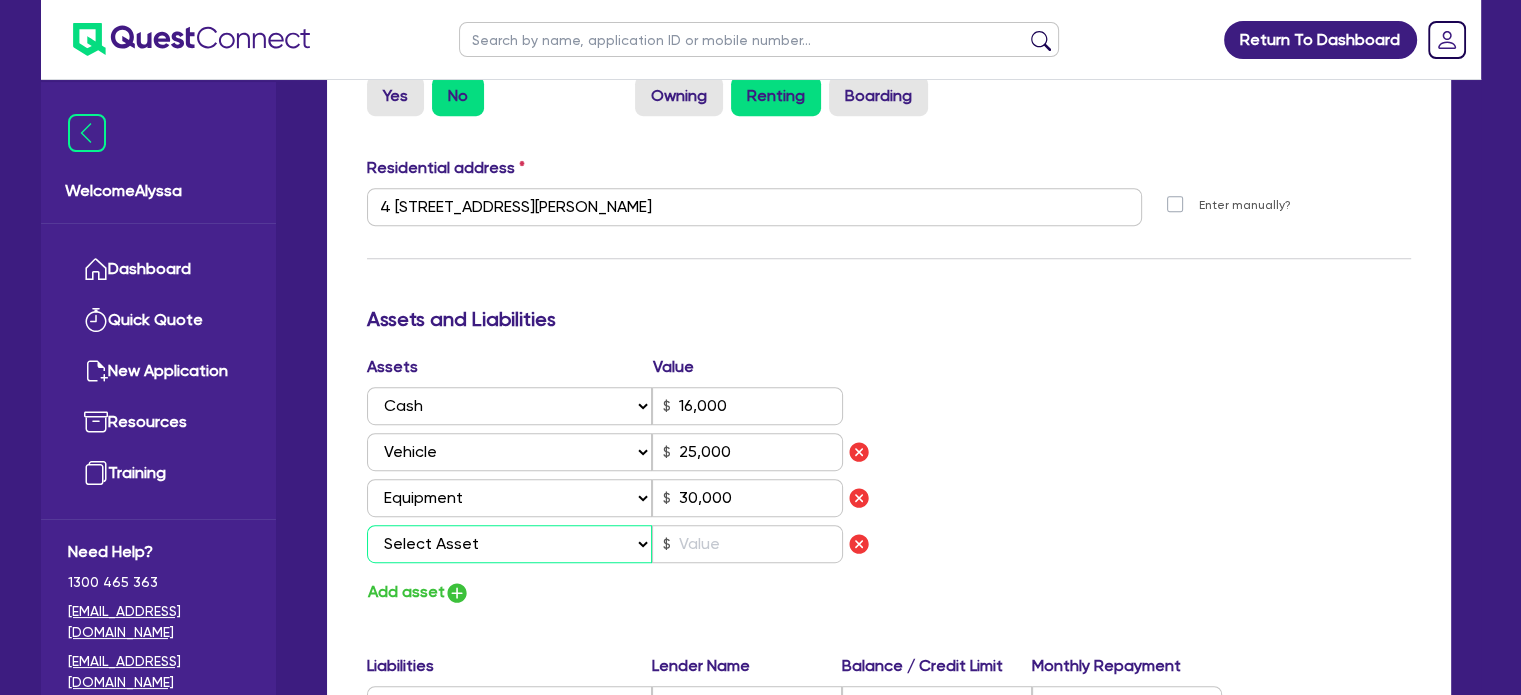 click on "Select Asset Cash Property Investment property Vehicle Truck Trailer Equipment Household & personal asset Other asset" at bounding box center (510, 544) 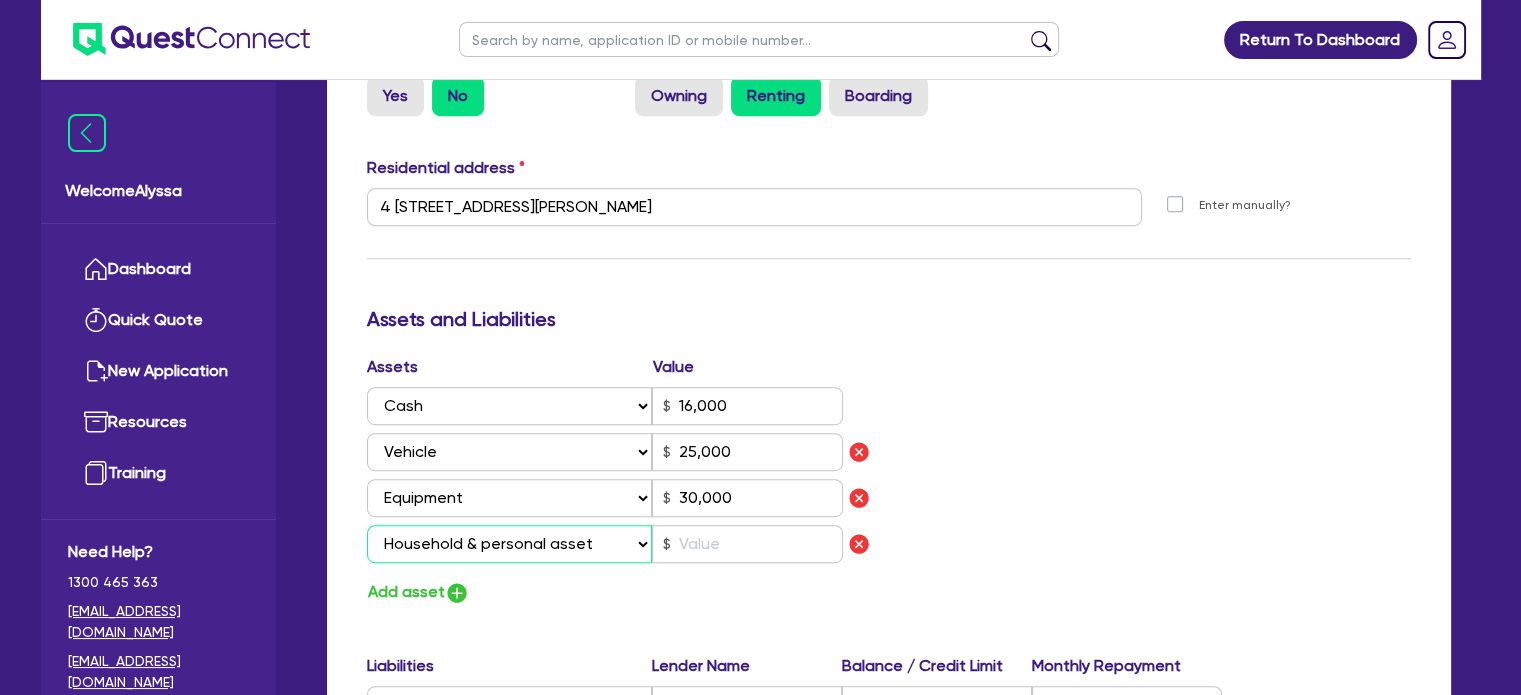 click on "Select Asset Cash Property Investment property Vehicle Truck Trailer Equipment Household & personal asset Other asset" at bounding box center [510, 544] 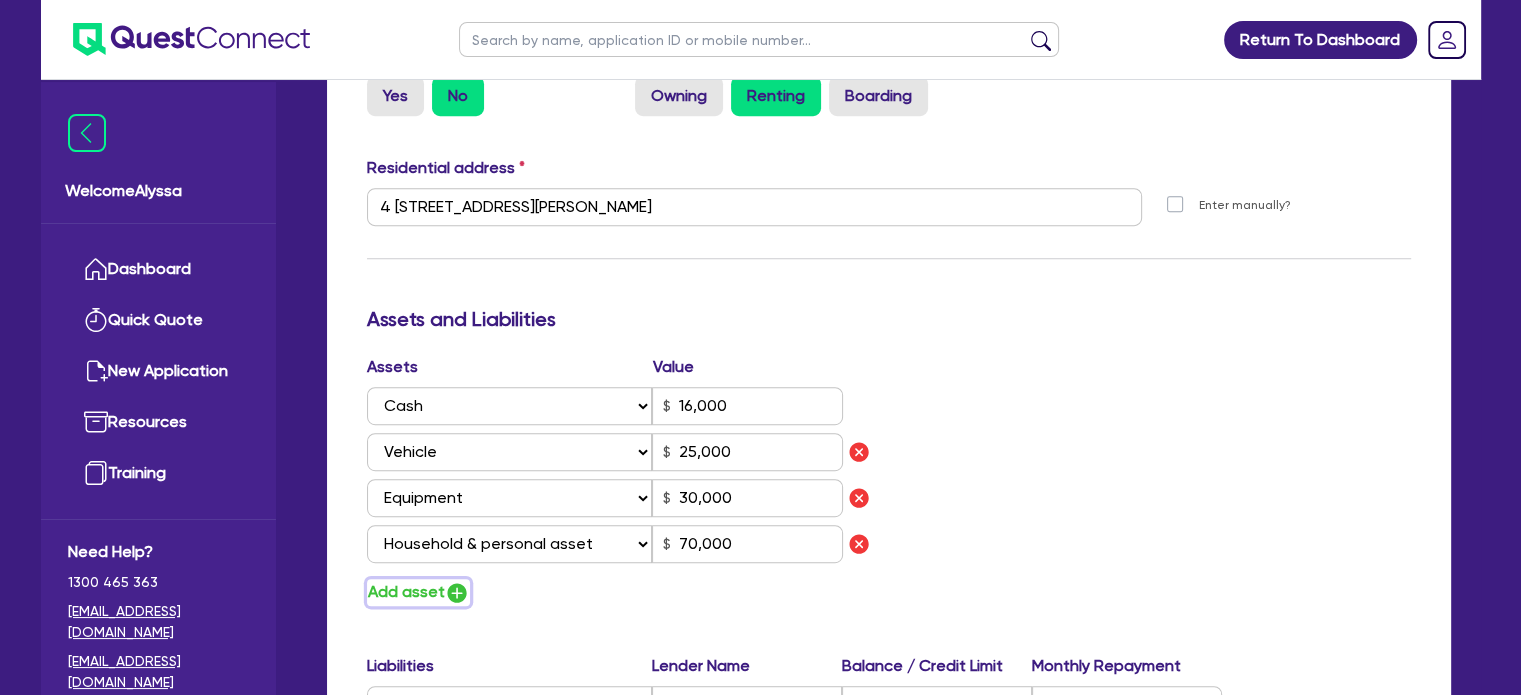 click at bounding box center [457, 593] 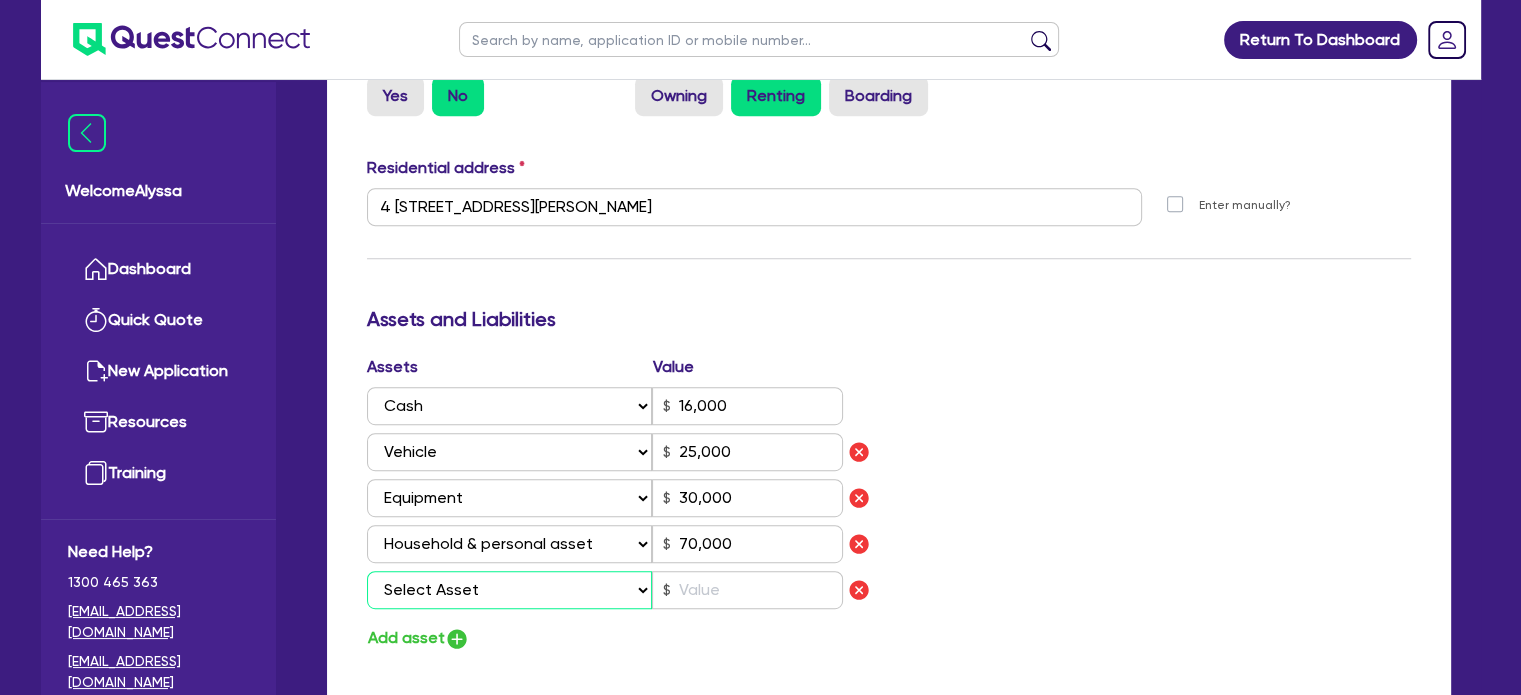 click on "Select Asset Cash Property Investment property Vehicle Truck Trailer Equipment Household & personal asset Other asset" at bounding box center (510, 590) 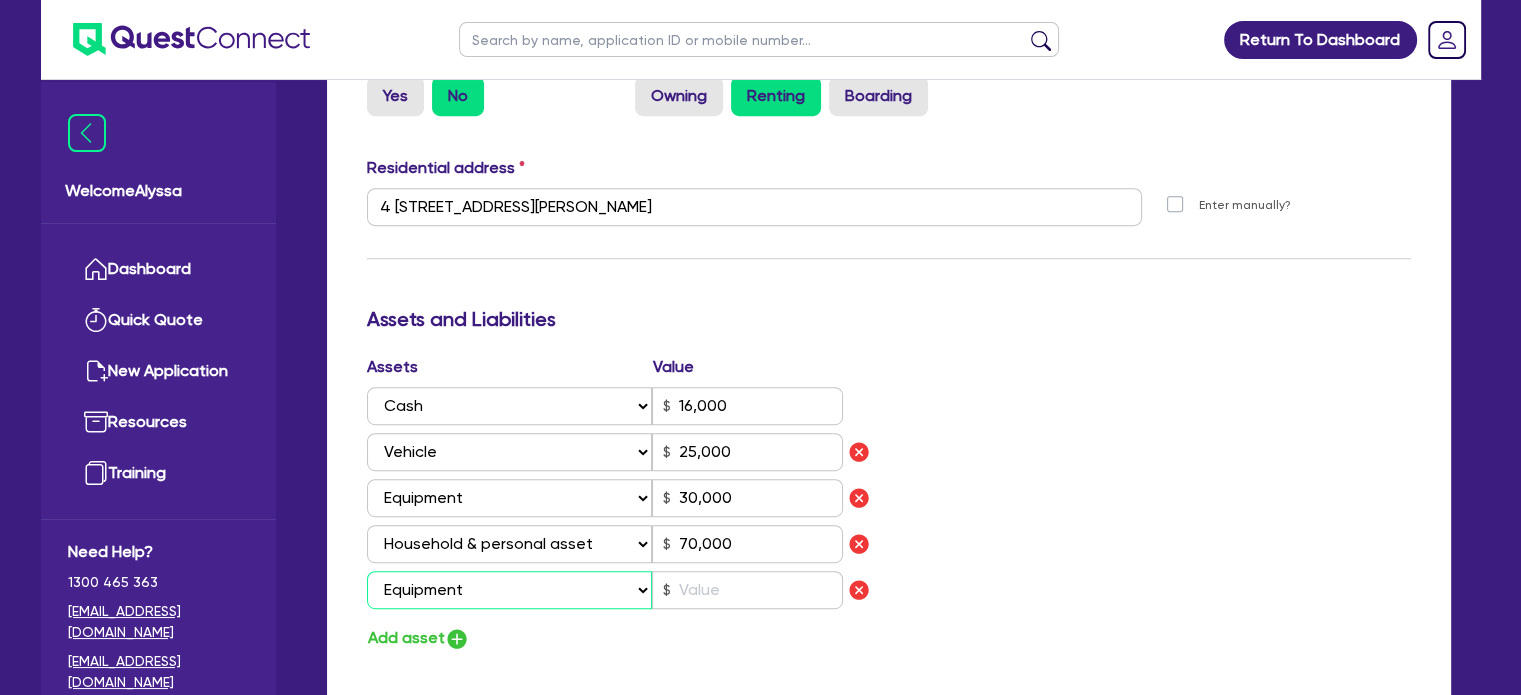 click on "Select Asset Cash Property Investment property Vehicle Truck Trailer Equipment Household & personal asset Other asset" at bounding box center [510, 590] 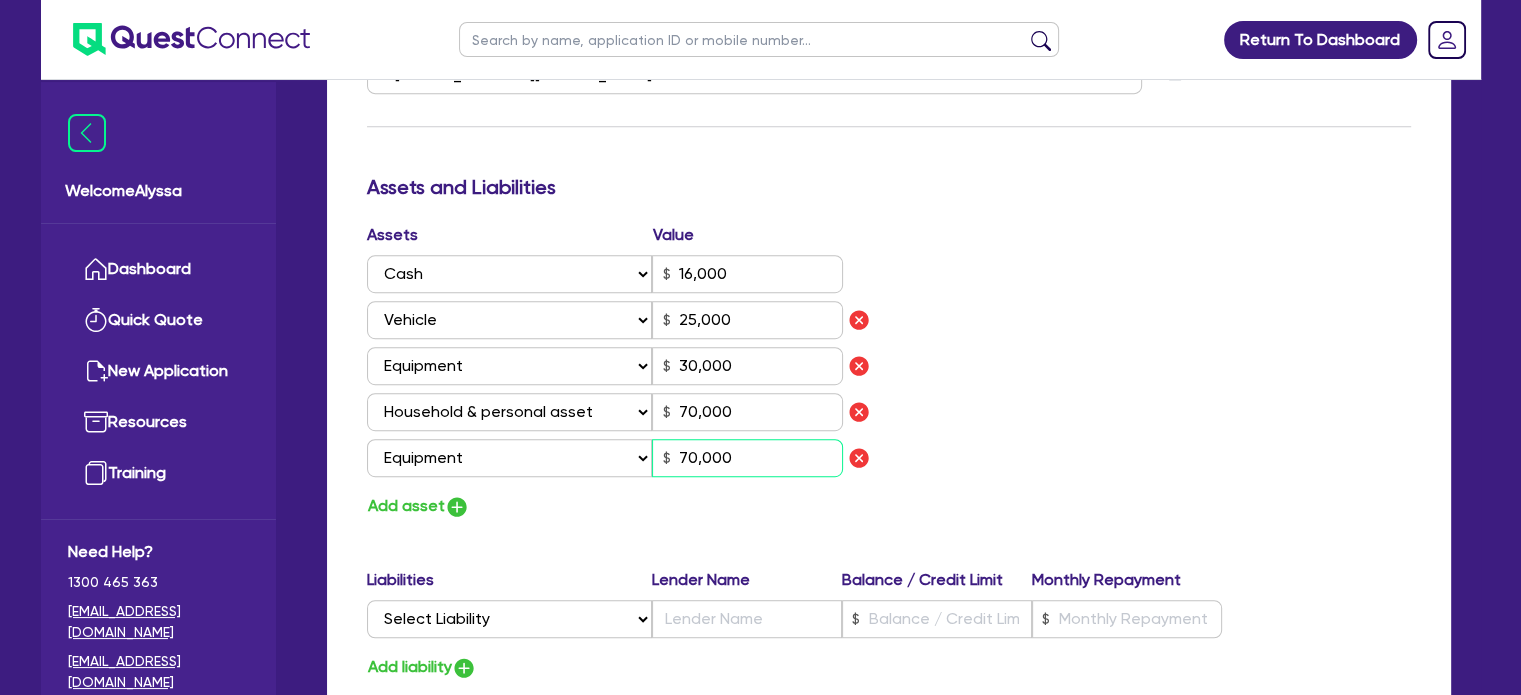 scroll, scrollTop: 1084, scrollLeft: 0, axis: vertical 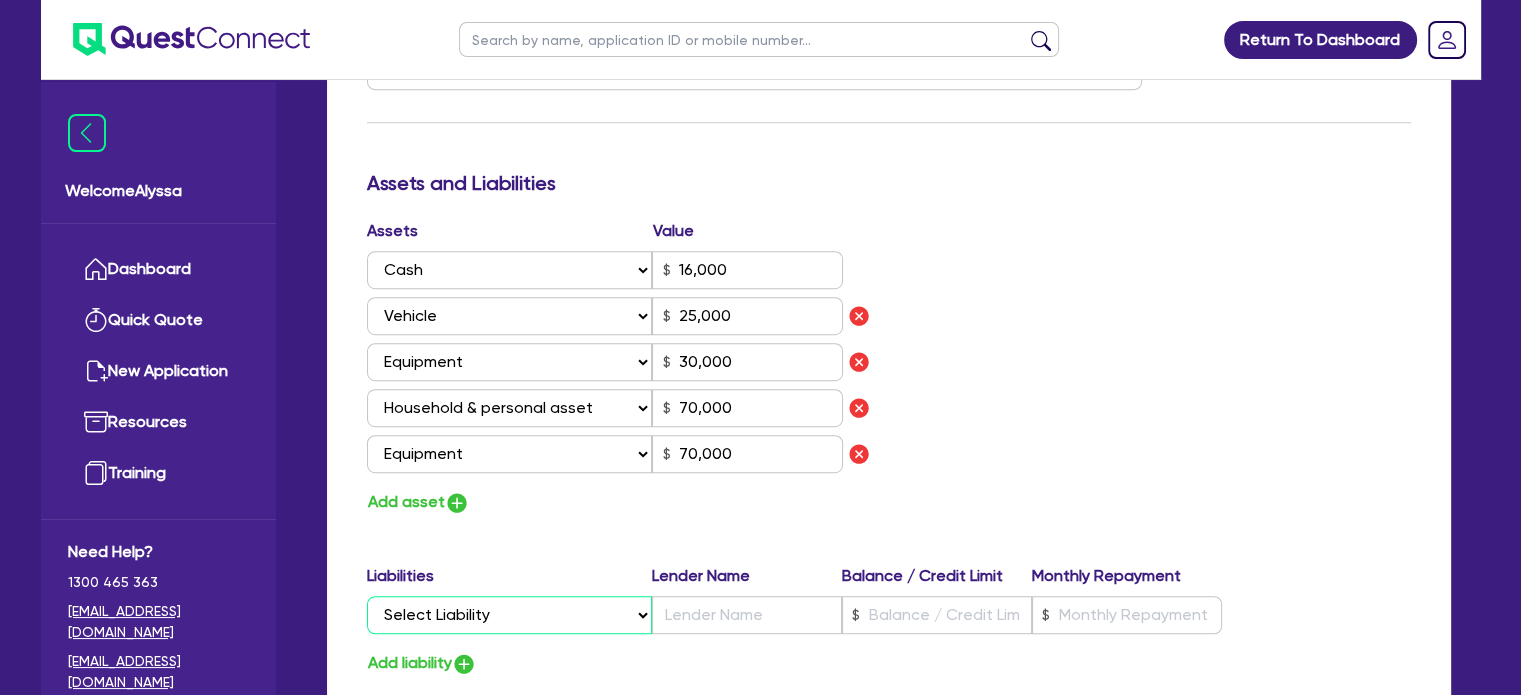 click on "Select Liability Credit card Mortgage Investment property loan Vehicle loan Truck loan Trailer loan Equipment loan Personal loan Other loan" at bounding box center (509, 615) 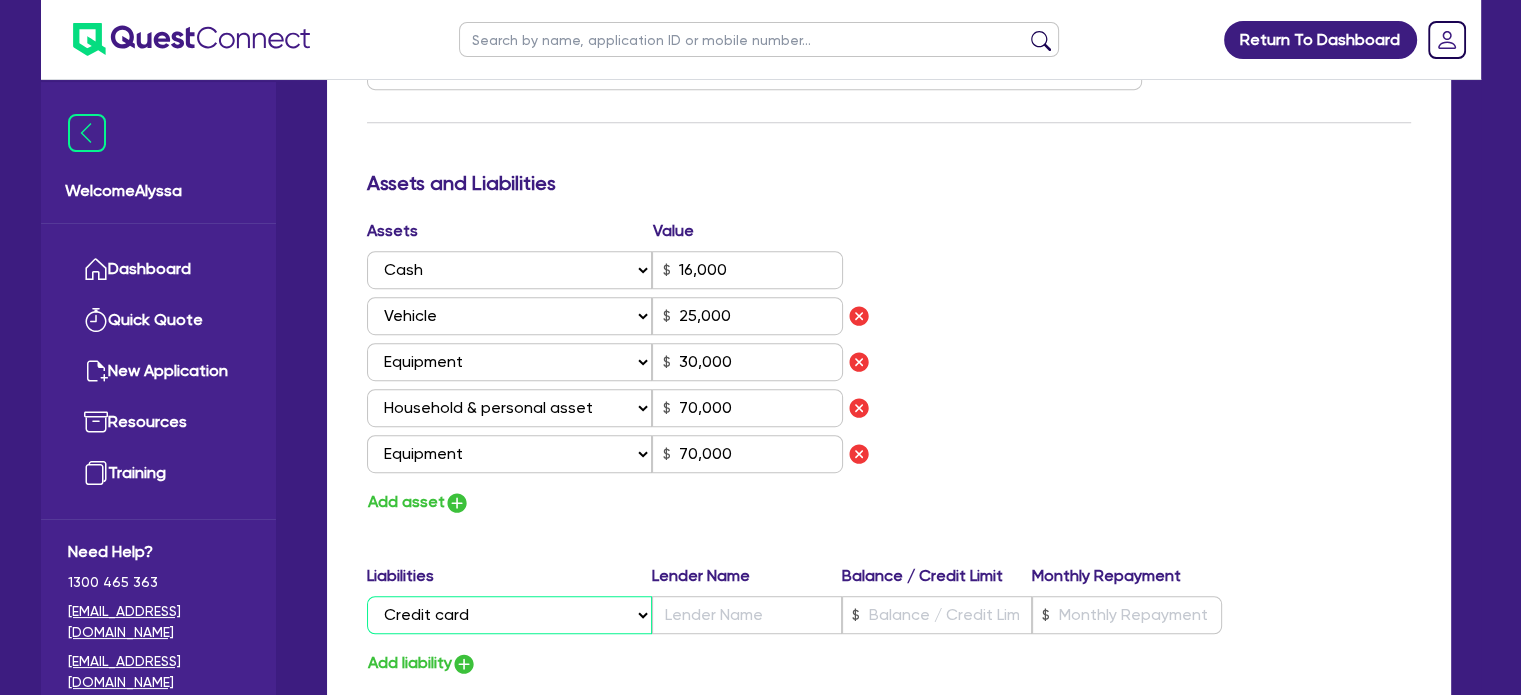 click on "Select Liability Credit card Mortgage Investment property loan Vehicle loan Truck loan Trailer loan Equipment loan Personal loan Other loan" at bounding box center [509, 615] 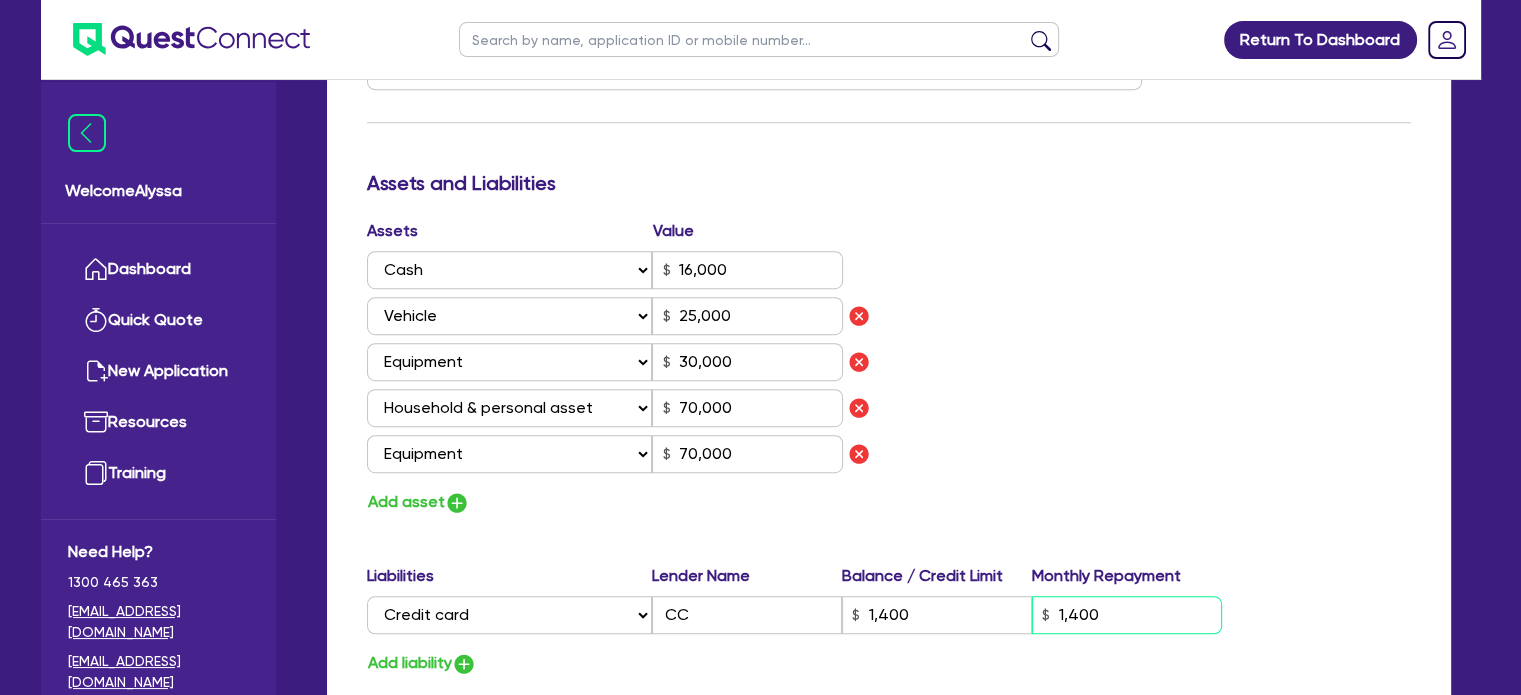 scroll, scrollTop: 1127, scrollLeft: 0, axis: vertical 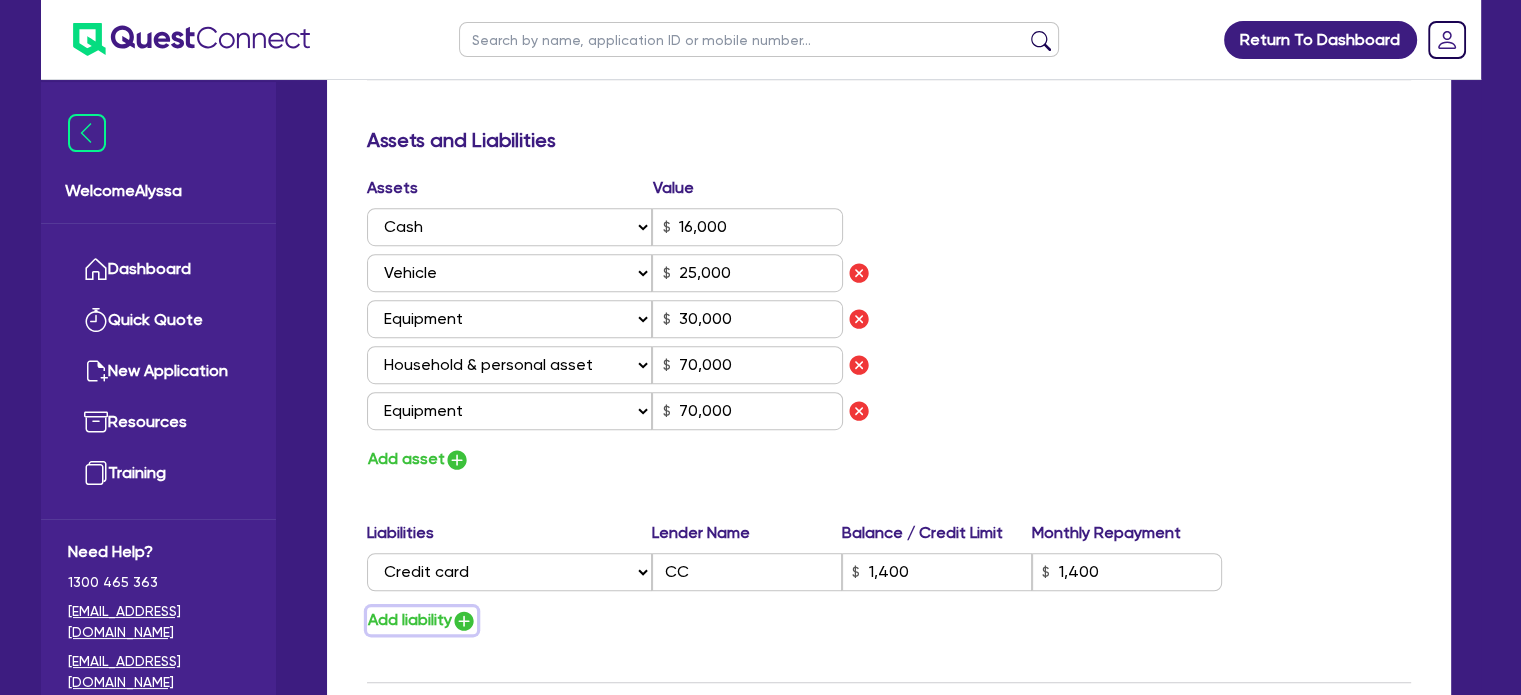 click on "Add liability" at bounding box center (422, 620) 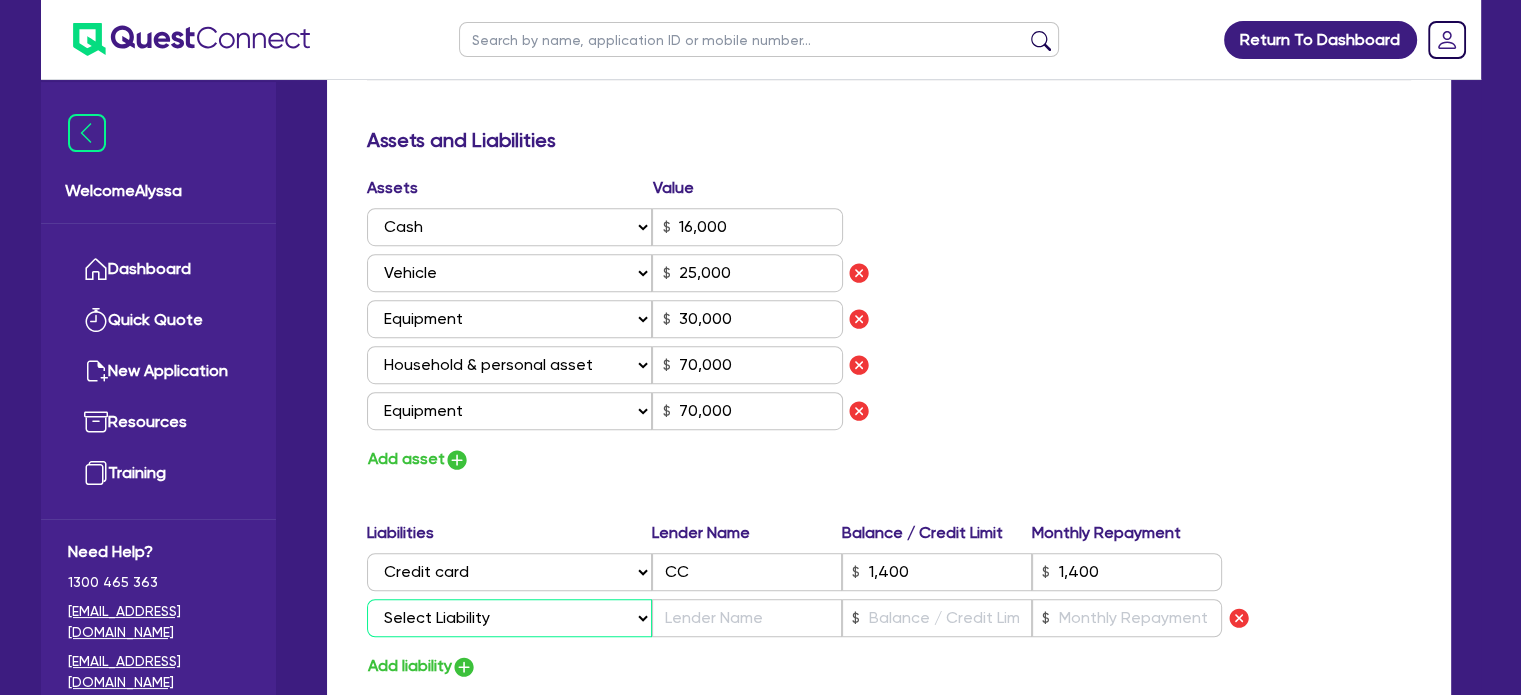 click on "Select Liability Credit card Mortgage Investment property loan Vehicle loan Truck loan Trailer loan Equipment loan Personal loan Other loan" at bounding box center [509, 618] 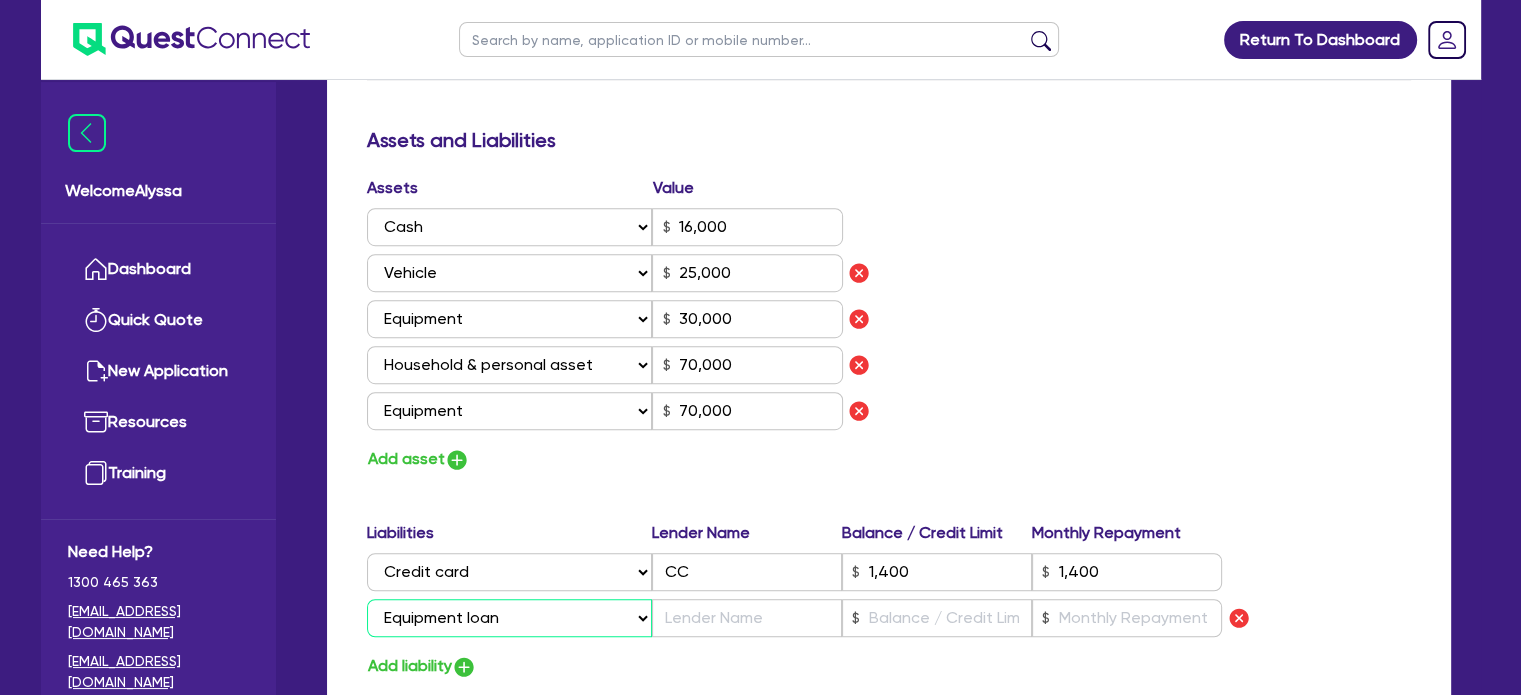 click on "Select Liability Credit card Mortgage Investment property loan Vehicle loan Truck loan Trailer loan Equipment loan Personal loan Other loan" at bounding box center [509, 618] 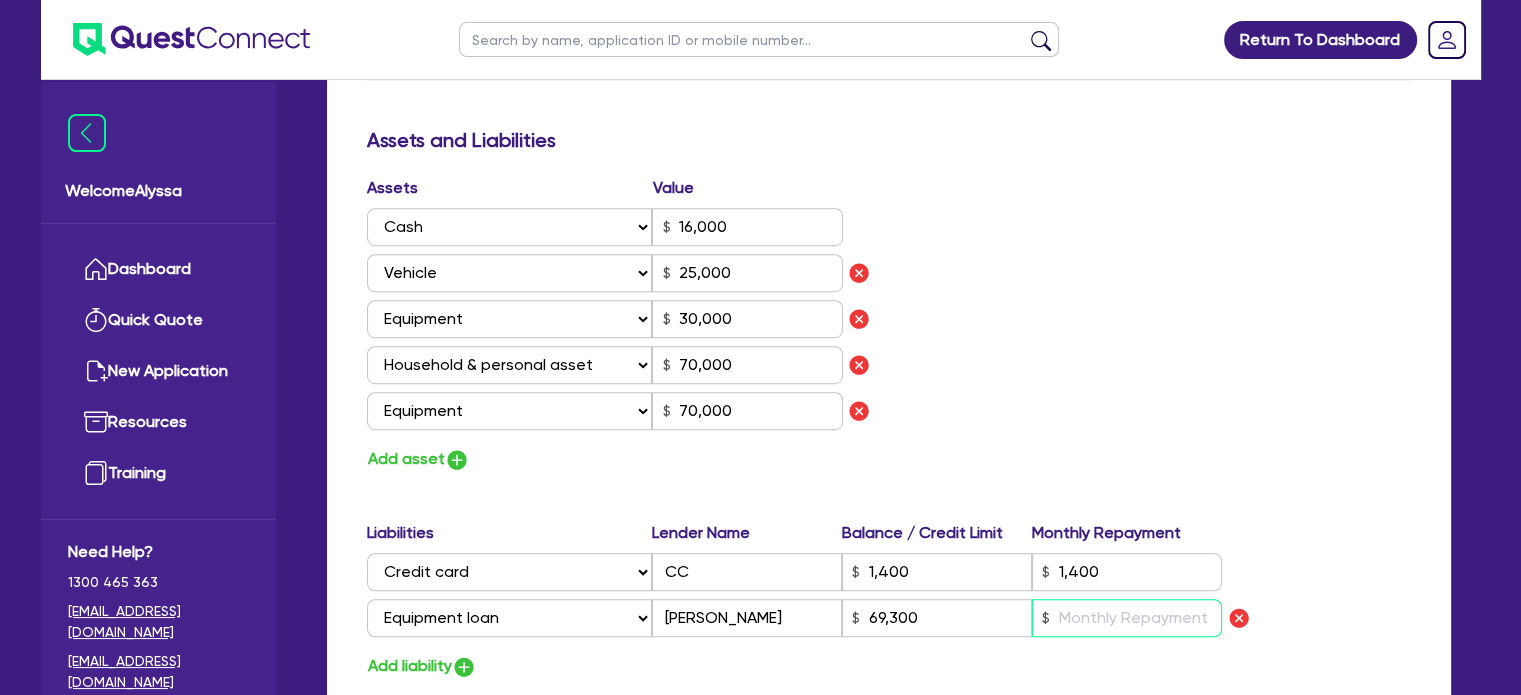 click at bounding box center (1127, 618) 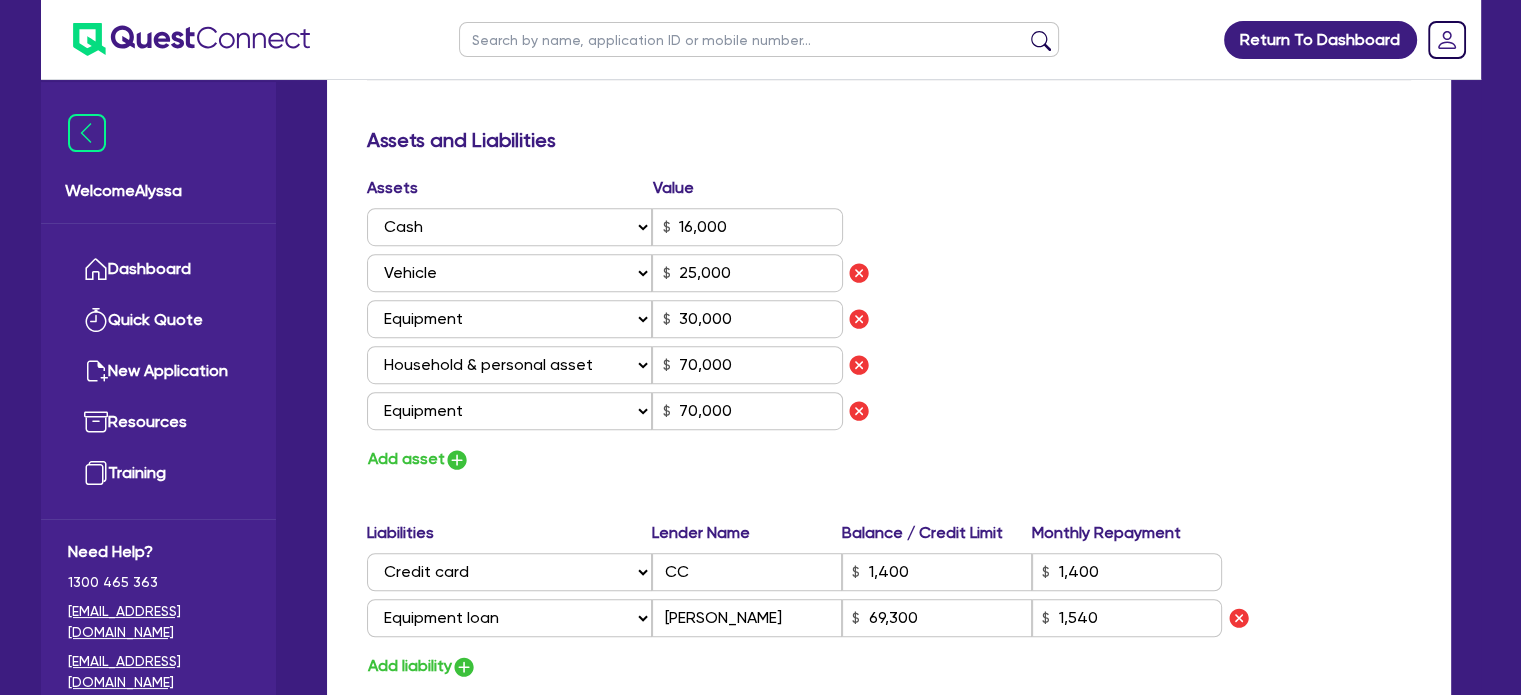 click on "Assets Value Select Asset Cash Property Investment property Vehicle Truck Trailer Equipment Household & personal asset Other asset 16,000 Select Asset Cash Property Investment property Vehicle Truck Trailer Equipment Household & personal asset Other asset 25,000 Select Asset Cash Property Investment property Vehicle Truck Trailer Equipment Household & personal asset Other asset 30,000 Select Asset Cash Property Investment property Vehicle Truck Trailer Equipment Household & personal asset Other asset 70,000 Select Asset Cash Property Investment property Vehicle Truck Trailer Equipment Household & personal asset Other asset 70,000 Add asset" at bounding box center (889, 324) 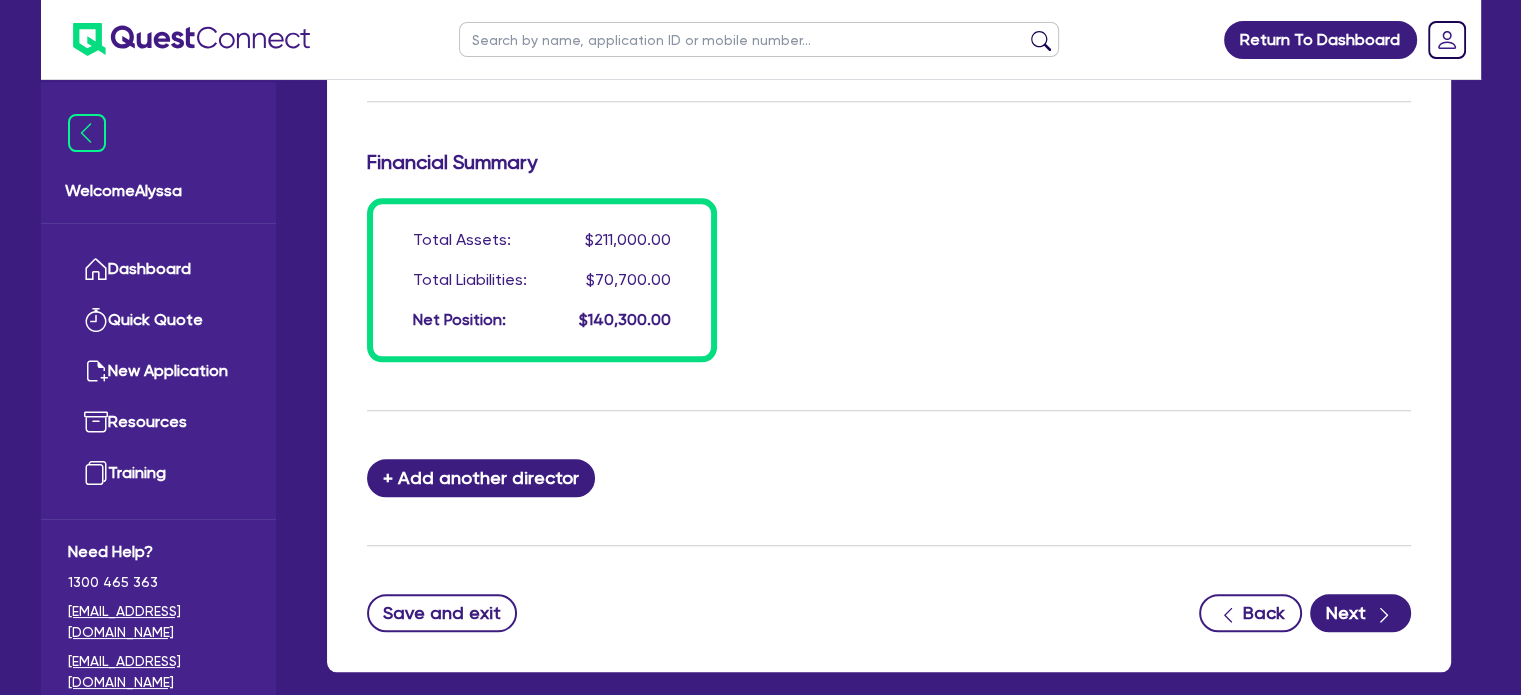 scroll, scrollTop: 1851, scrollLeft: 0, axis: vertical 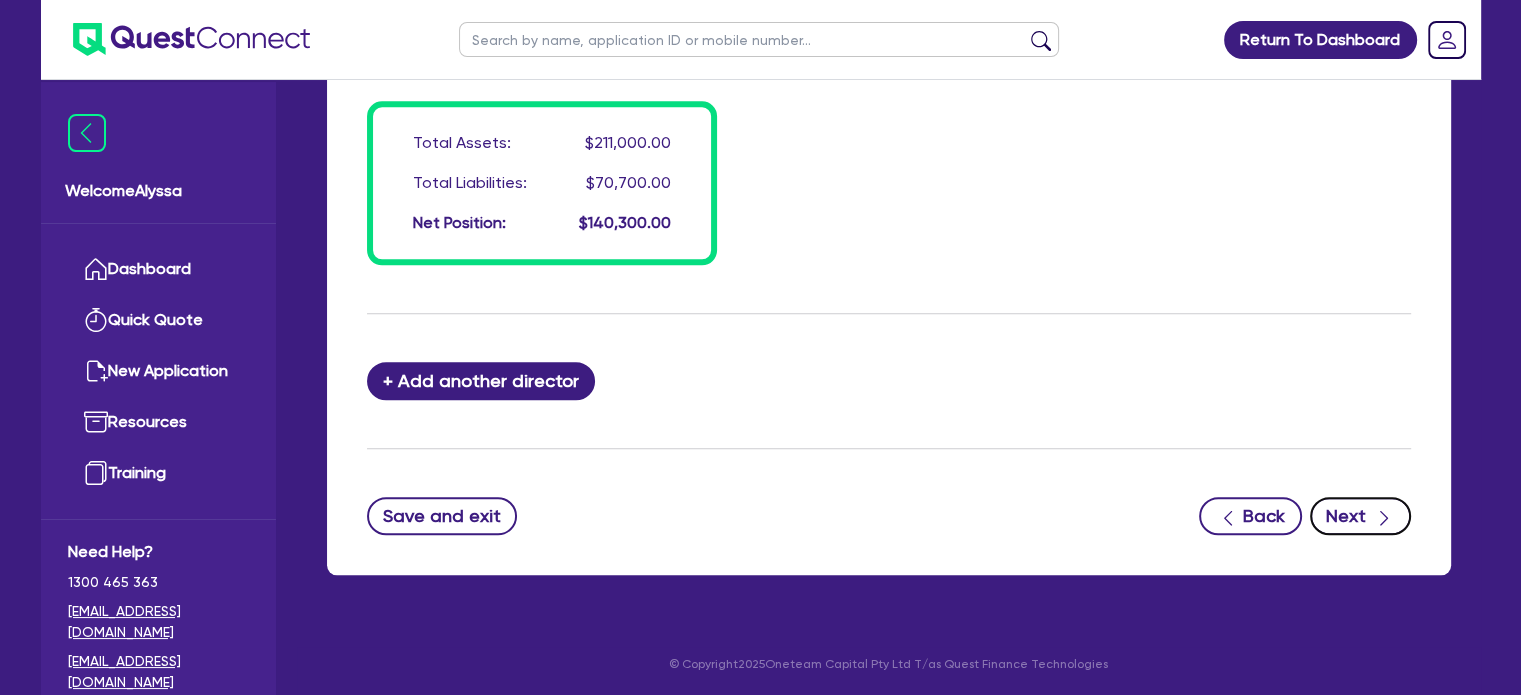 click on "Next" at bounding box center [1360, 516] 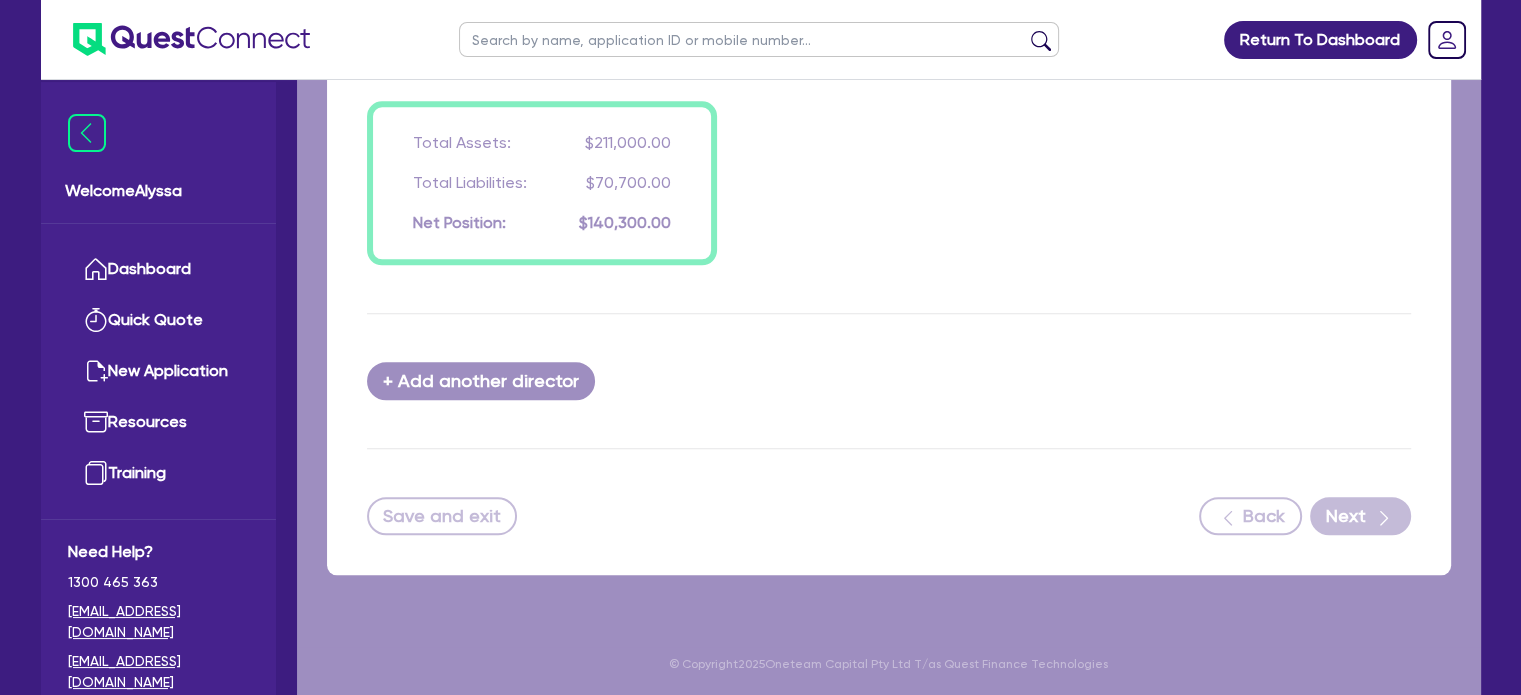 scroll, scrollTop: 0, scrollLeft: 0, axis: both 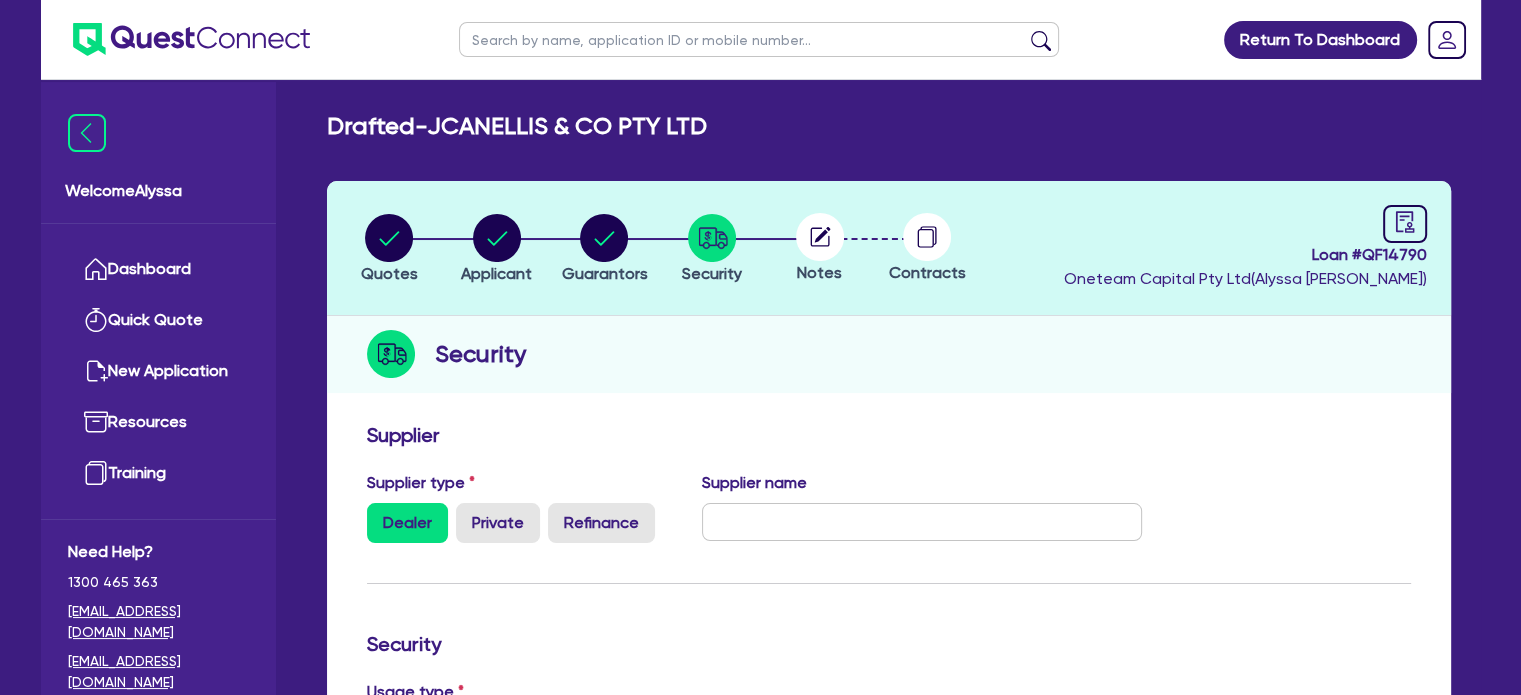 click 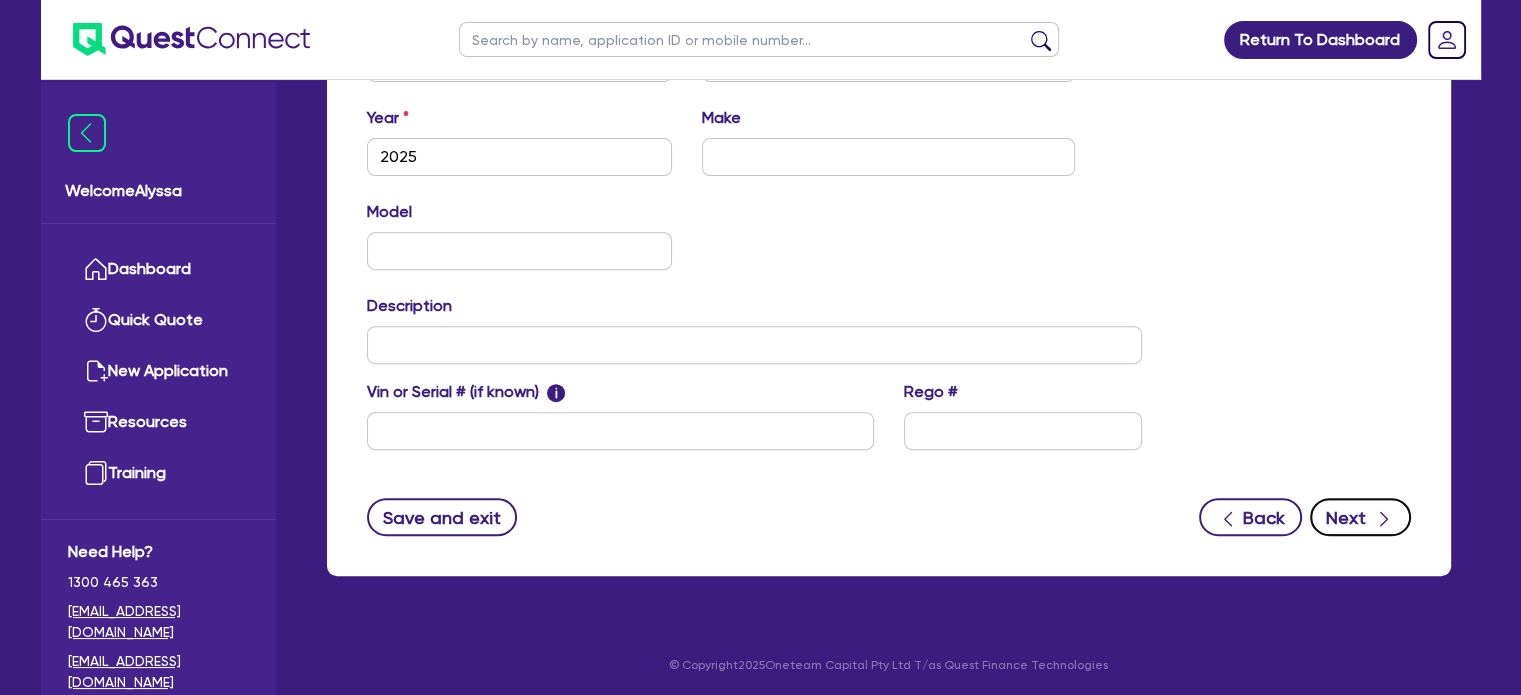 click on "Next" at bounding box center (1360, 517) 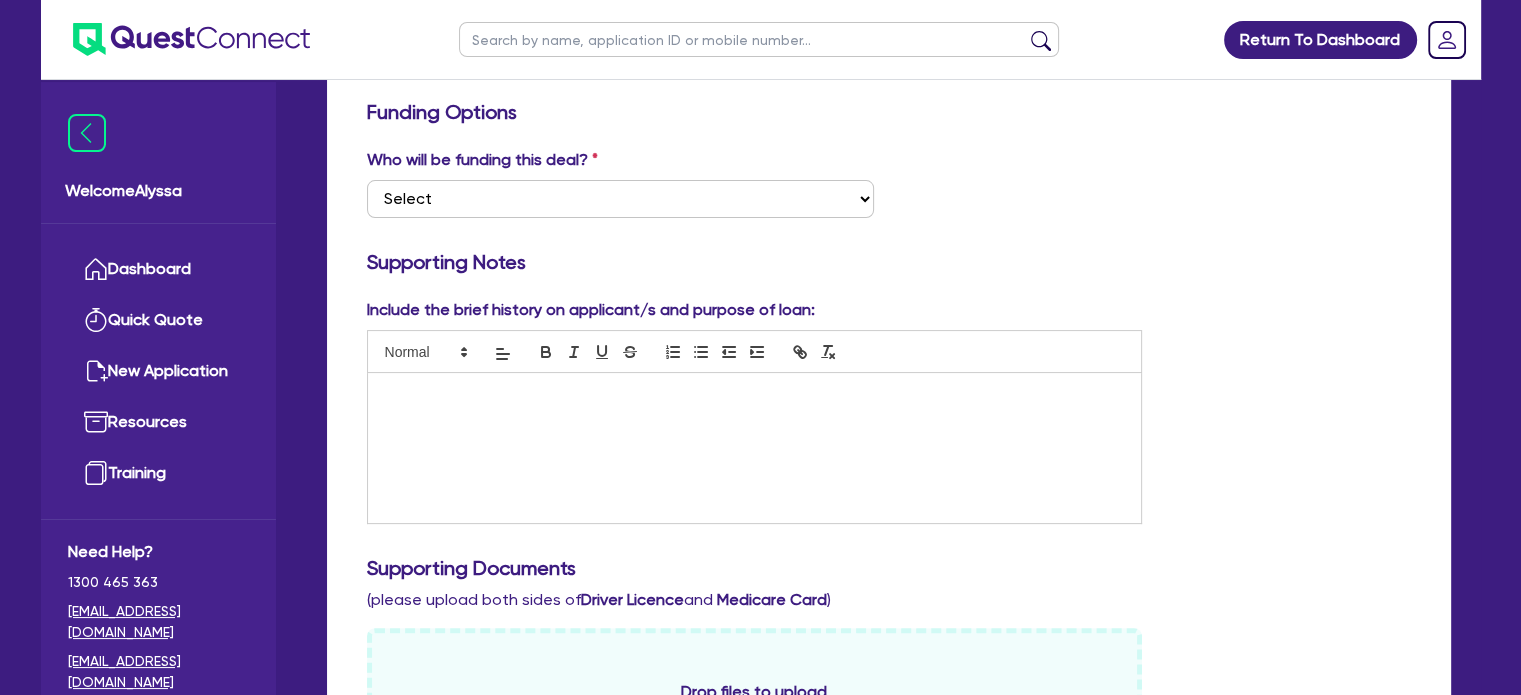 scroll, scrollTop: 322, scrollLeft: 0, axis: vertical 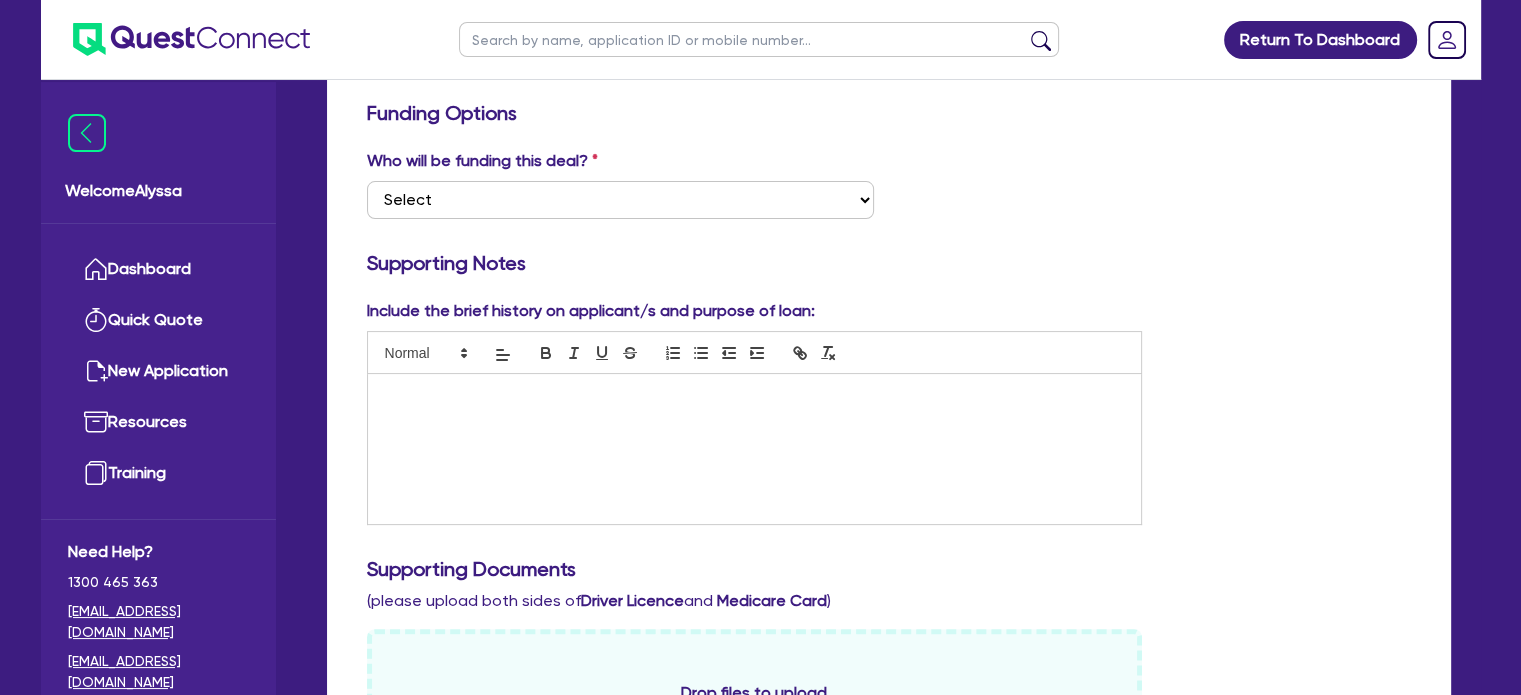 click at bounding box center (755, 449) 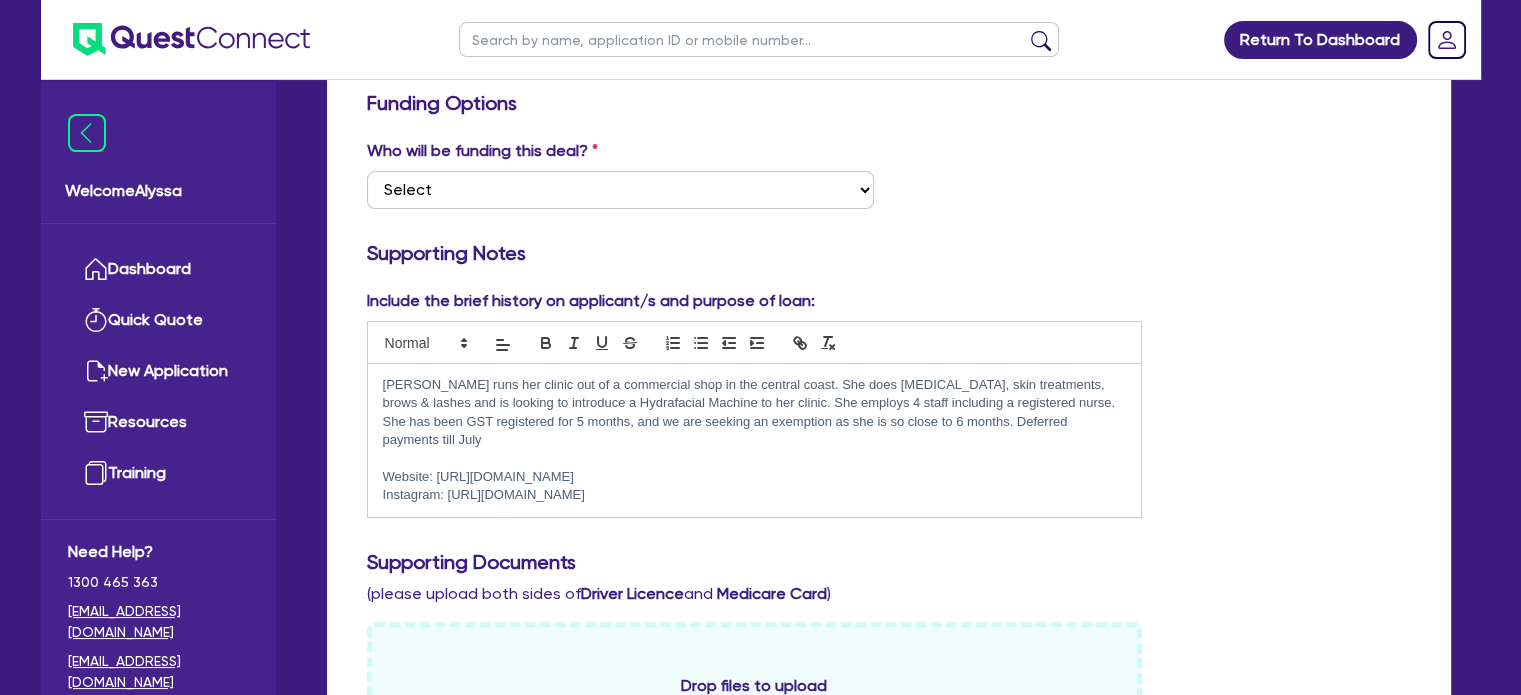scroll, scrollTop: 336, scrollLeft: 0, axis: vertical 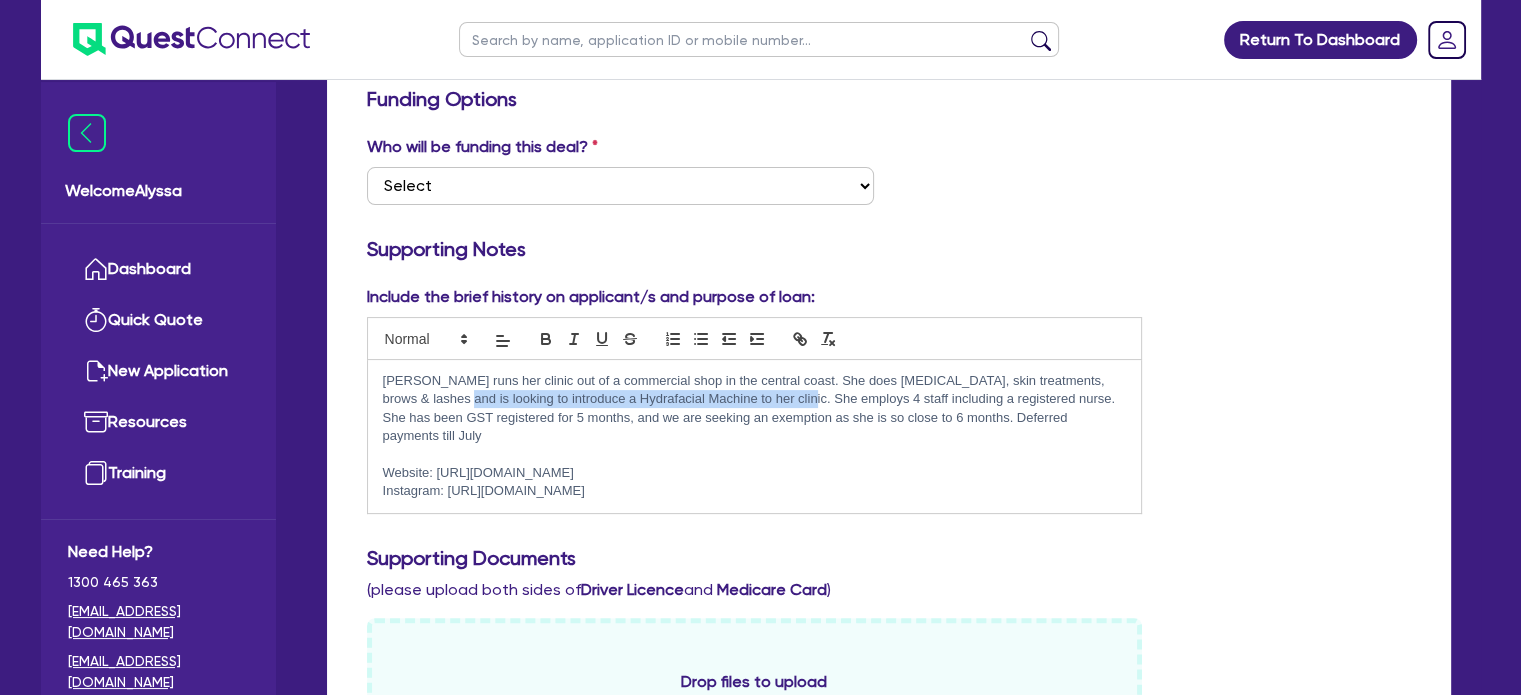 drag, startPoint x: 738, startPoint y: 397, endPoint x: 403, endPoint y: 399, distance: 335.00598 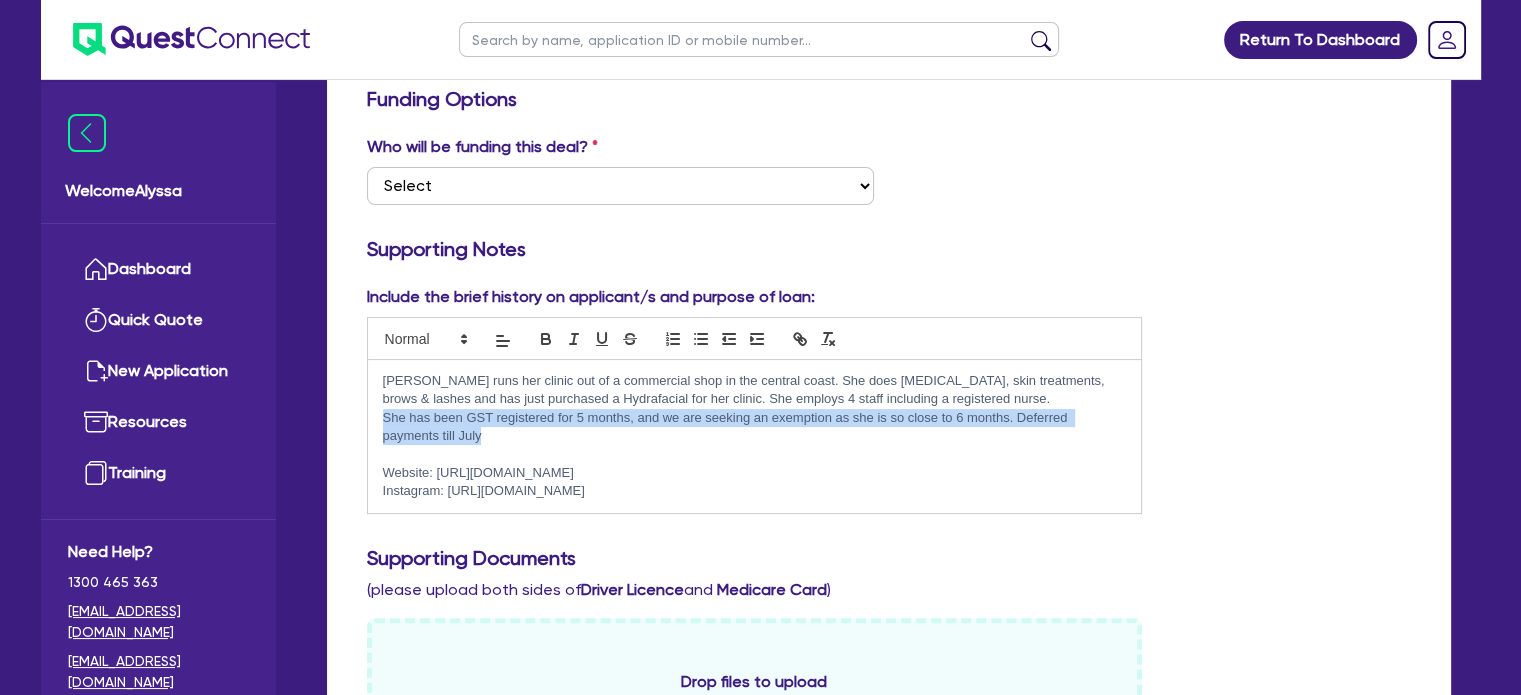 drag, startPoint x: 551, startPoint y: 439, endPoint x: 376, endPoint y: 424, distance: 175.64168 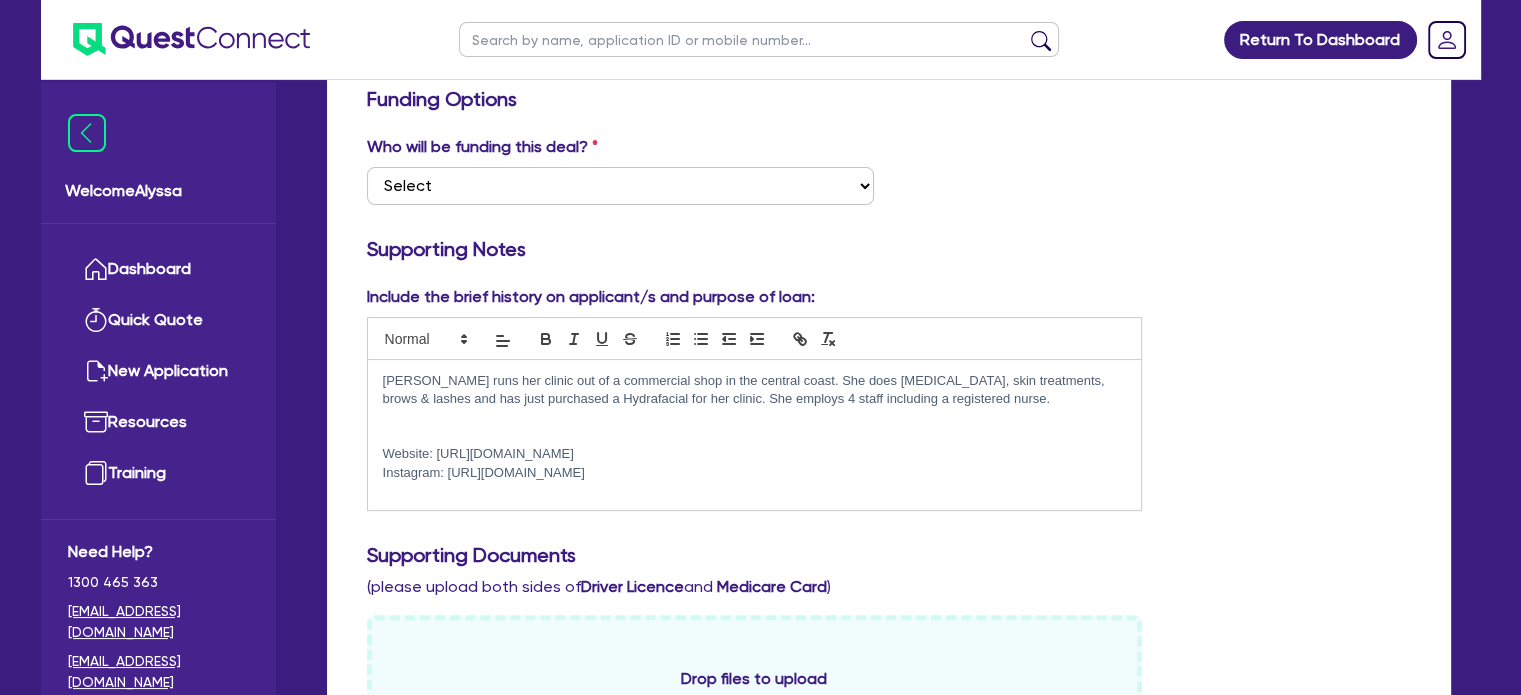click at bounding box center (755, 418) 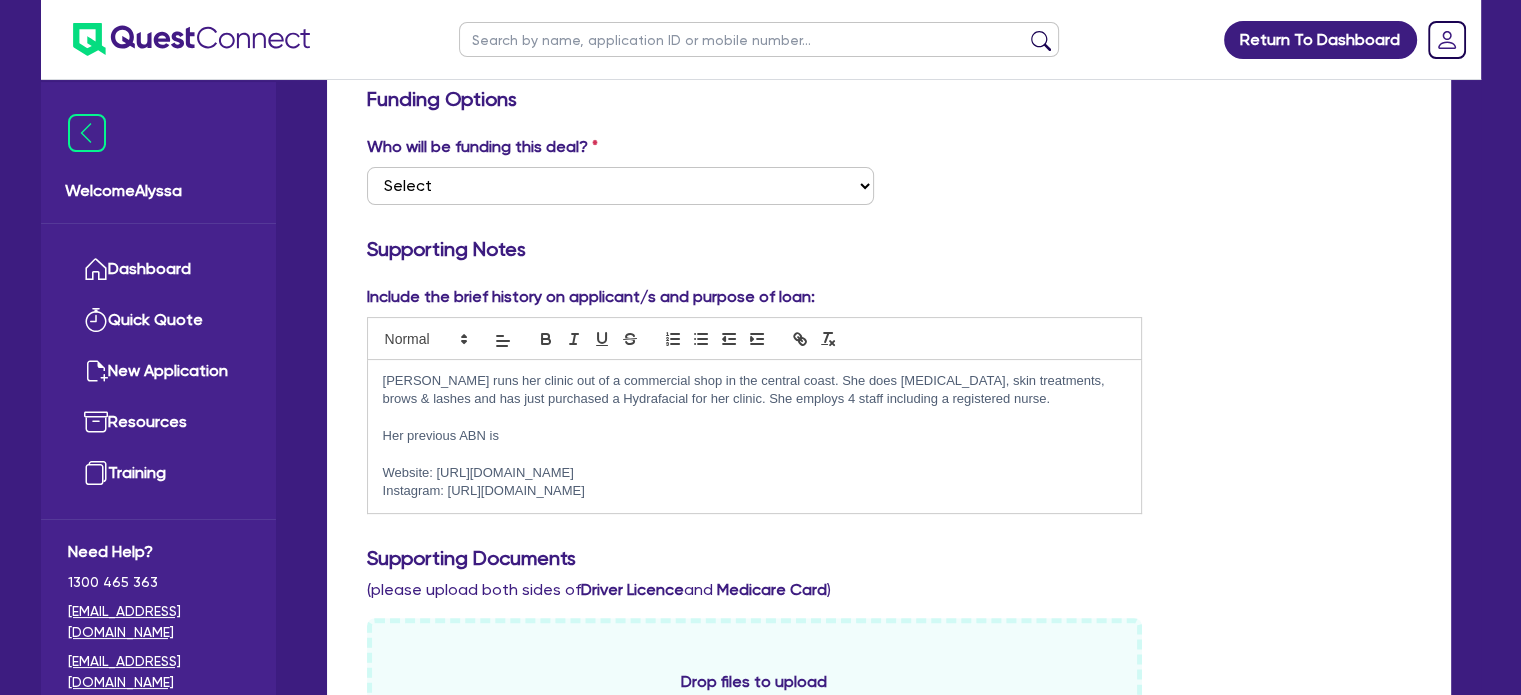 scroll, scrollTop: 0, scrollLeft: 0, axis: both 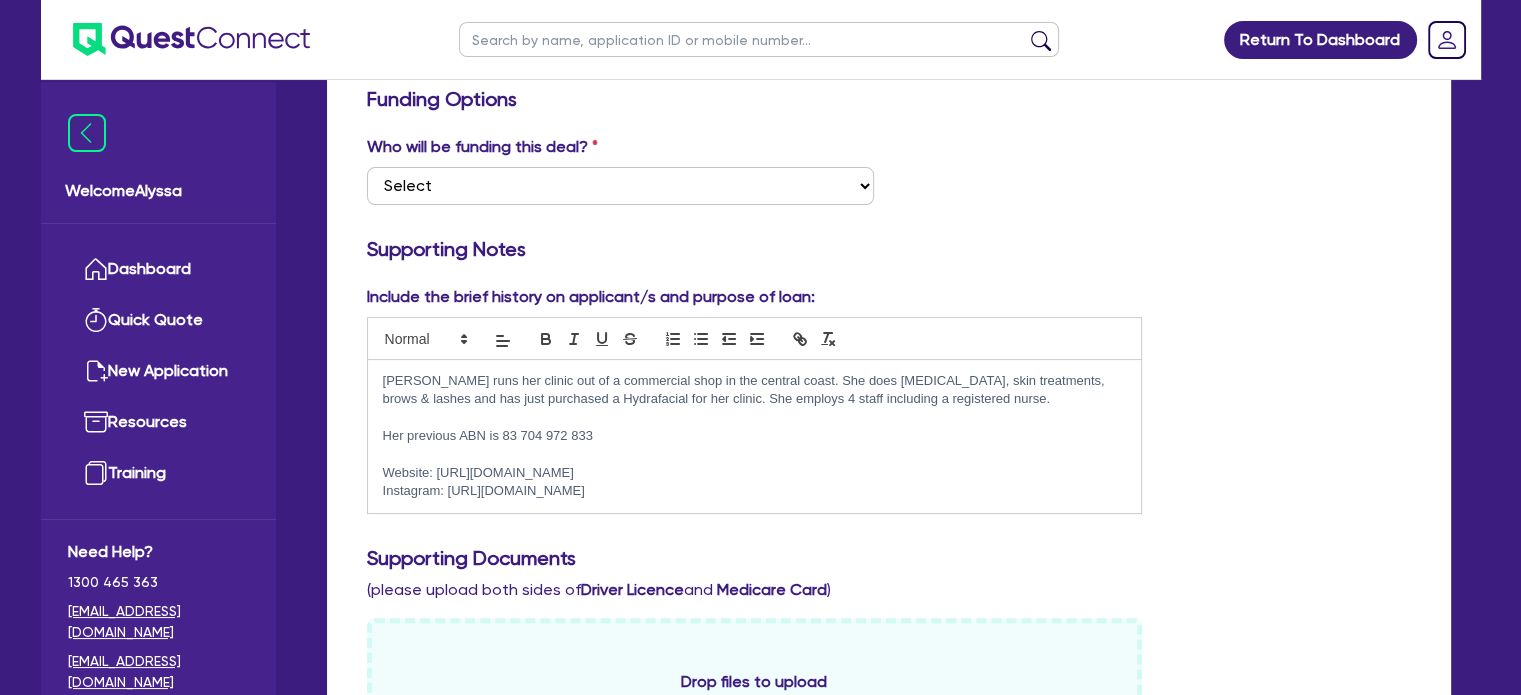click at bounding box center [759, 39] 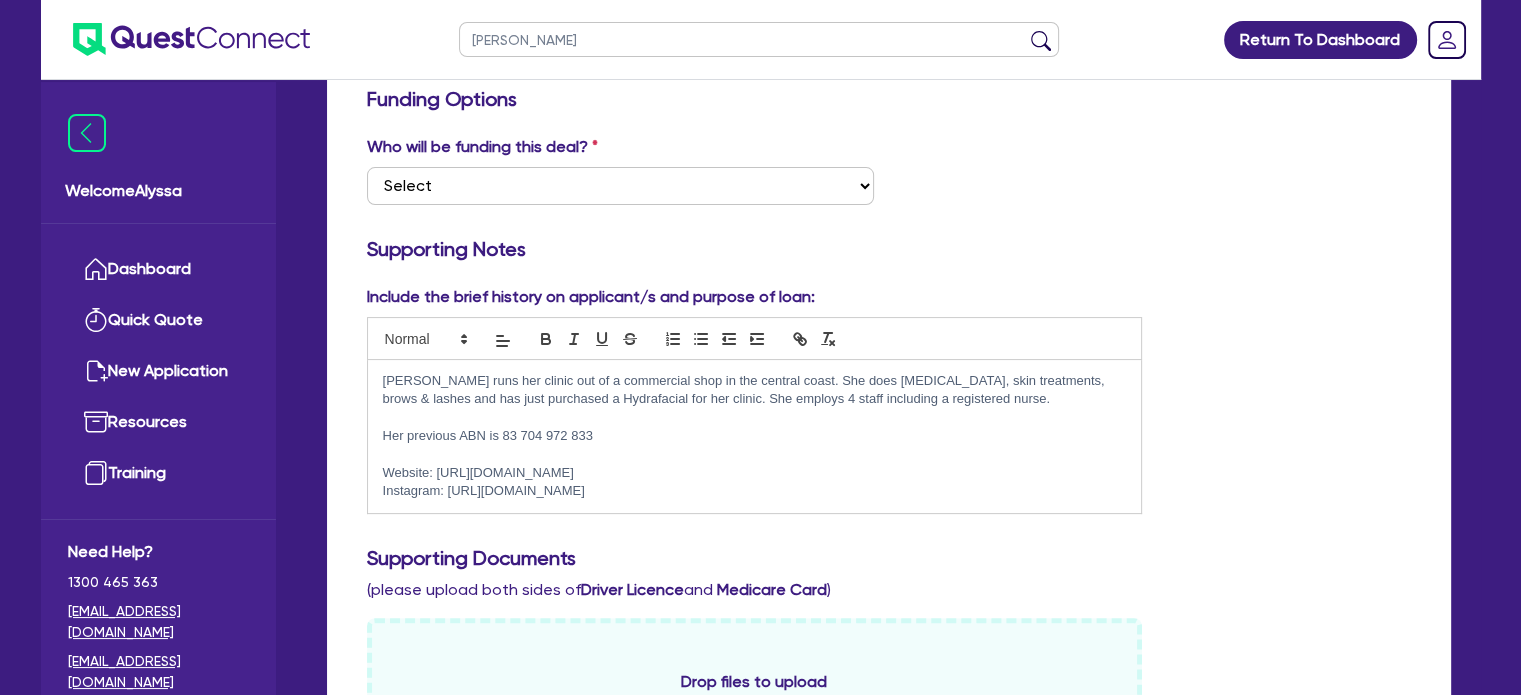 click at bounding box center (1041, 44) 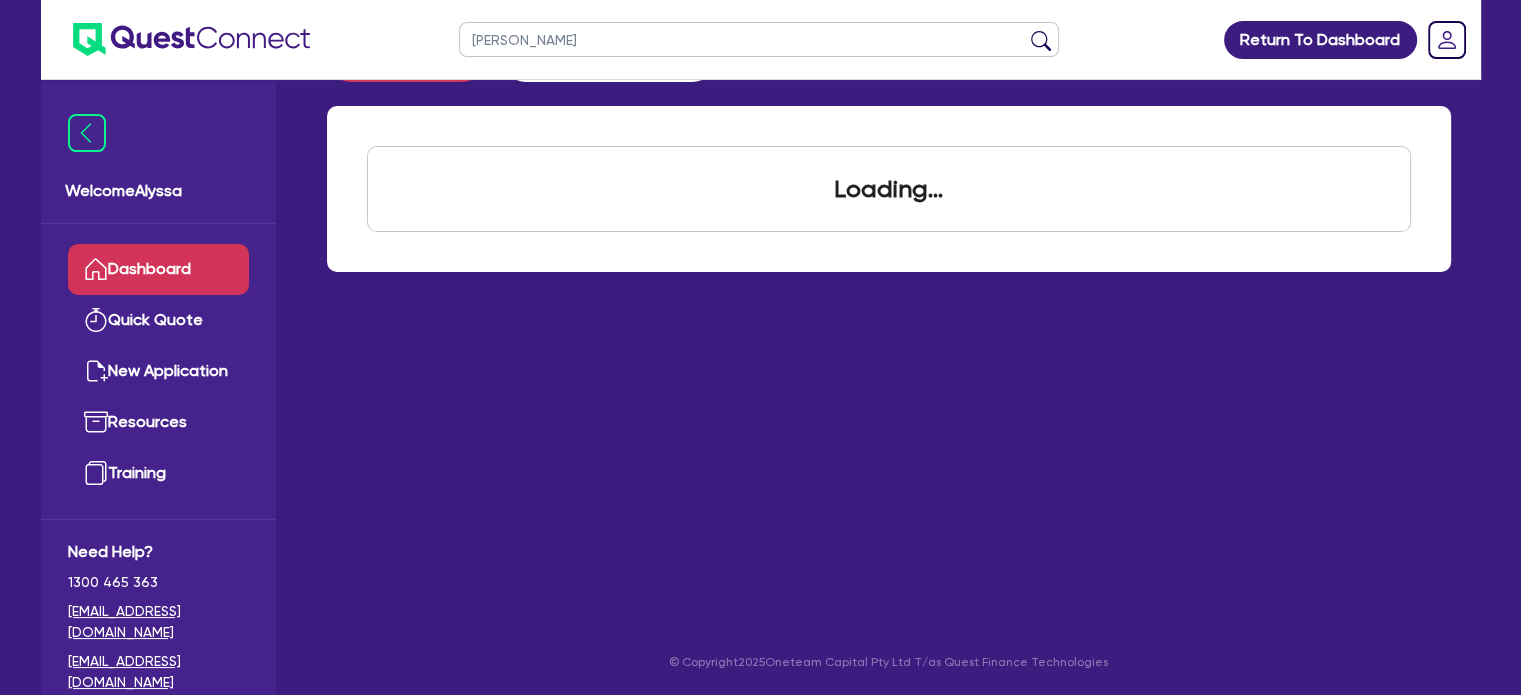 scroll, scrollTop: 0, scrollLeft: 0, axis: both 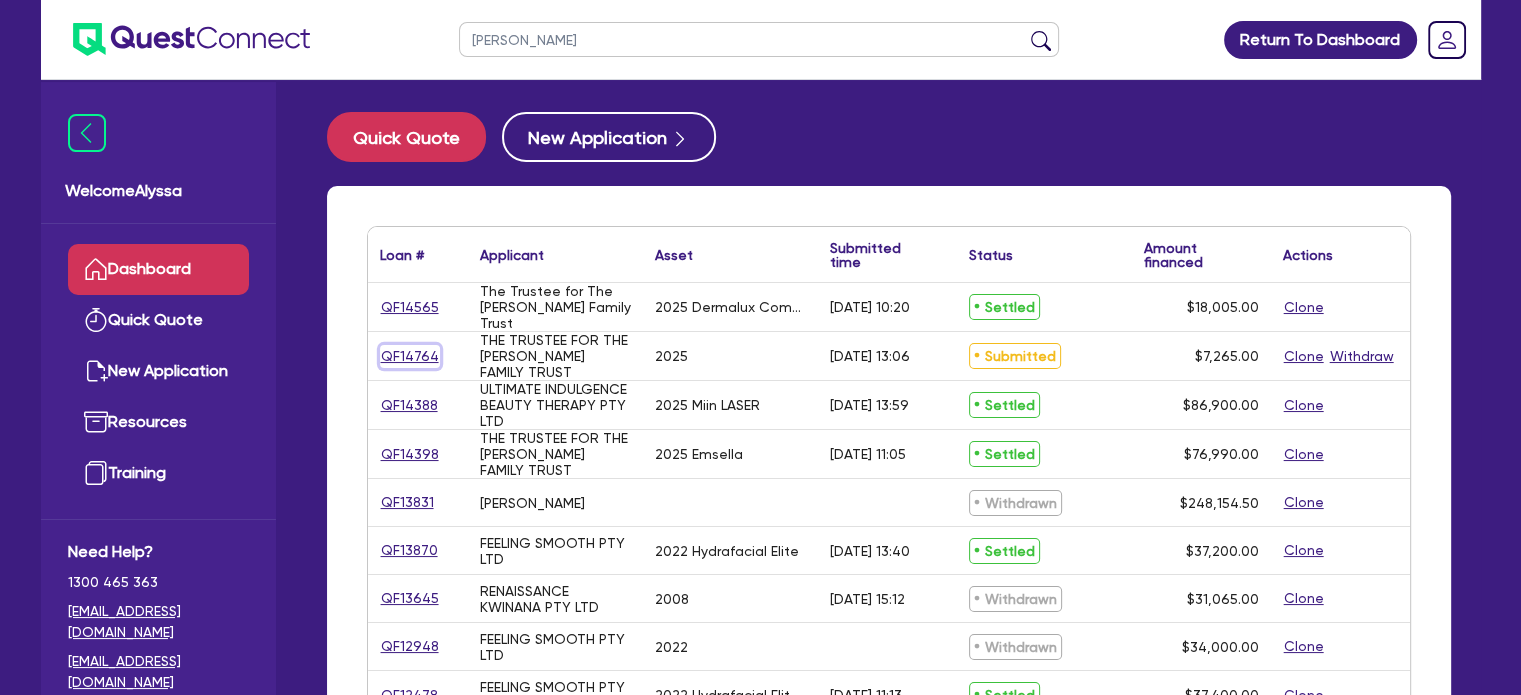 click on "QF14764" at bounding box center [410, 356] 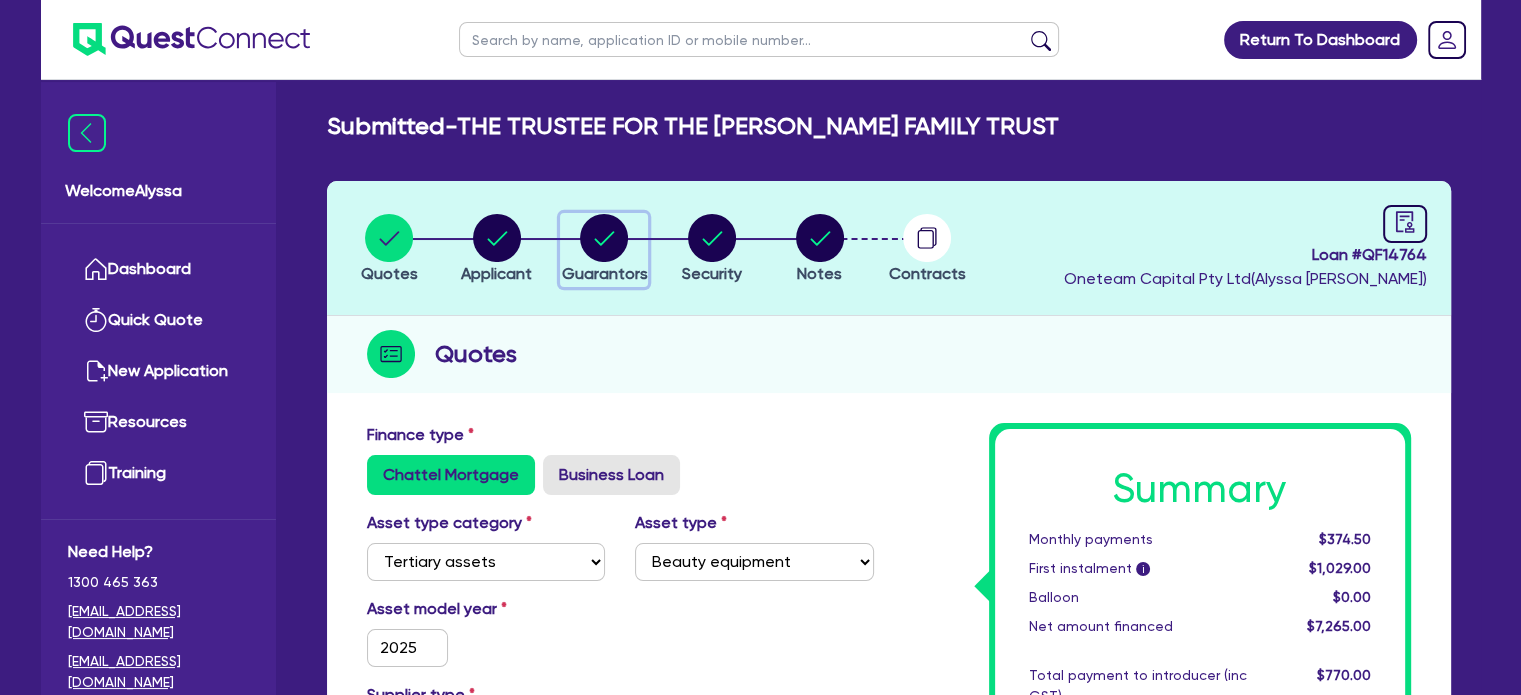 click 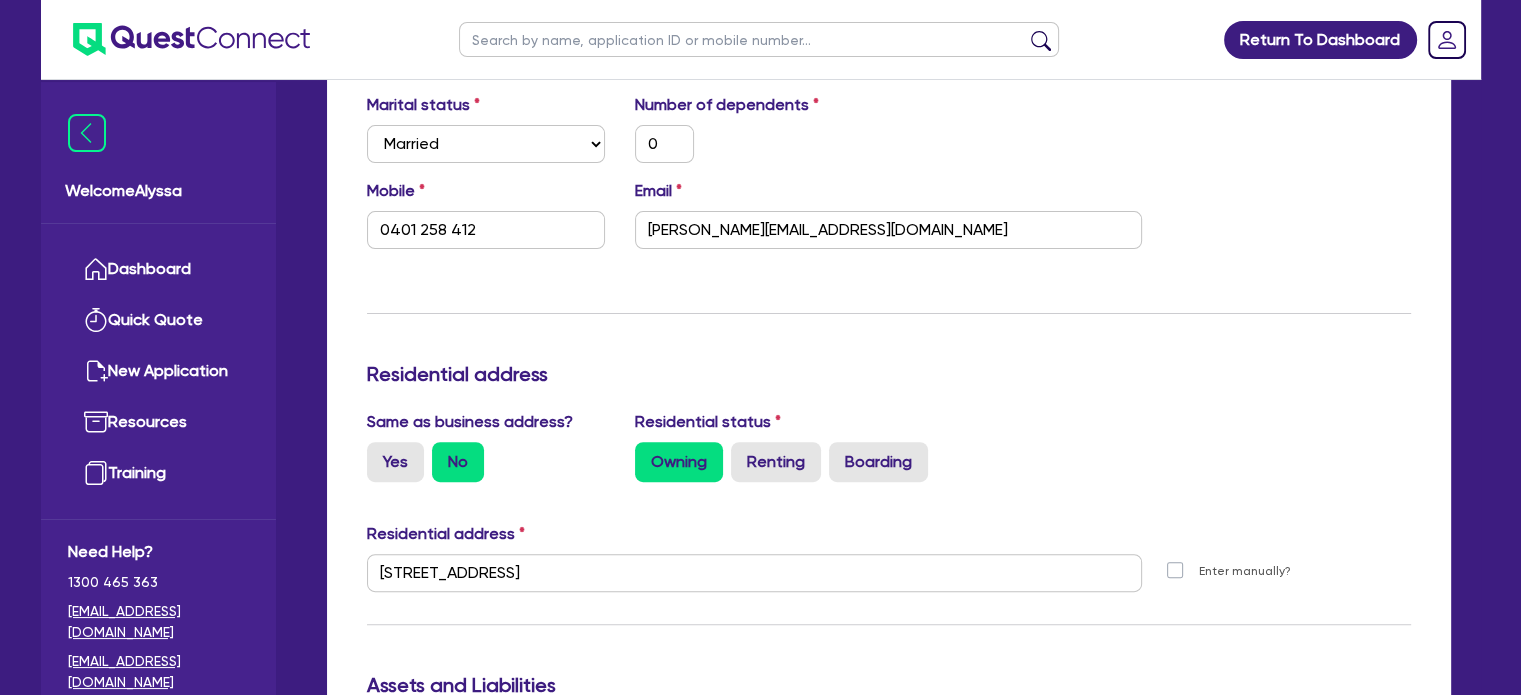 scroll, scrollTop: 596, scrollLeft: 0, axis: vertical 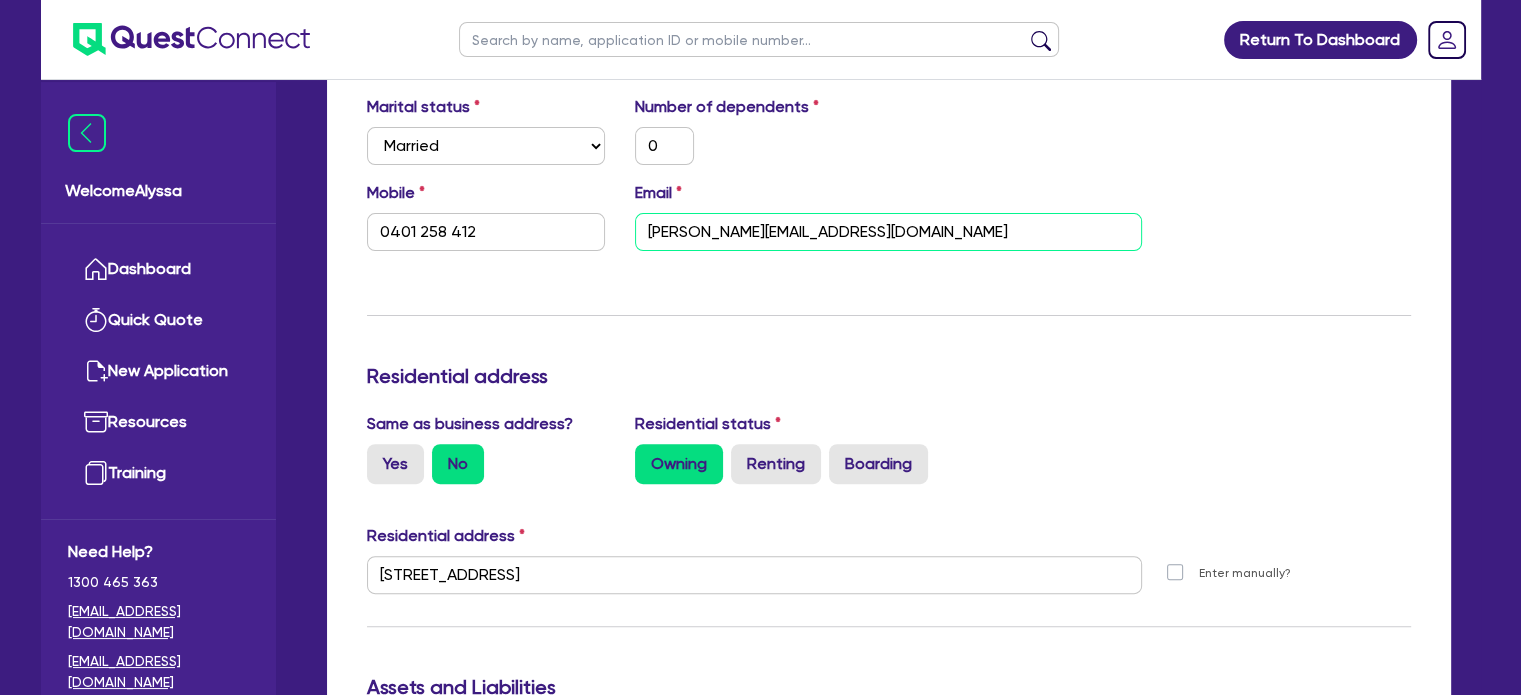 drag, startPoint x: 888, startPoint y: 239, endPoint x: 652, endPoint y: 234, distance: 236.05296 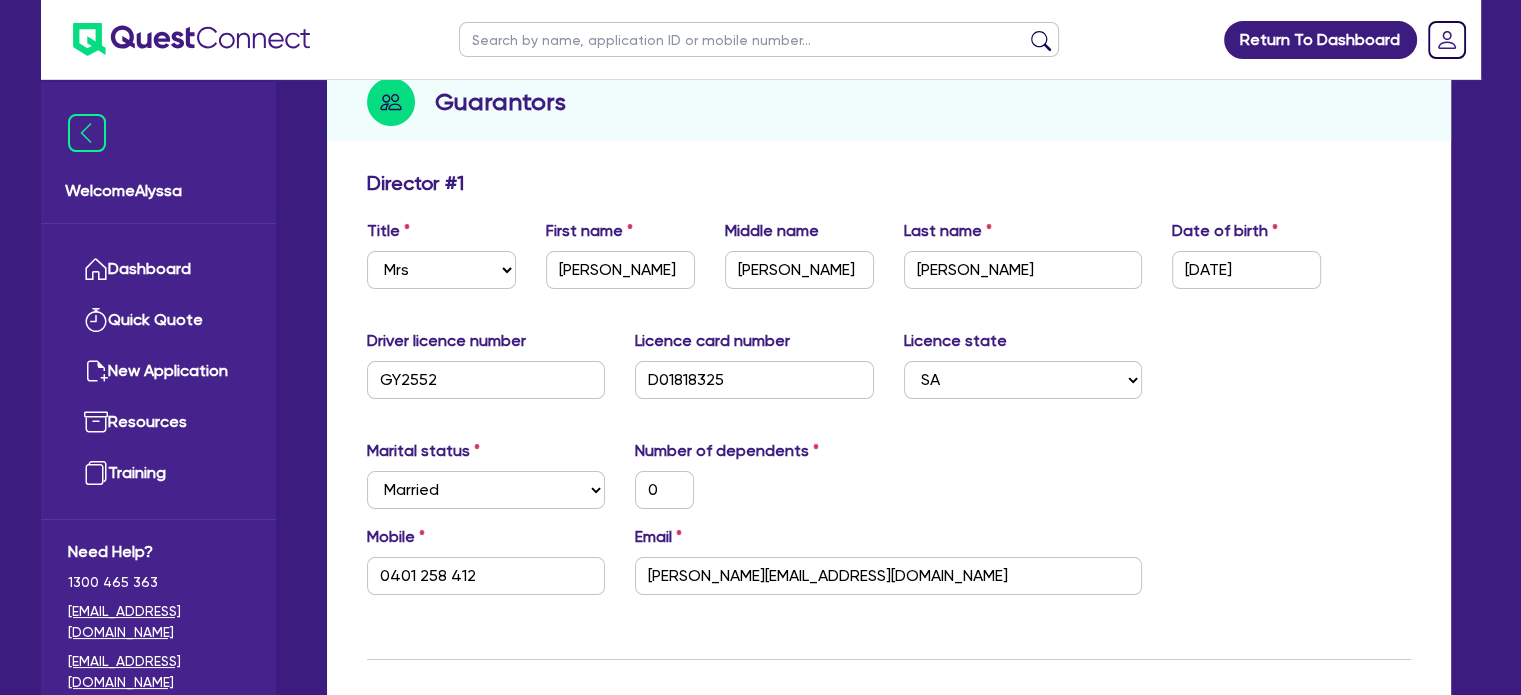 scroll, scrollTop: 252, scrollLeft: 0, axis: vertical 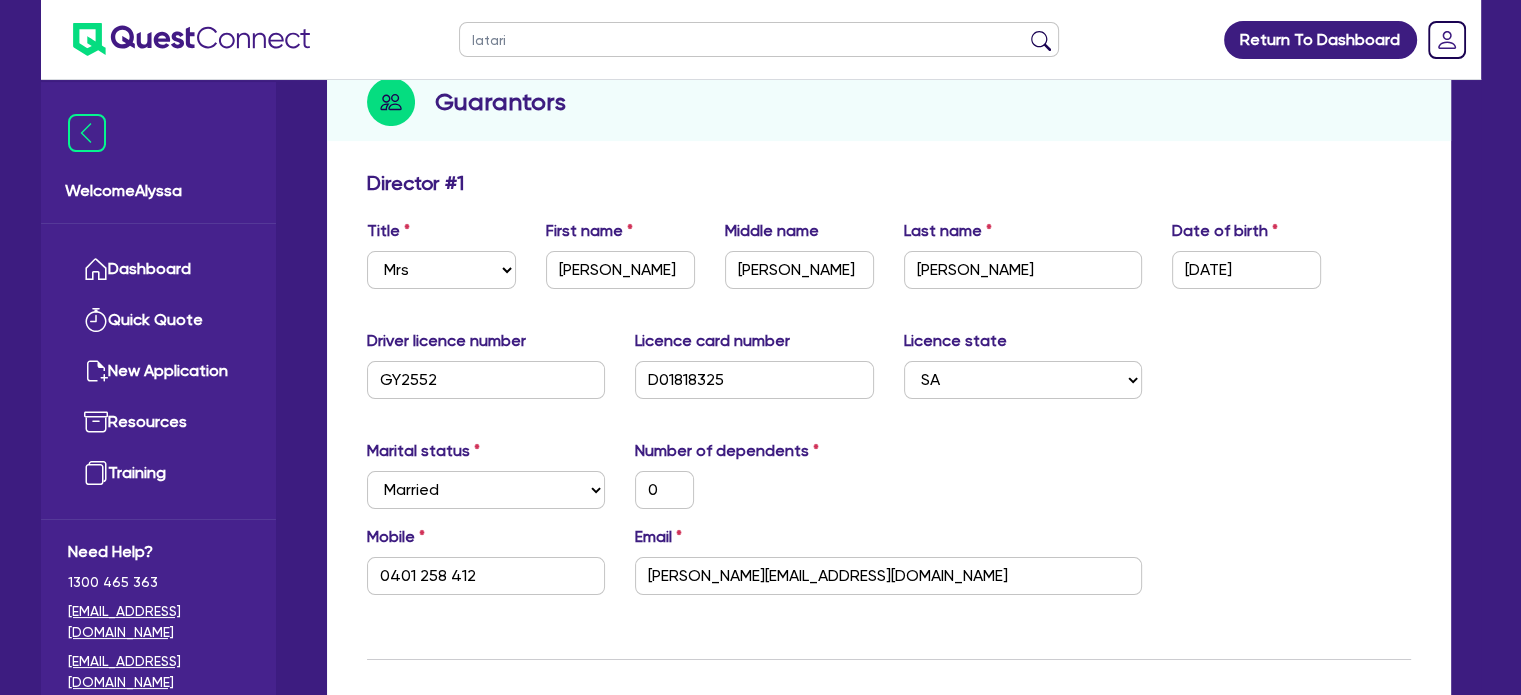 click at bounding box center (1041, 44) 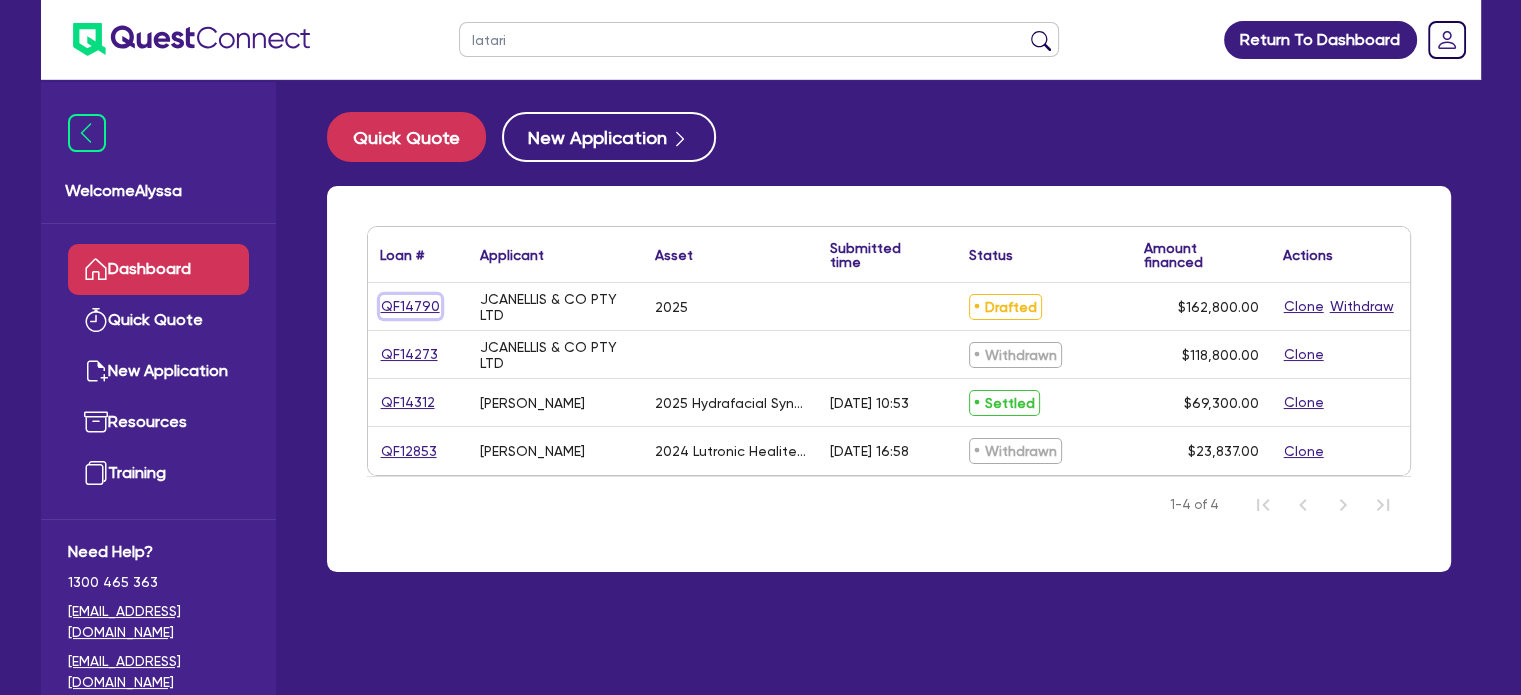 click on "QF14790" at bounding box center (410, 306) 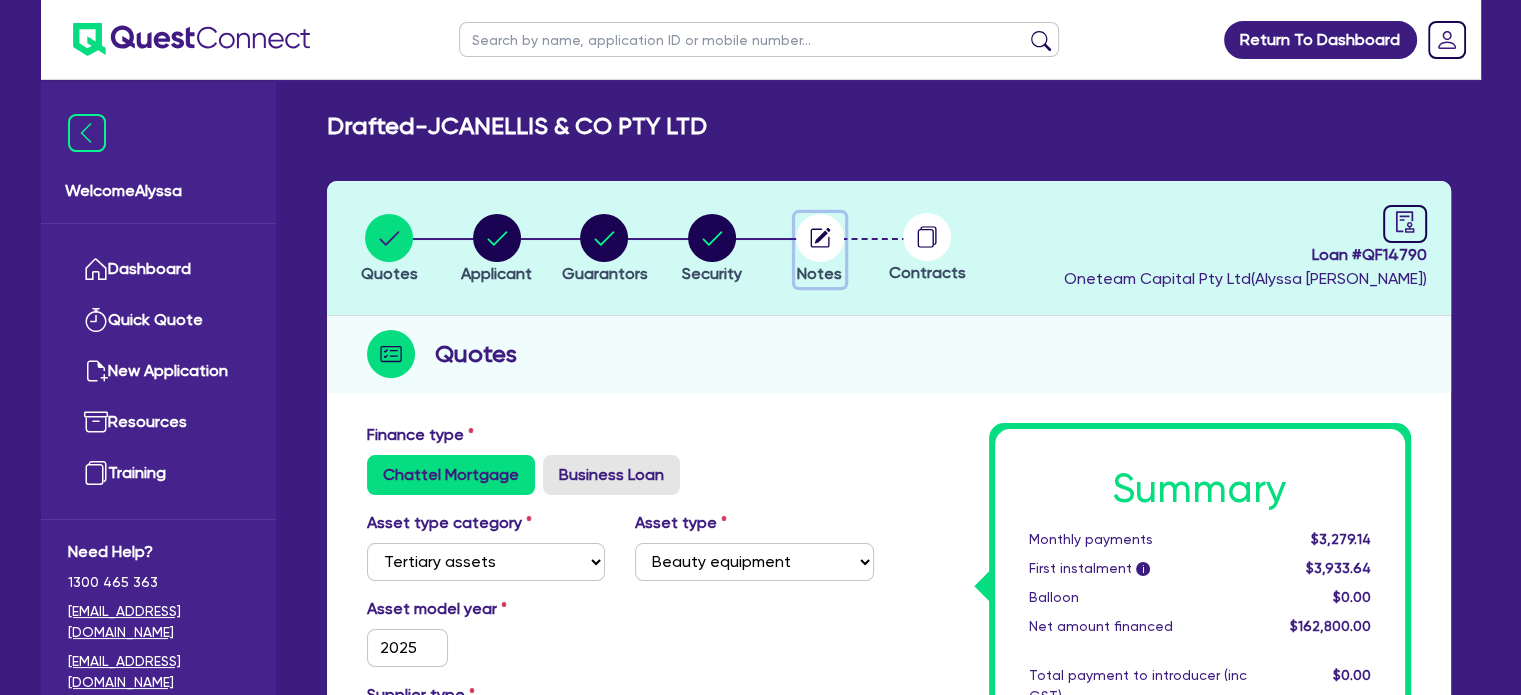 click 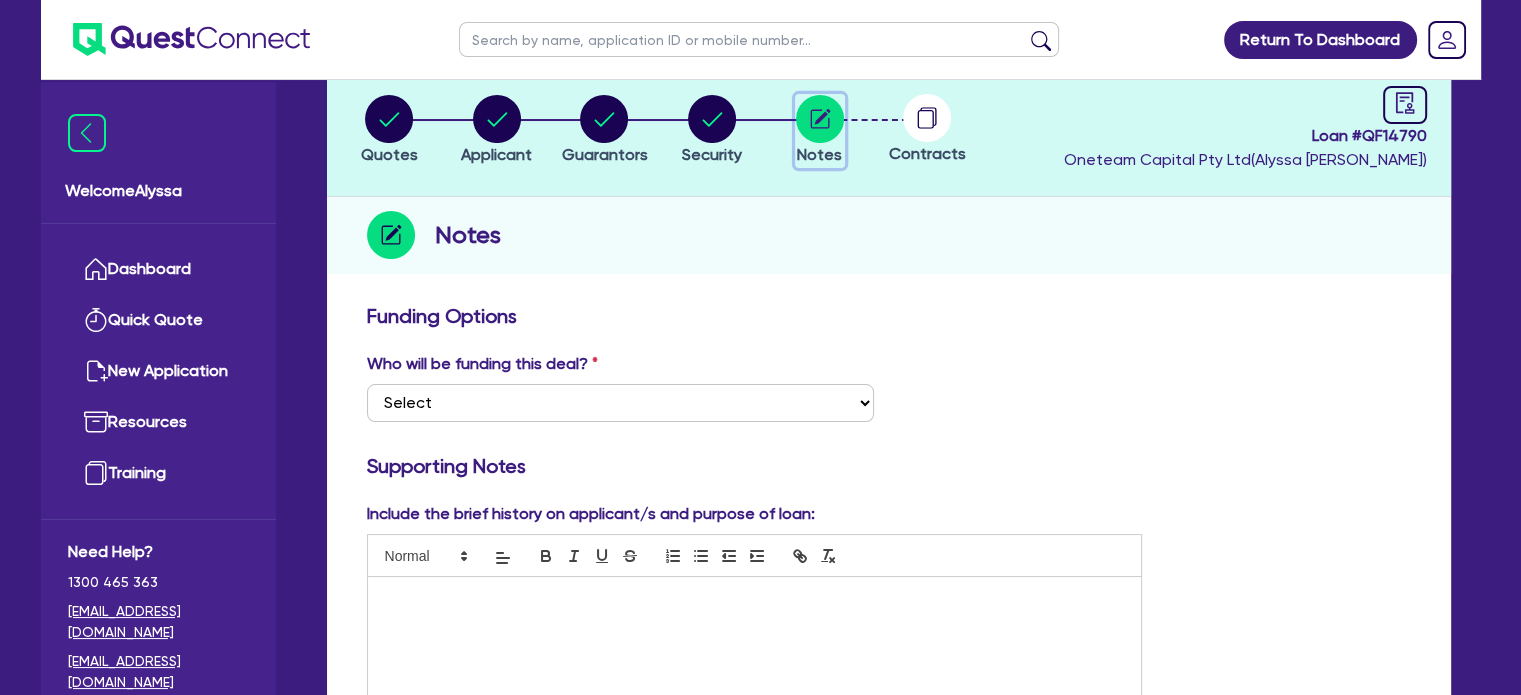 scroll, scrollTop: 115, scrollLeft: 0, axis: vertical 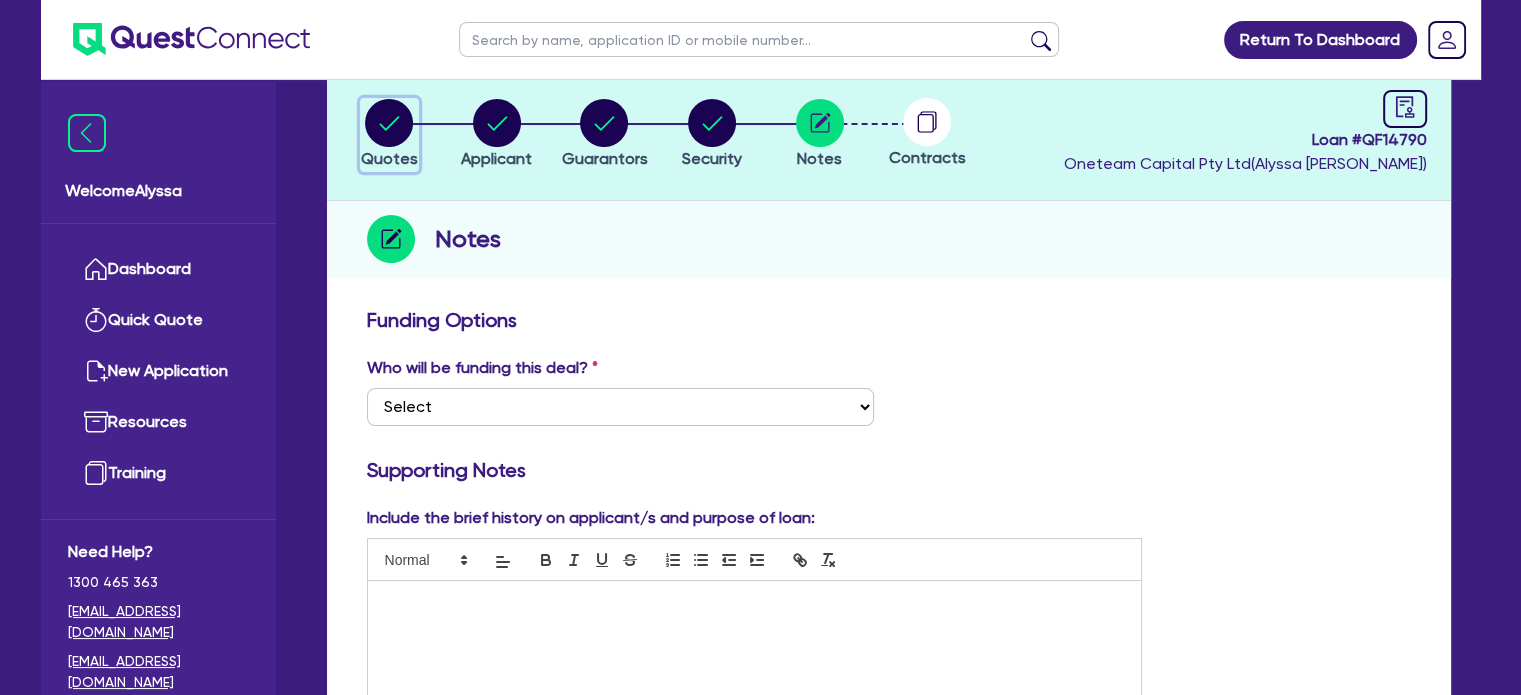click 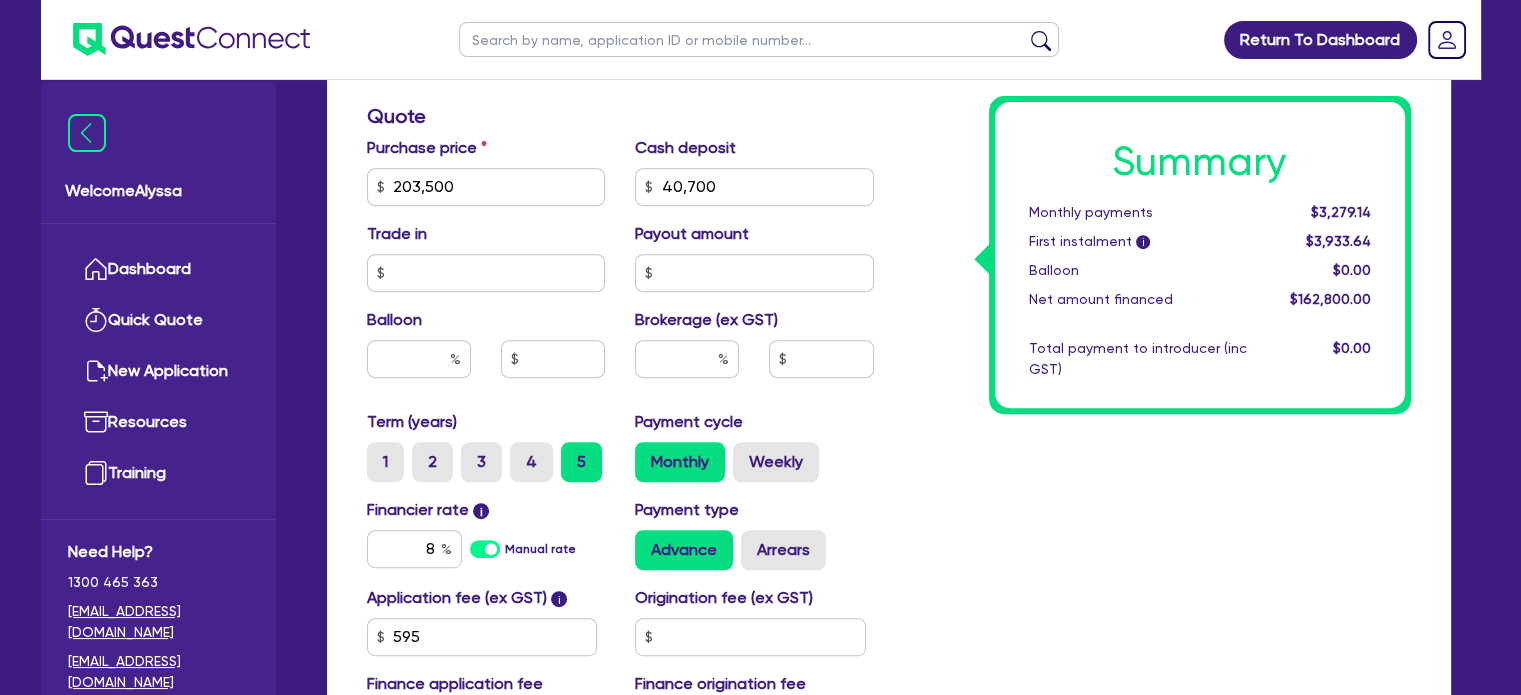 scroll, scrollTop: 831, scrollLeft: 0, axis: vertical 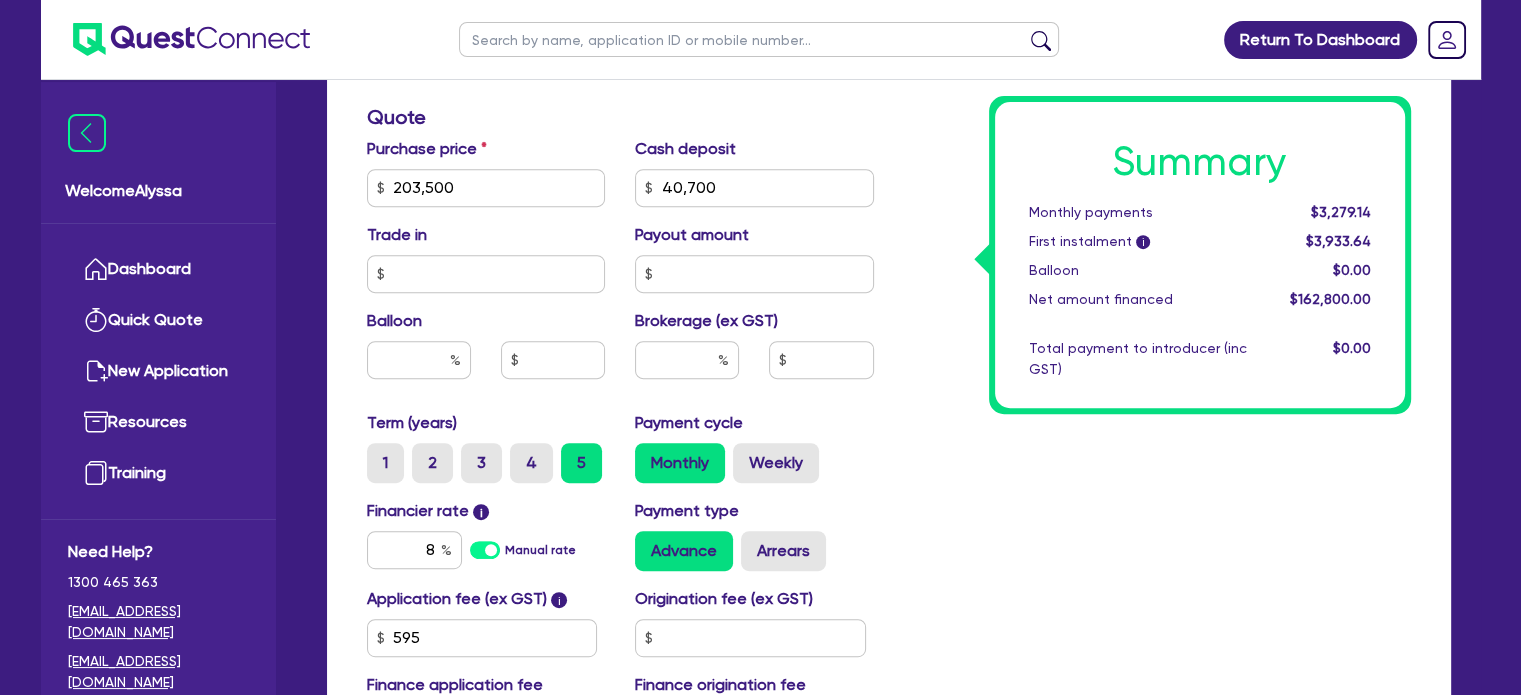 click at bounding box center (759, 39) 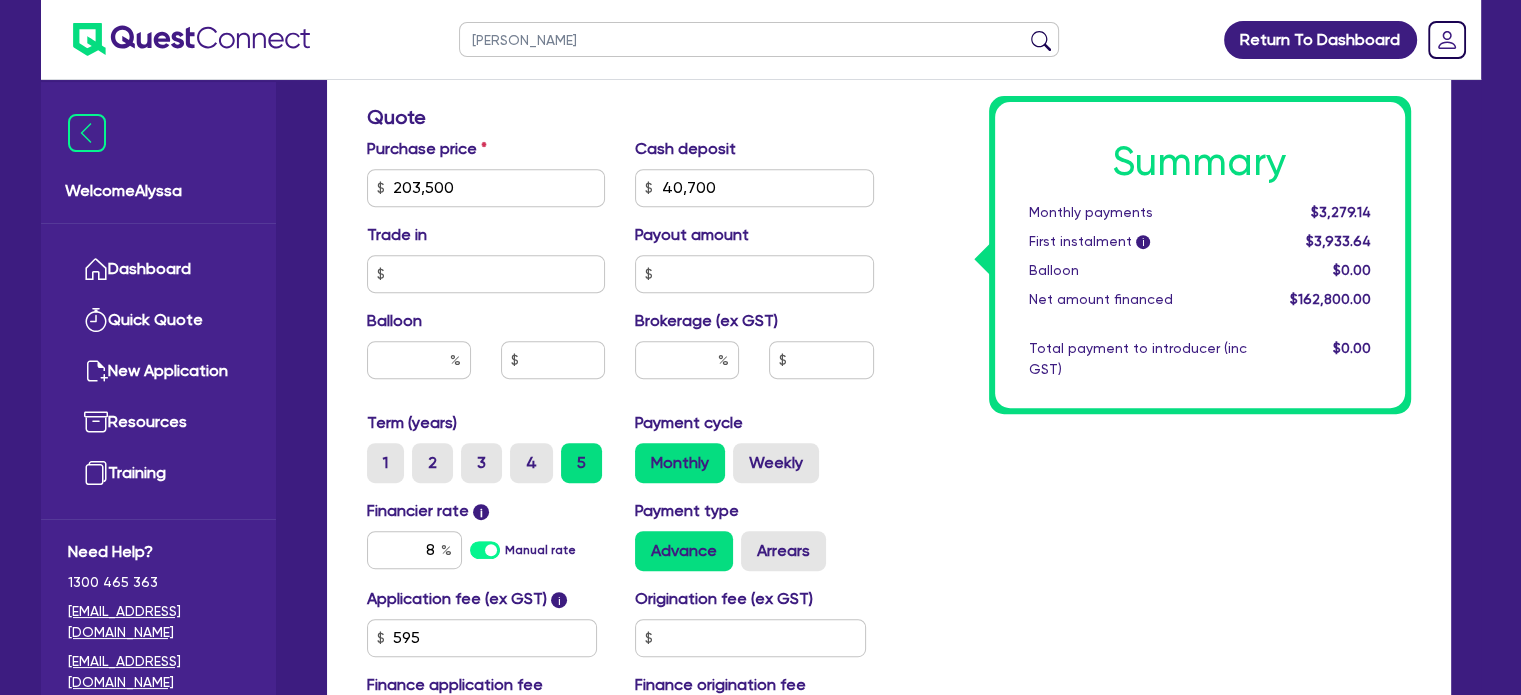 click at bounding box center [1041, 44] 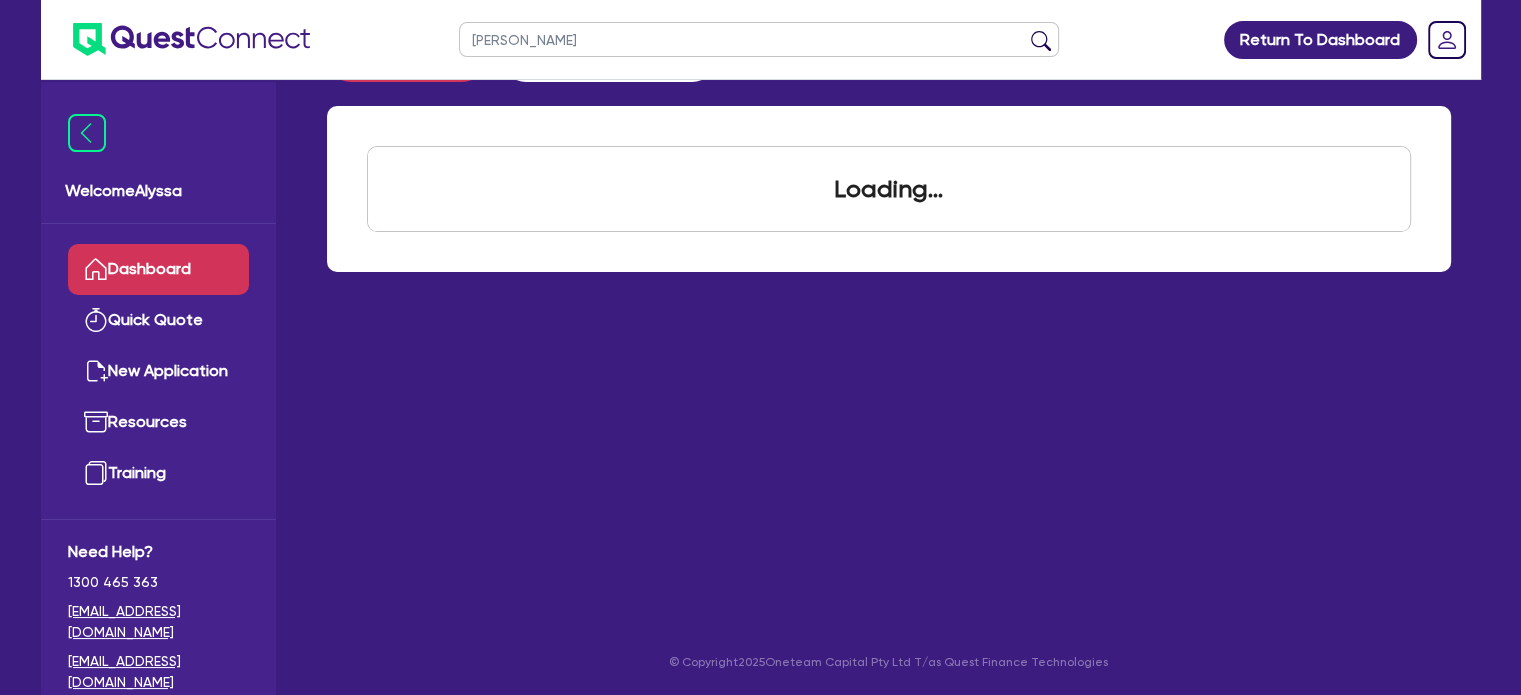 scroll, scrollTop: 0, scrollLeft: 0, axis: both 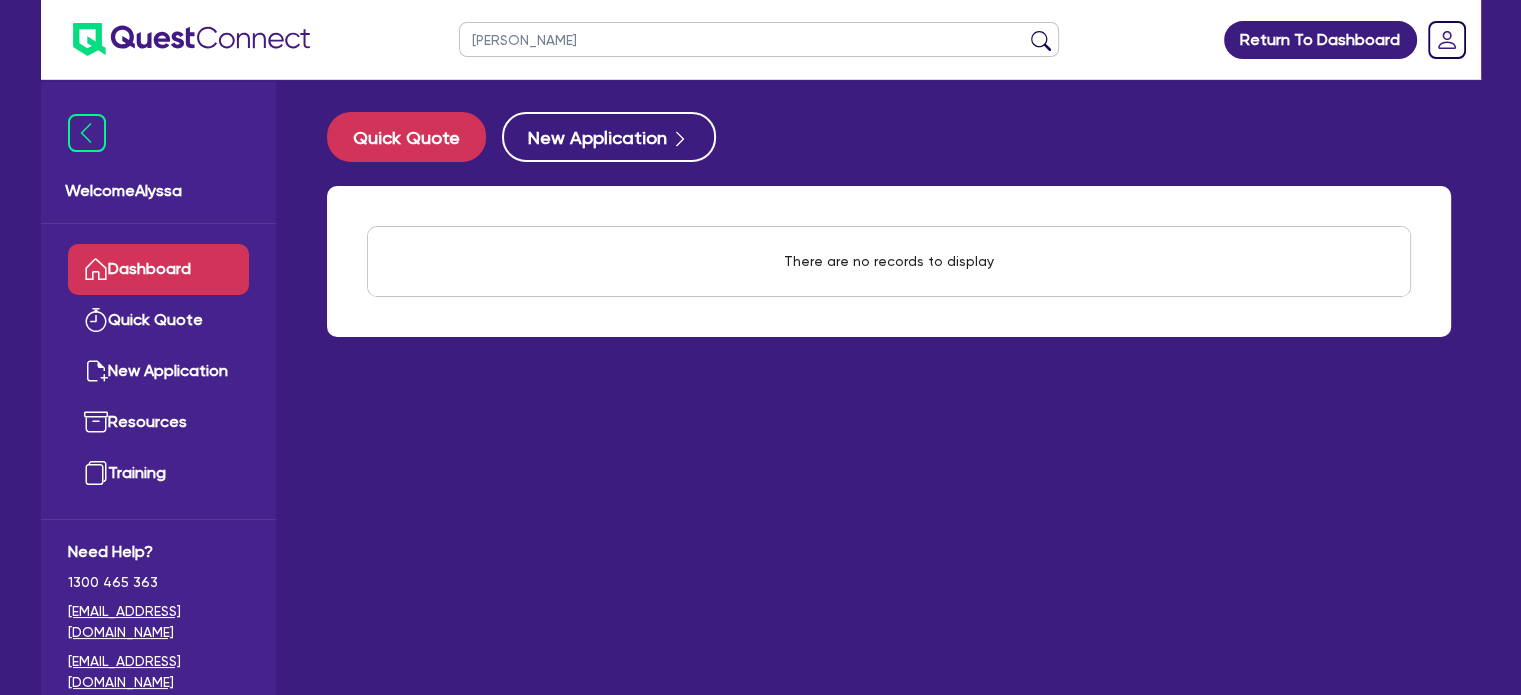 drag, startPoint x: 586, startPoint y: 41, endPoint x: 415, endPoint y: 27, distance: 171.57214 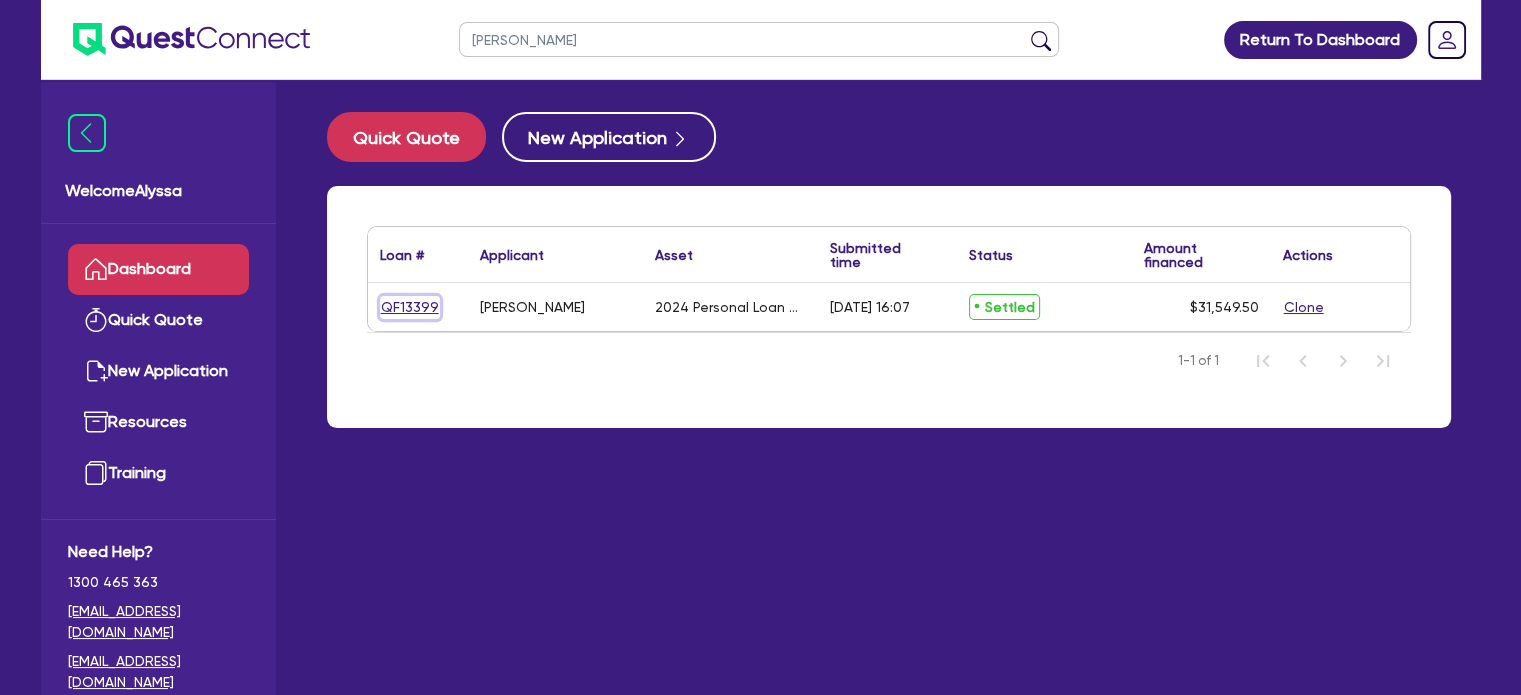 click on "QF13399" at bounding box center (410, 307) 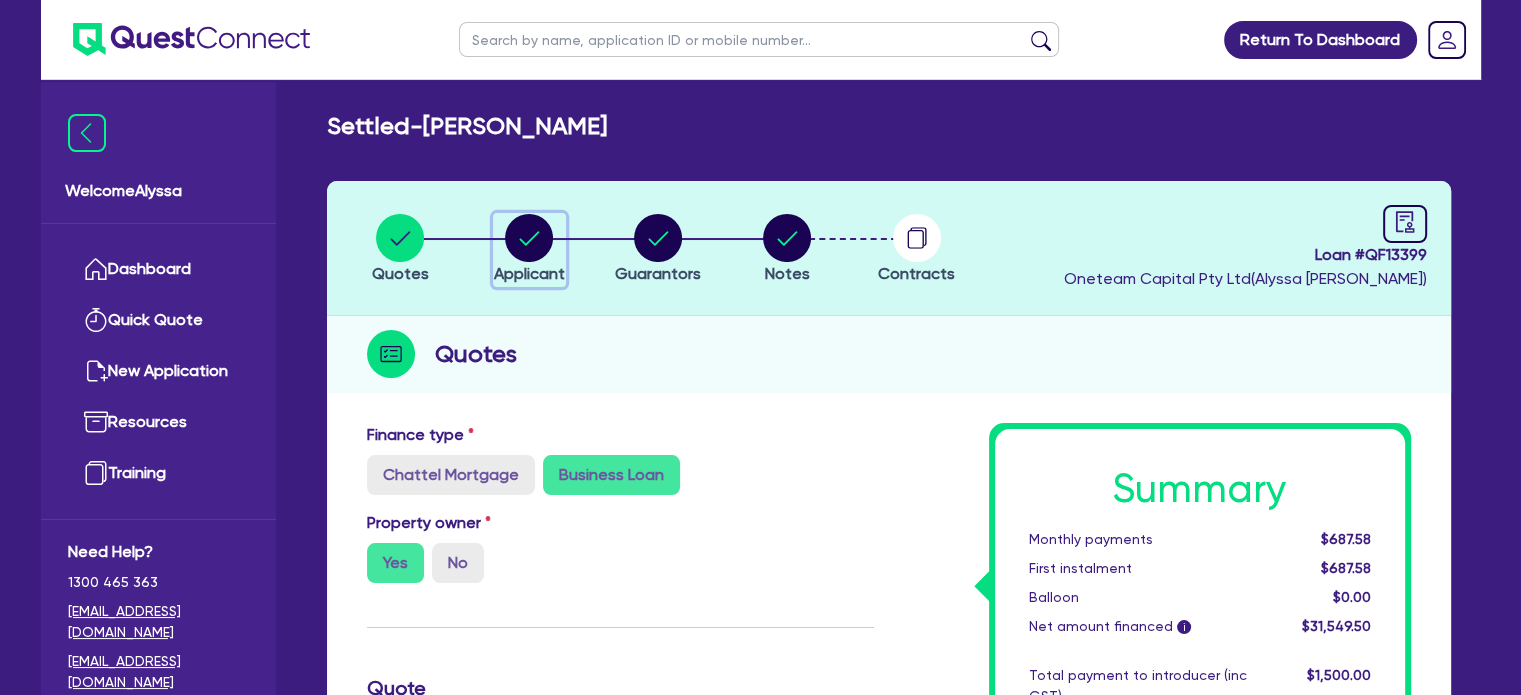 click 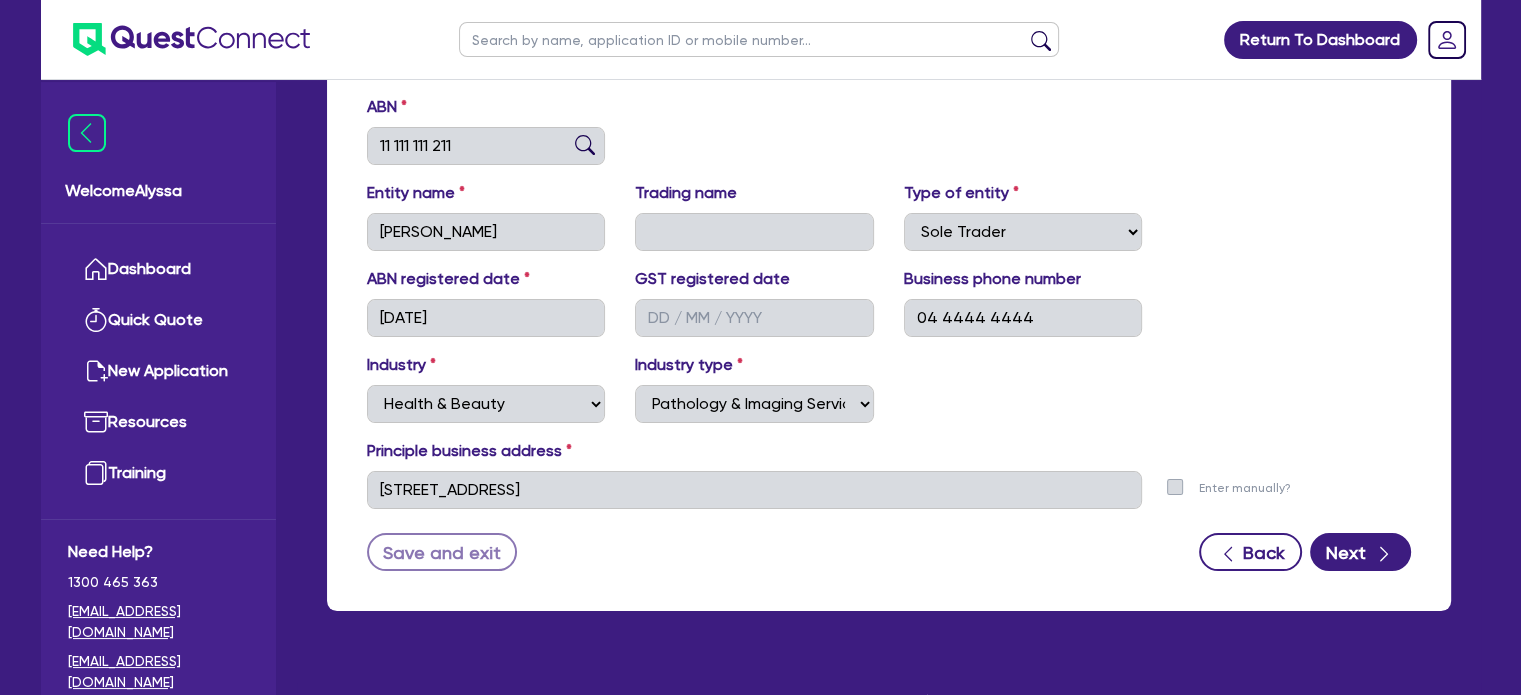 scroll, scrollTop: 0, scrollLeft: 0, axis: both 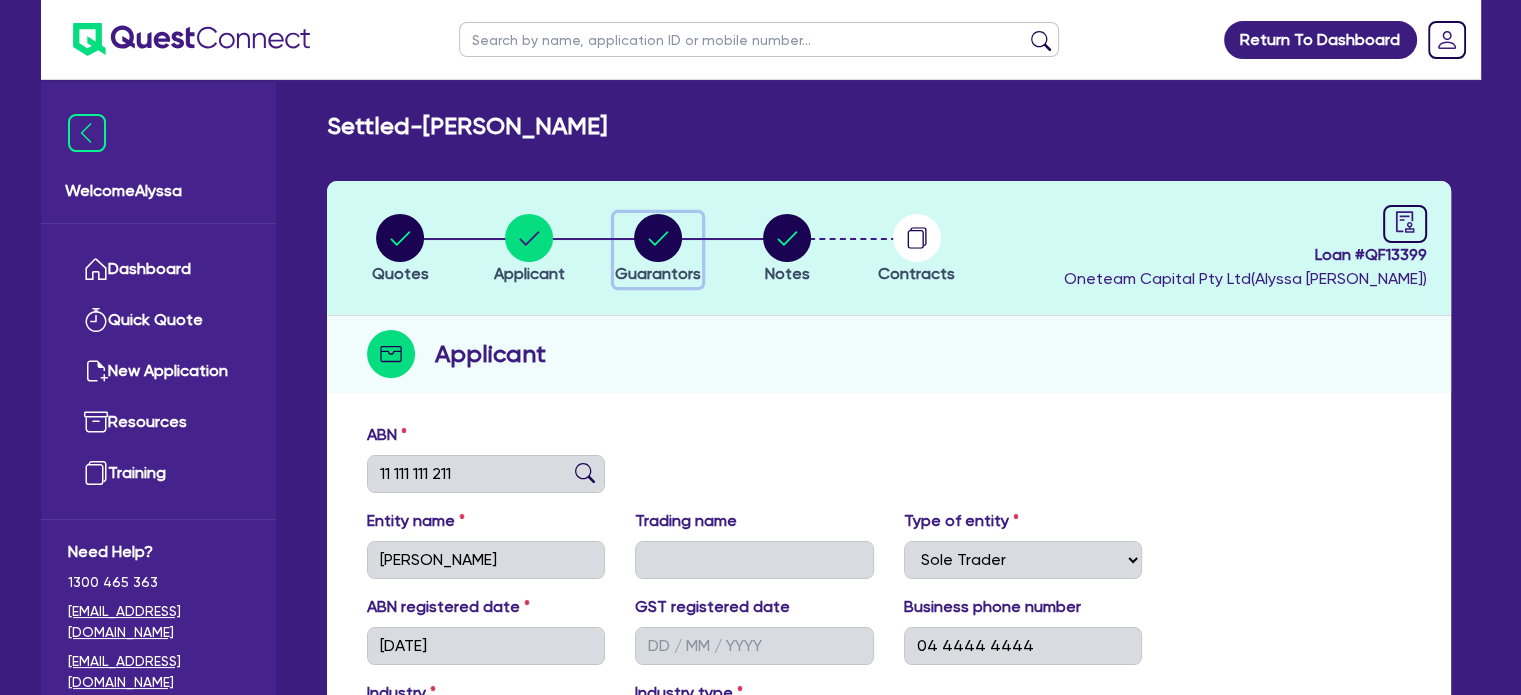 click 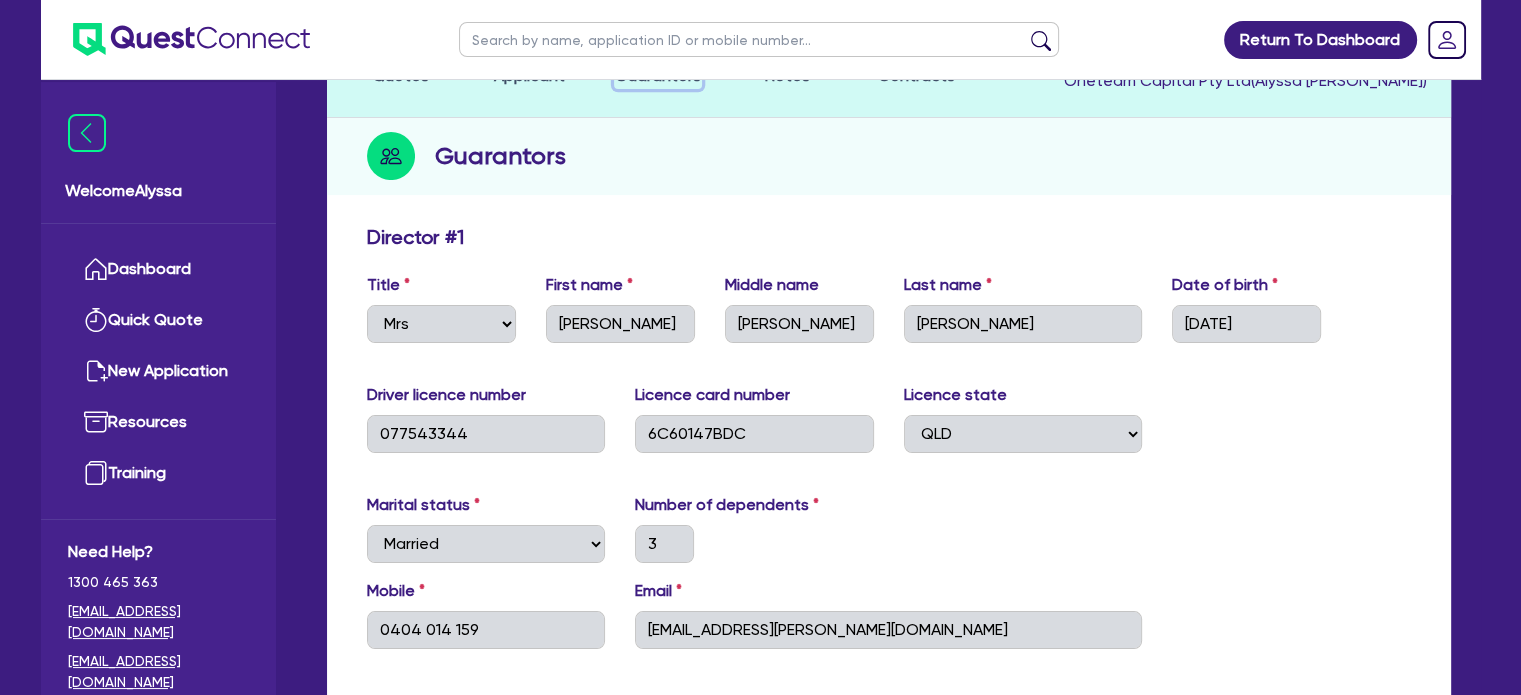 scroll, scrollTop: 0, scrollLeft: 0, axis: both 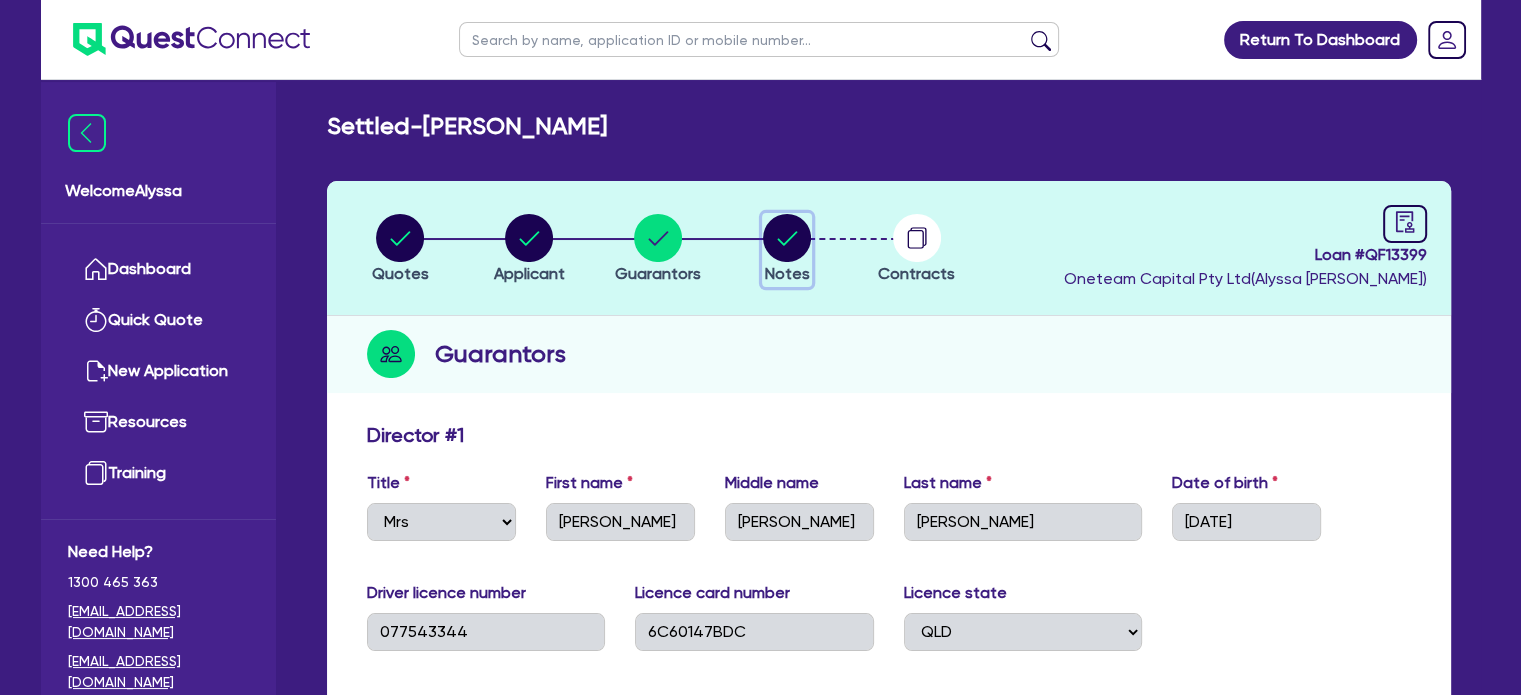 click 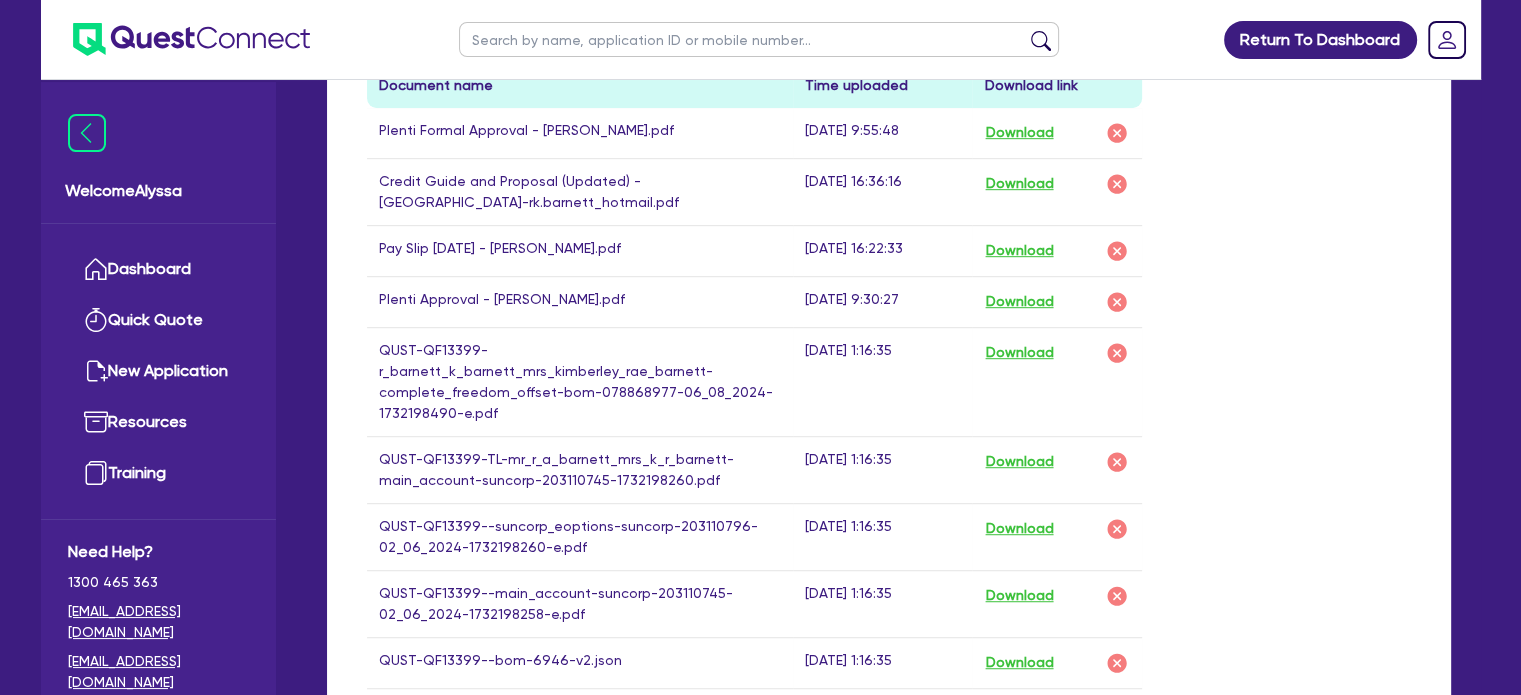 scroll, scrollTop: 0, scrollLeft: 0, axis: both 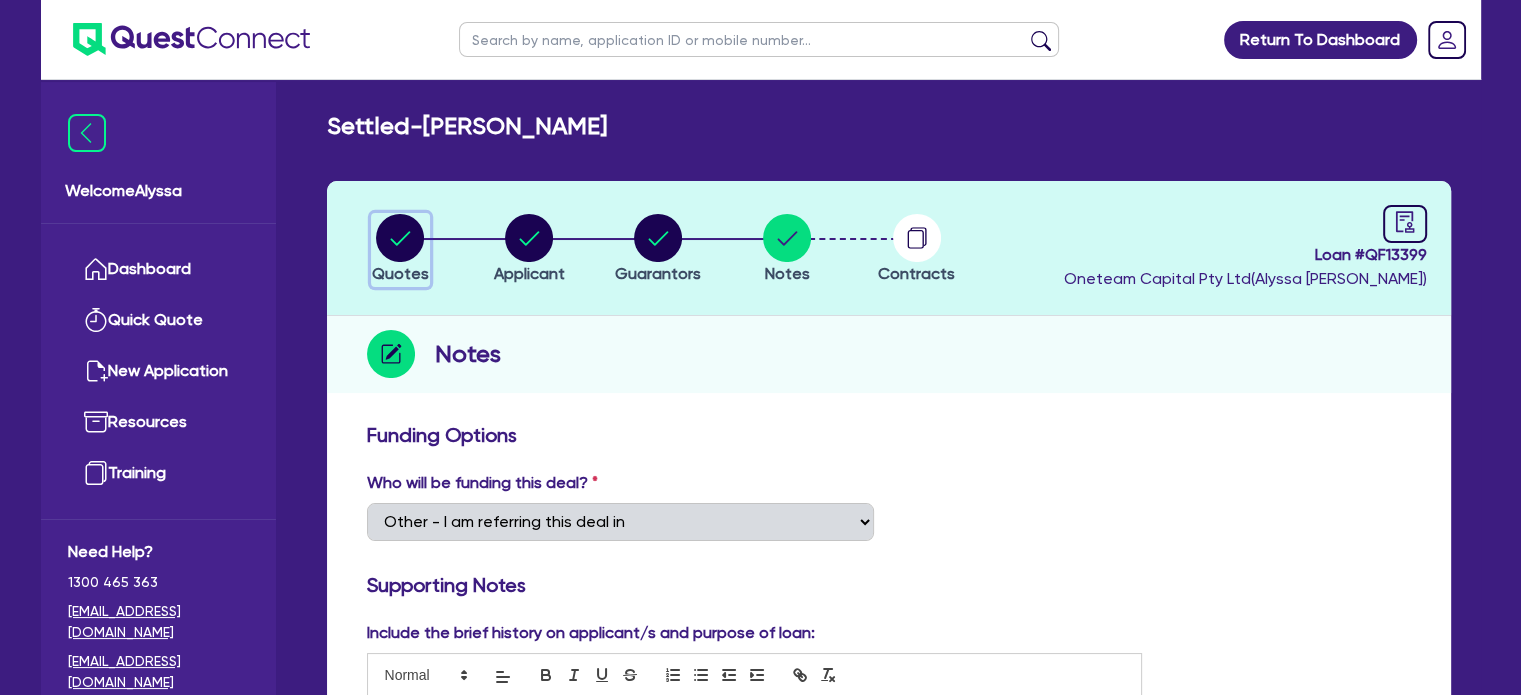 click 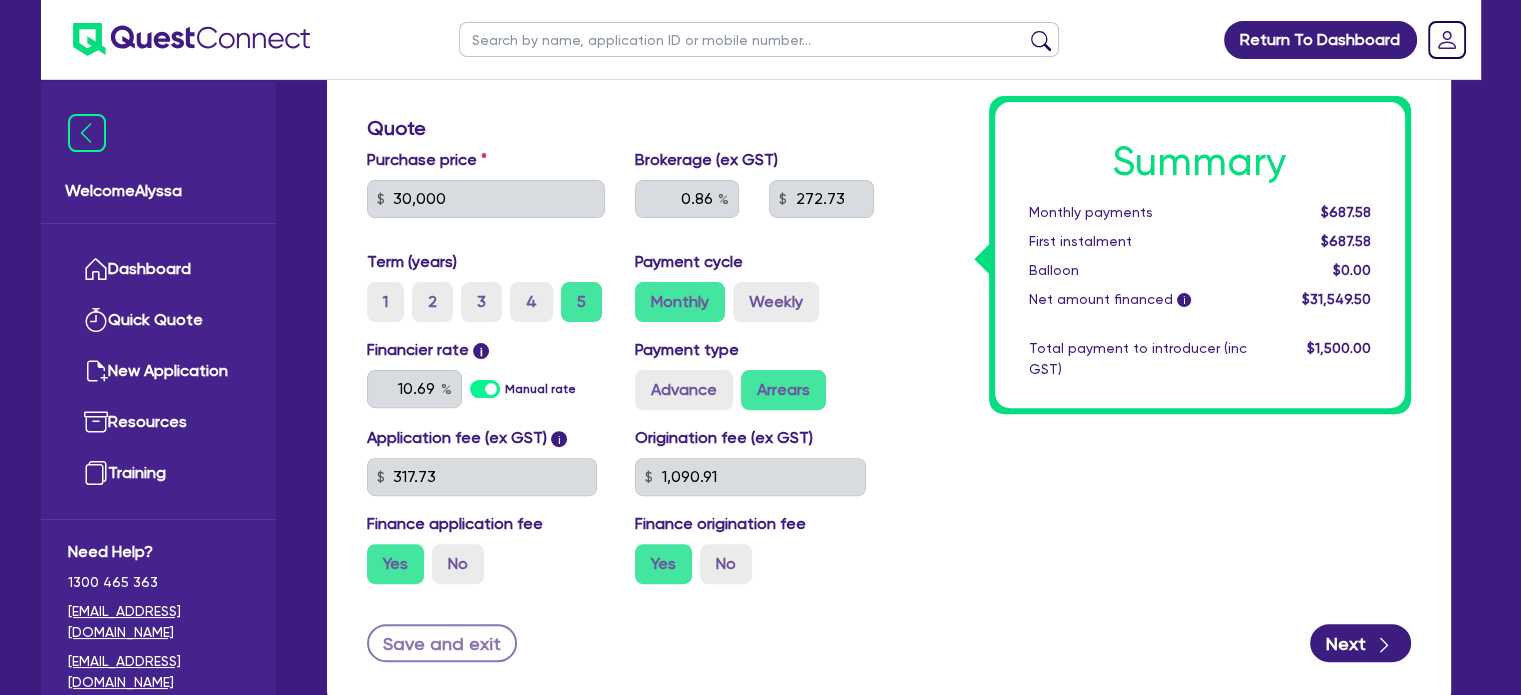 scroll, scrollTop: 0, scrollLeft: 0, axis: both 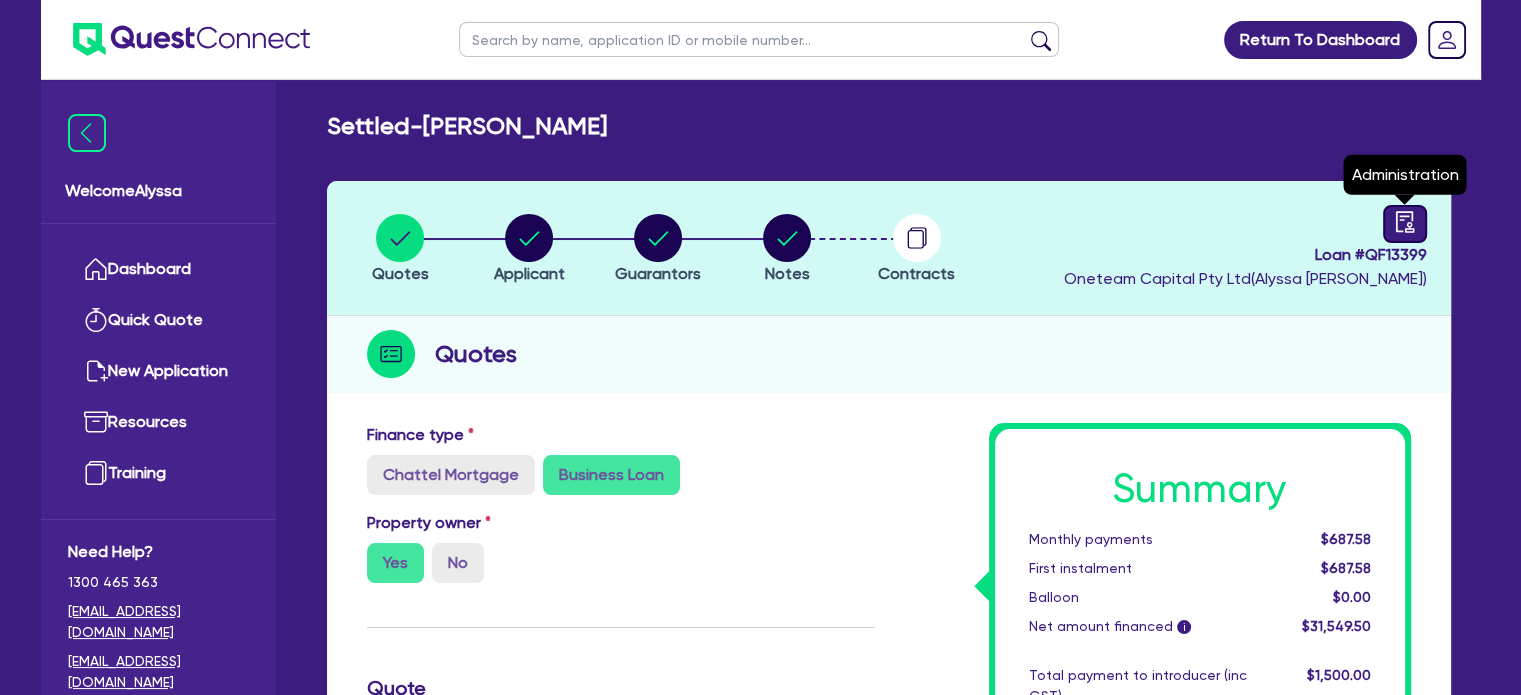 click 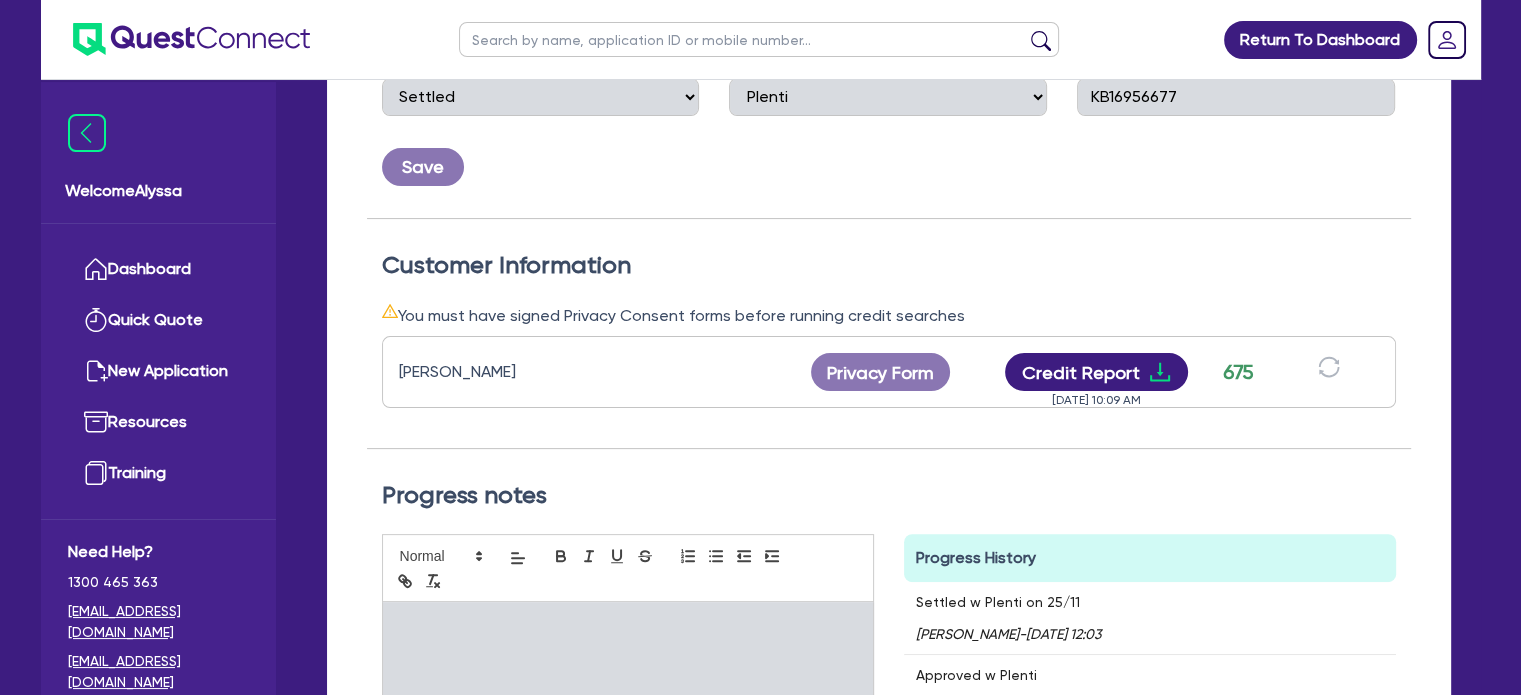 scroll, scrollTop: 431, scrollLeft: 0, axis: vertical 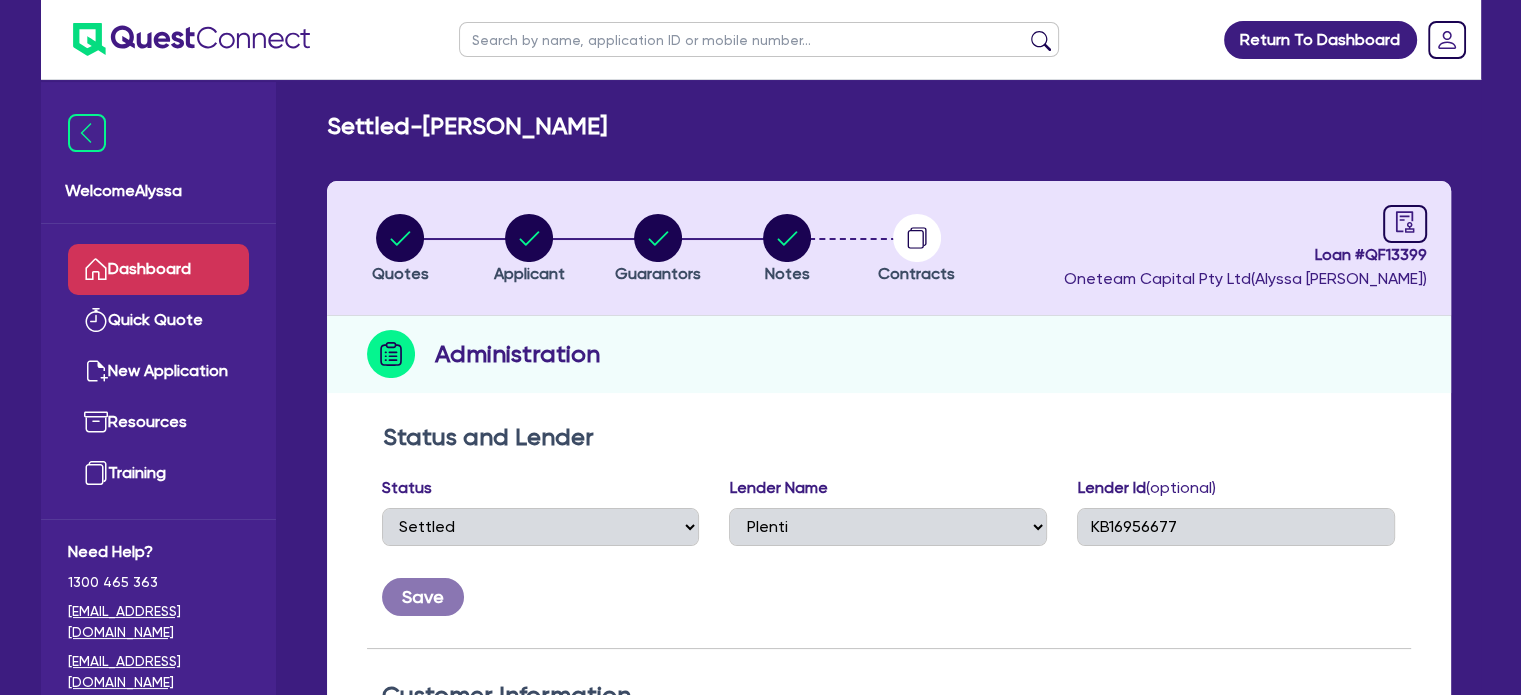click on "Dashboard" at bounding box center (158, 269) 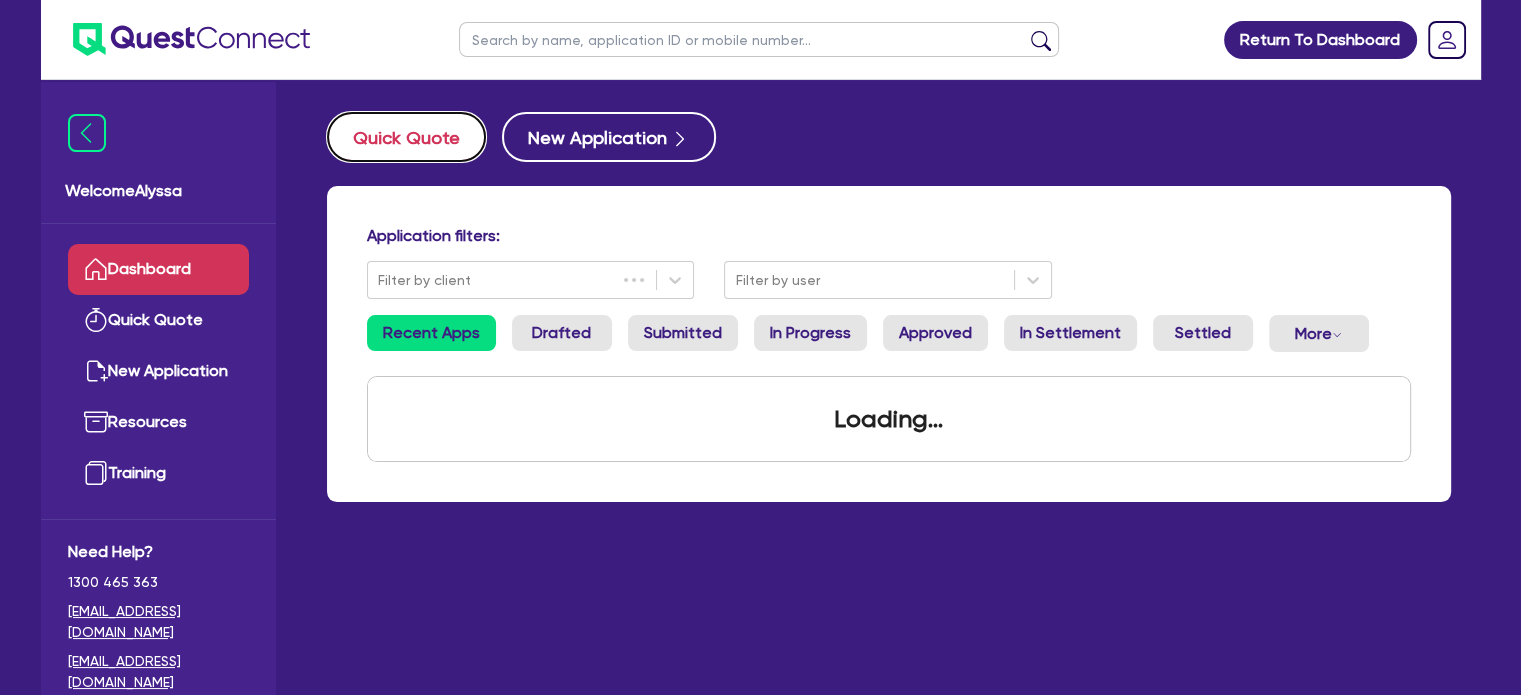 click on "Quick Quote" at bounding box center [406, 137] 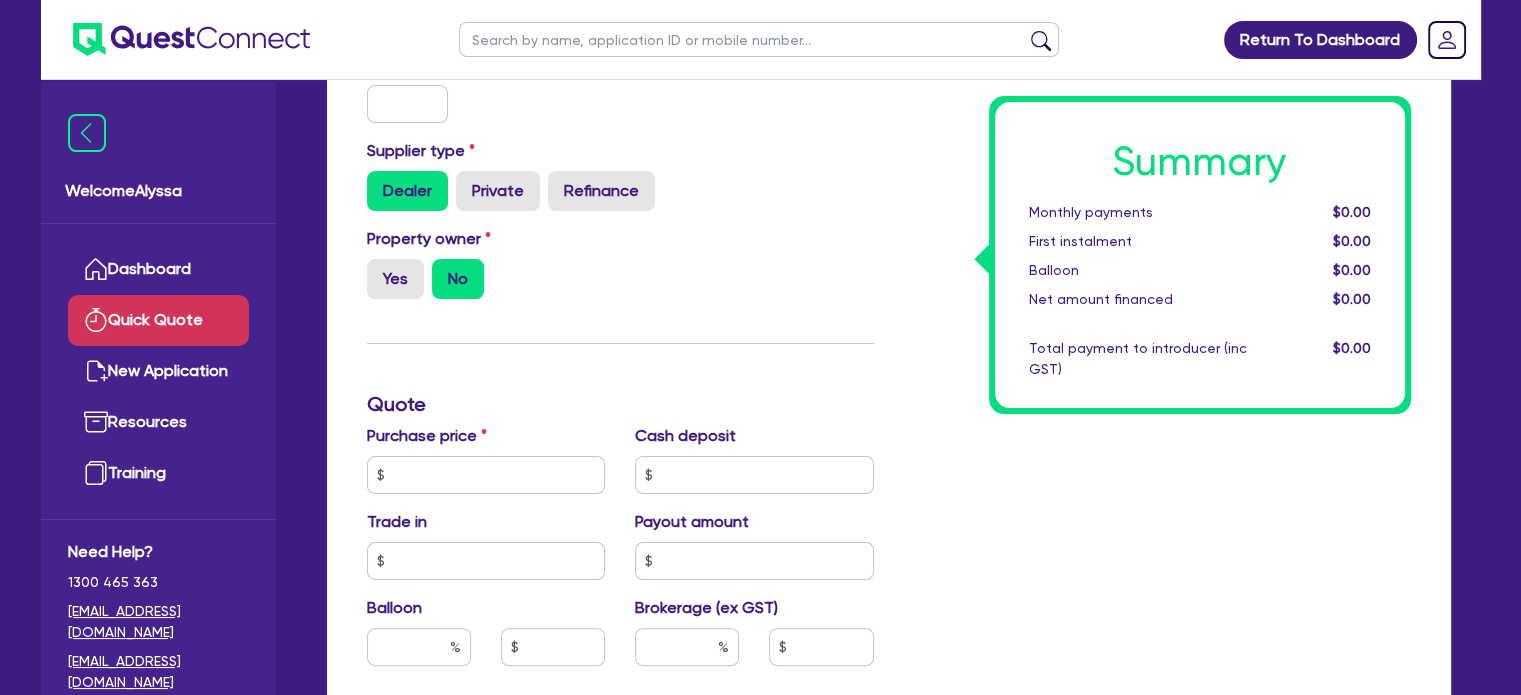 scroll, scrollTop: 348, scrollLeft: 0, axis: vertical 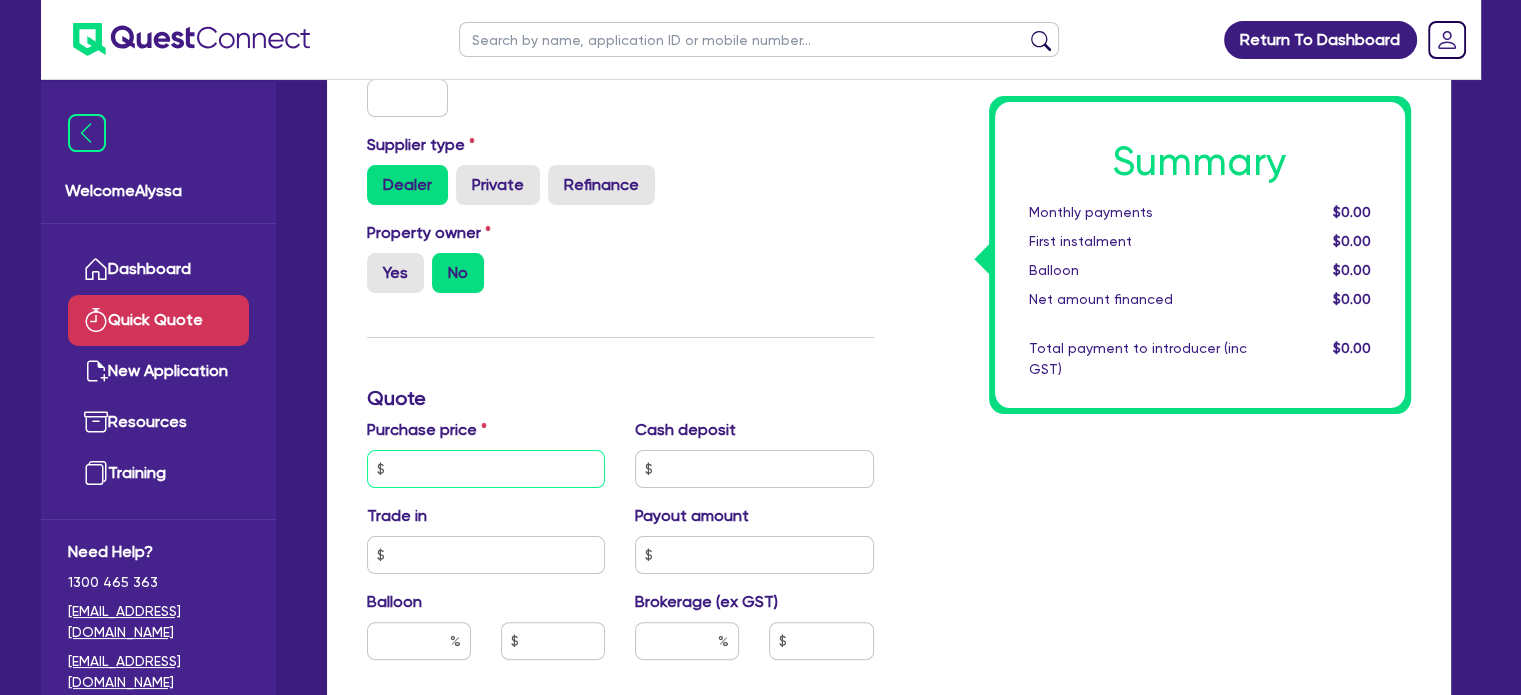 click at bounding box center (486, 469) 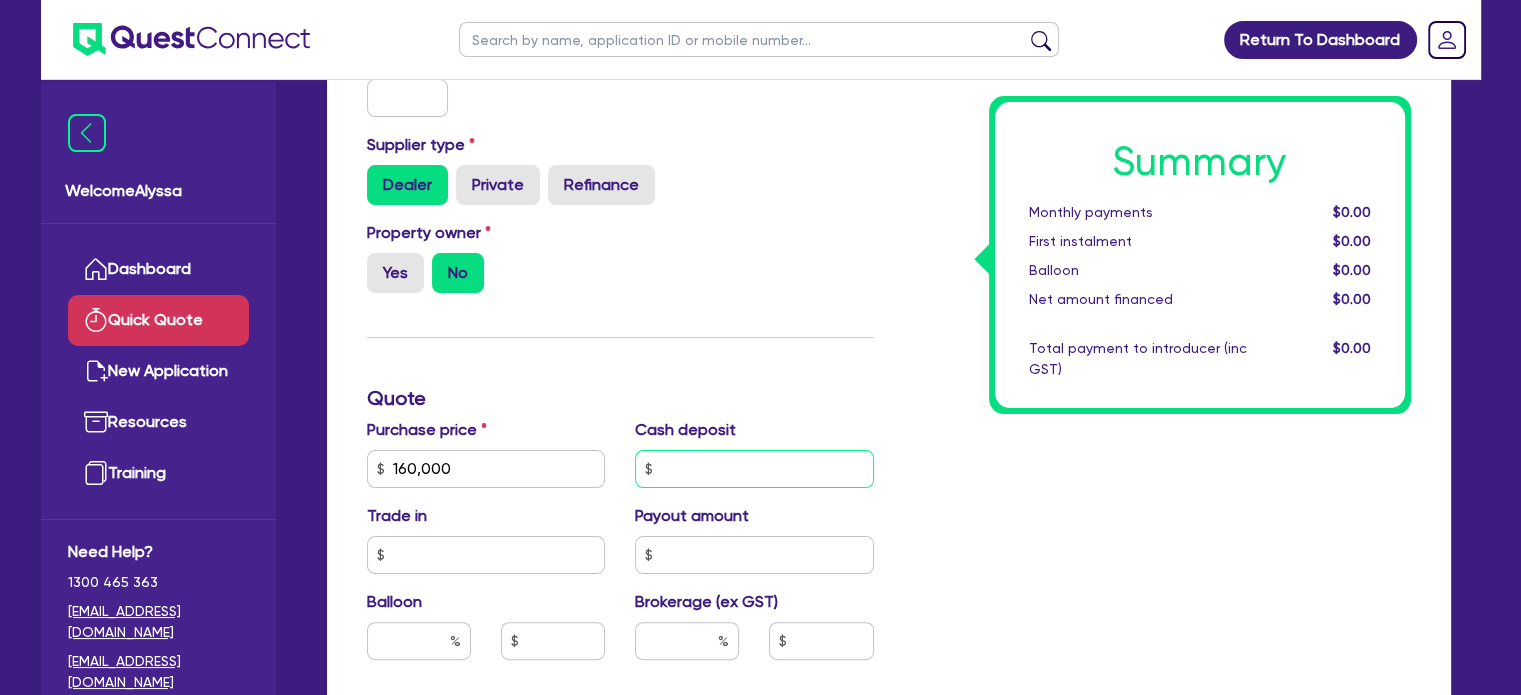 click at bounding box center [754, 469] 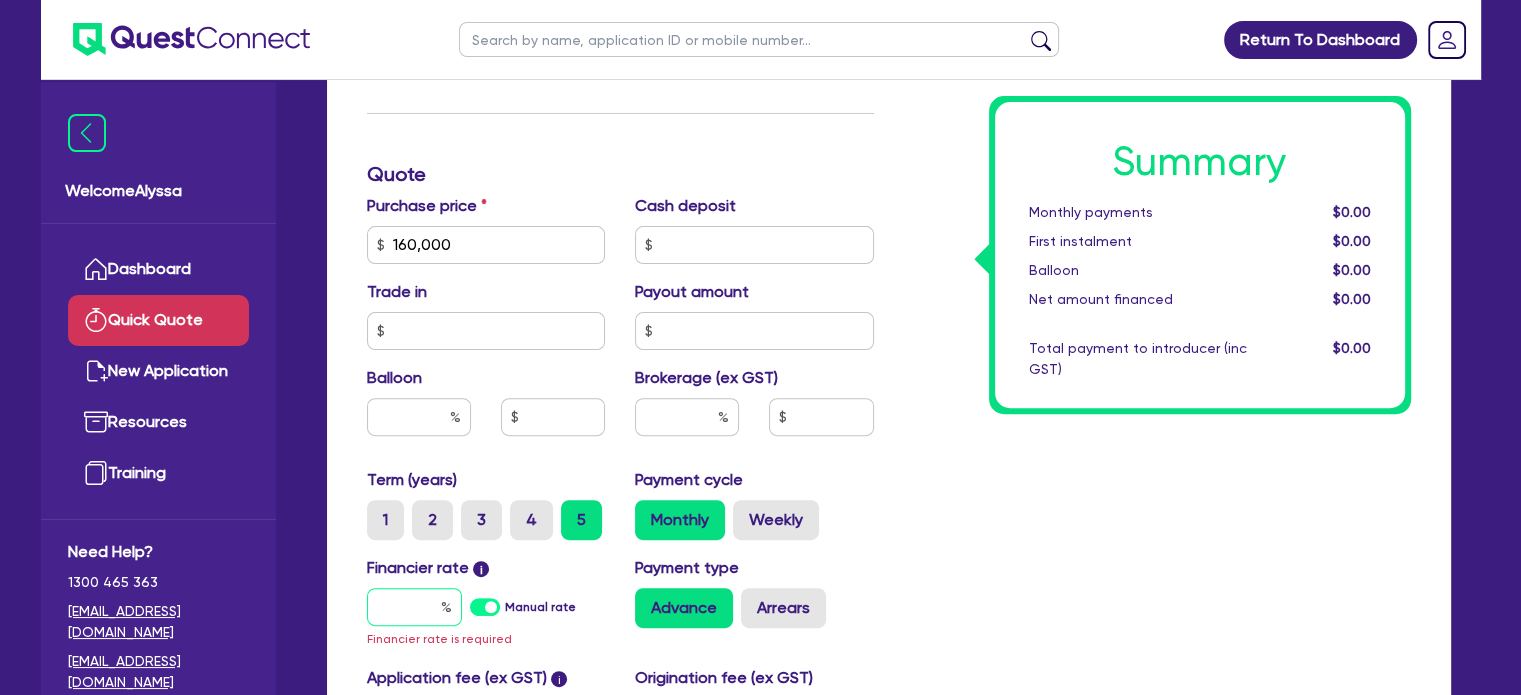 click at bounding box center [414, 607] 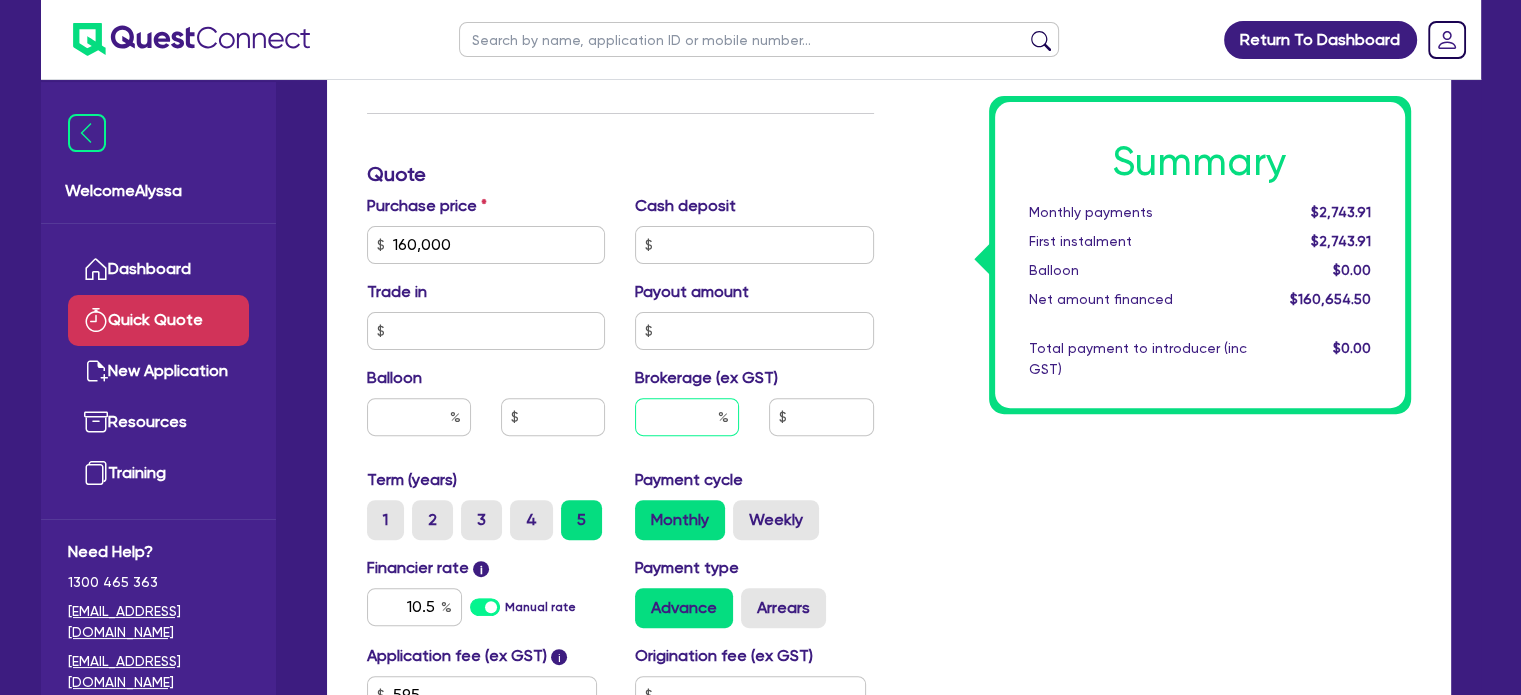 click at bounding box center (687, 417) 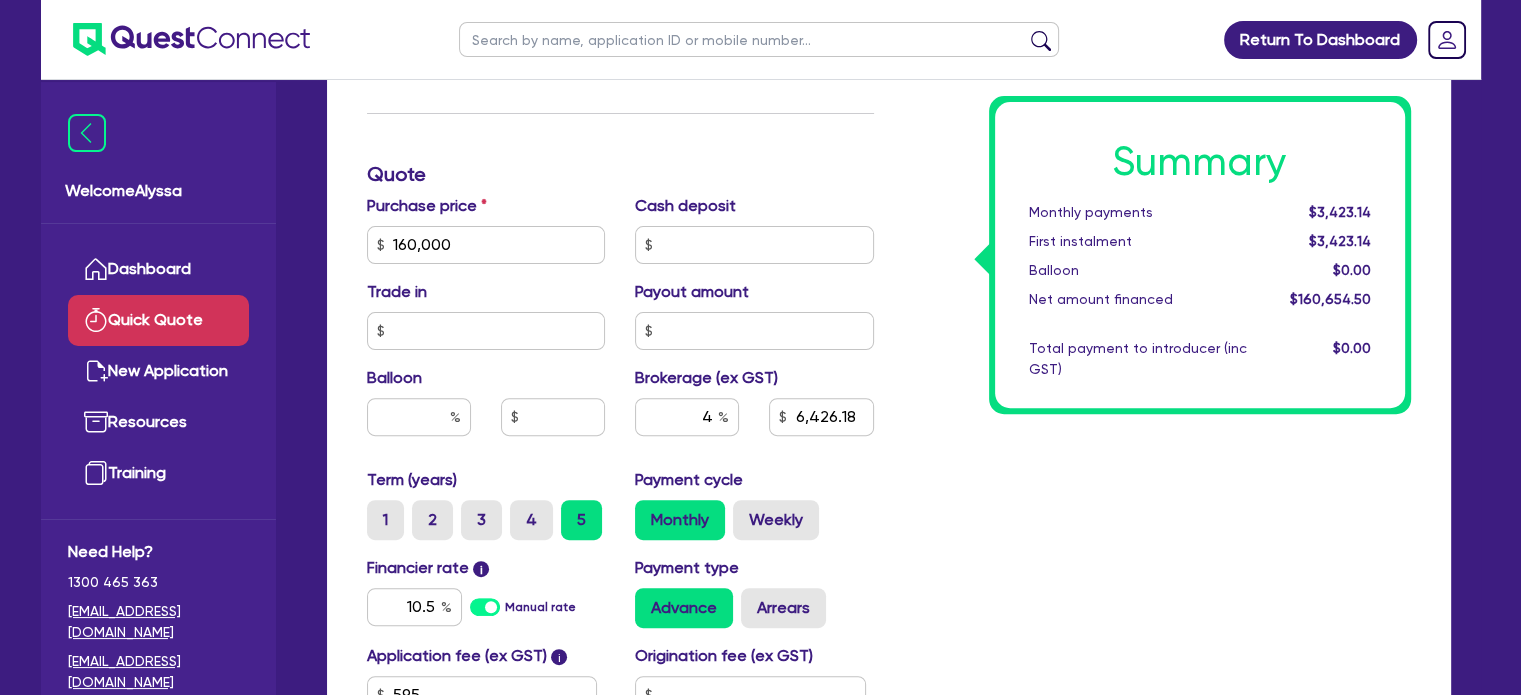 click on "Summary Monthly   payments $3,423.14 First instalment $3,423.14 Balloon $0.00 Net amount financed $160,654.50 Total payment to introducer (inc GST) $0.00" at bounding box center (1157, 233) 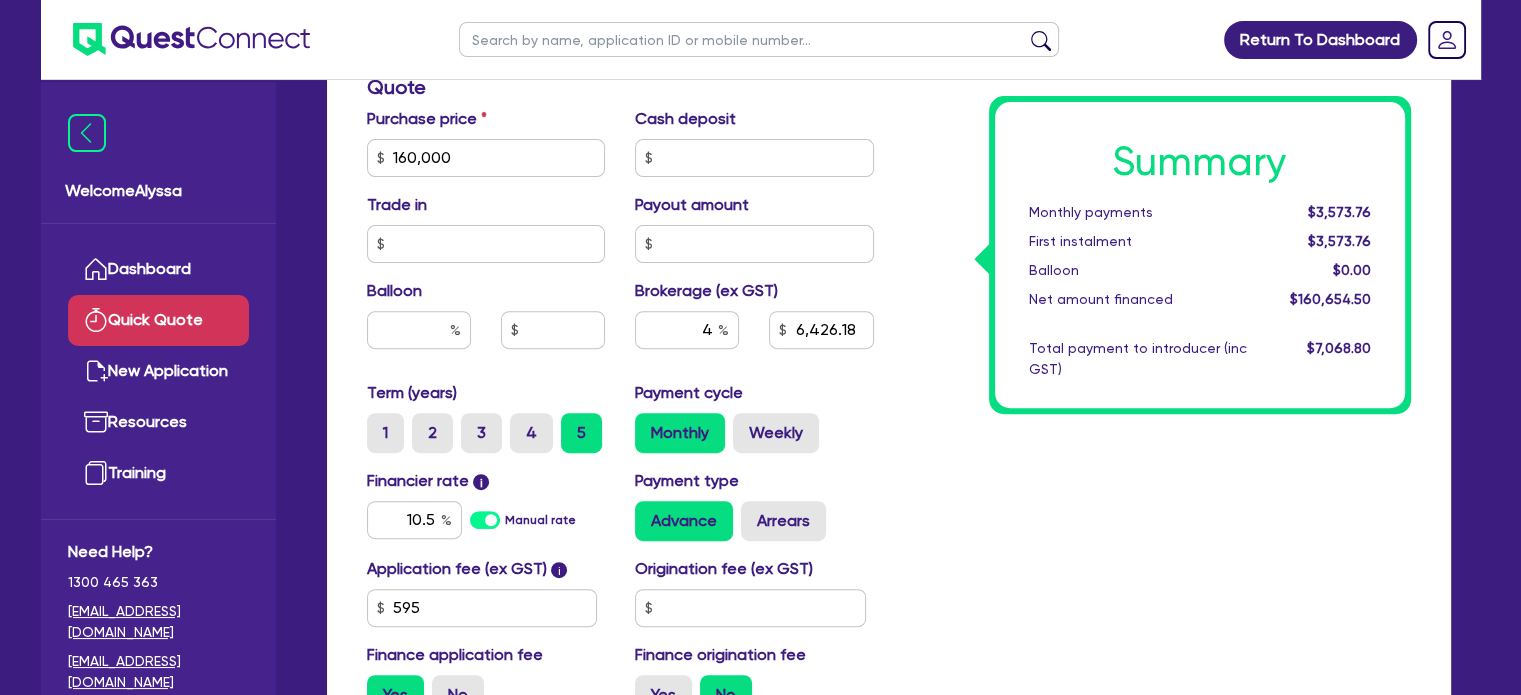 scroll, scrollTop: 678, scrollLeft: 0, axis: vertical 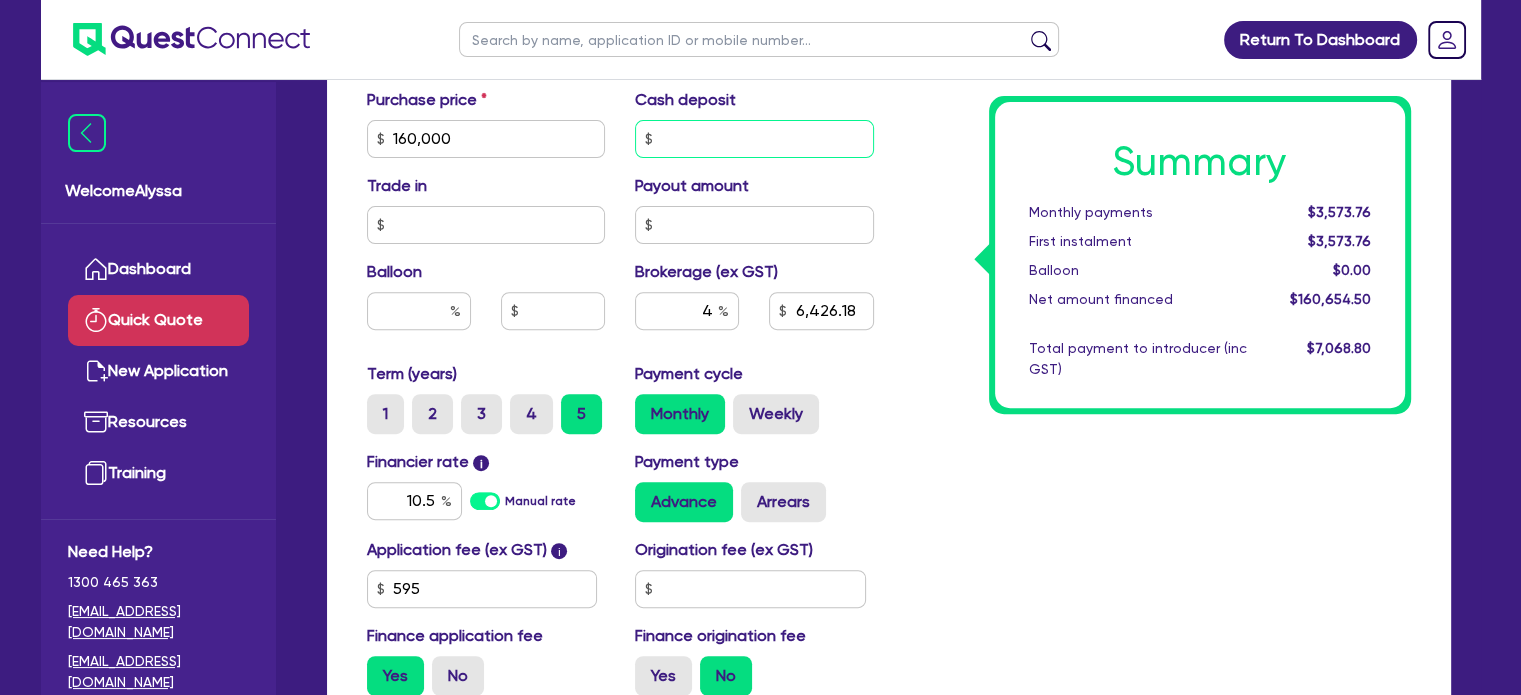 click at bounding box center [754, 139] 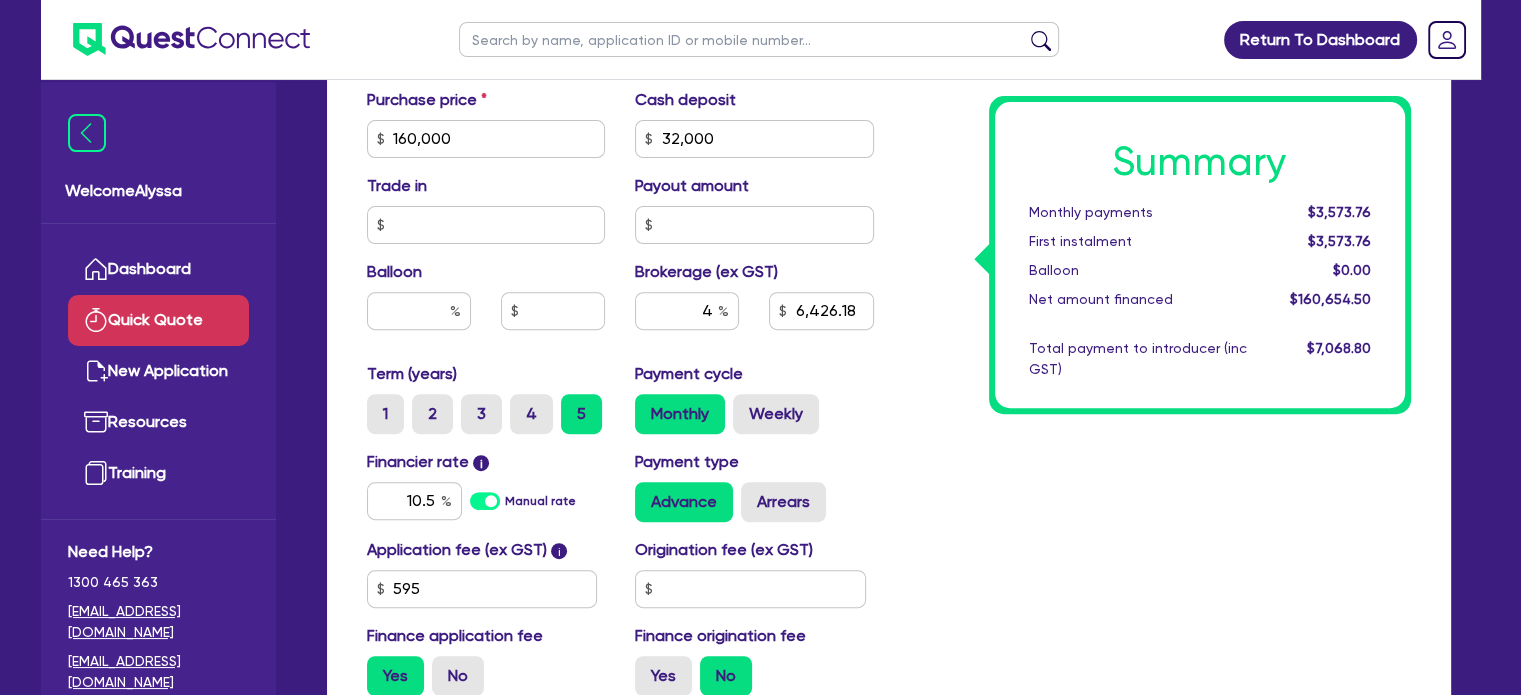 click on "Summary Monthly   payments $3,573.76 First instalment $3,573.76 Balloon $0.00 Net amount financed $160,654.50 Total payment to introducer (inc GST) $7,068.80" at bounding box center [1157, 127] 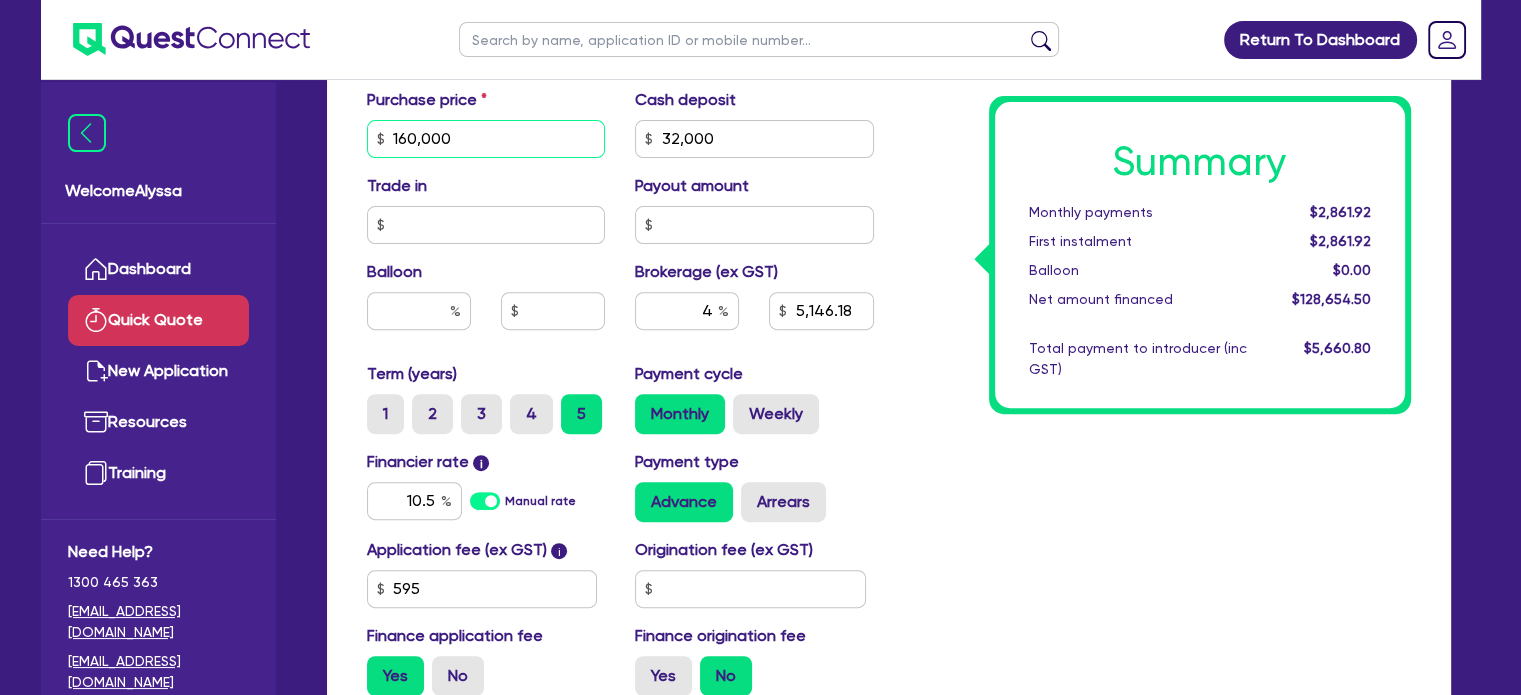 drag, startPoint x: 570, startPoint y: 144, endPoint x: 424, endPoint y: 139, distance: 146.08559 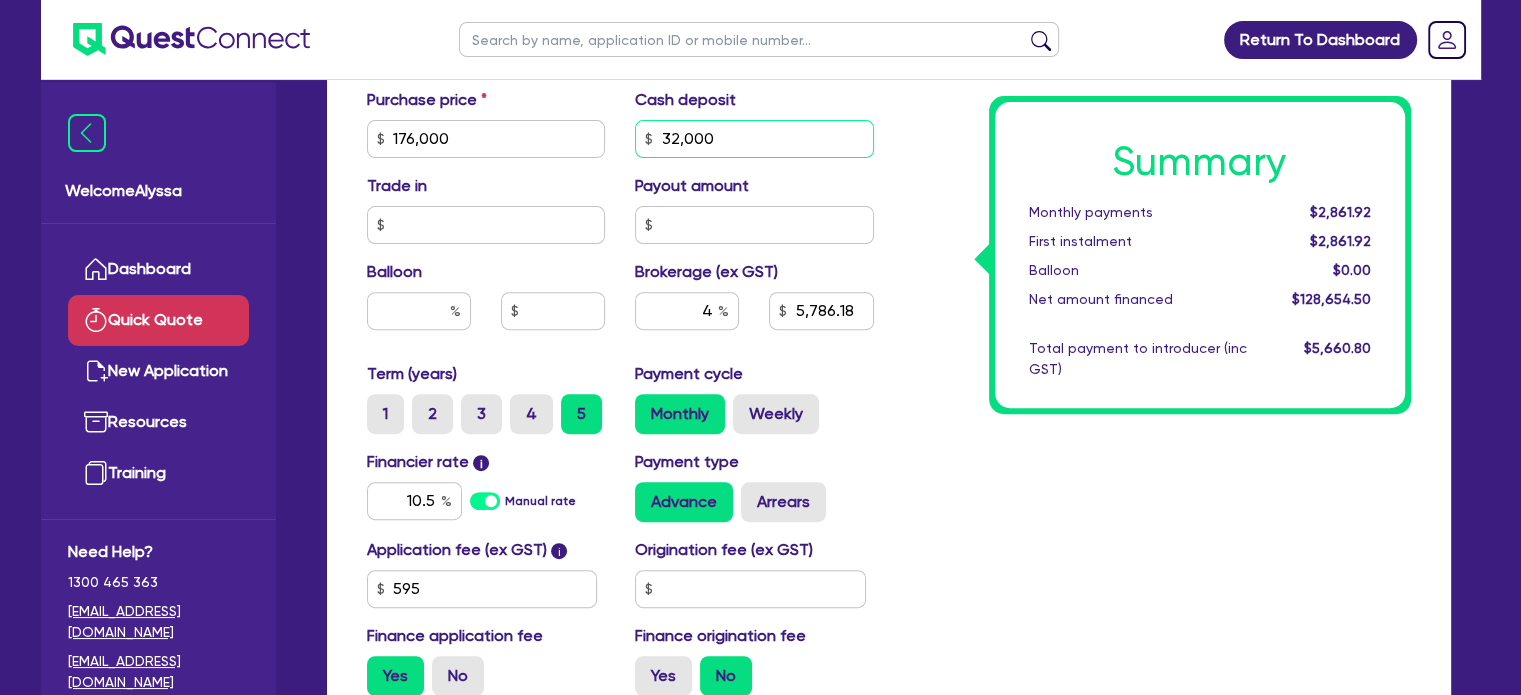 click on "32,000" at bounding box center (754, 139) 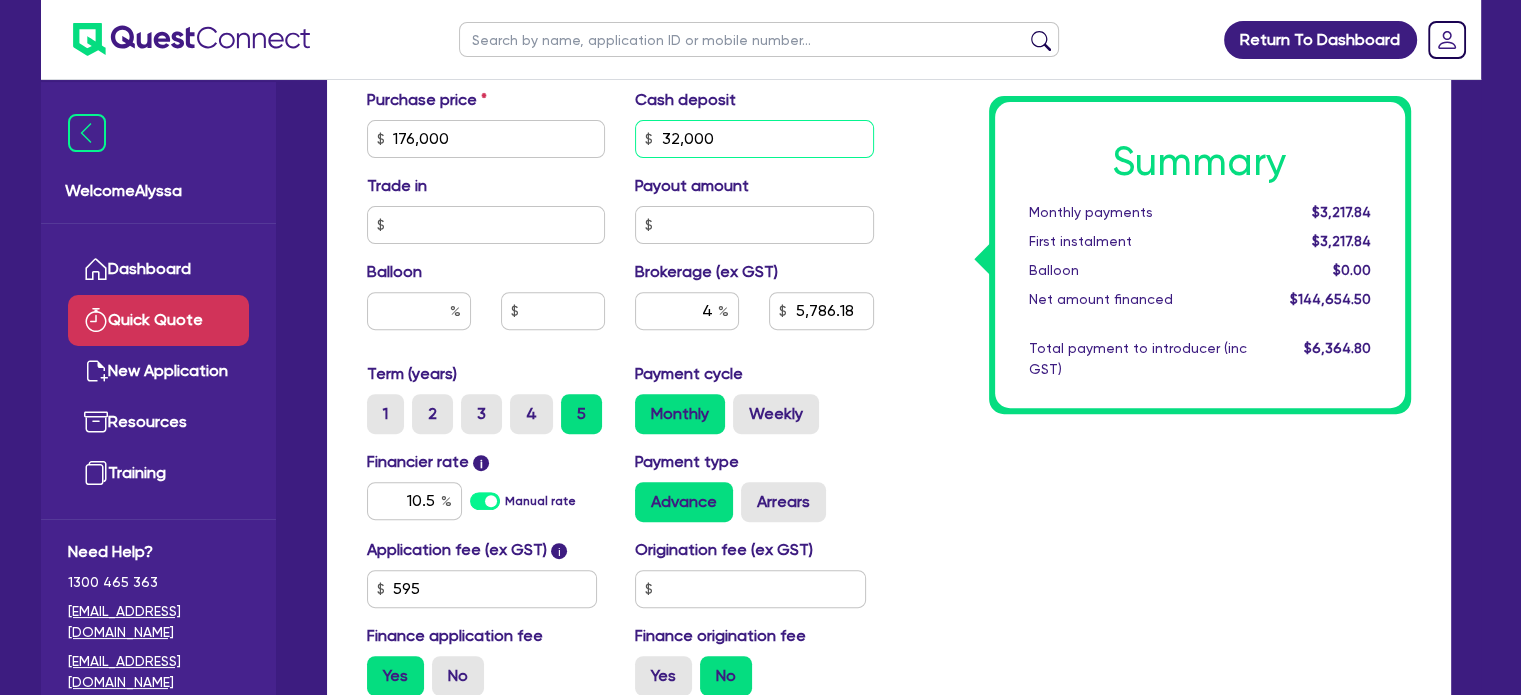 click on "32,000" at bounding box center (754, 139) 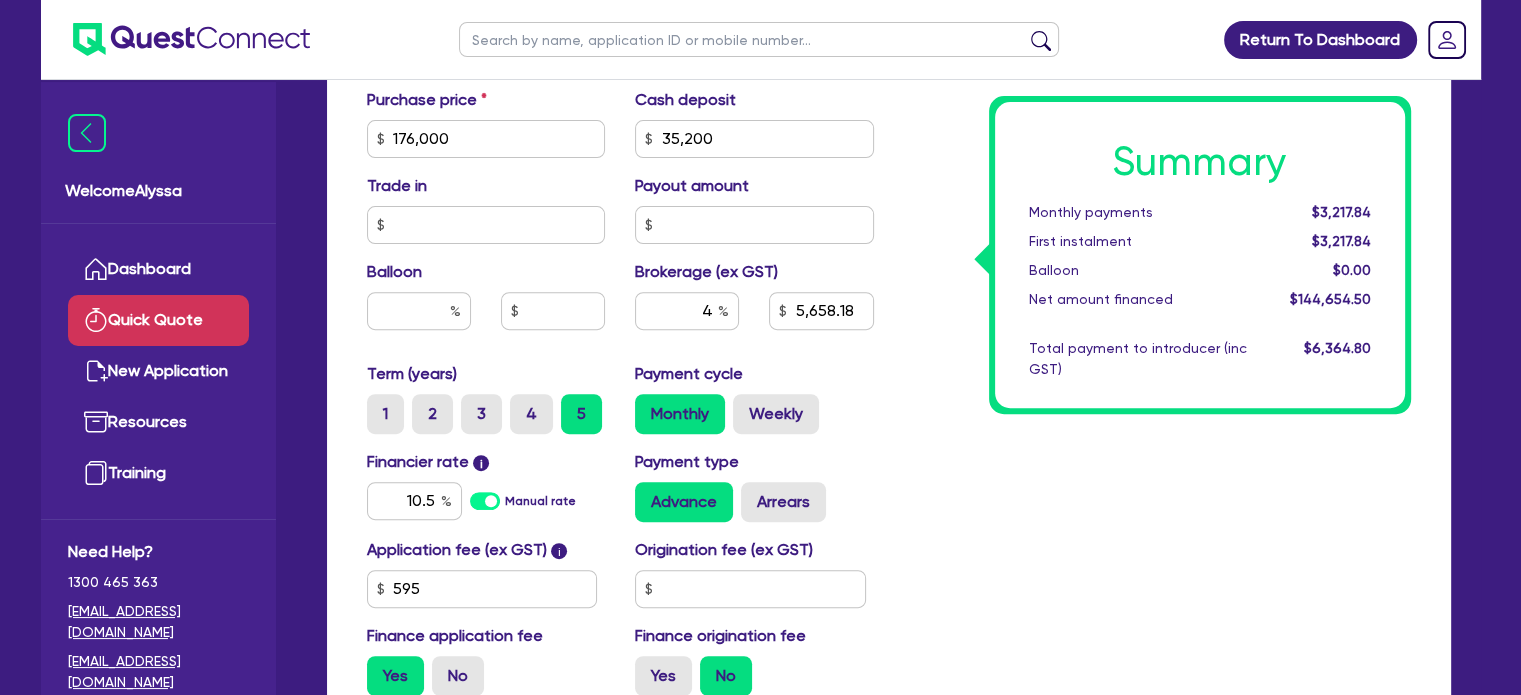 click on "Summary Monthly   payments $3,217.84 First instalment $3,217.84 Balloon $0.00 Net amount financed $144,654.50 Total payment to introducer (inc GST) $6,364.80" at bounding box center [1157, 127] 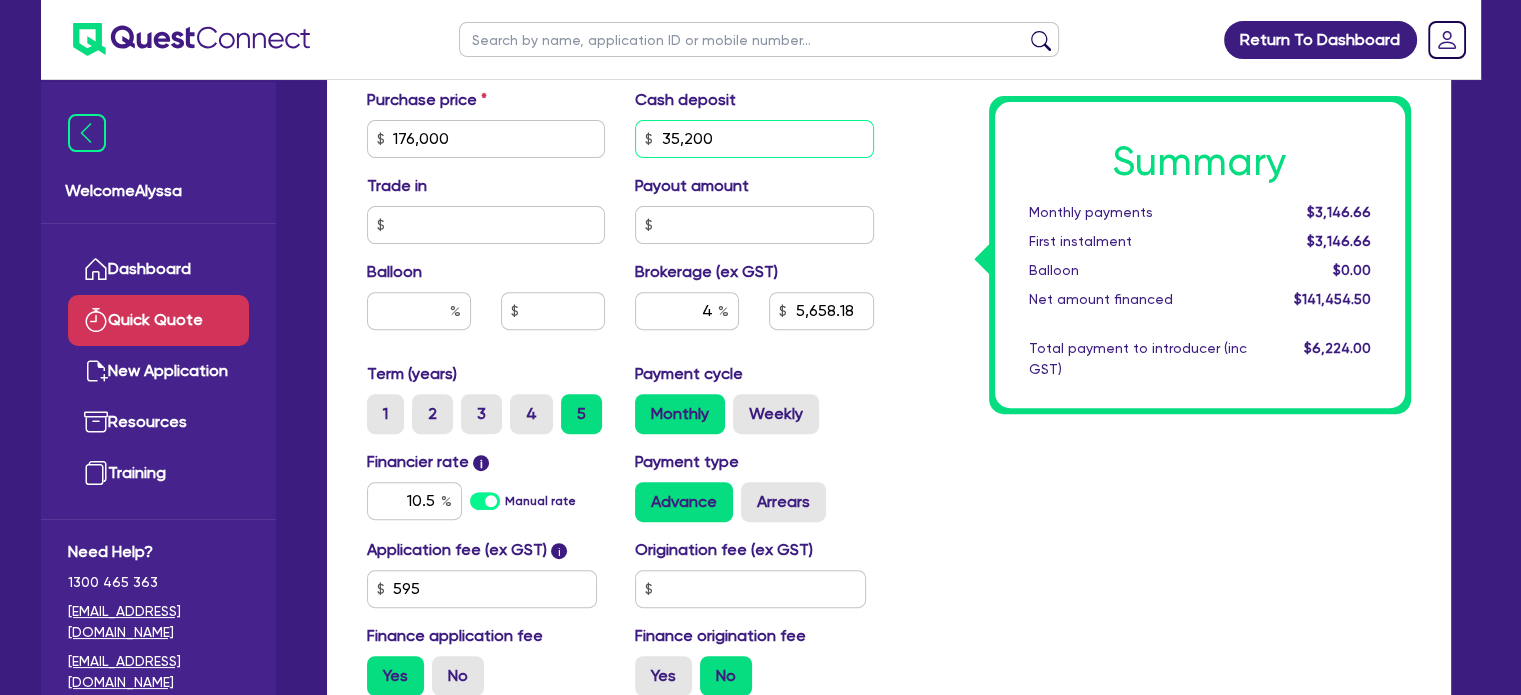 drag, startPoint x: 773, startPoint y: 131, endPoint x: 670, endPoint y: 141, distance: 103.4843 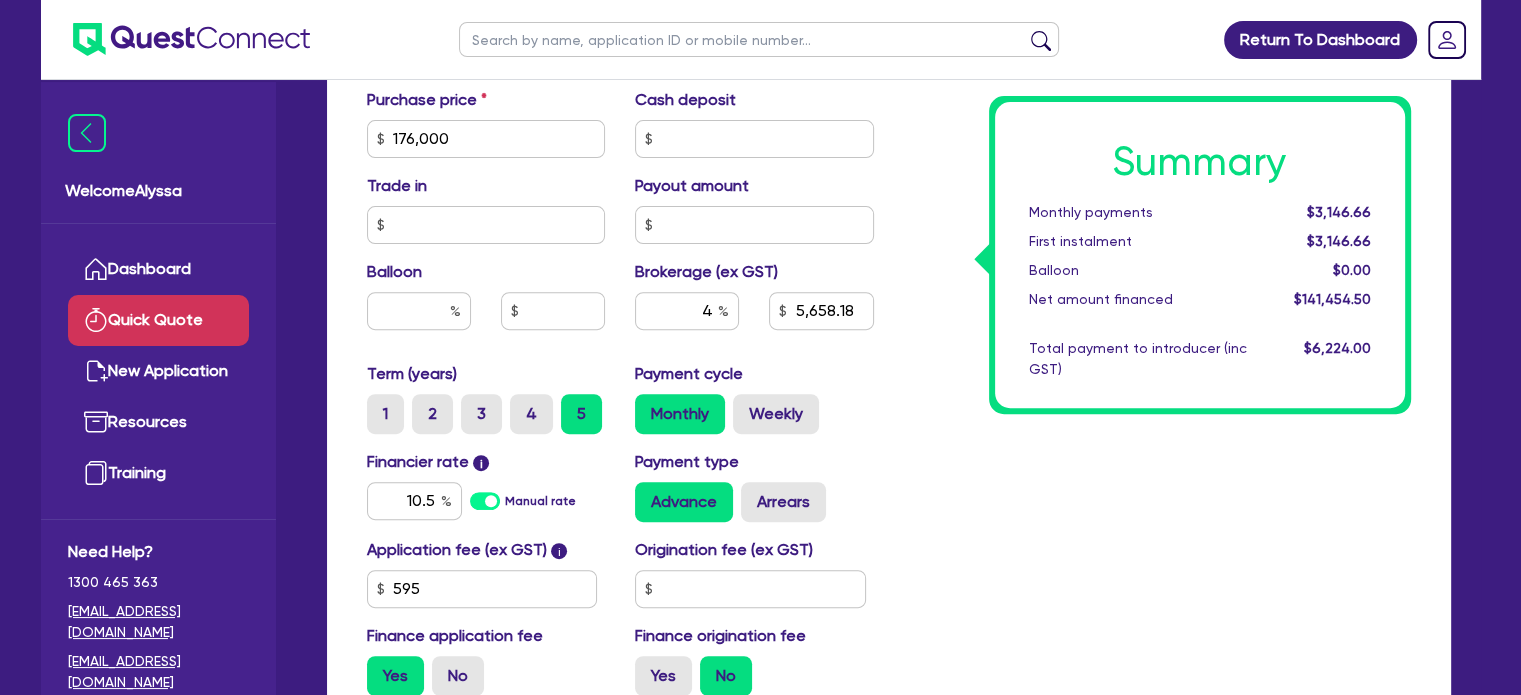 click on "Summary Monthly   payments $3,146.66 First instalment $3,146.66 Balloon $0.00 Net amount financed $141,454.50 Total payment to introducer (inc GST) $6,224.00" at bounding box center (1157, 127) 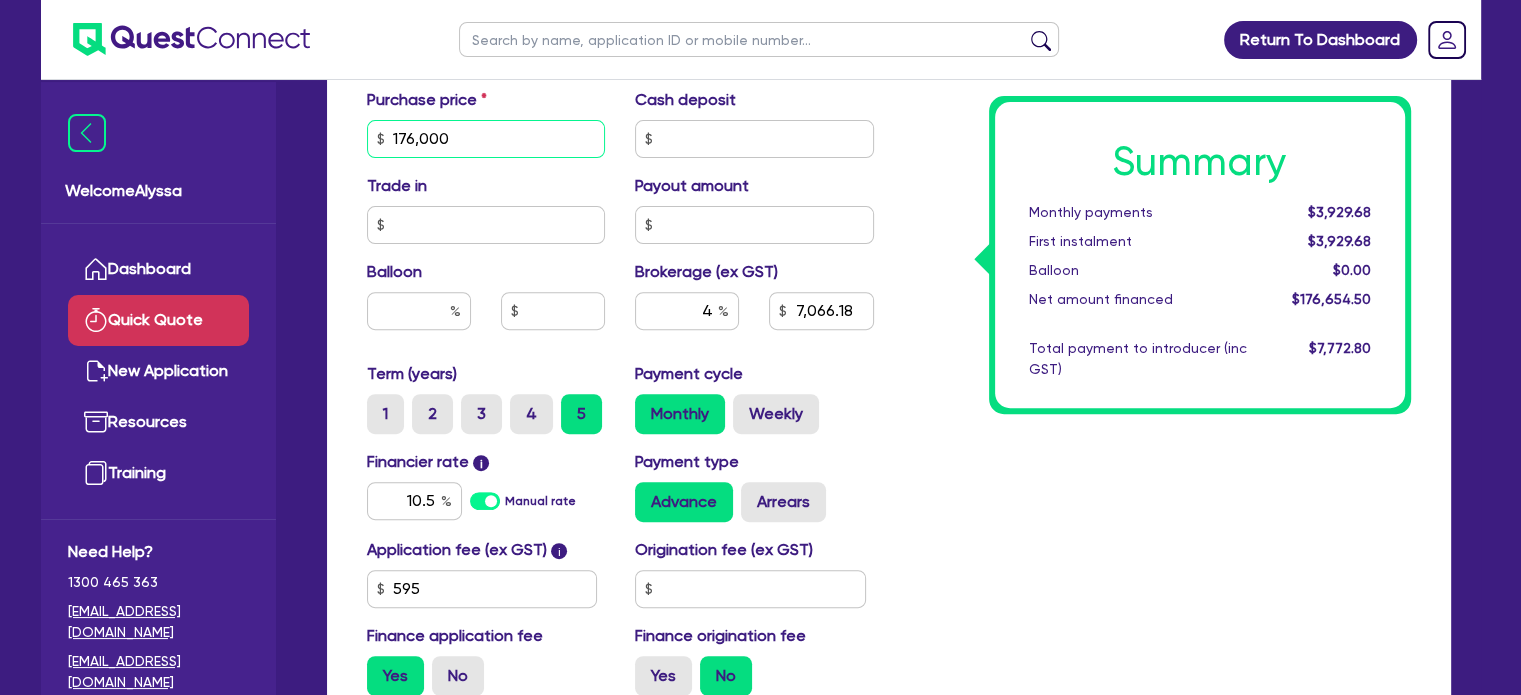 drag, startPoint x: 482, startPoint y: 143, endPoint x: 276, endPoint y: 116, distance: 207.76189 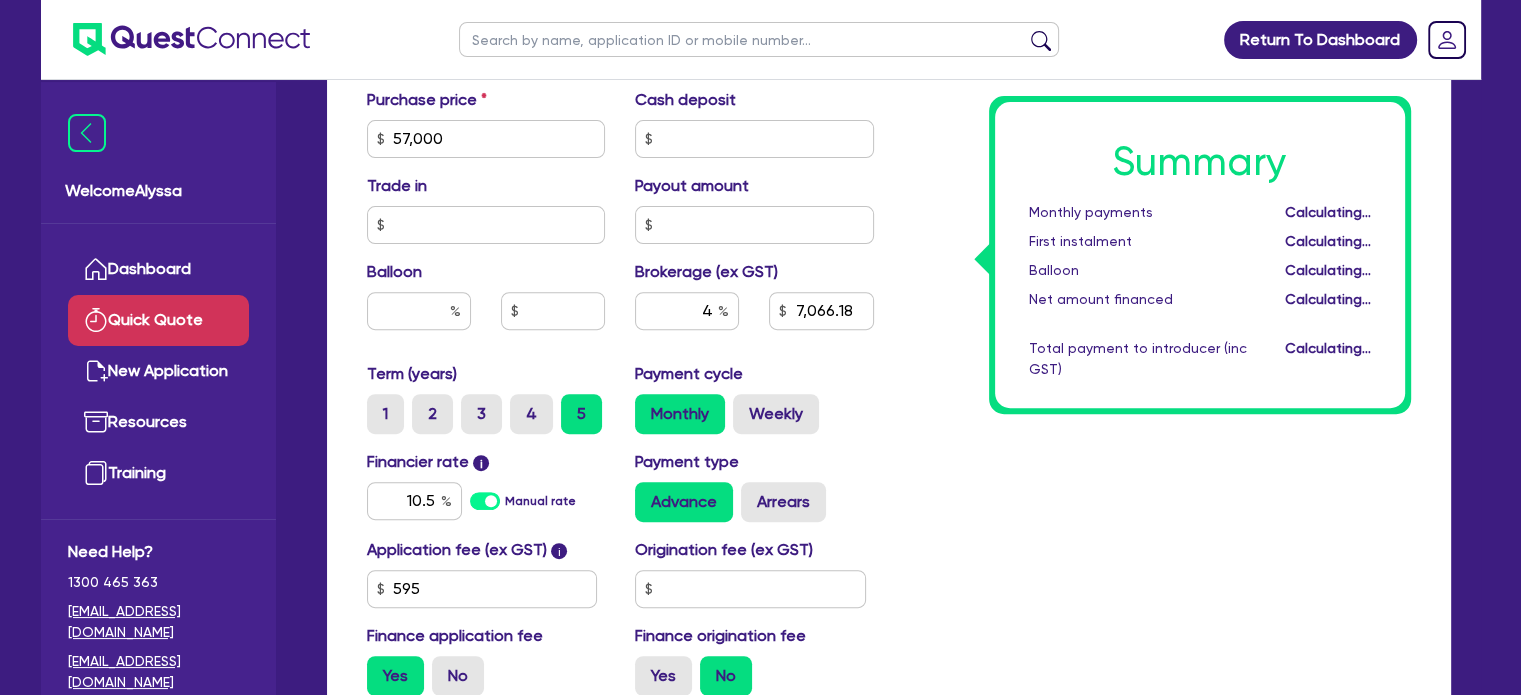 click on "Summary Monthly   payments Calculating... First instalment Calculating... Balloon Calculating... Net amount financed Calculating... Total payment to introducer (inc GST) Calculating..." at bounding box center (1157, 127) 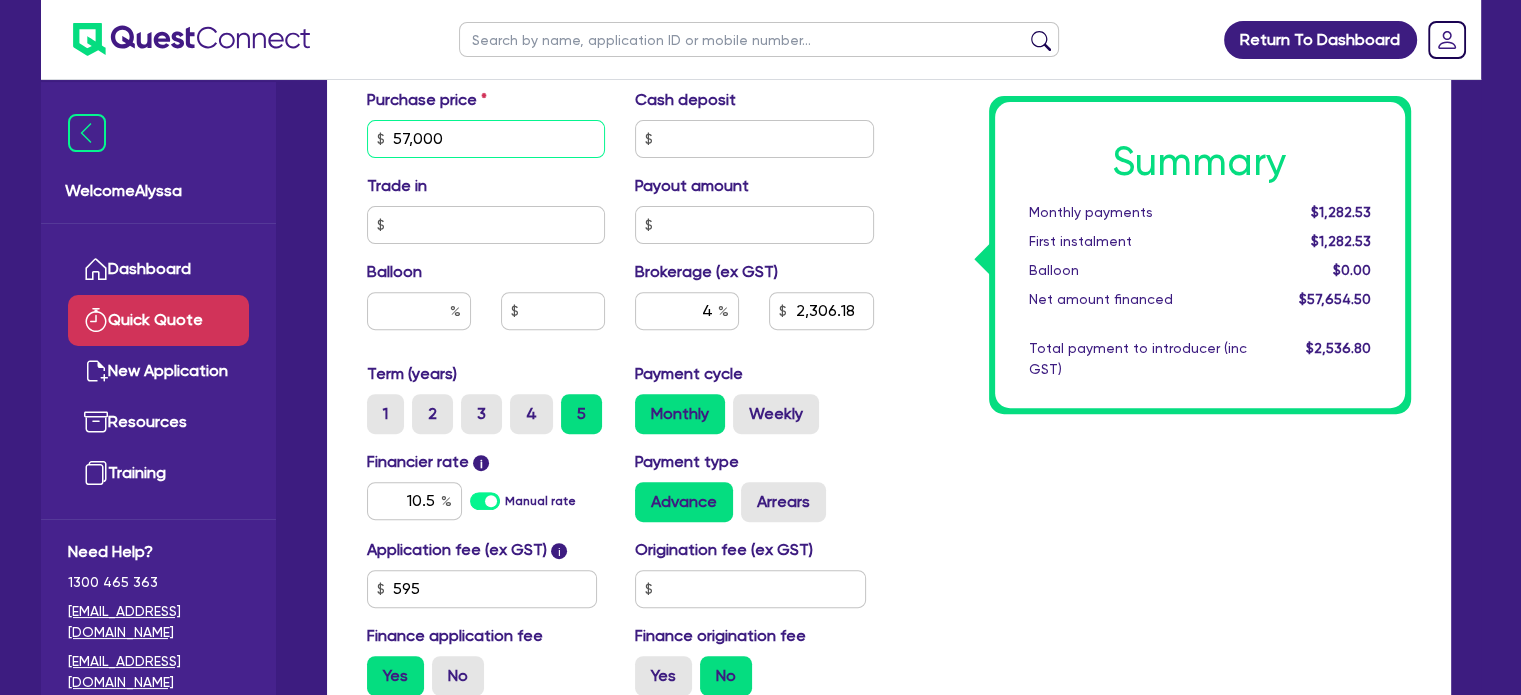 click on "57,000" at bounding box center (486, 139) 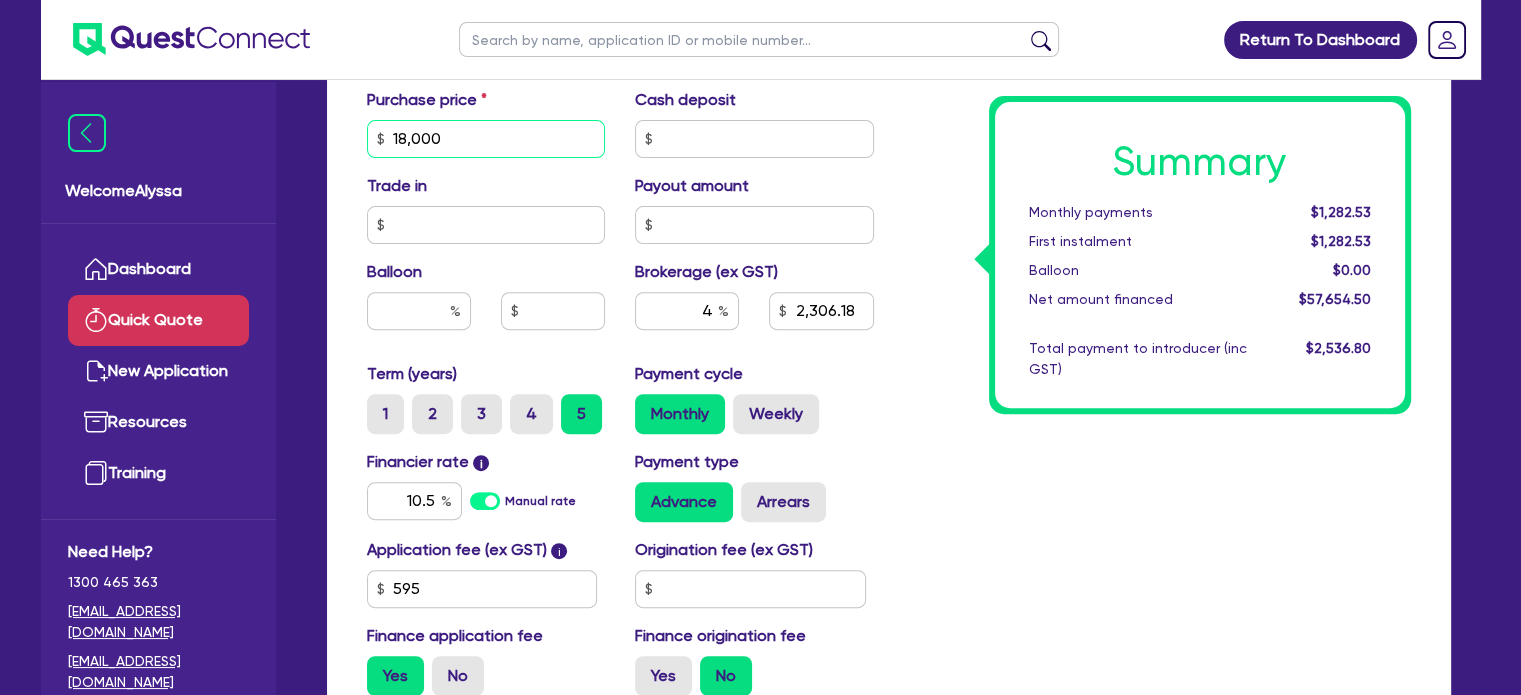 drag, startPoint x: 551, startPoint y: 127, endPoint x: 359, endPoint y: 126, distance: 192.00261 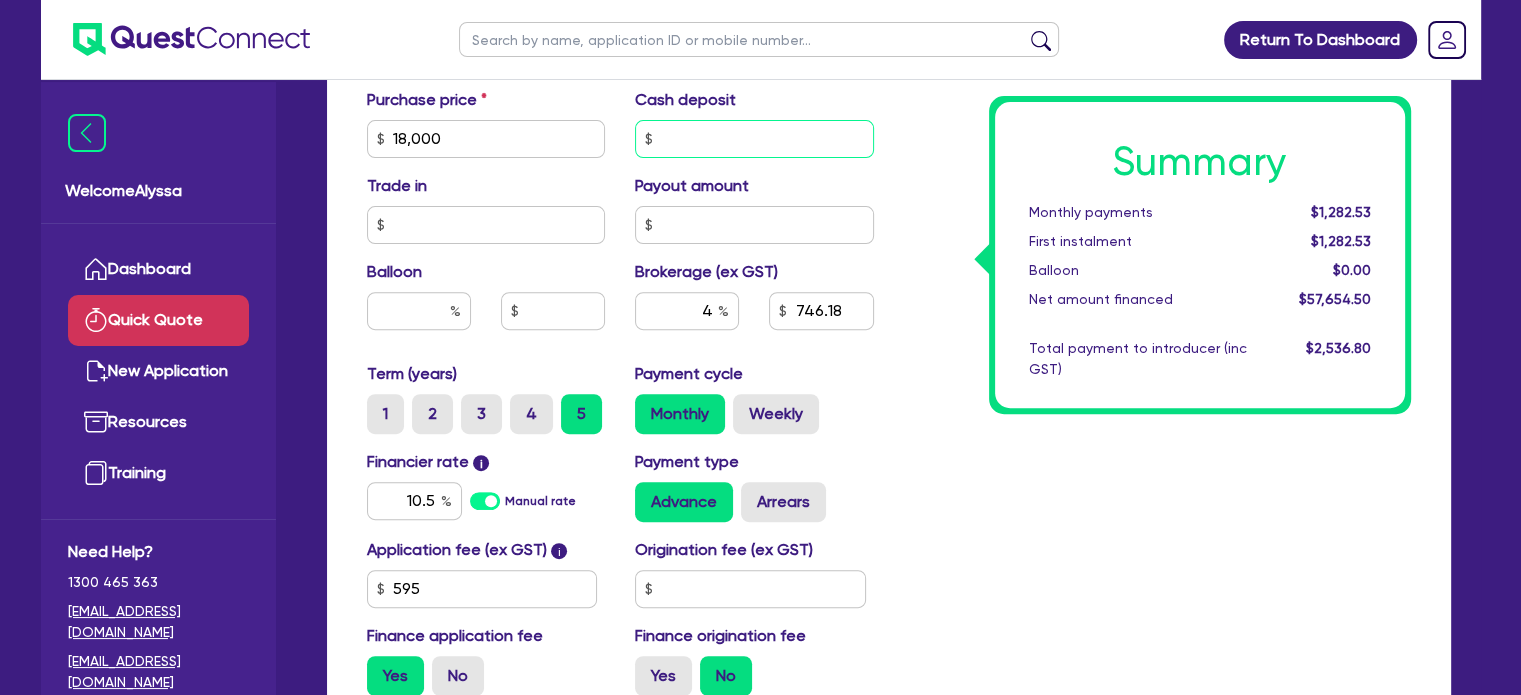 click at bounding box center [754, 139] 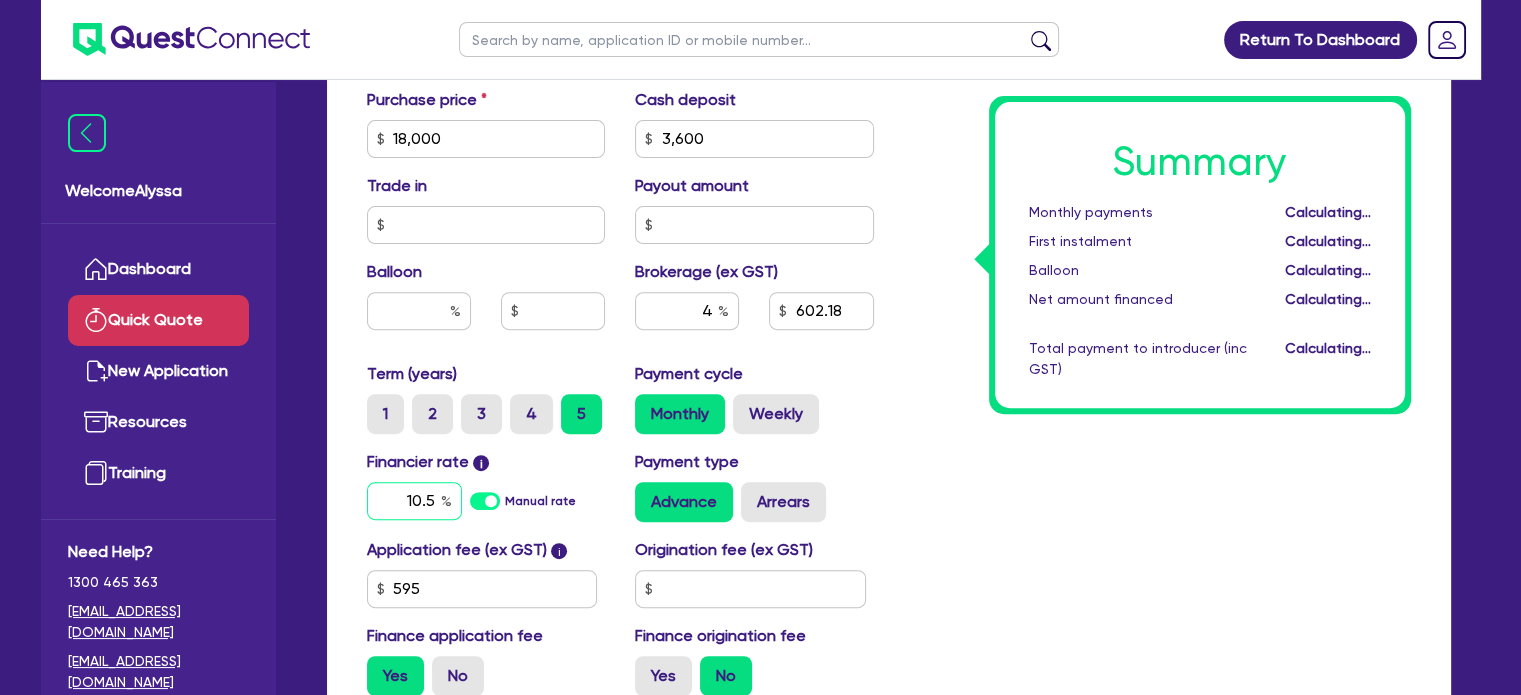 click on "10.5" at bounding box center [414, 501] 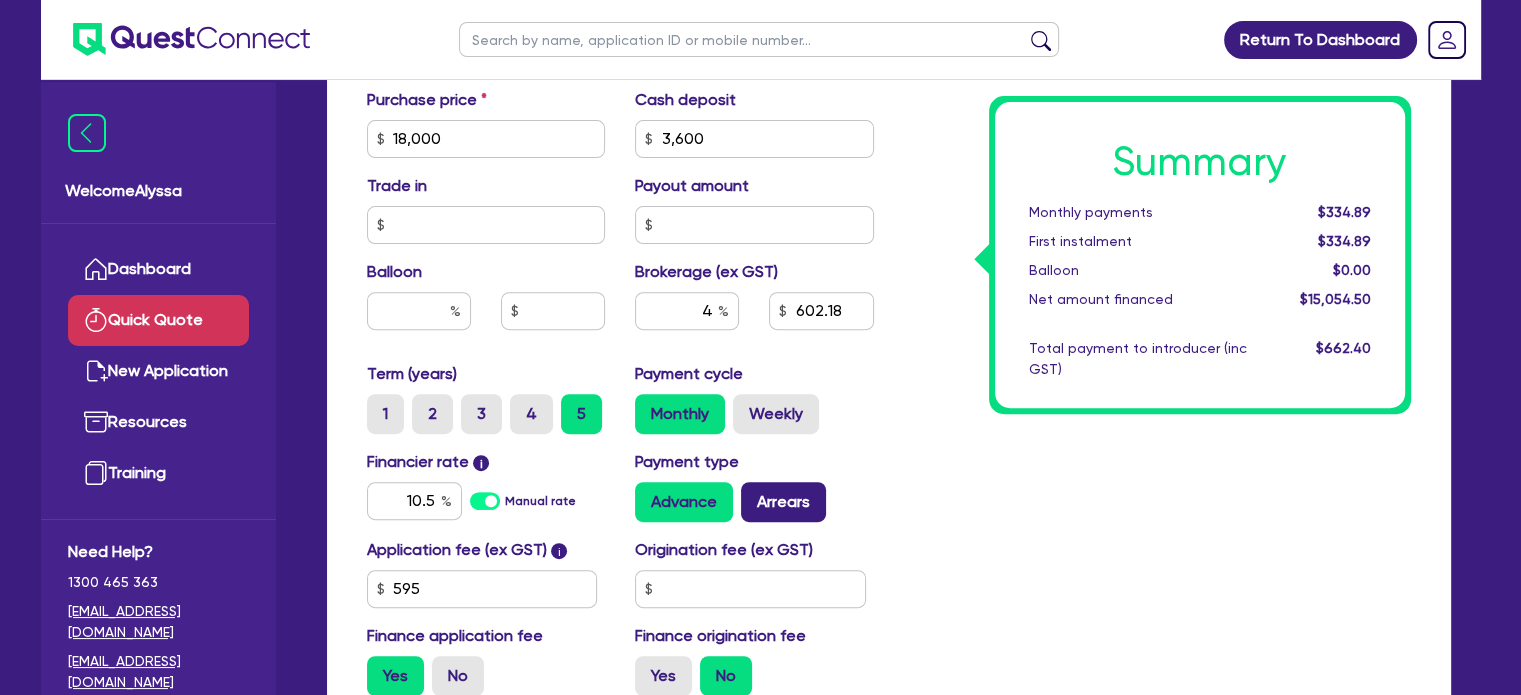click on "Arrears" at bounding box center (783, 502) 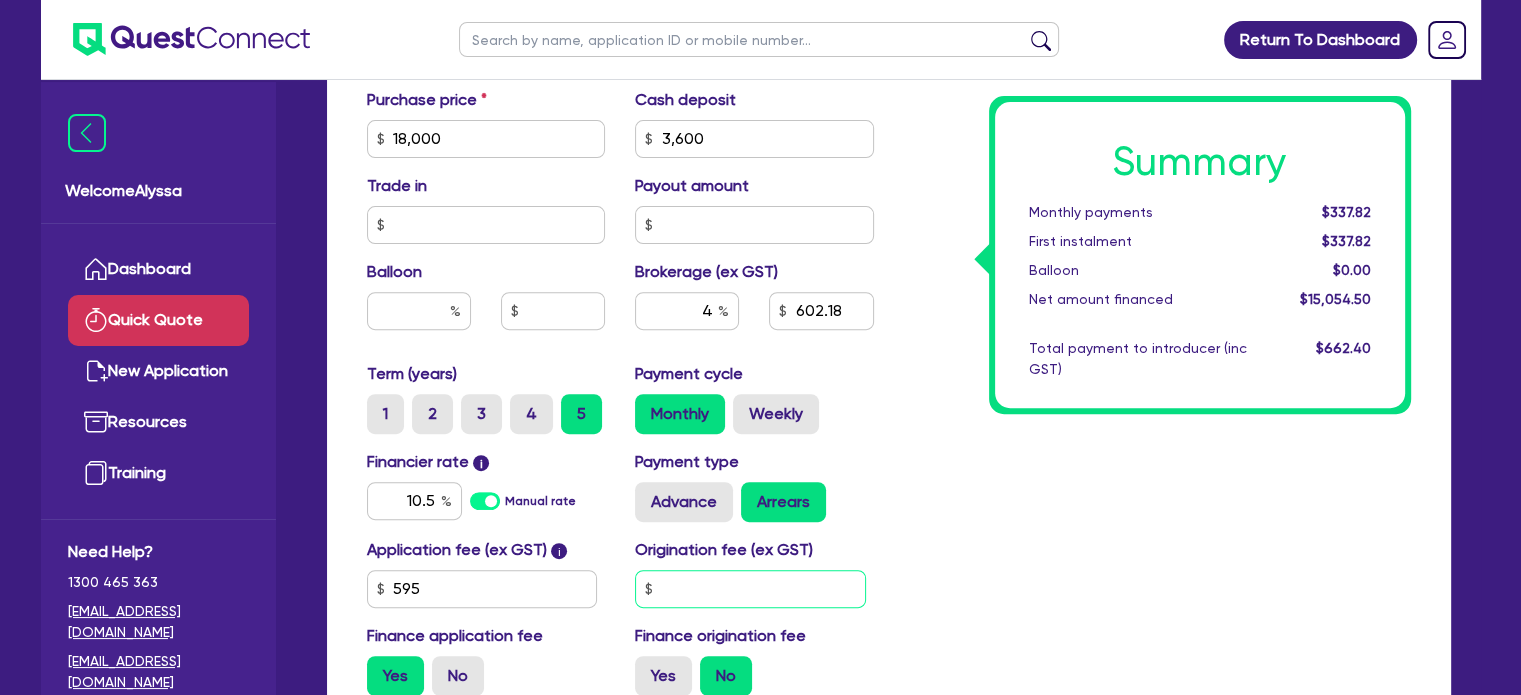 click at bounding box center [750, 589] 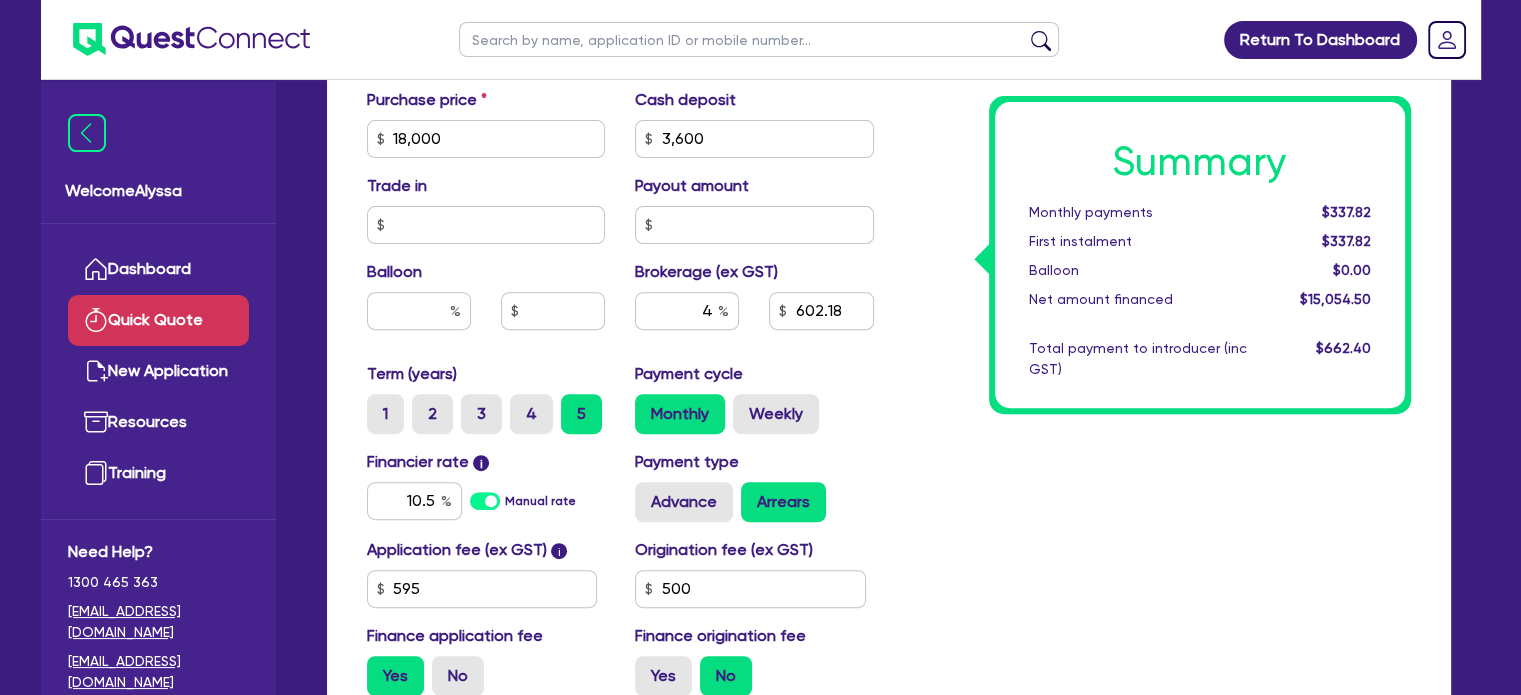 click on "Summary Monthly   payments $337.82 First instalment $337.82 Balloon $0.00 Net amount financed $15,054.50 Total payment to introducer (inc GST) $662.40" at bounding box center (1157, 127) 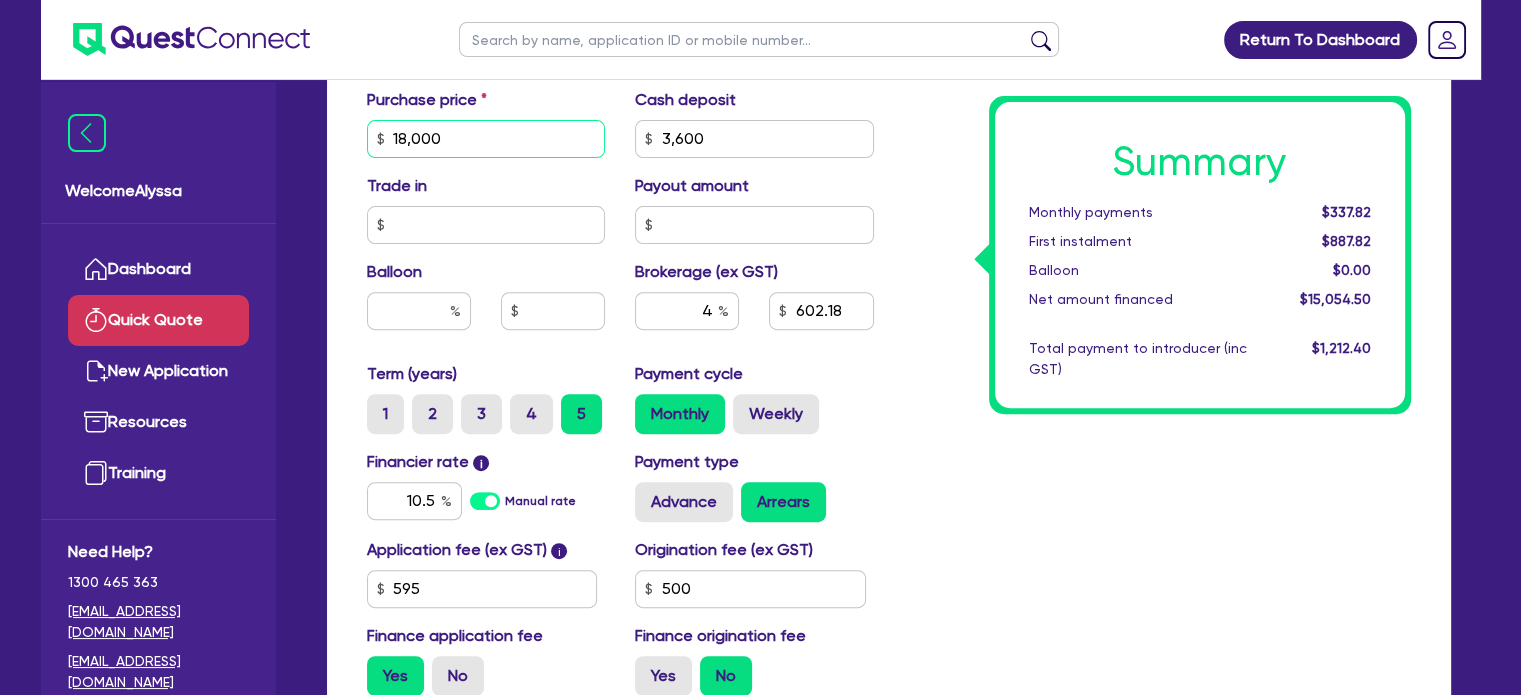 drag, startPoint x: 484, startPoint y: 132, endPoint x: 424, endPoint y: 0, distance: 144.99655 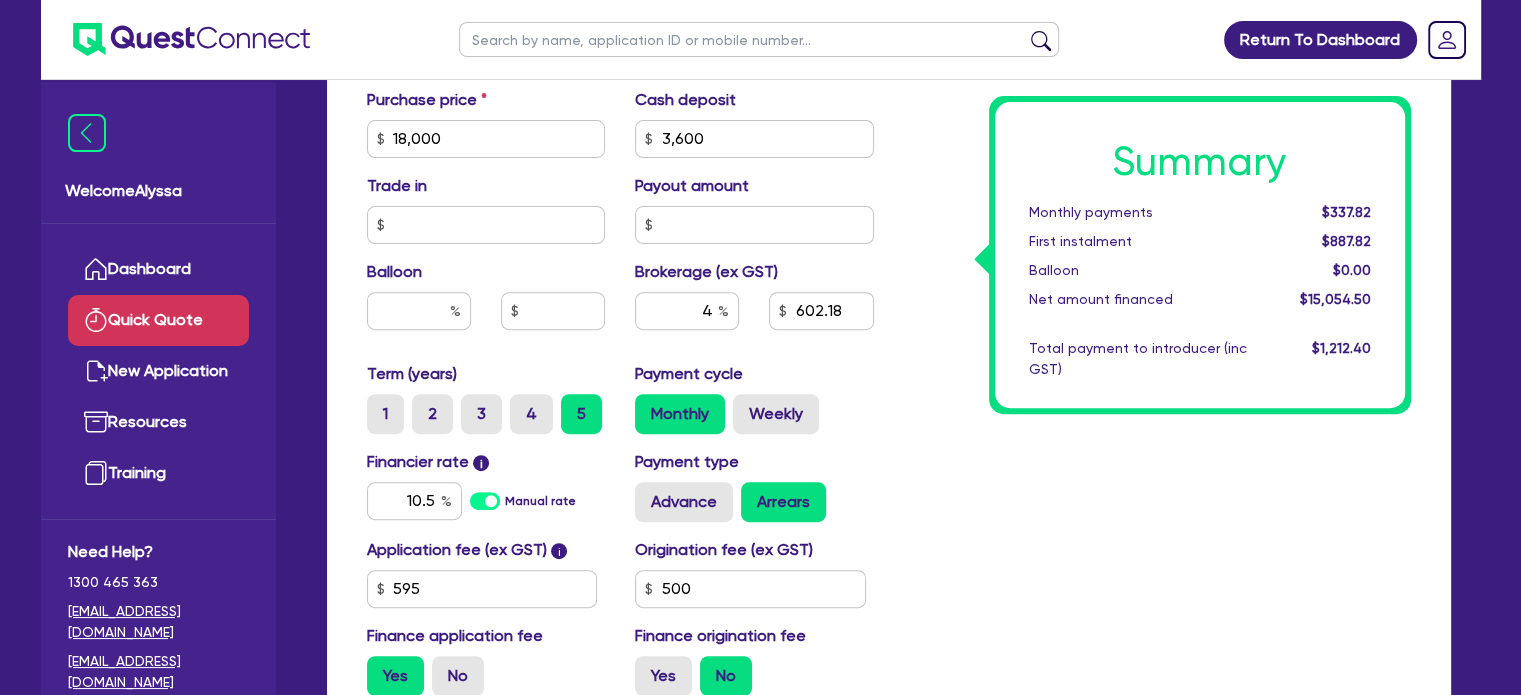 click at bounding box center (759, 39) 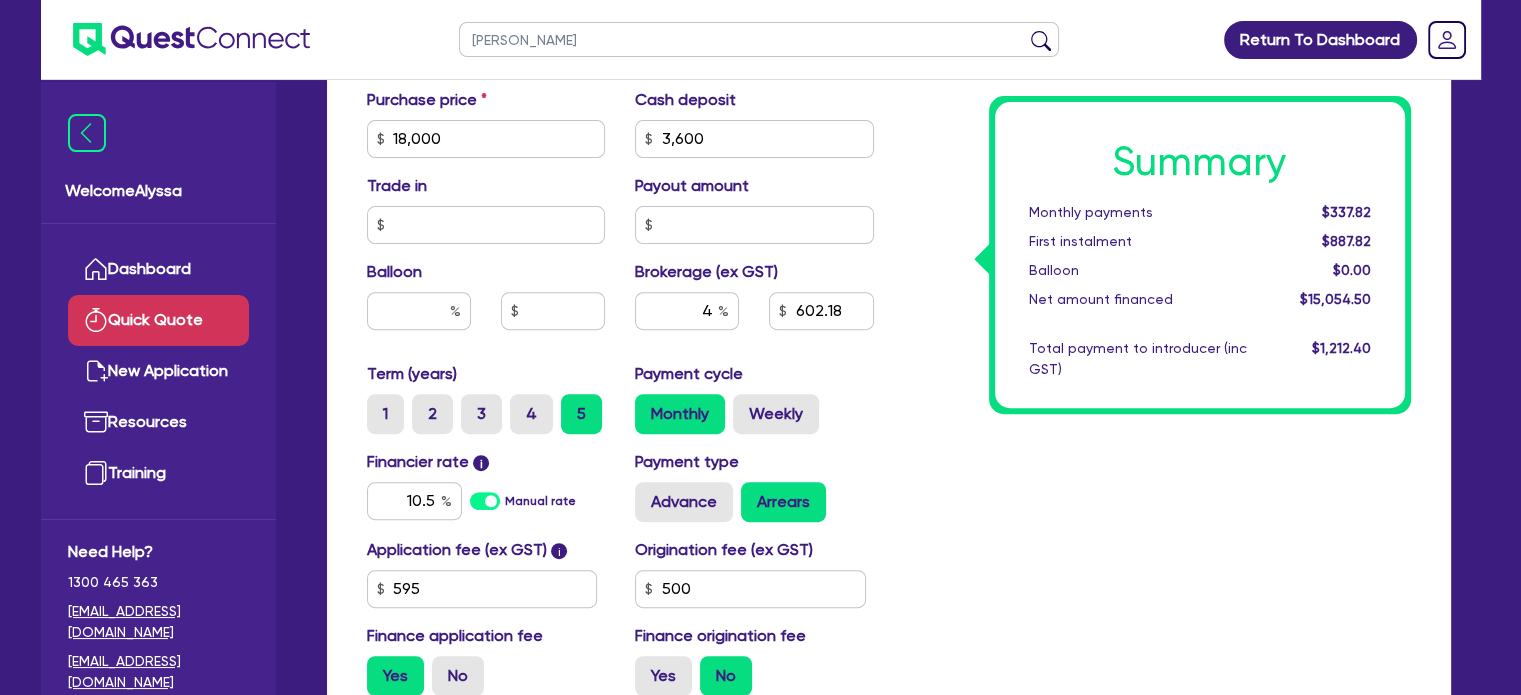 click at bounding box center [1041, 44] 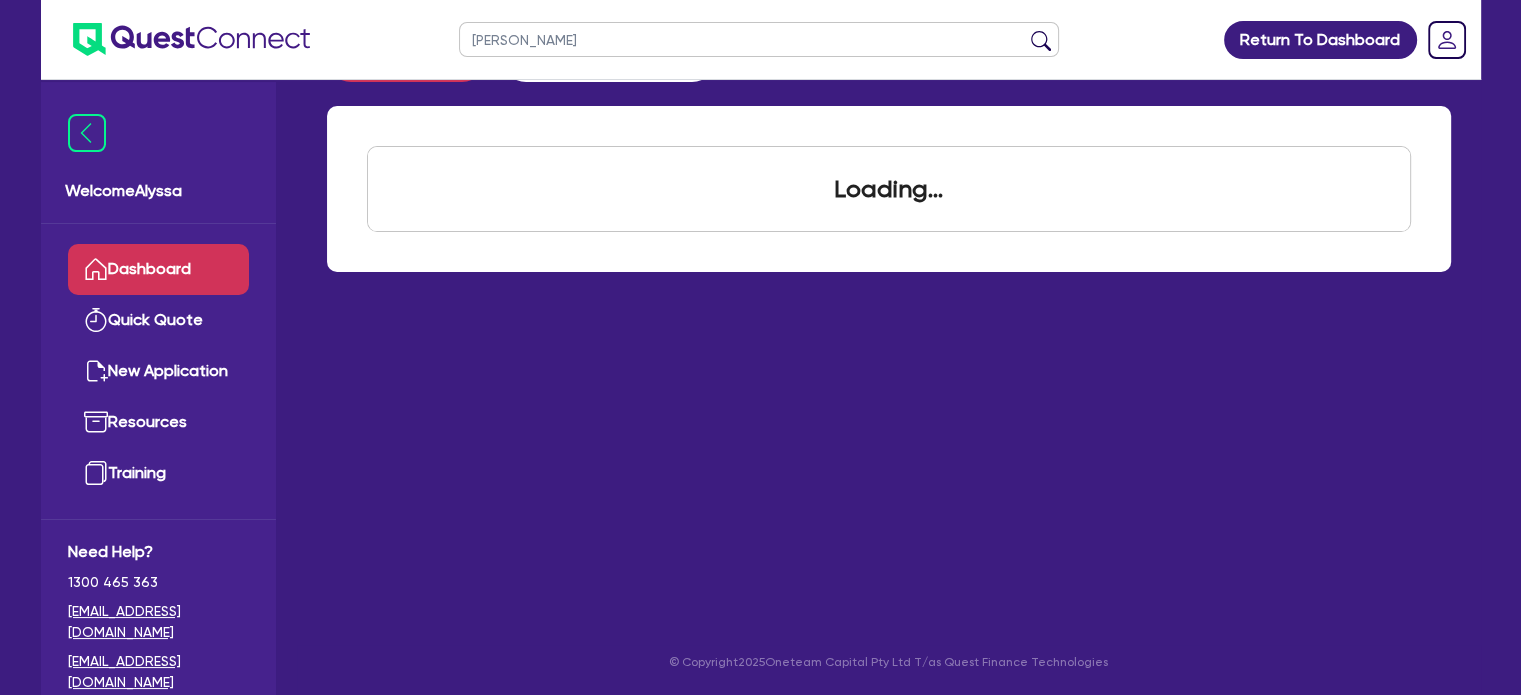 scroll, scrollTop: 0, scrollLeft: 0, axis: both 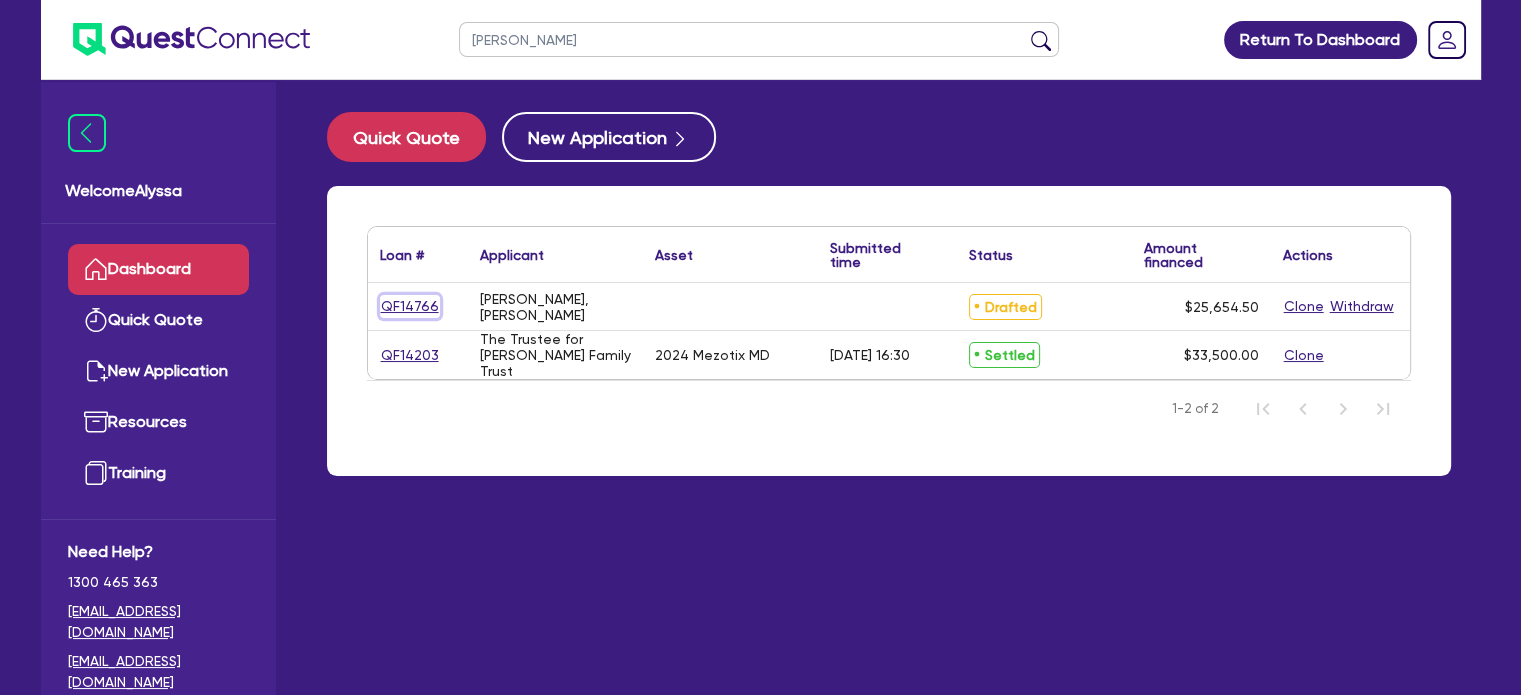 click on "QF14766" at bounding box center [410, 306] 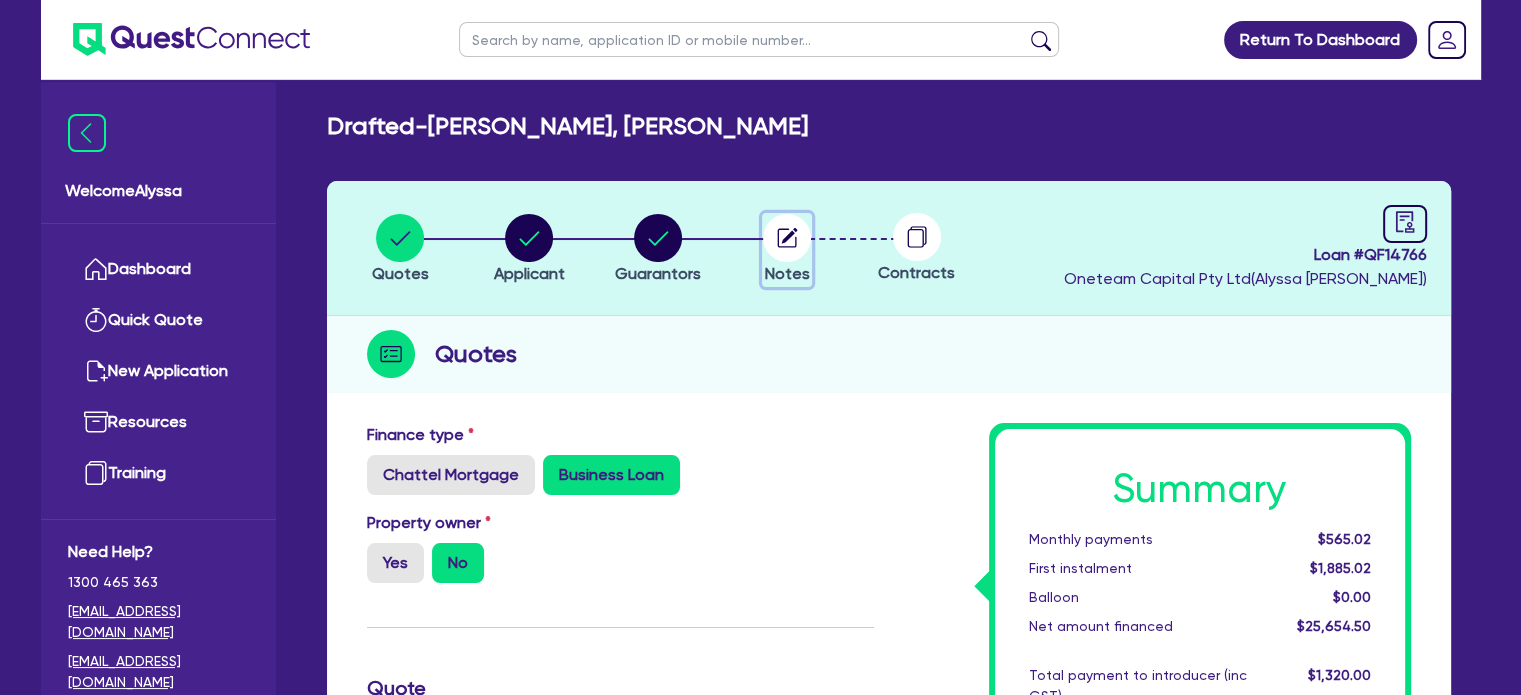 click 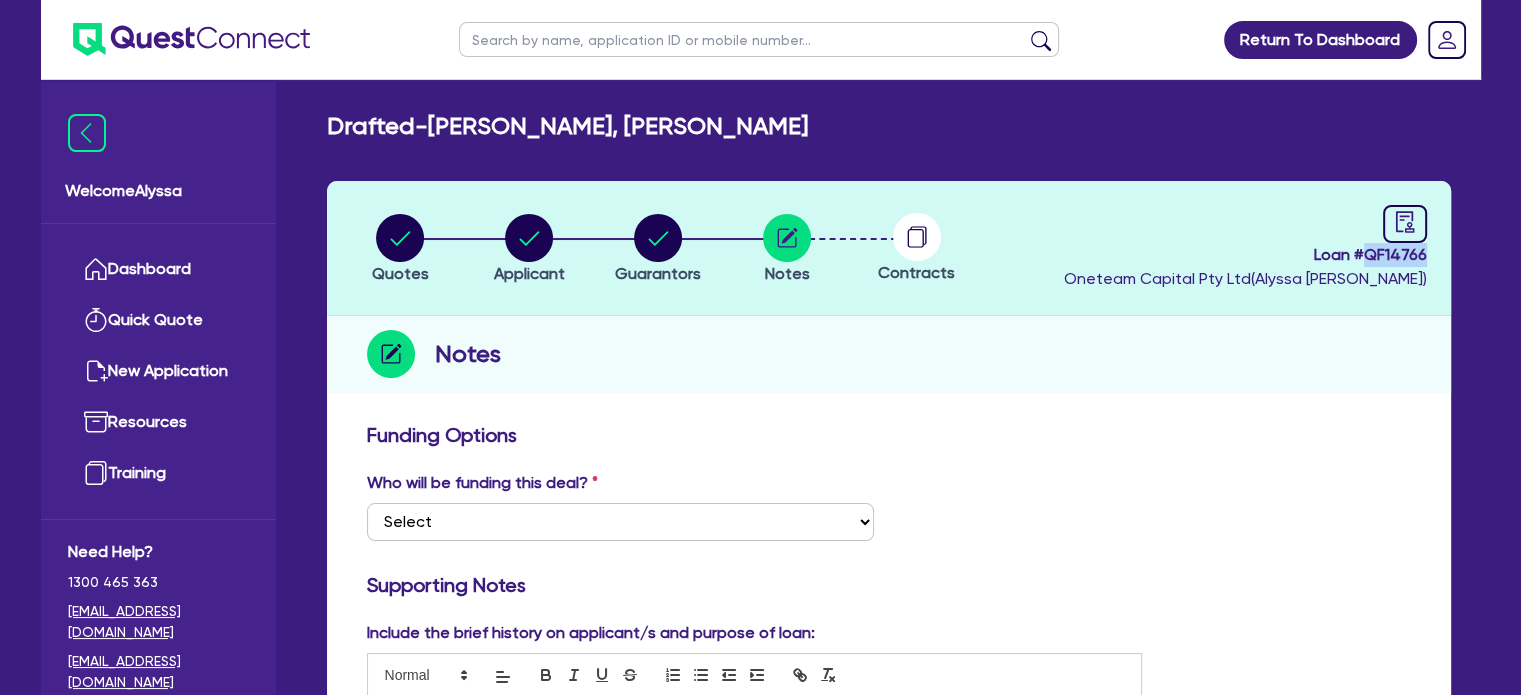 drag, startPoint x: 1432, startPoint y: 251, endPoint x: 1360, endPoint y: 247, distance: 72.11102 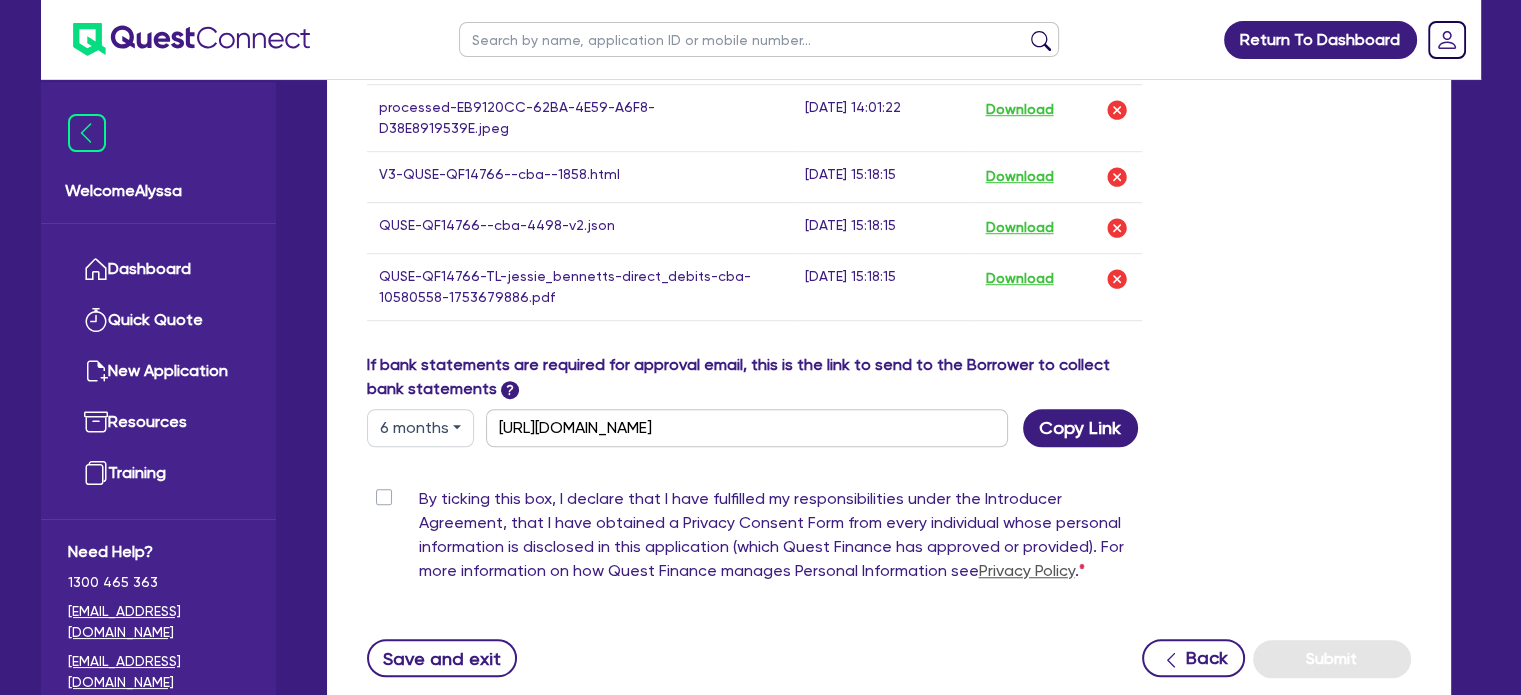 scroll, scrollTop: 1432, scrollLeft: 0, axis: vertical 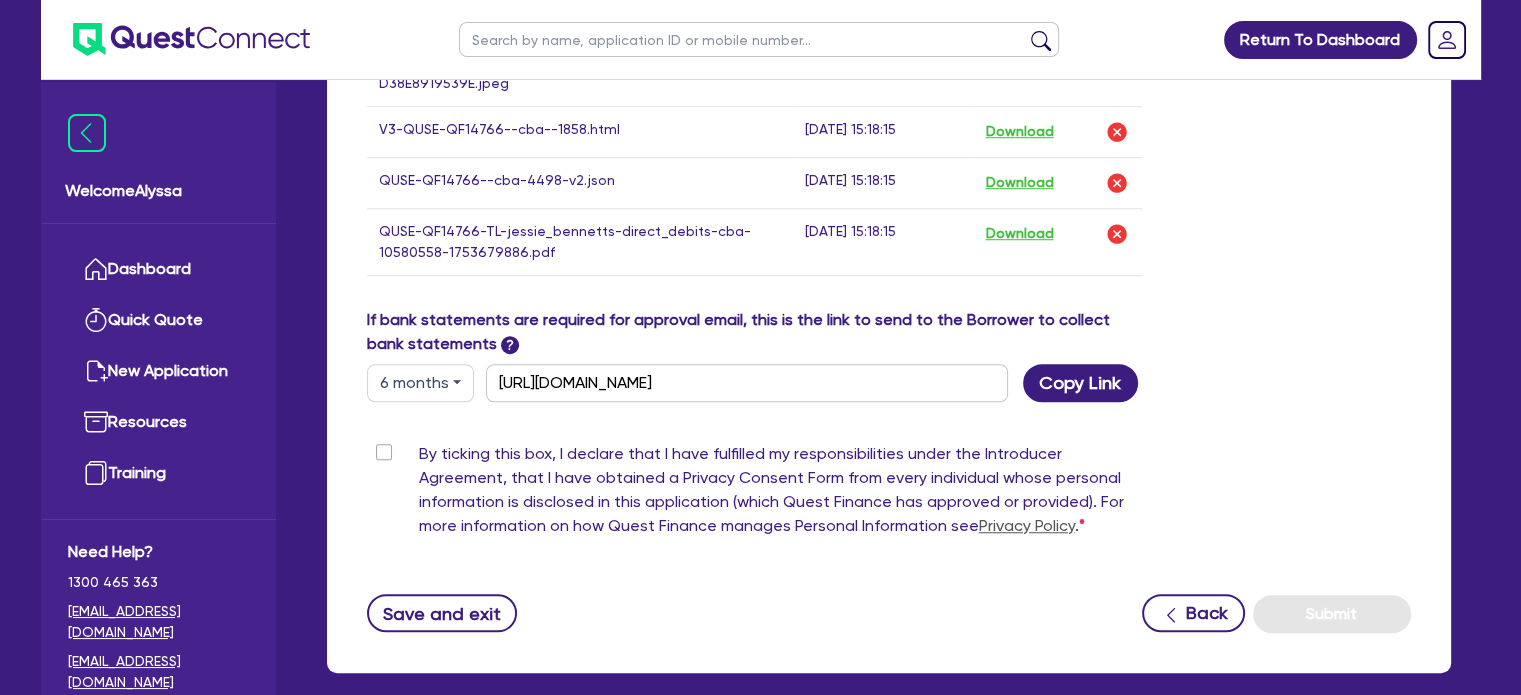 click on "By ticking this box, I declare that I have fulfilled my responsibilities under the Introducer Agreement, that I have obtained a Privacy Consent Form from every individual whose personal information is disclosed in this application (which Quest Finance has approved or provided). For more information on how Quest Finance manages Personal Information see   Privacy Policy ." at bounding box center [781, 494] 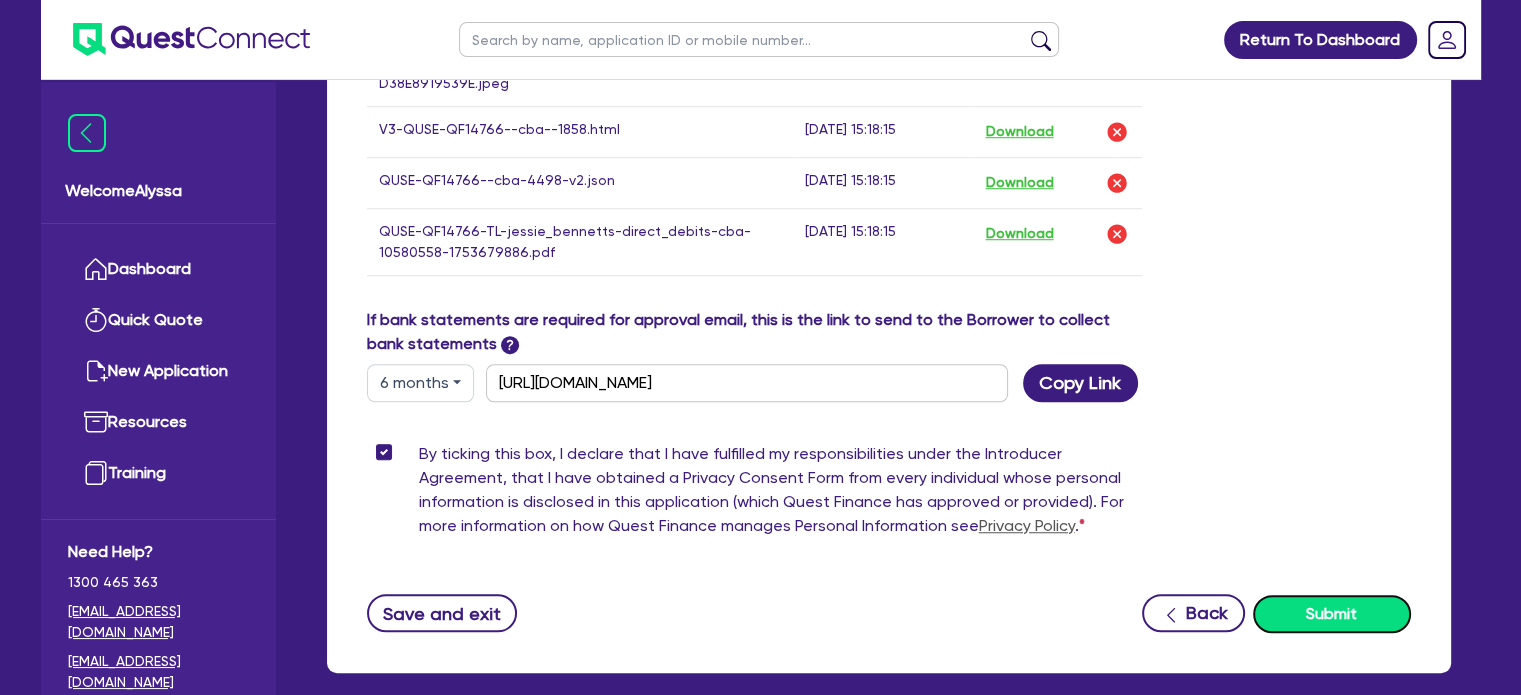 click on "Submit" at bounding box center [1332, 614] 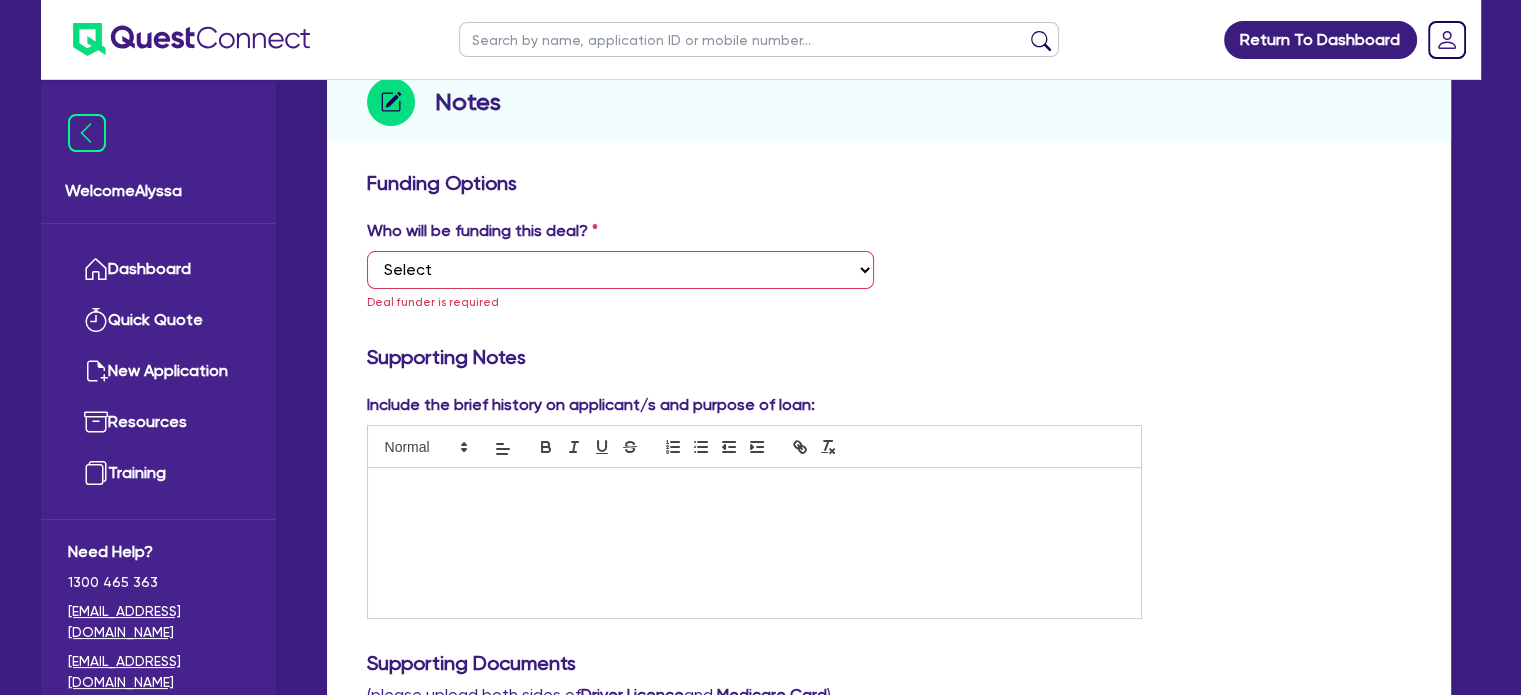 scroll, scrollTop: 0, scrollLeft: 0, axis: both 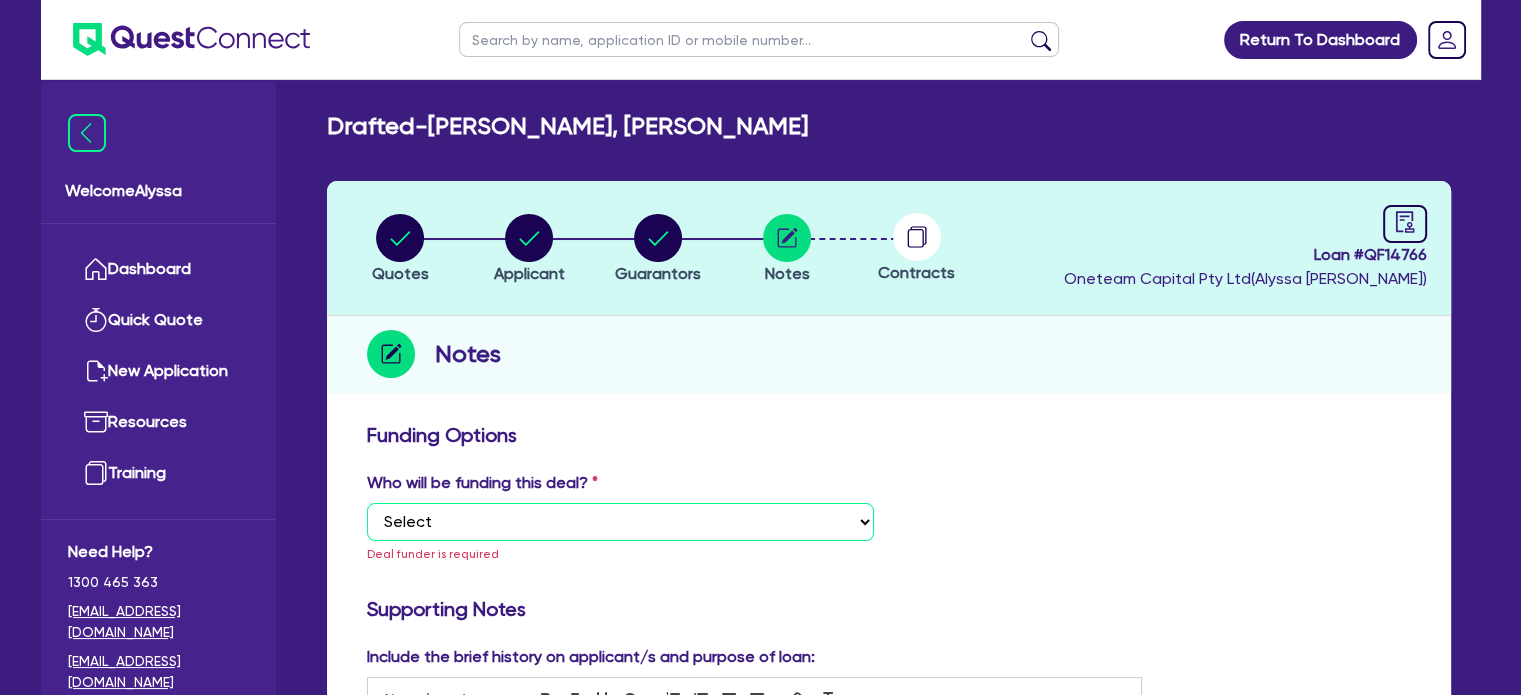 click on "Select I want Quest to fund 100% I will fund 100% I will co-fund with Quest Other - I am referring this deal in" at bounding box center (620, 522) 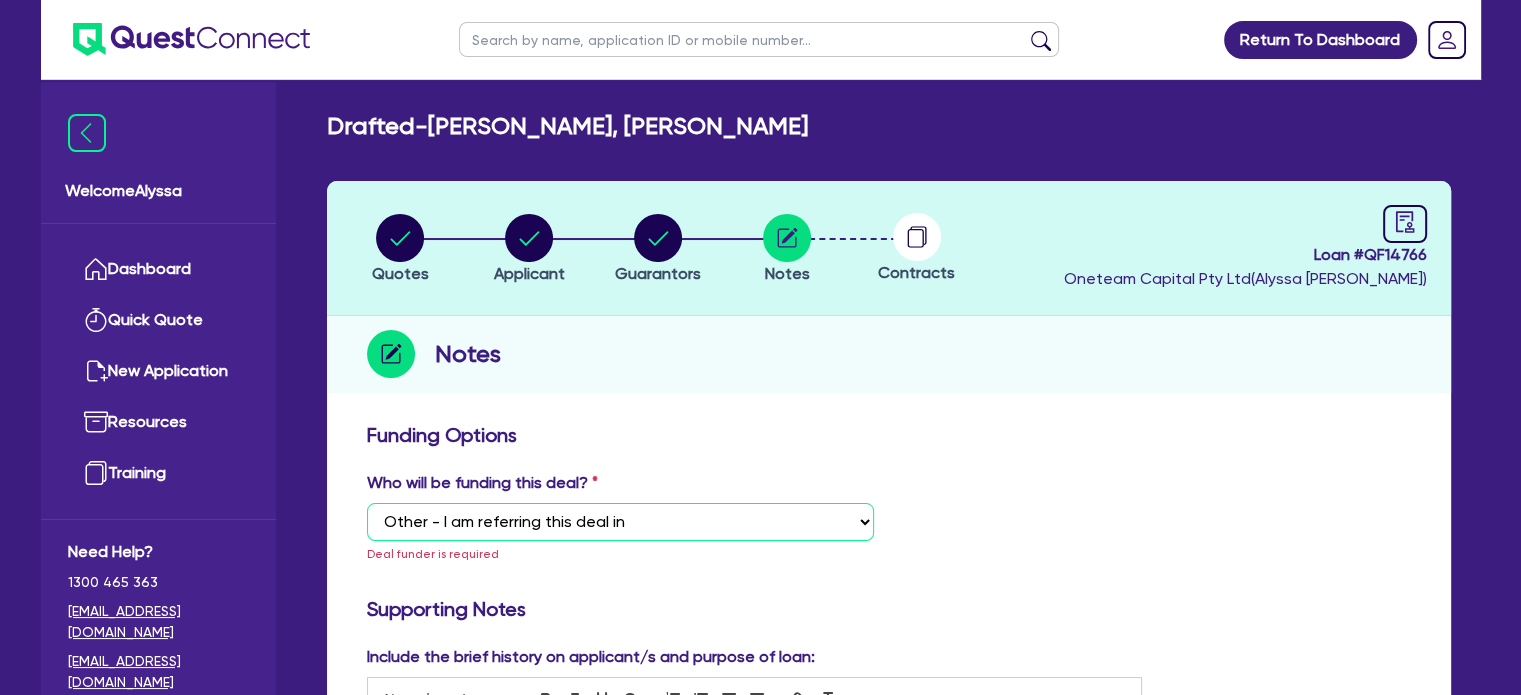 click on "Select I want Quest to fund 100% I will fund 100% I will co-fund with Quest Other - I am referring this deal in" at bounding box center [620, 522] 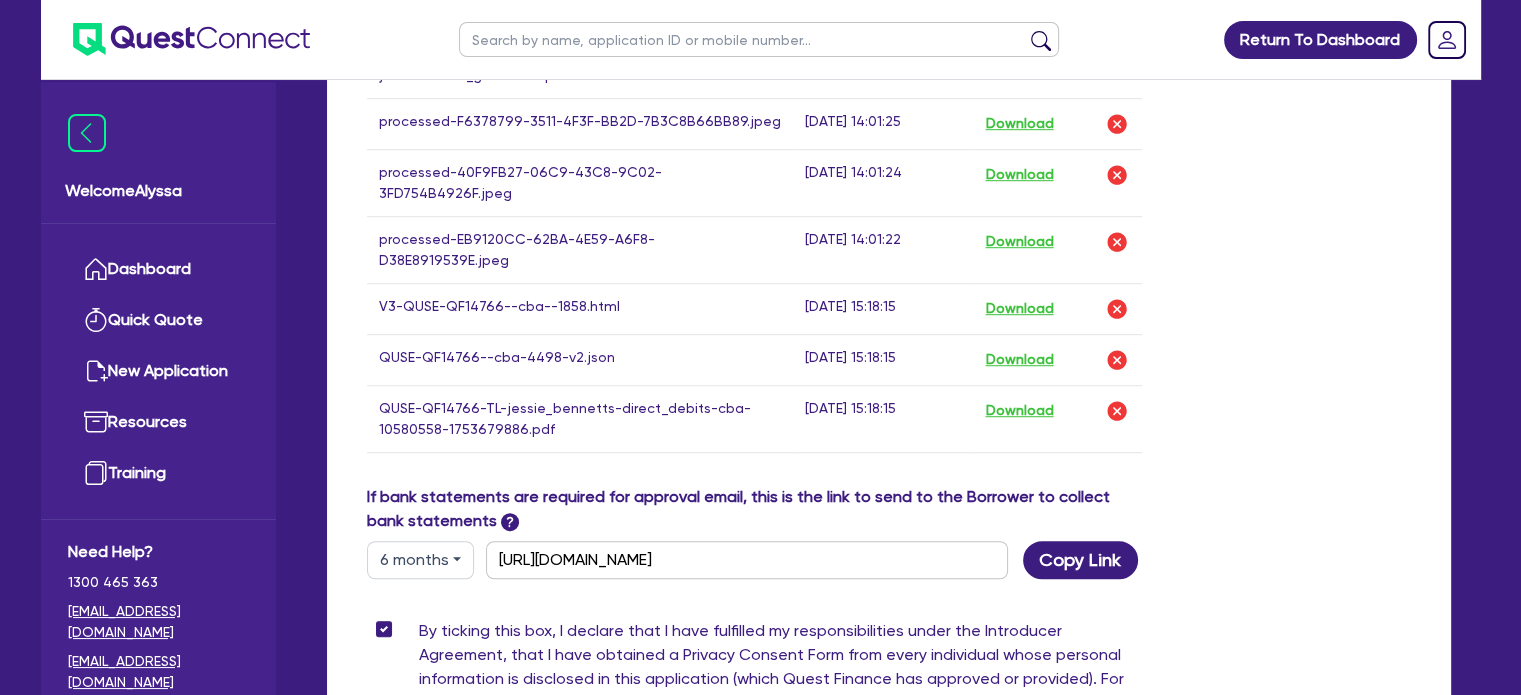 scroll, scrollTop: 1493, scrollLeft: 0, axis: vertical 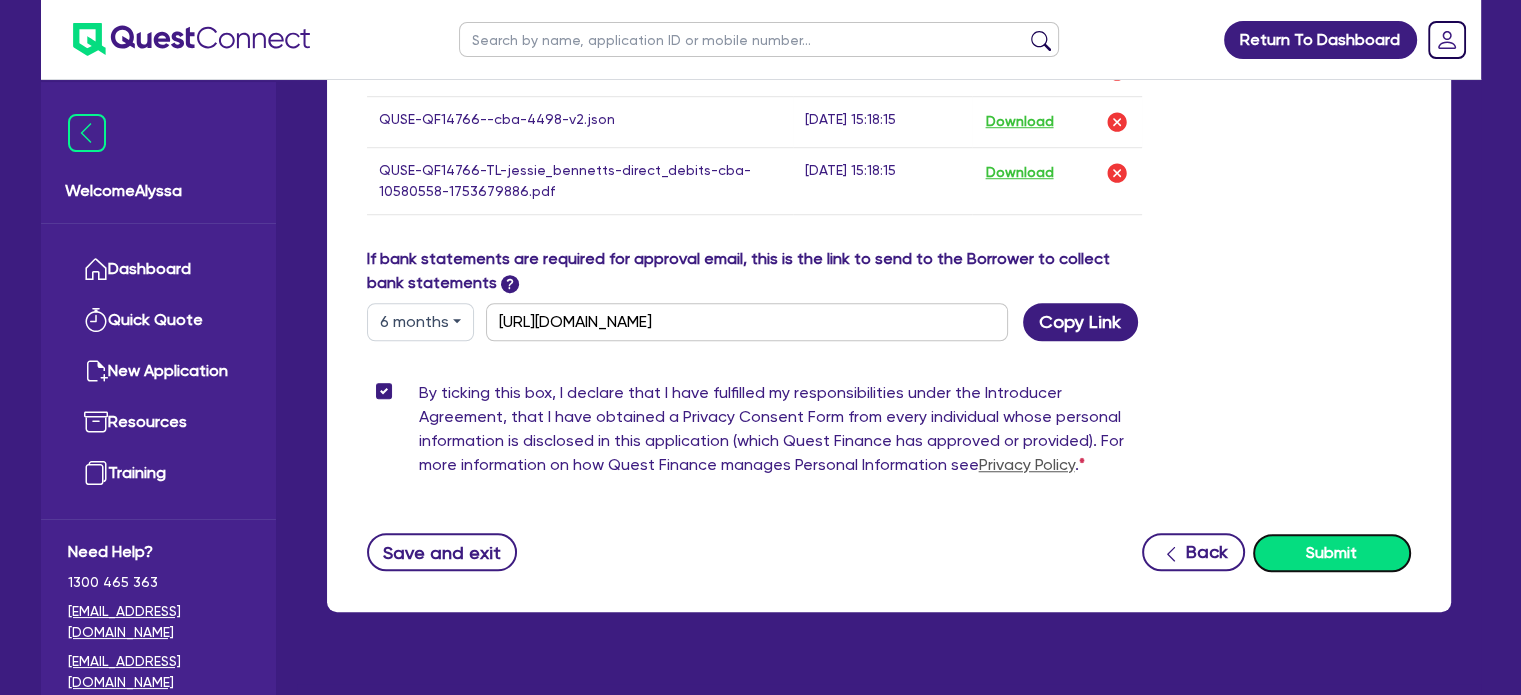 click on "Submit" at bounding box center (1332, 553) 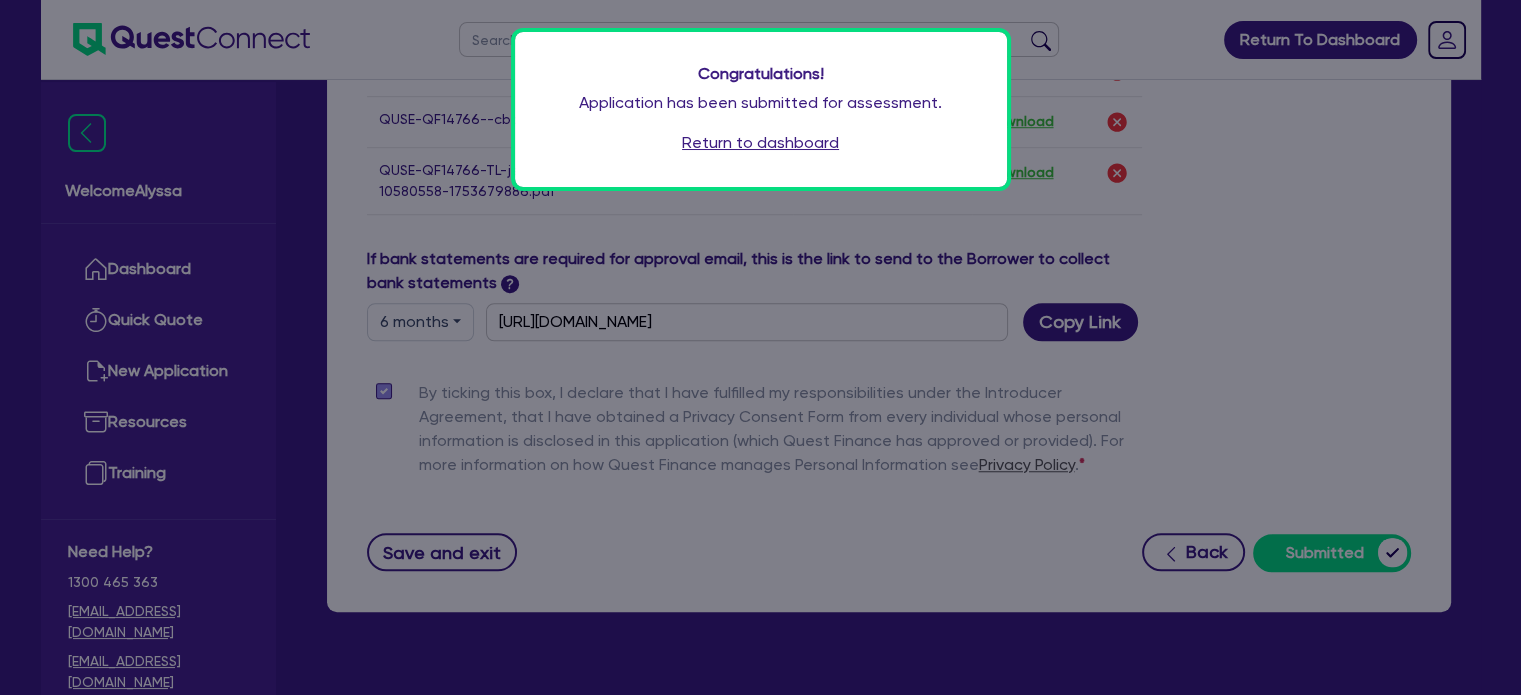 click on "Return to dashboard" at bounding box center (760, 143) 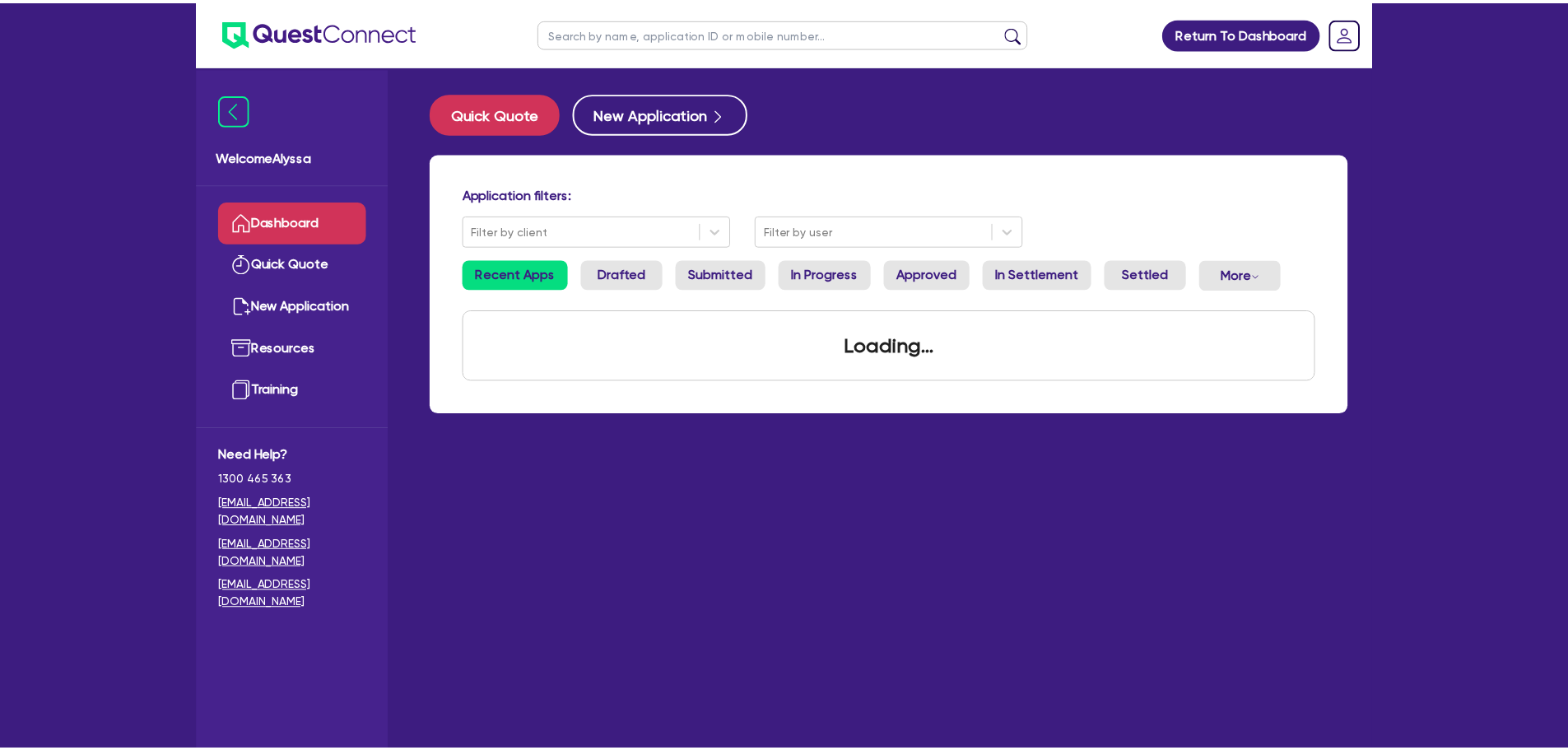 scroll, scrollTop: 0, scrollLeft: 0, axis: both 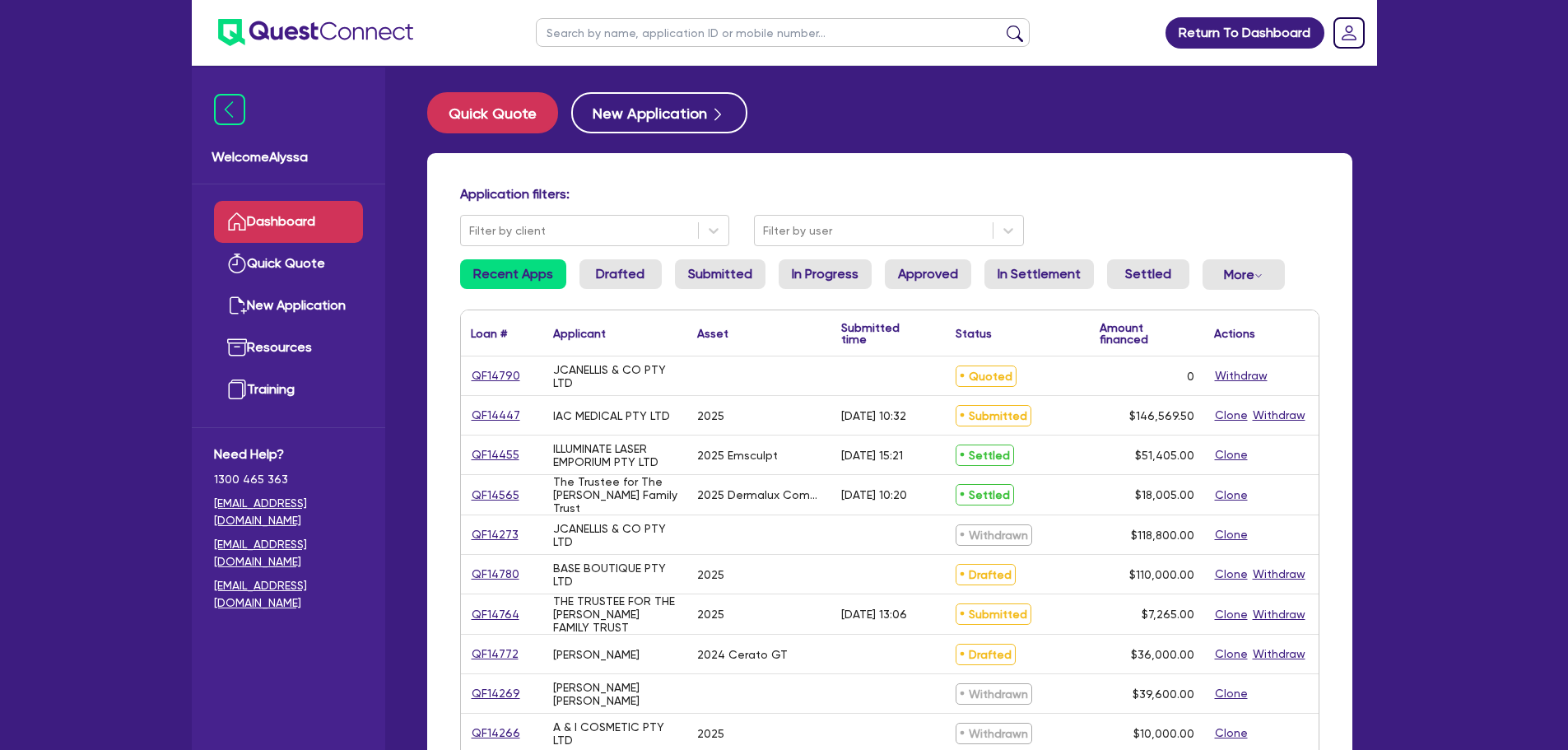 click at bounding box center [783, 32] 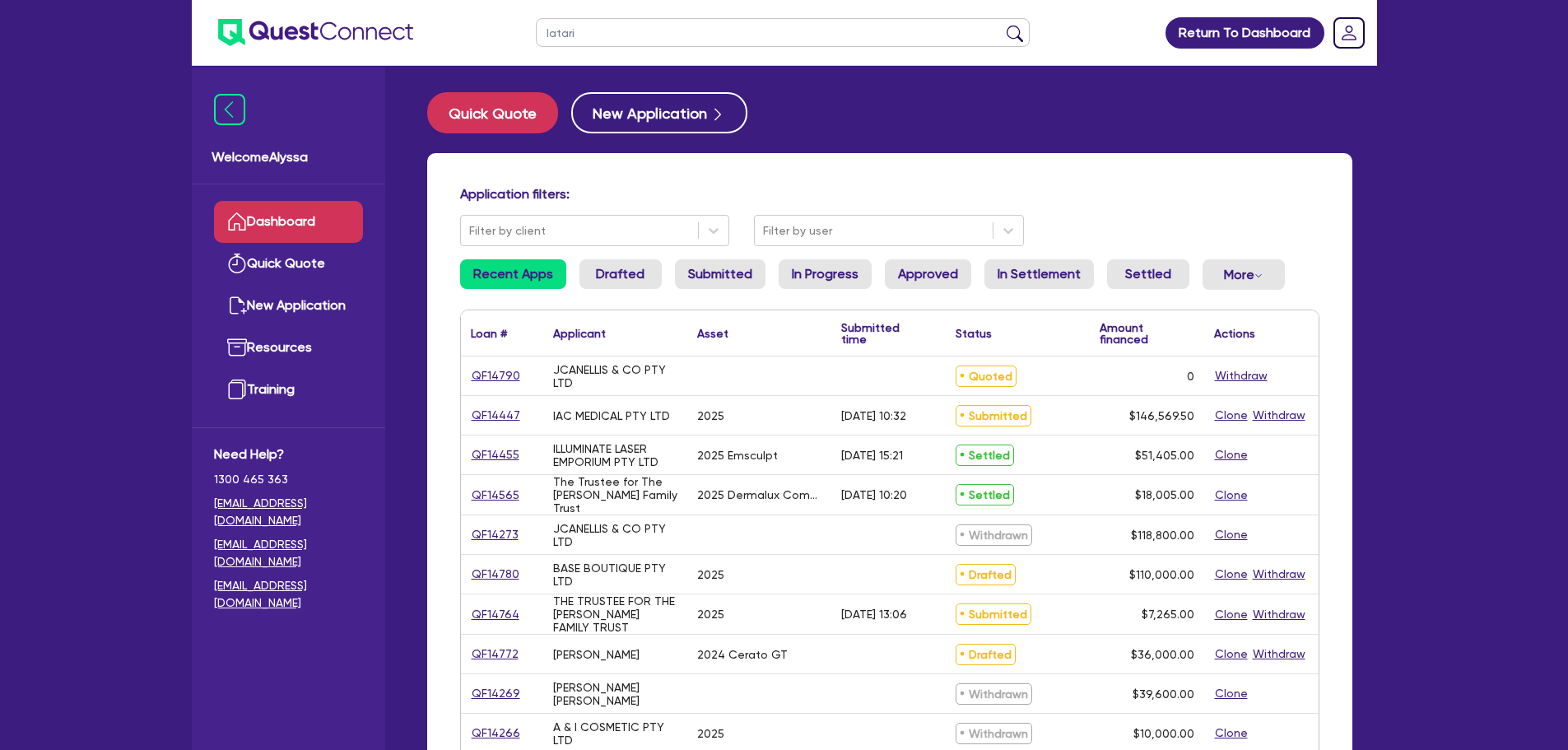 type on "latari" 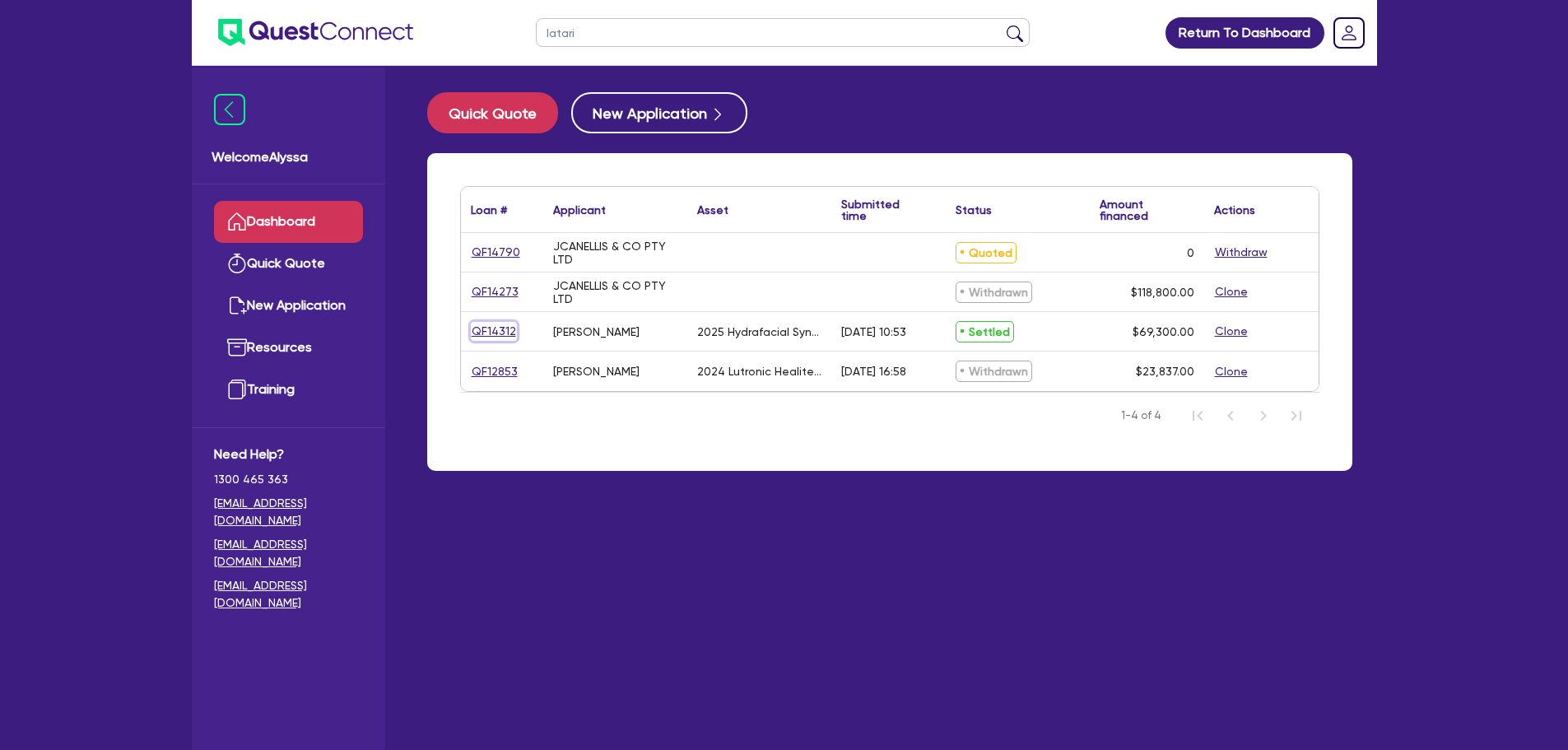 click on "QF14312" at bounding box center (494, 331) 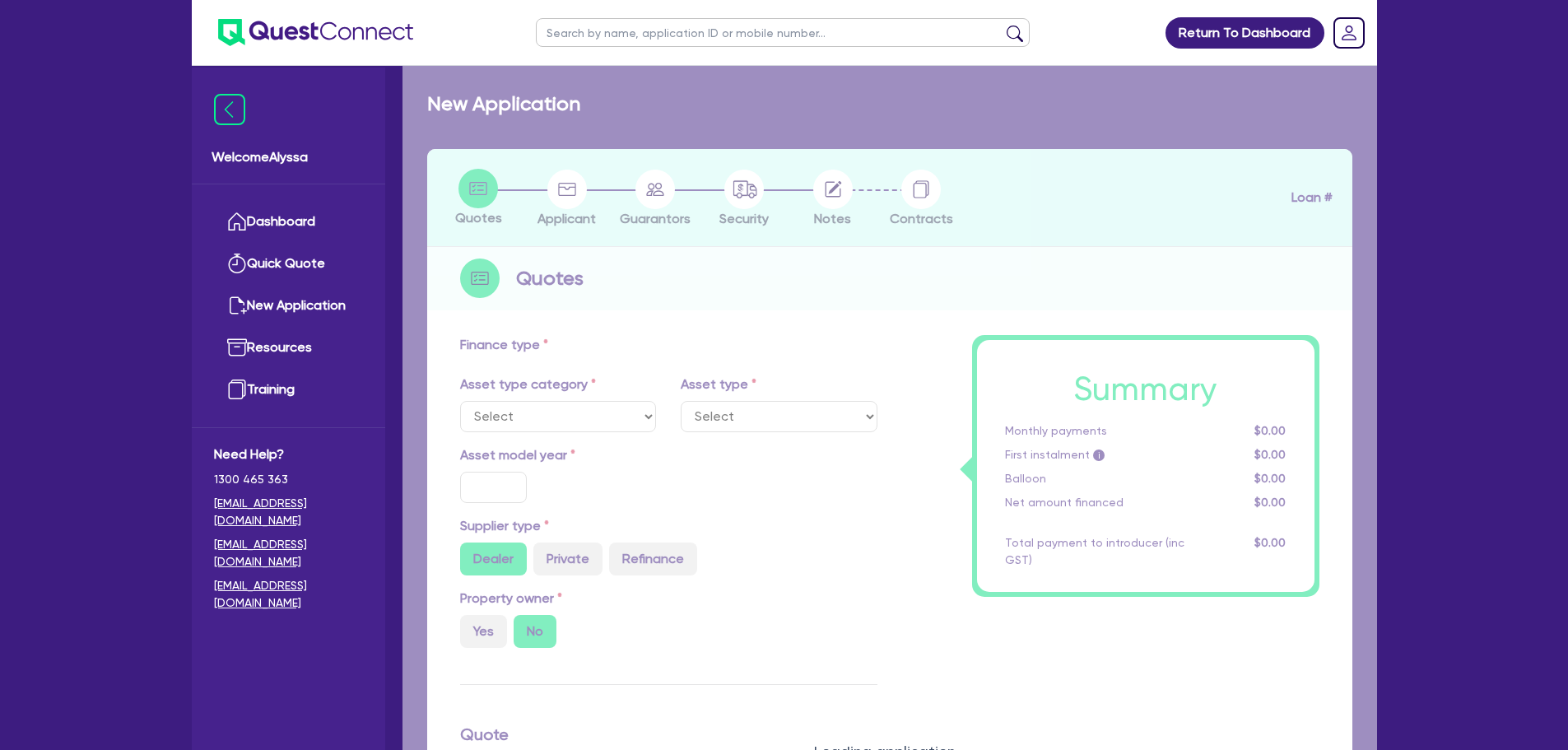 select on "TERTIARY_ASSETS" 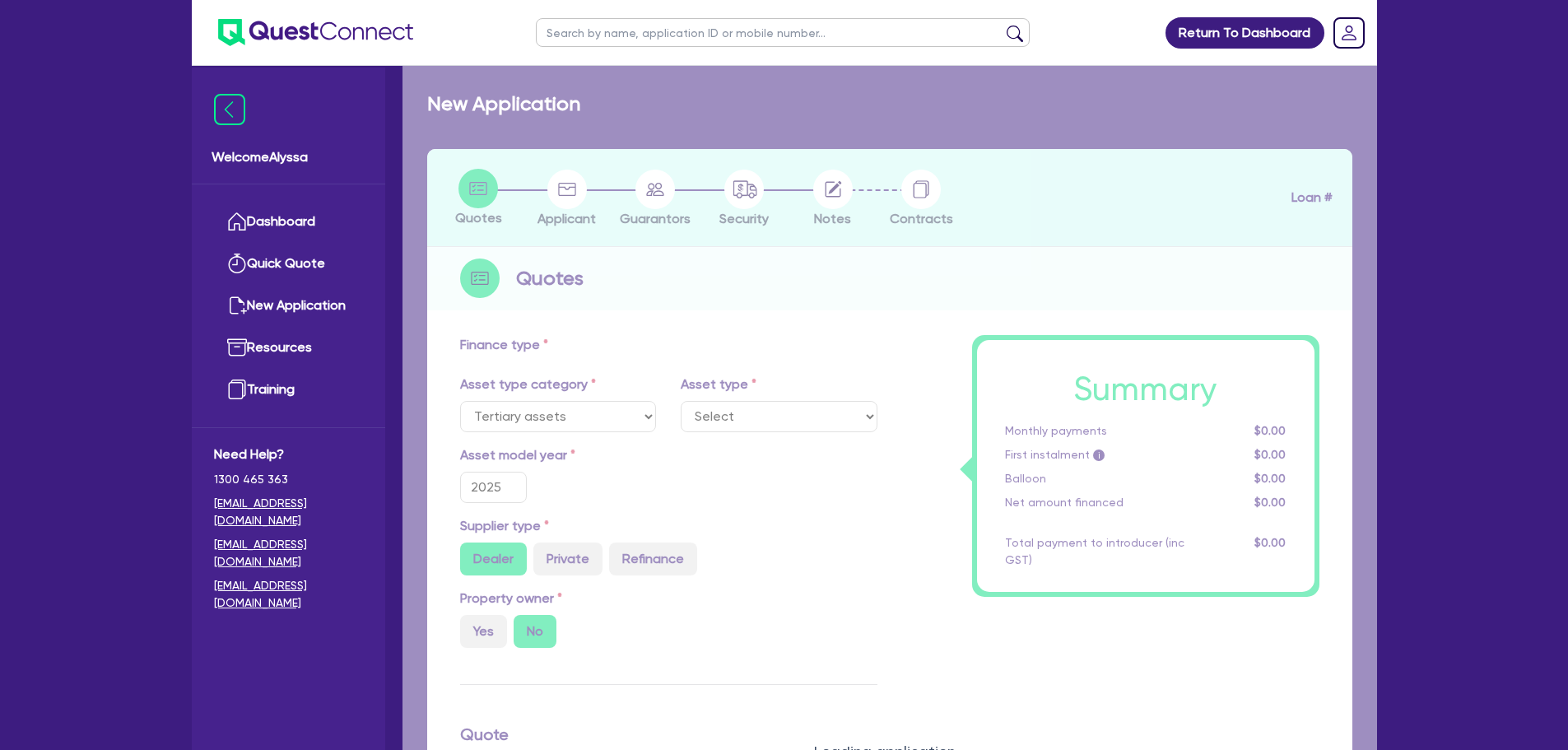 select on "BEAUTY_EQUIPMENT" 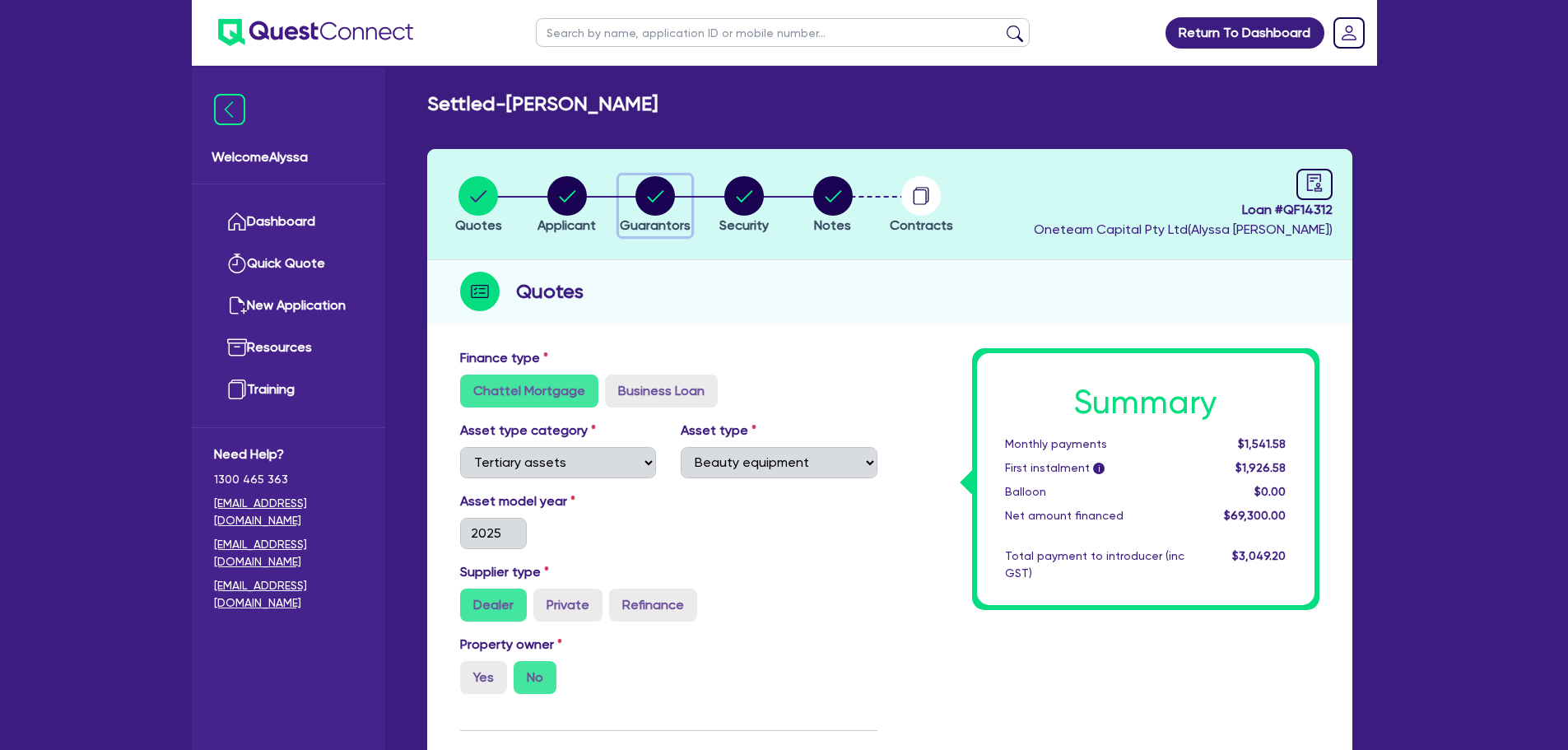 click 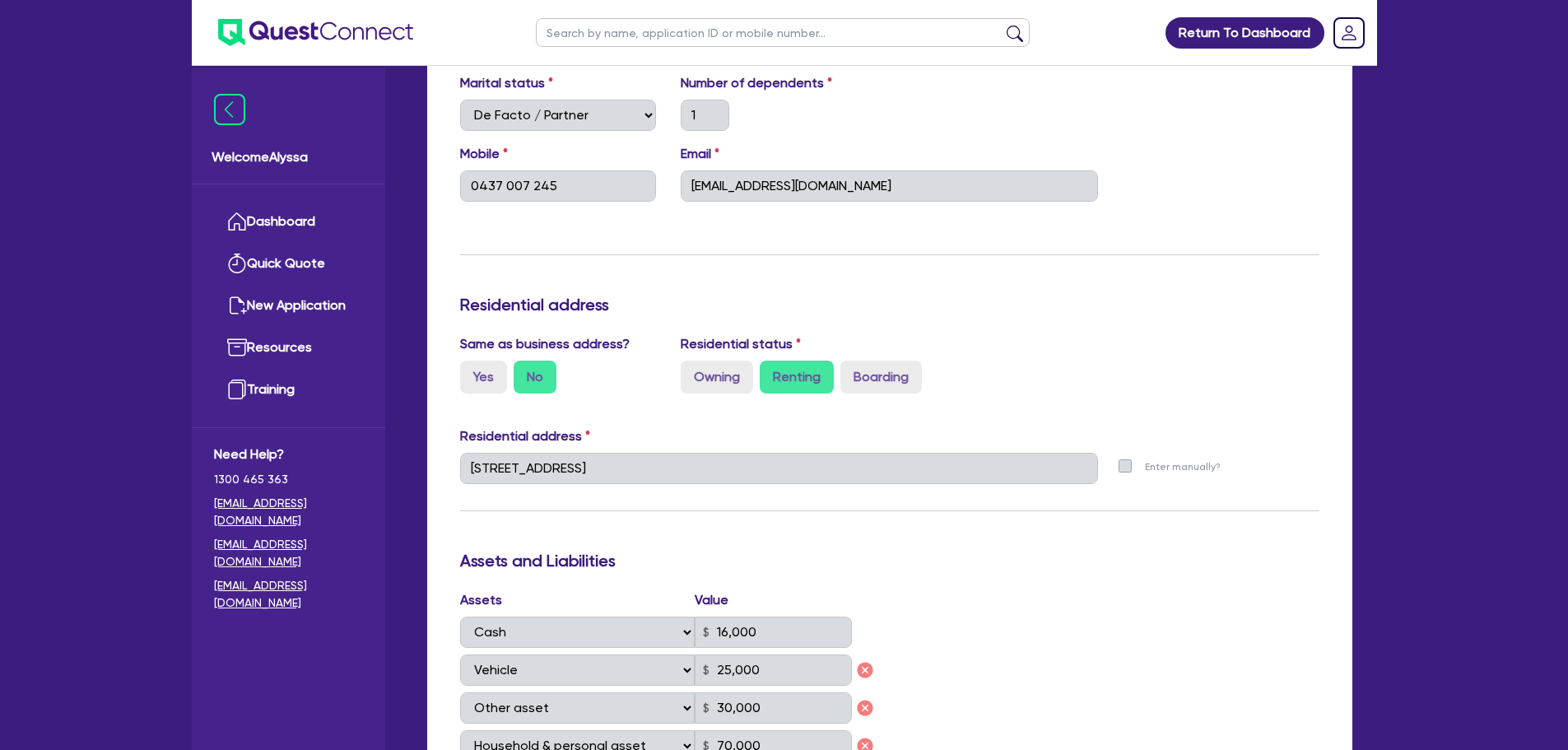scroll, scrollTop: 496, scrollLeft: 0, axis: vertical 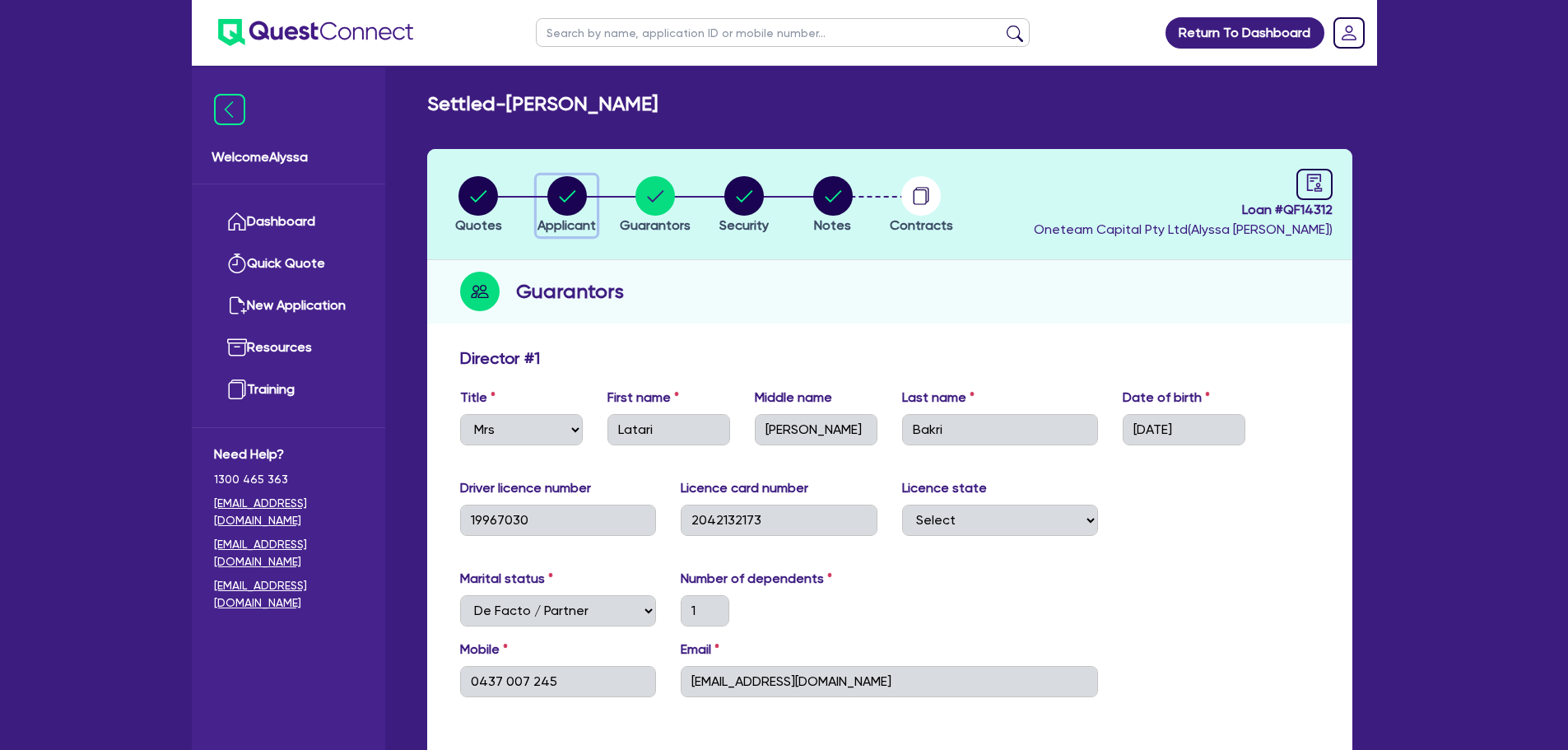 click 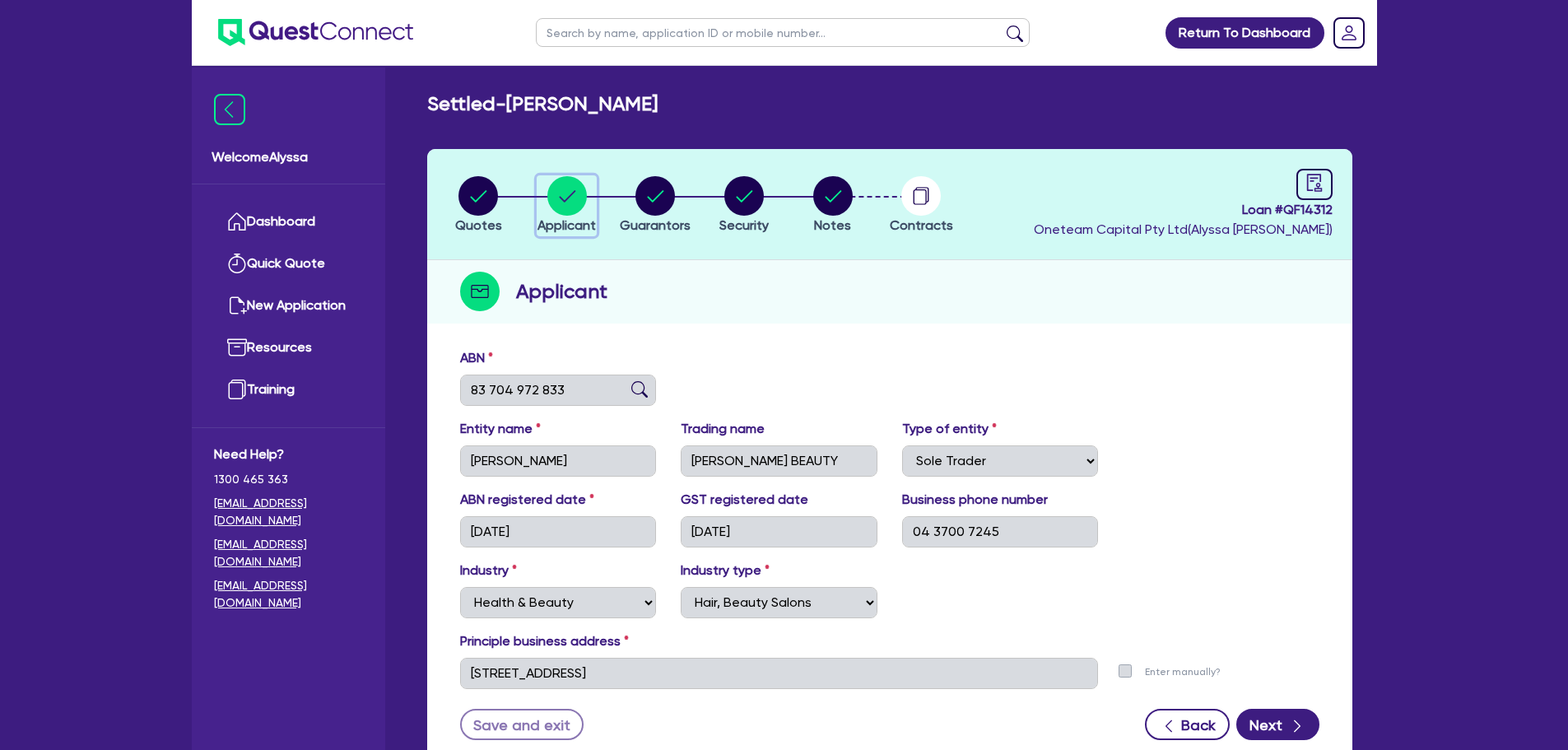 scroll, scrollTop: 123, scrollLeft: 0, axis: vertical 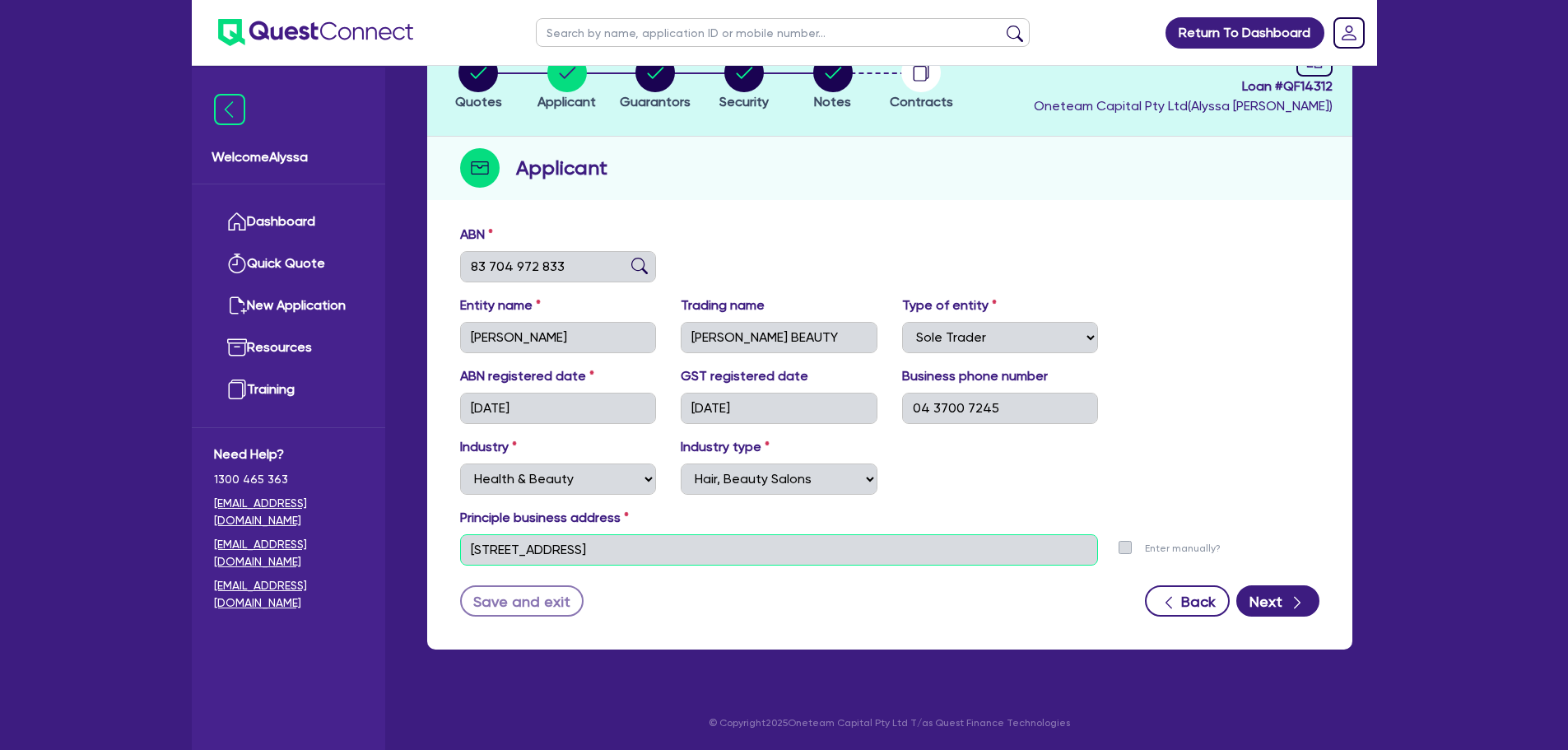 drag, startPoint x: 701, startPoint y: 556, endPoint x: 450, endPoint y: 538, distance: 251.64459 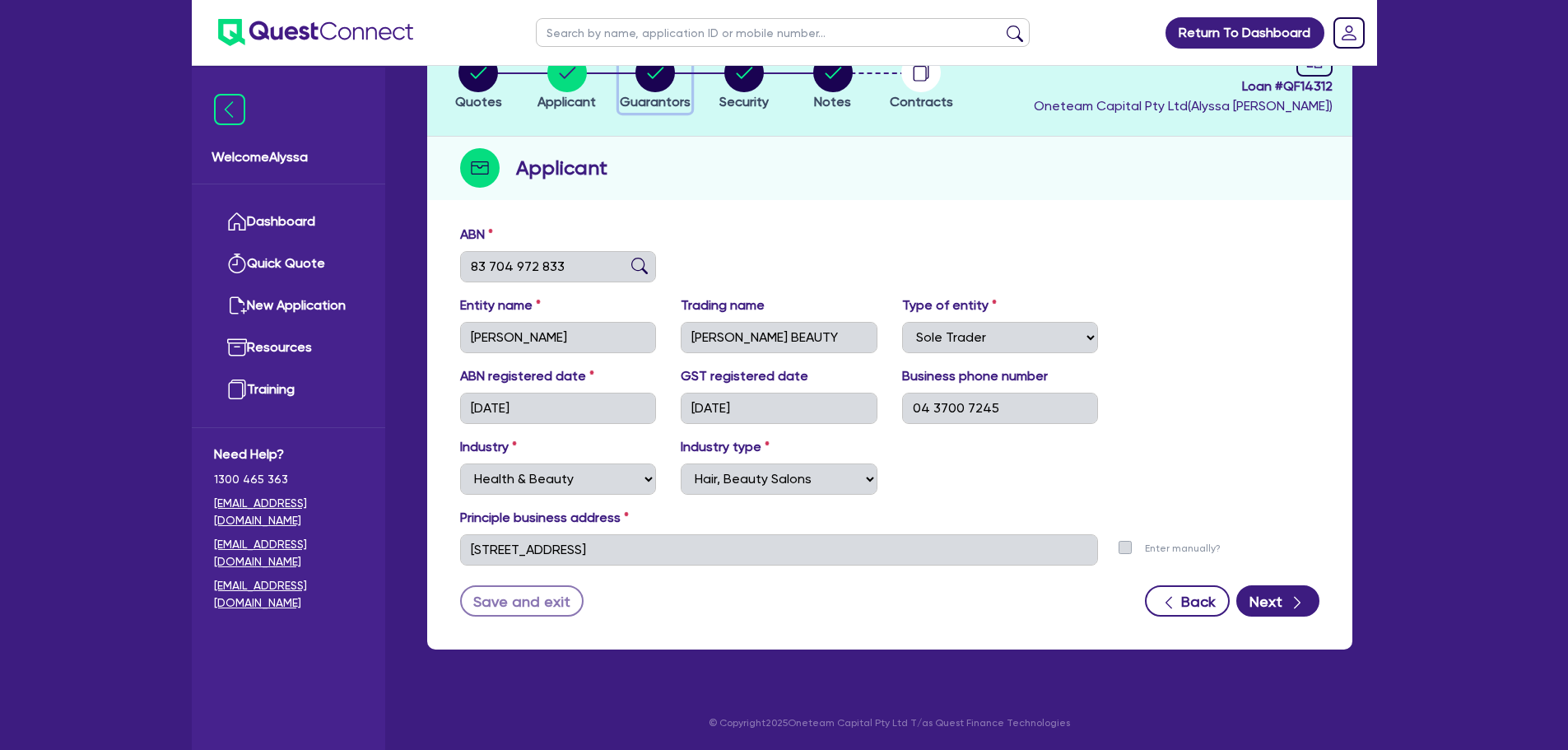 click 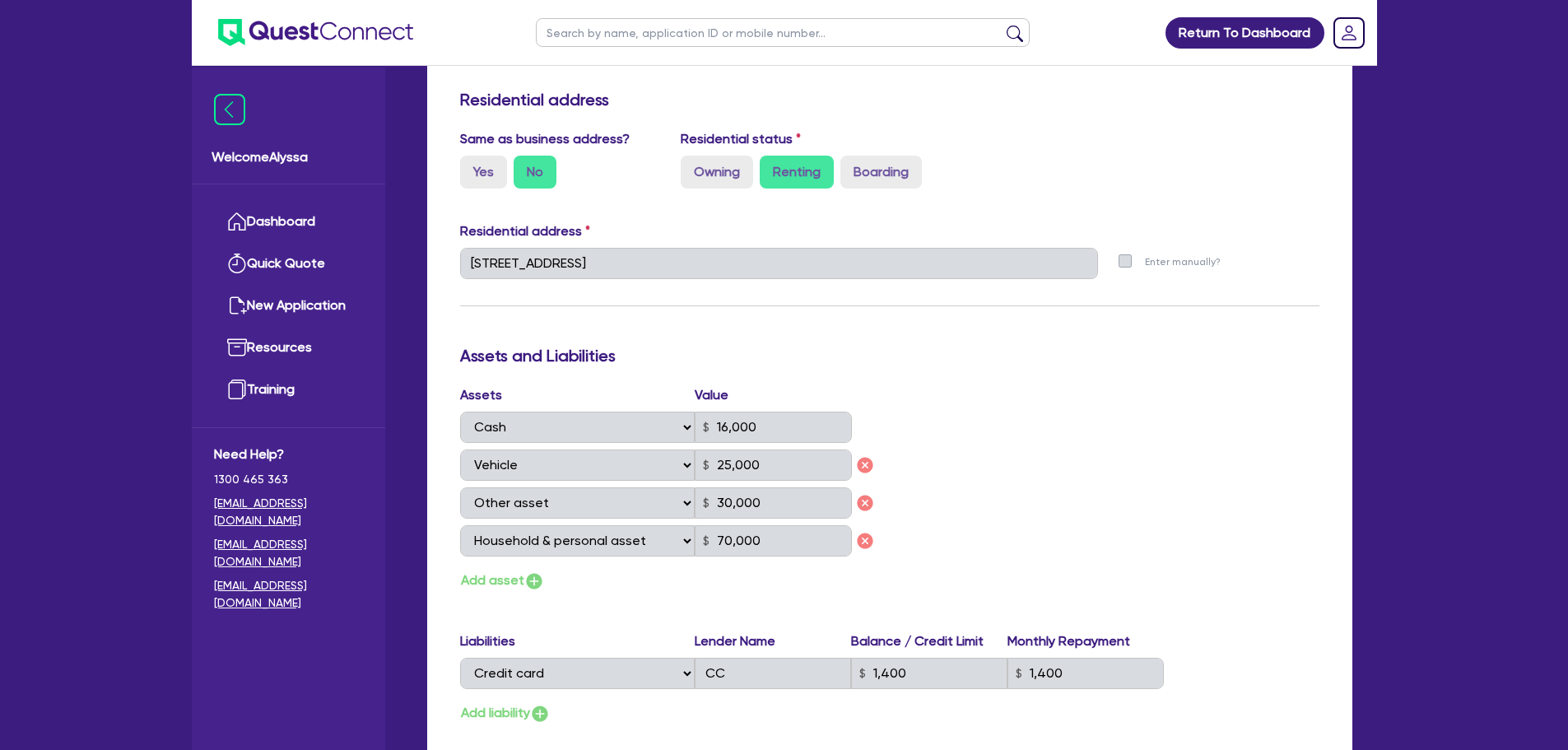 scroll, scrollTop: 0, scrollLeft: 0, axis: both 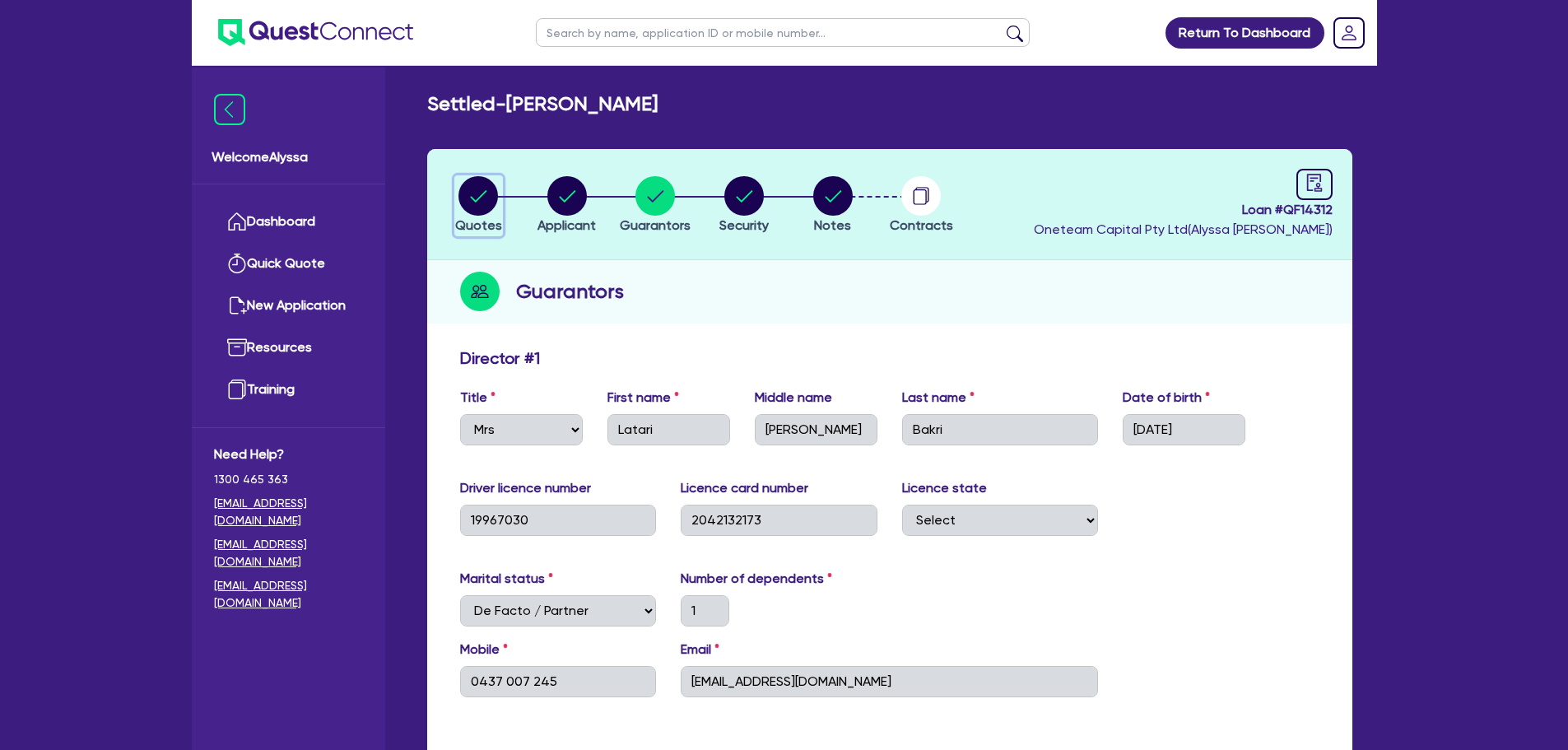 click 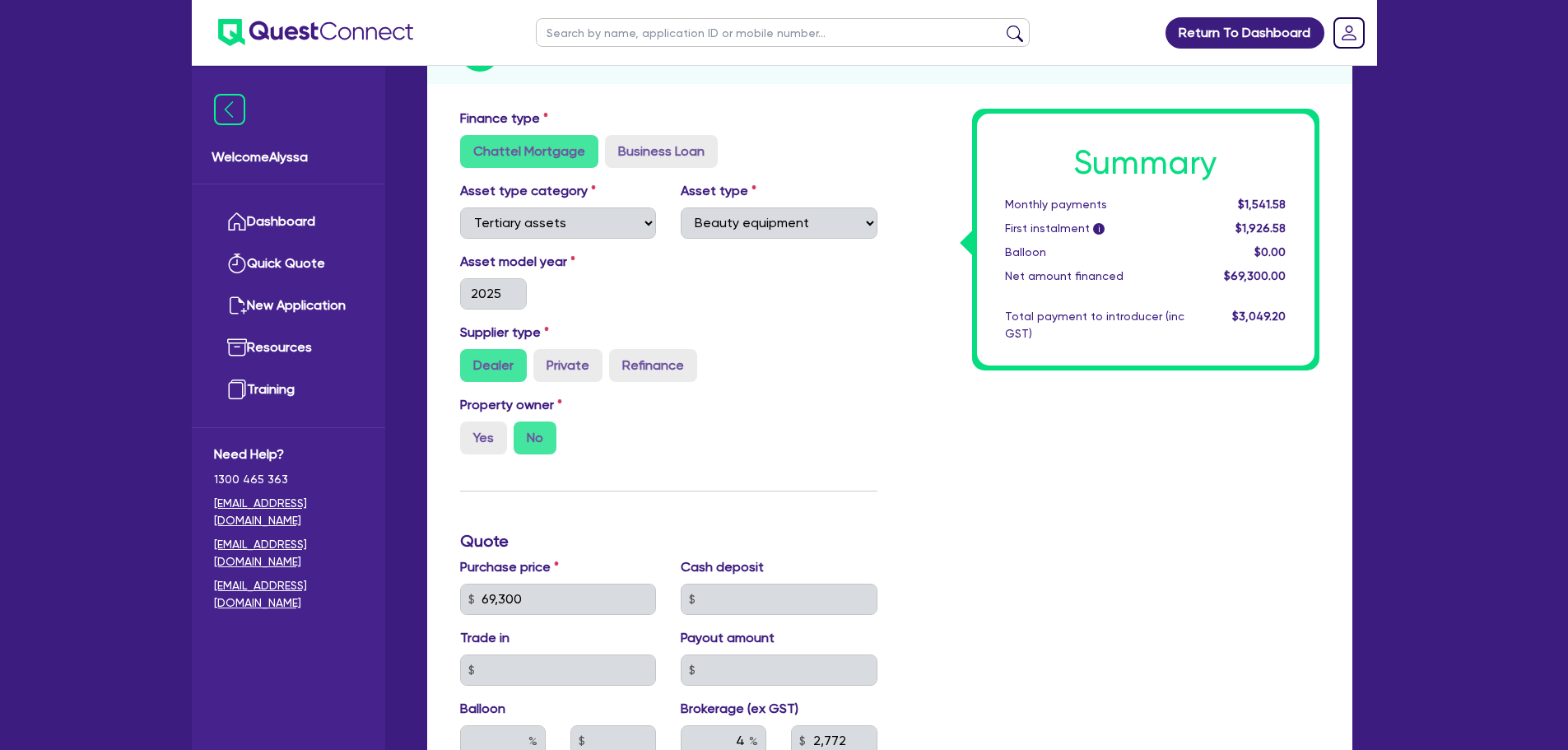 scroll, scrollTop: 240, scrollLeft: 0, axis: vertical 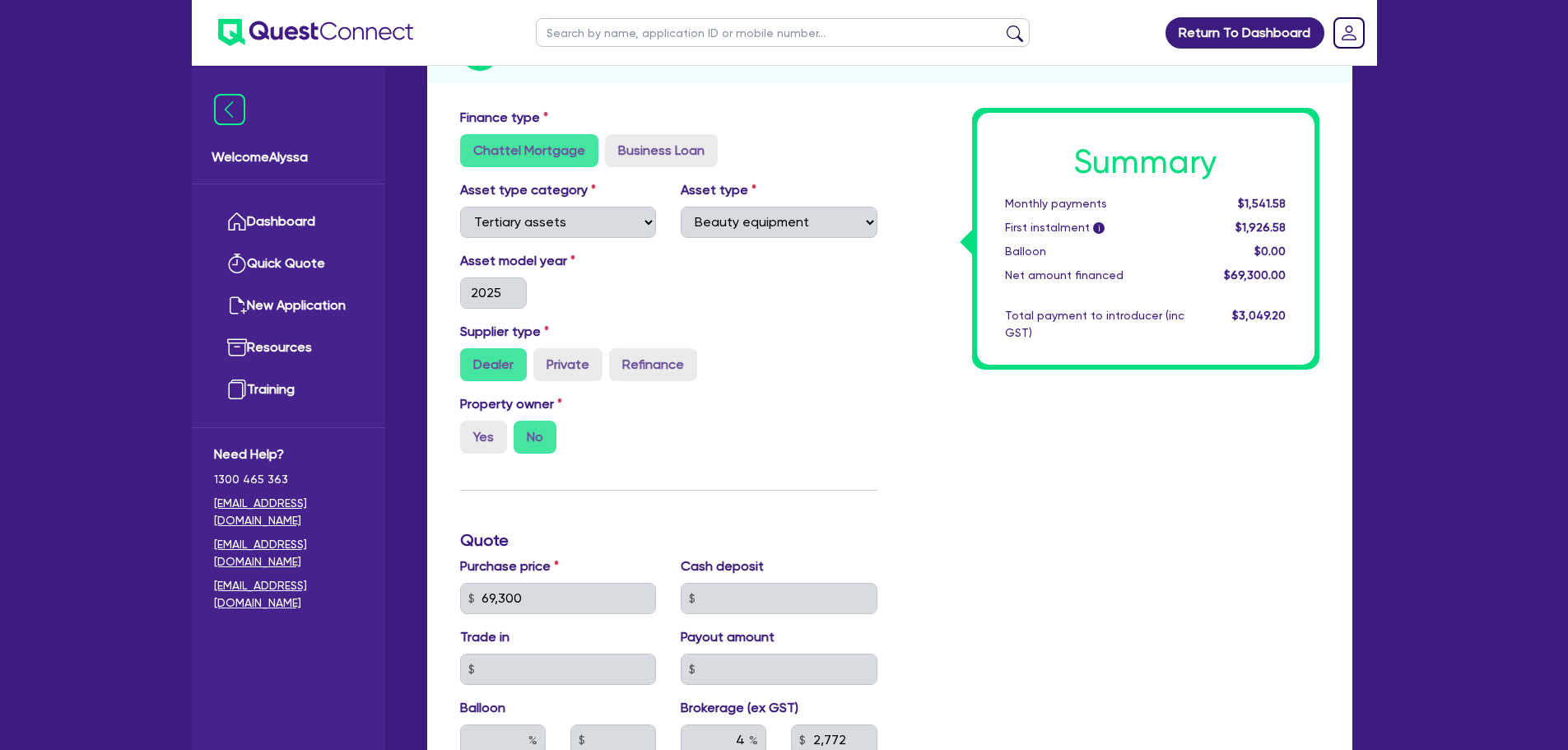 type 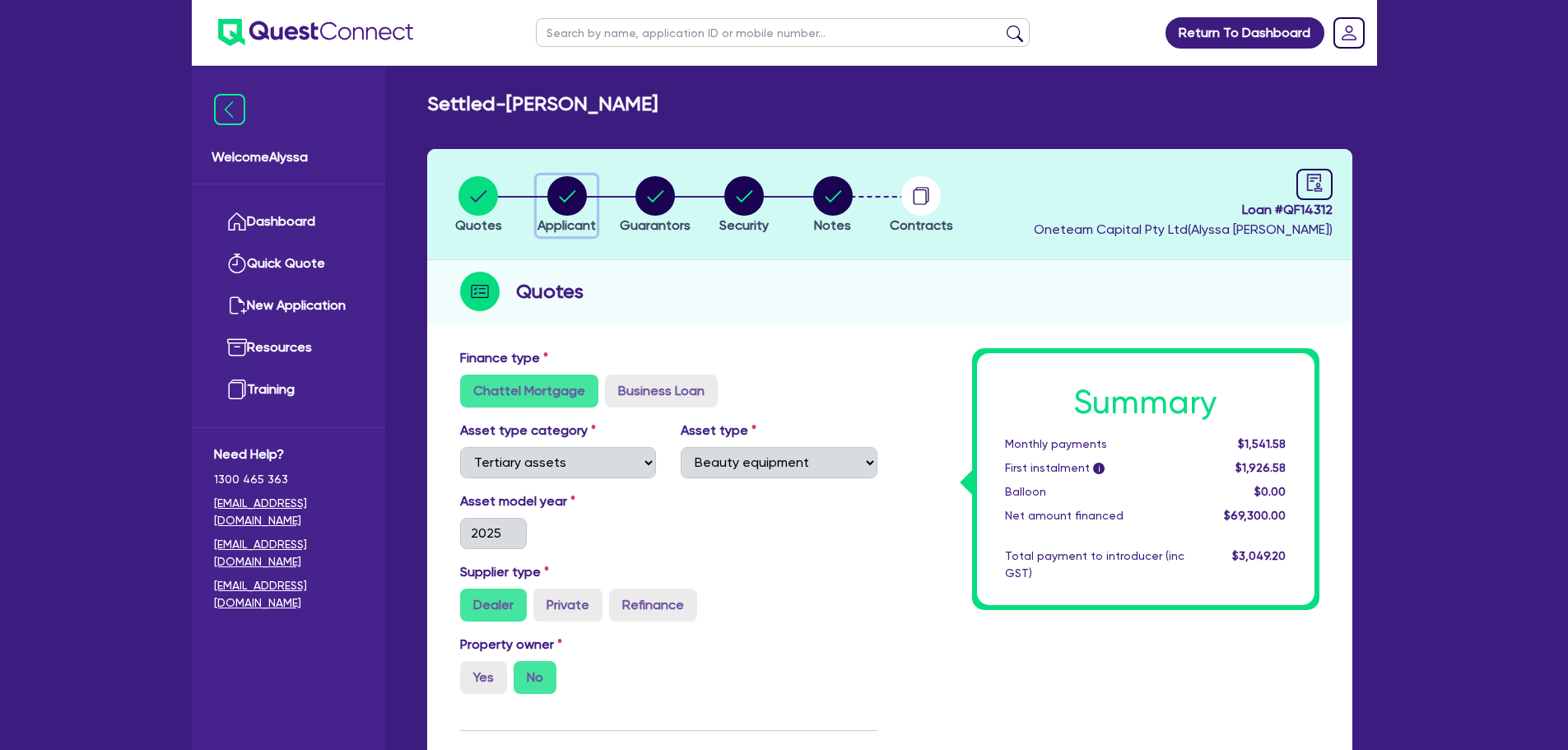 type 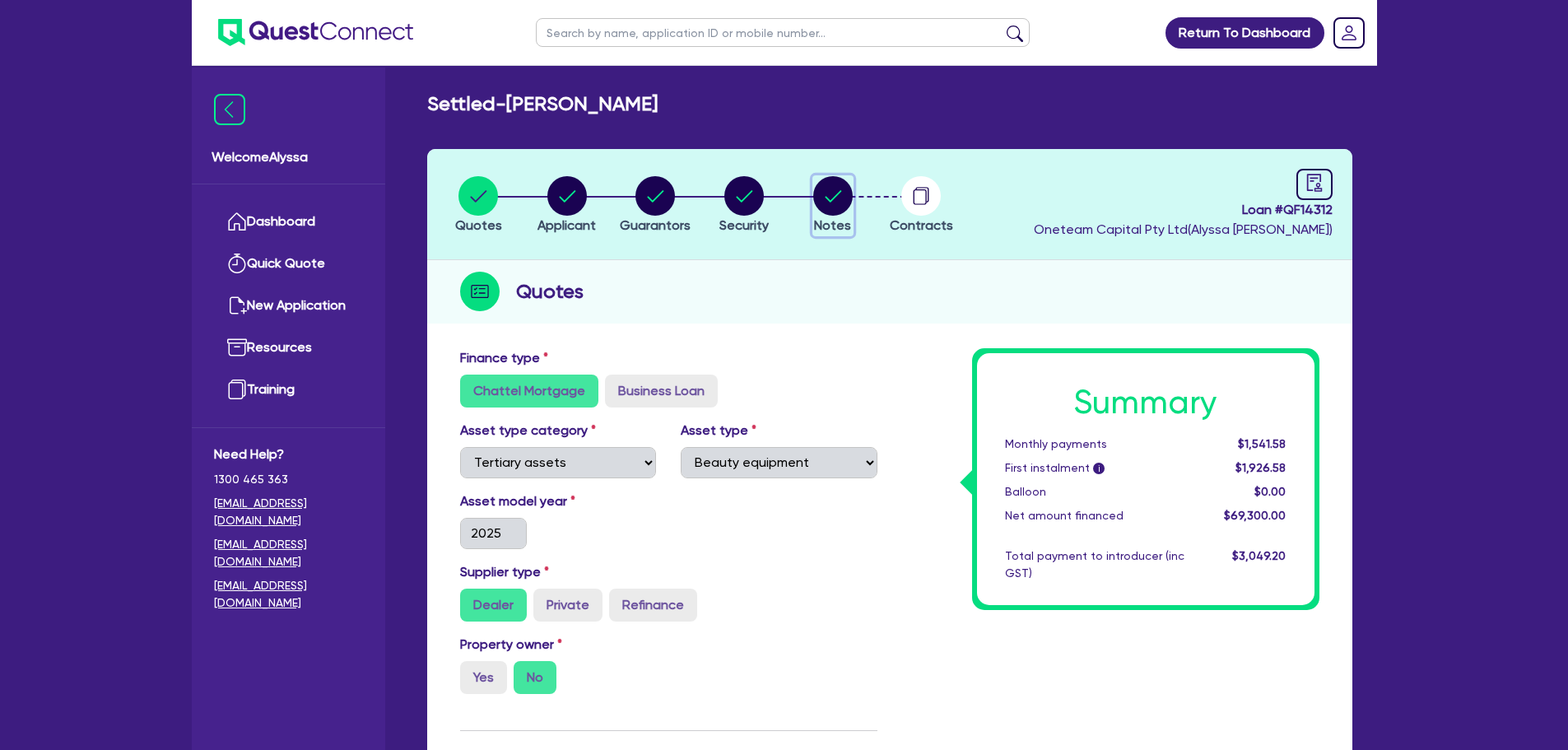 click 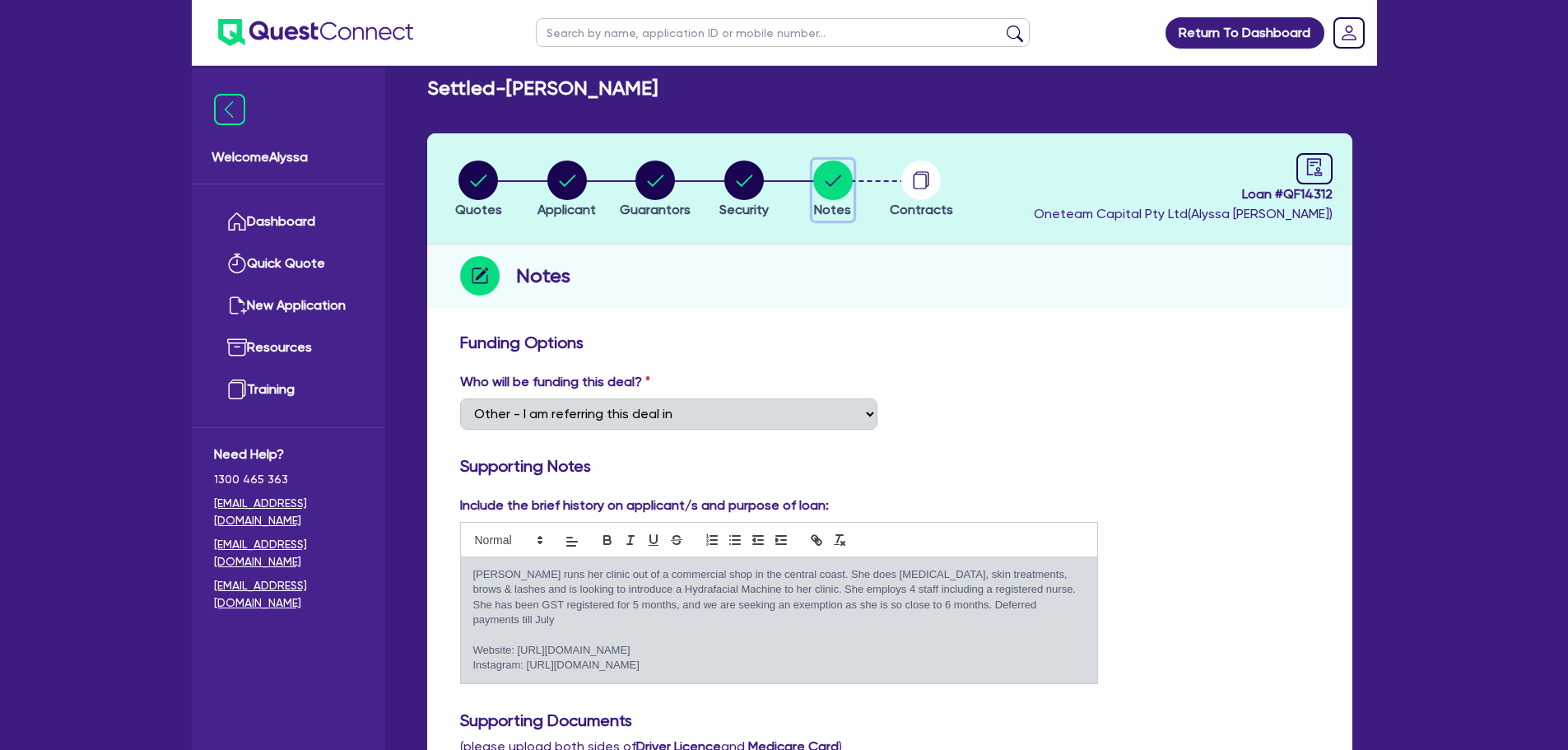 scroll, scrollTop: 16, scrollLeft: 0, axis: vertical 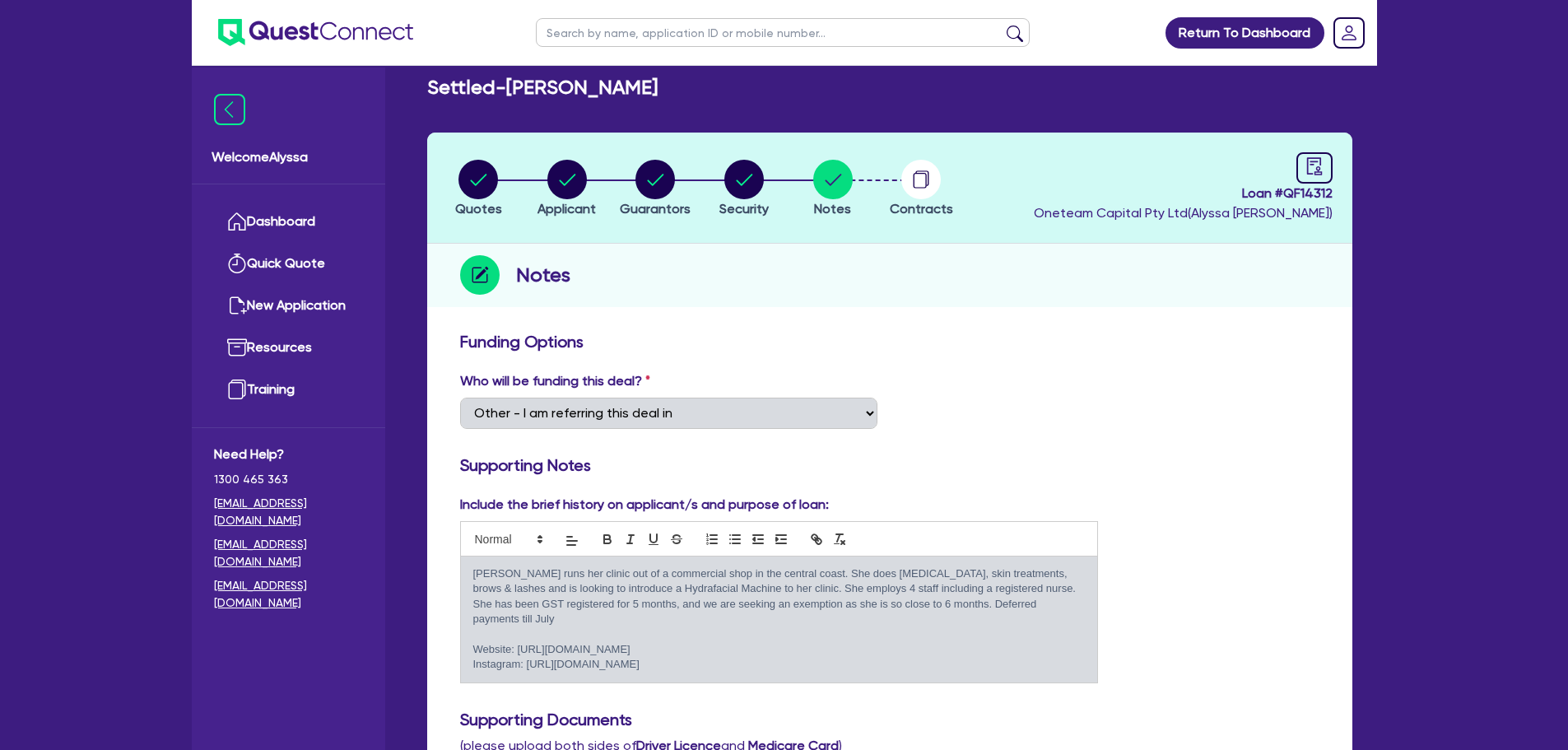 drag, startPoint x: 778, startPoint y: 659, endPoint x: 629, endPoint y: 623, distance: 153.2873 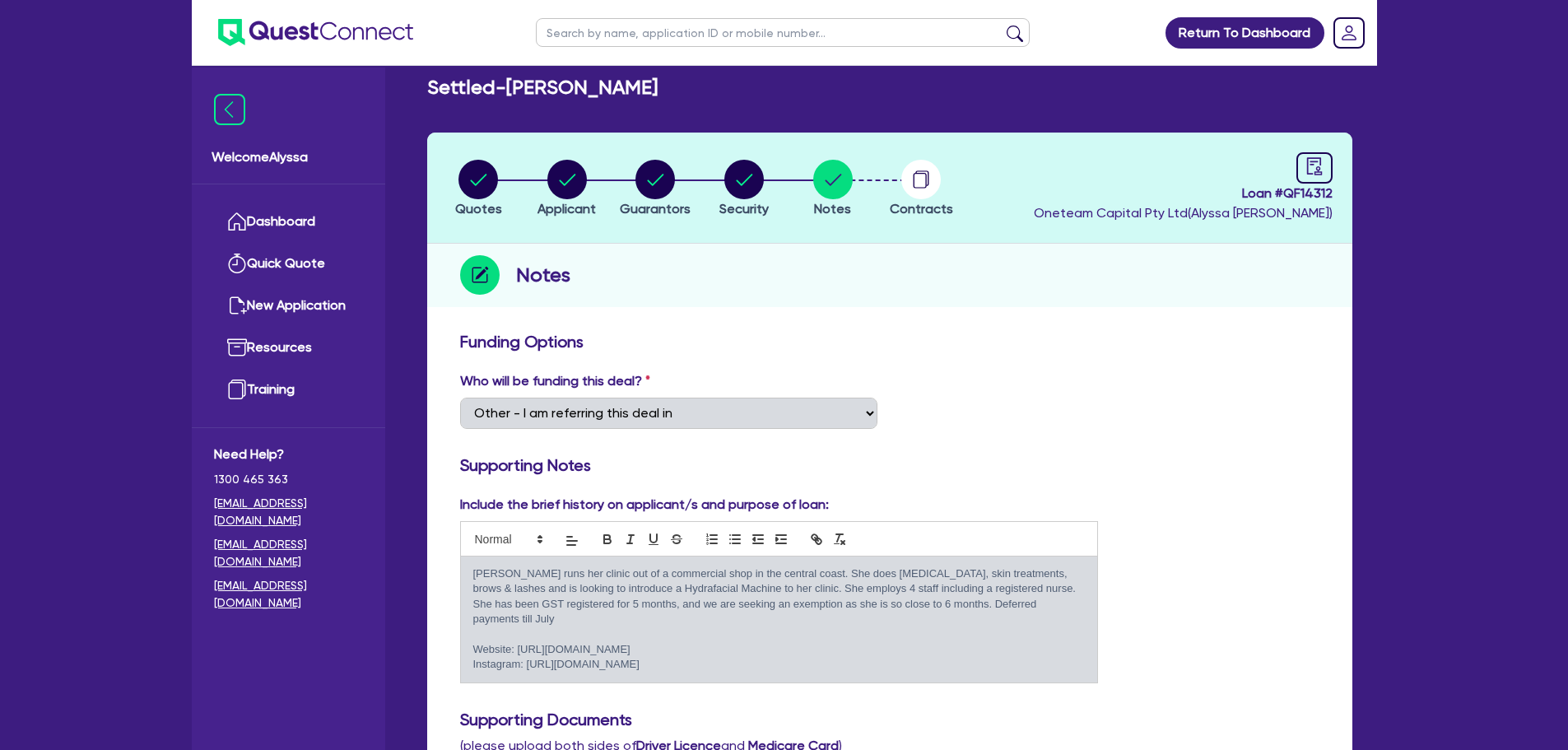 drag, startPoint x: 629, startPoint y: 623, endPoint x: 844, endPoint y: 675, distance: 221.19901 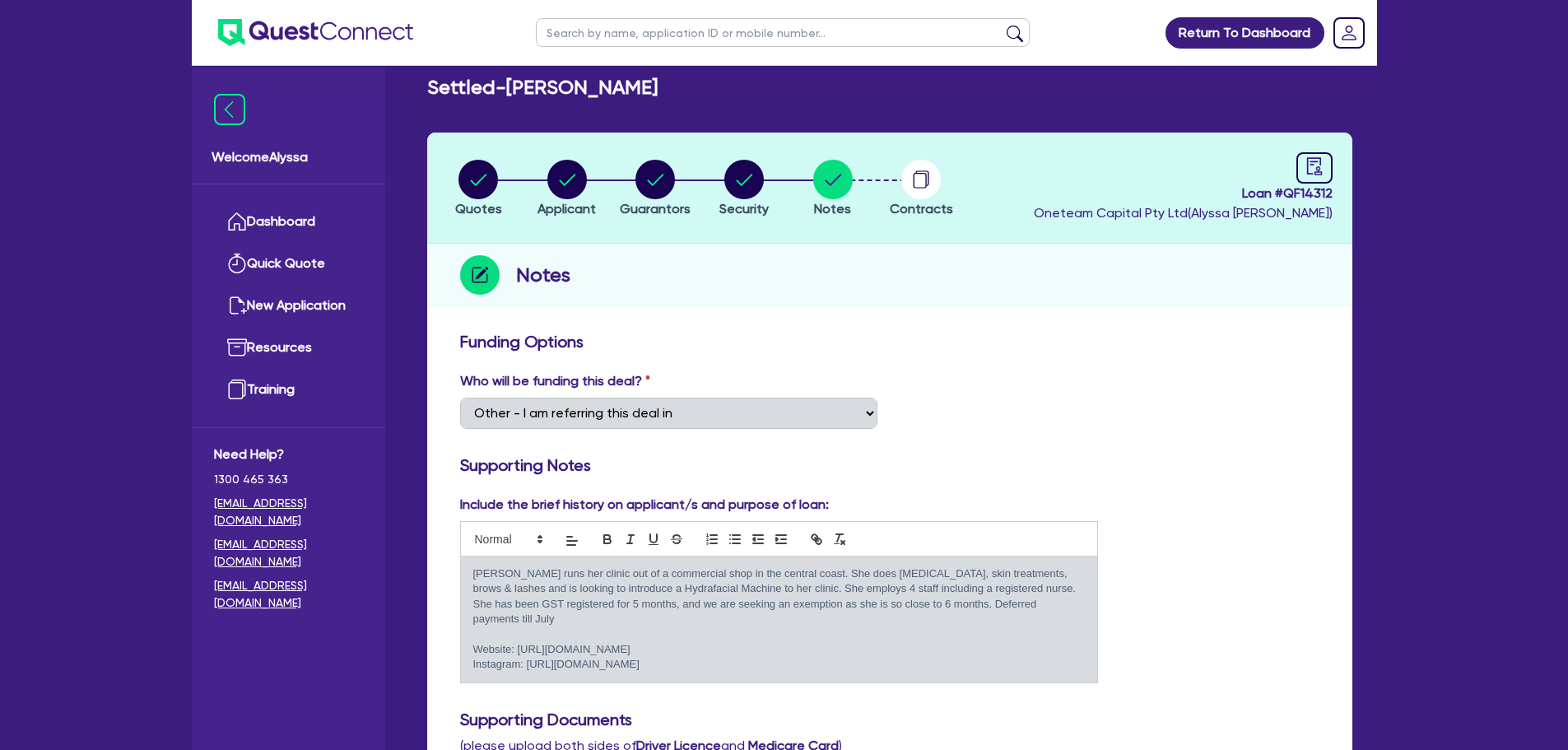 drag, startPoint x: 775, startPoint y: 665, endPoint x: 462, endPoint y: 567, distance: 327.9832 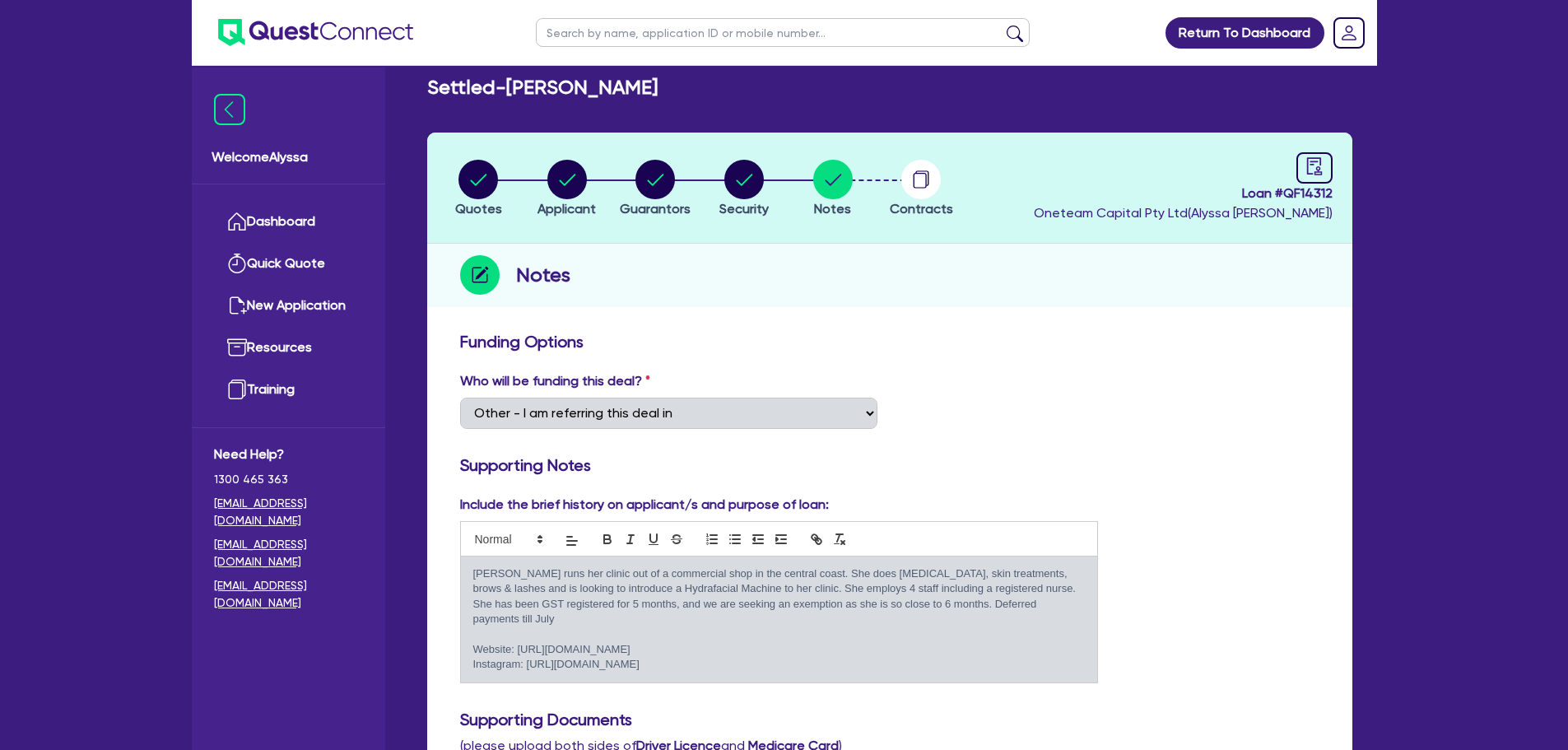 copy on "Latari runs her clinic out of a commercial shop in the central coast. She does cosmetic tattooing, skin treatments, brows & lashes and is looking to introduce a Hydrafacial Machine to her clinic. She employs 4 staff including a registered nurse.  She has been GST registered for 5 months, and we are seeking an exemption as she is so close to 6 months. Deferred payments till July Website: https://www.lataribakribeauty.com/ Instagram: https://www.instagram.com/lataribakribeauty/?hl=en" 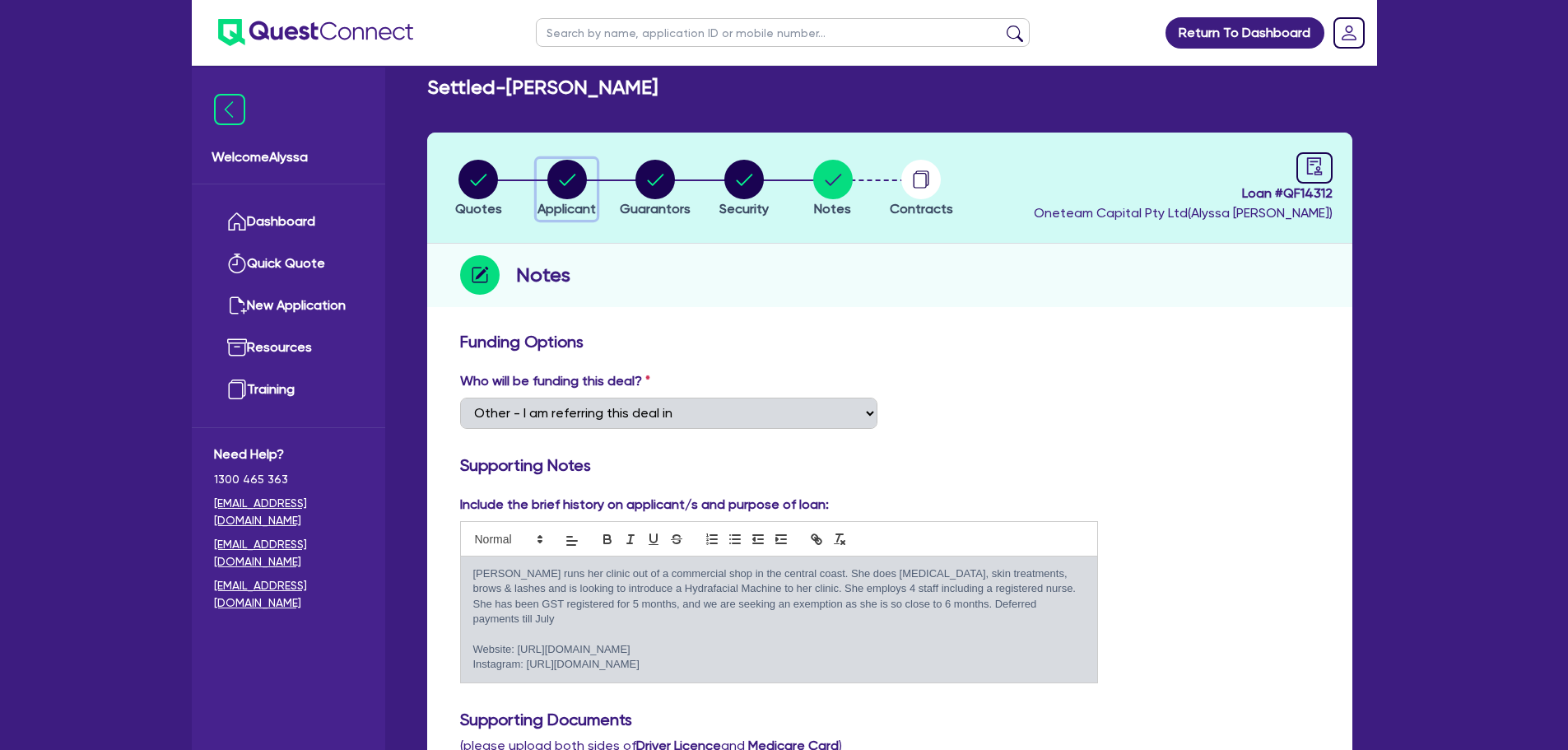 click 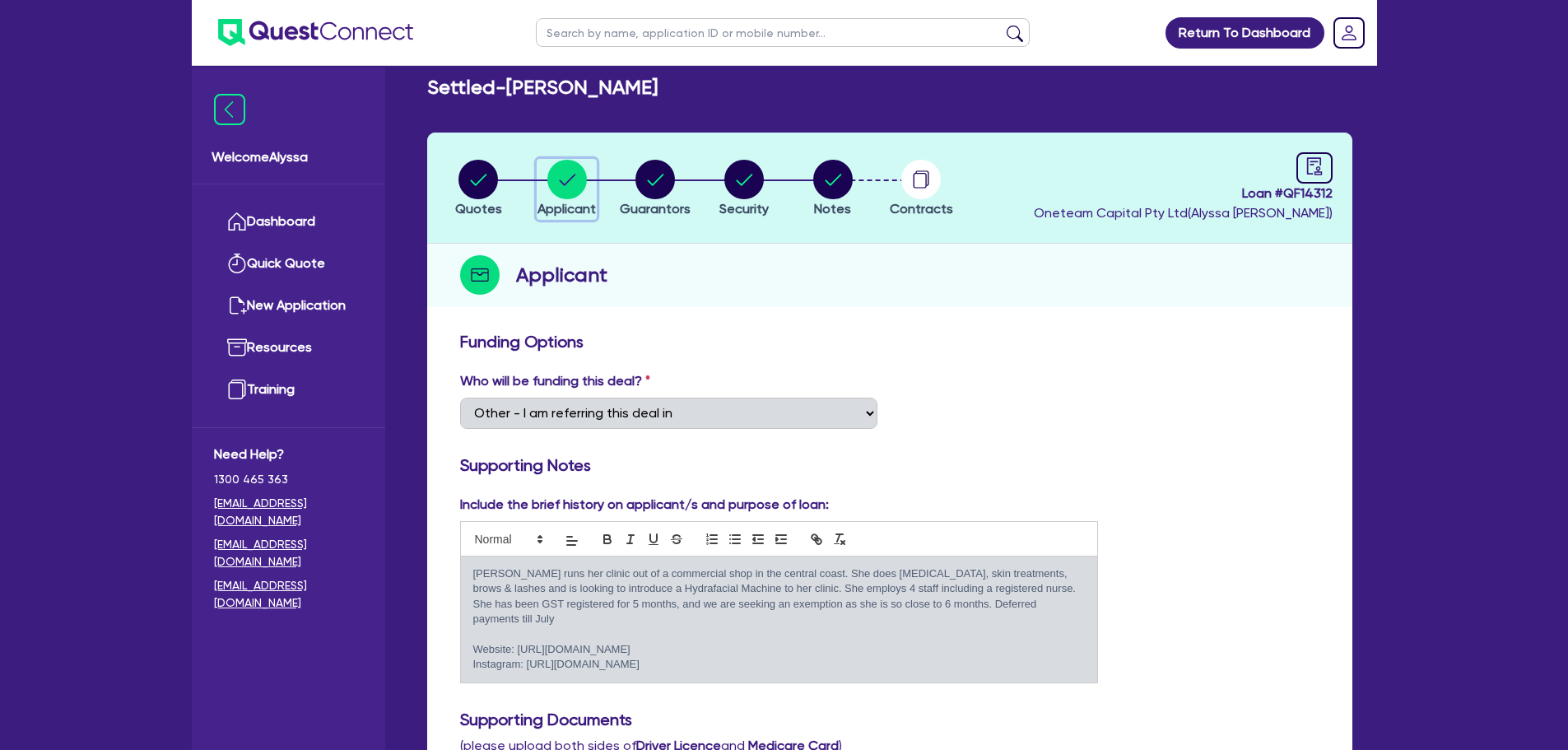 scroll, scrollTop: 0, scrollLeft: 0, axis: both 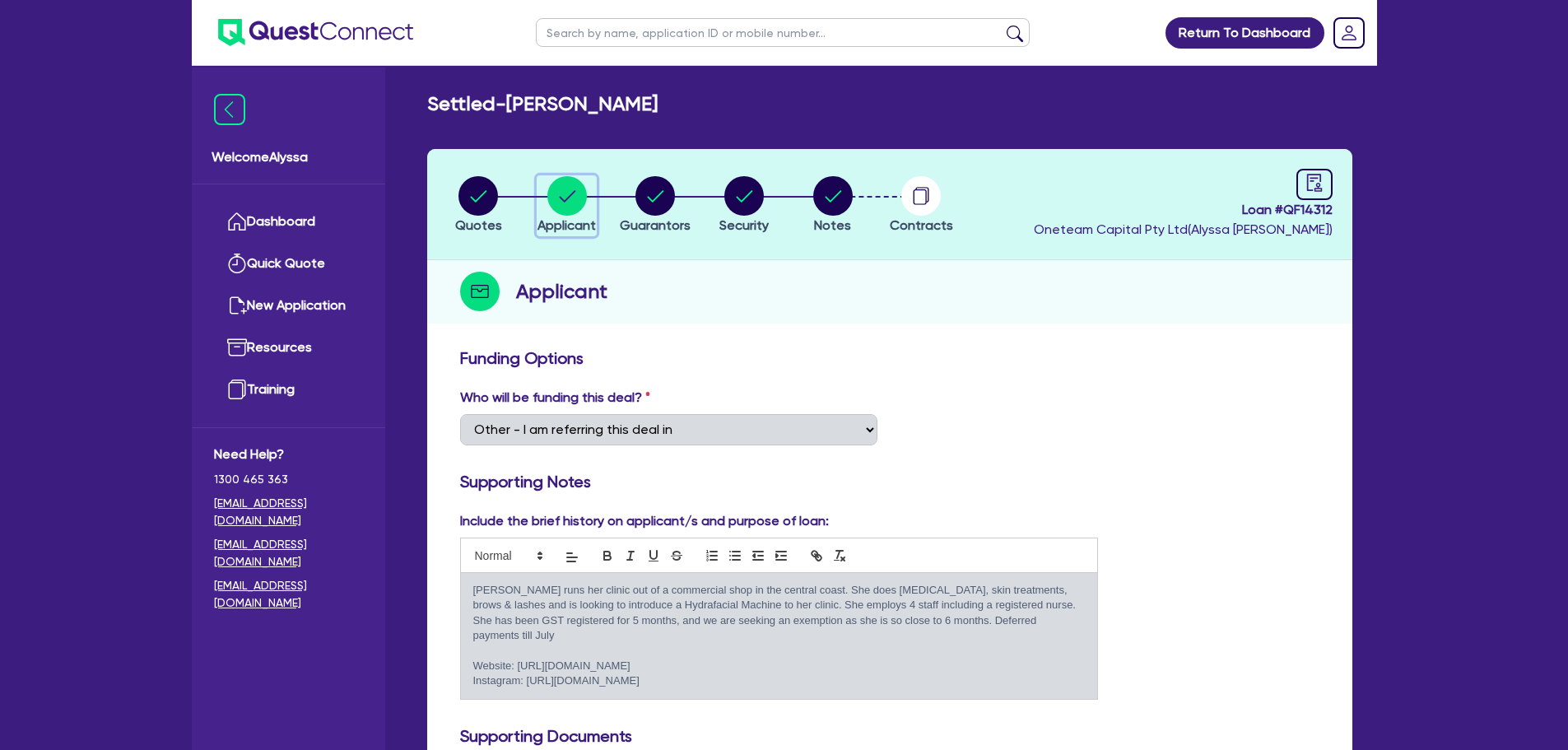 select on "SOLE_TRADER" 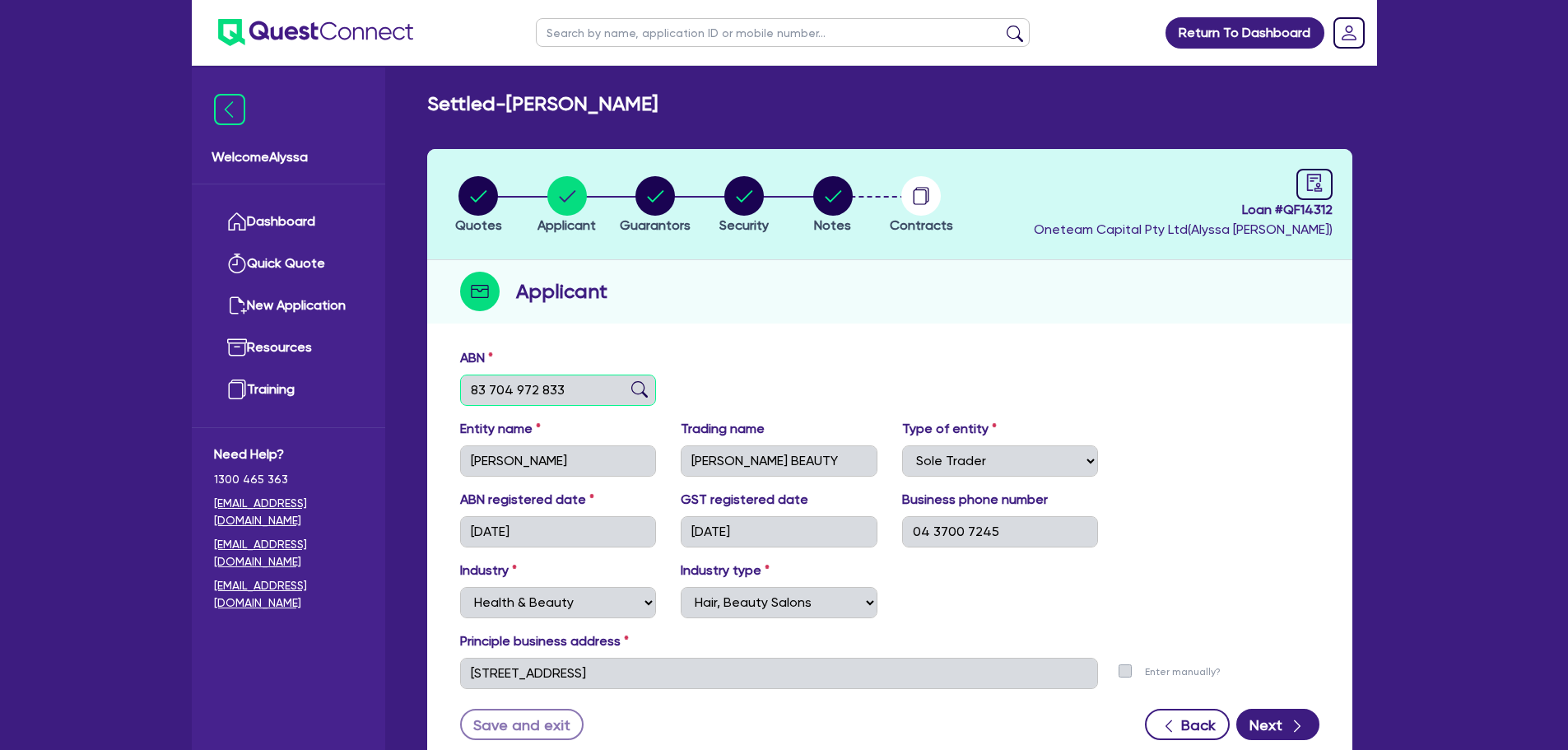 drag, startPoint x: 573, startPoint y: 386, endPoint x: 459, endPoint y: 383, distance: 114.03947 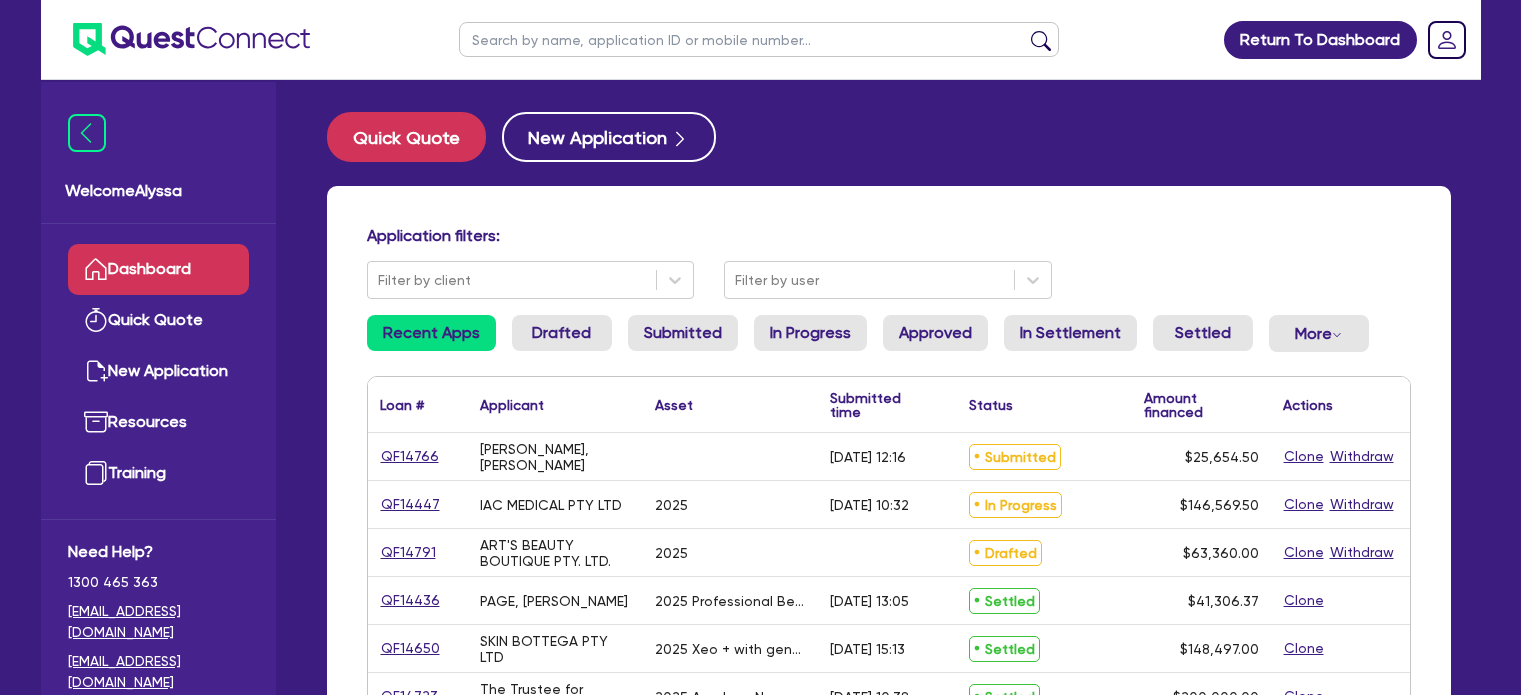 scroll, scrollTop: 0, scrollLeft: 0, axis: both 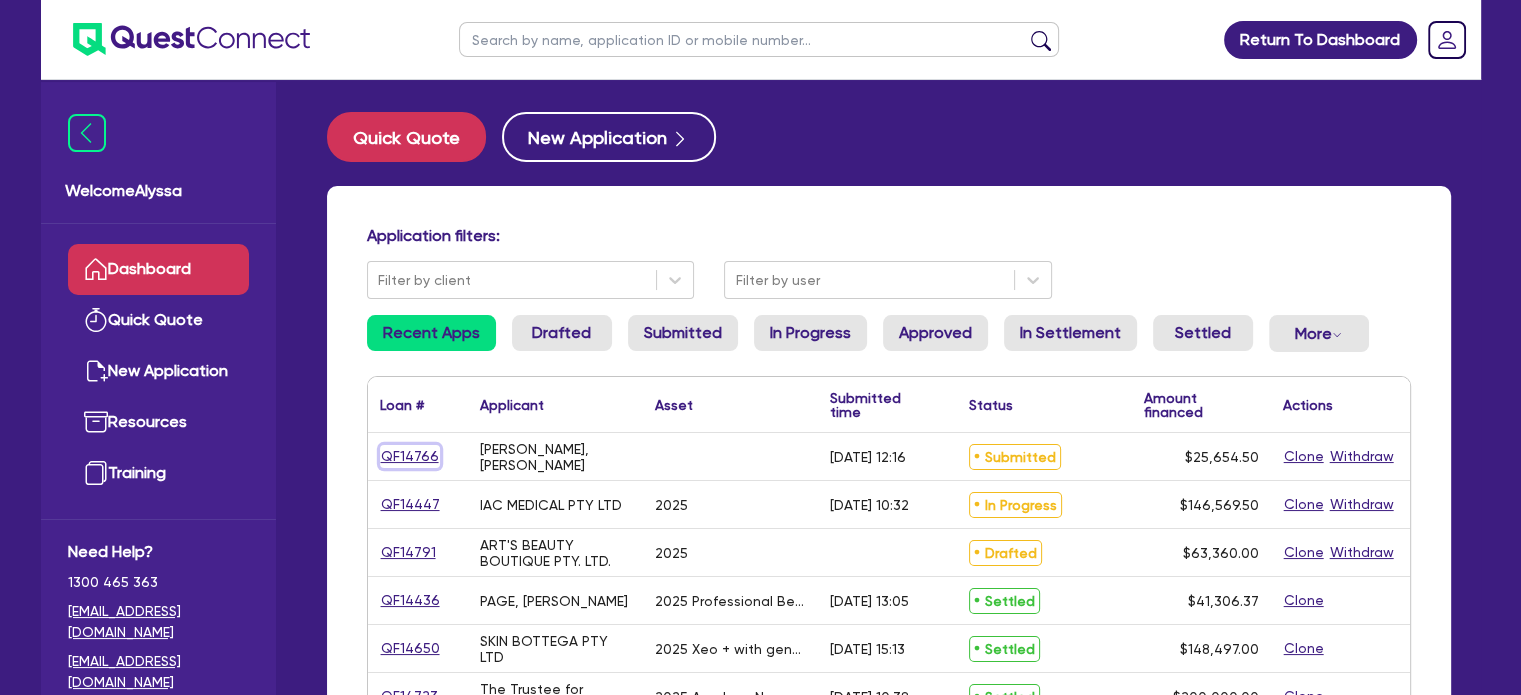 click on "QF14766" at bounding box center [410, 456] 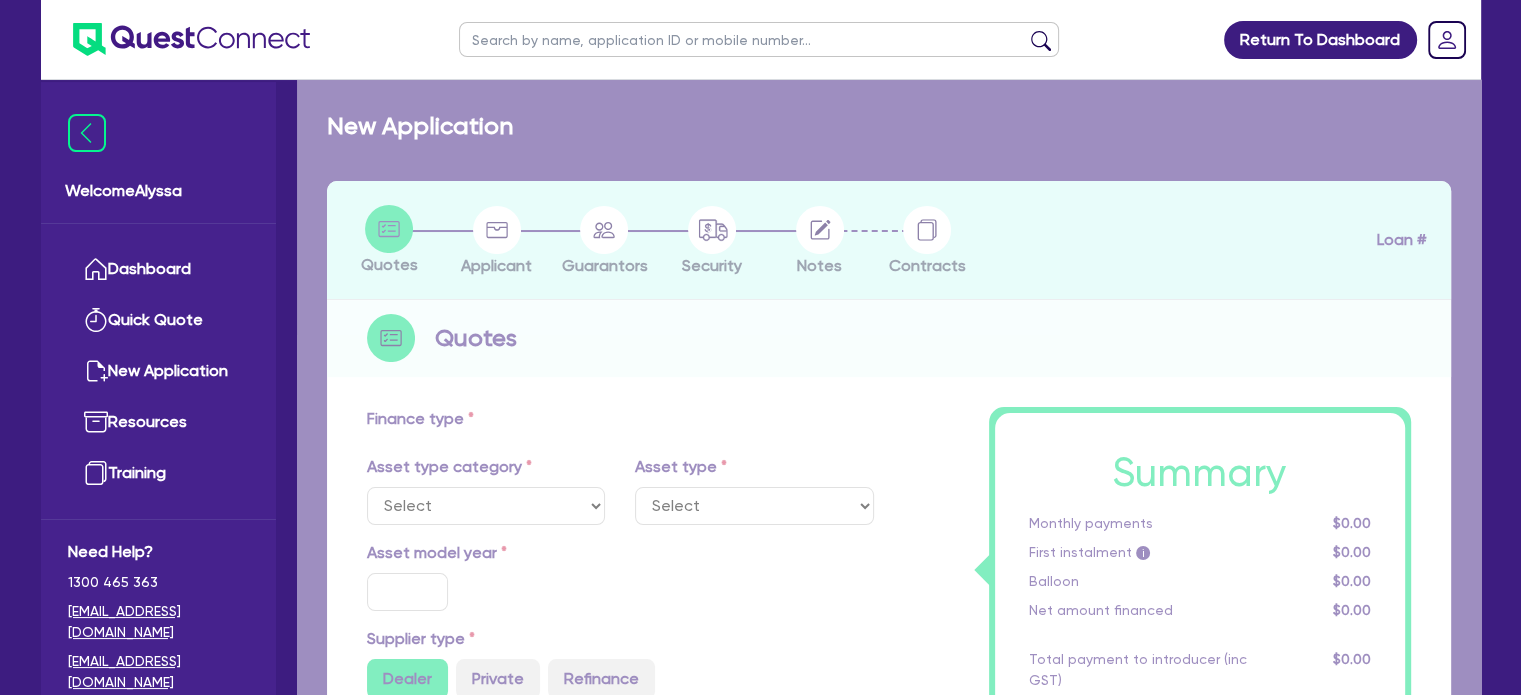 type on "25,000" 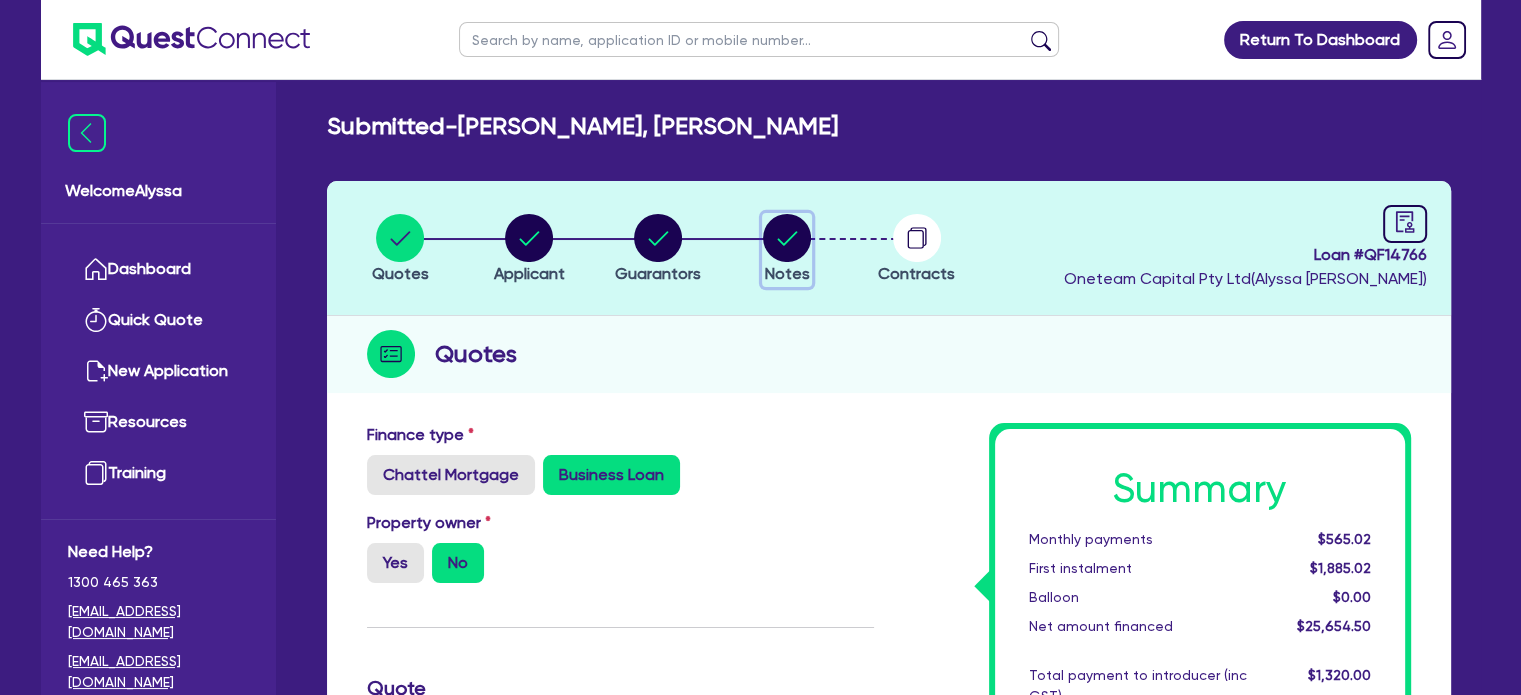 click 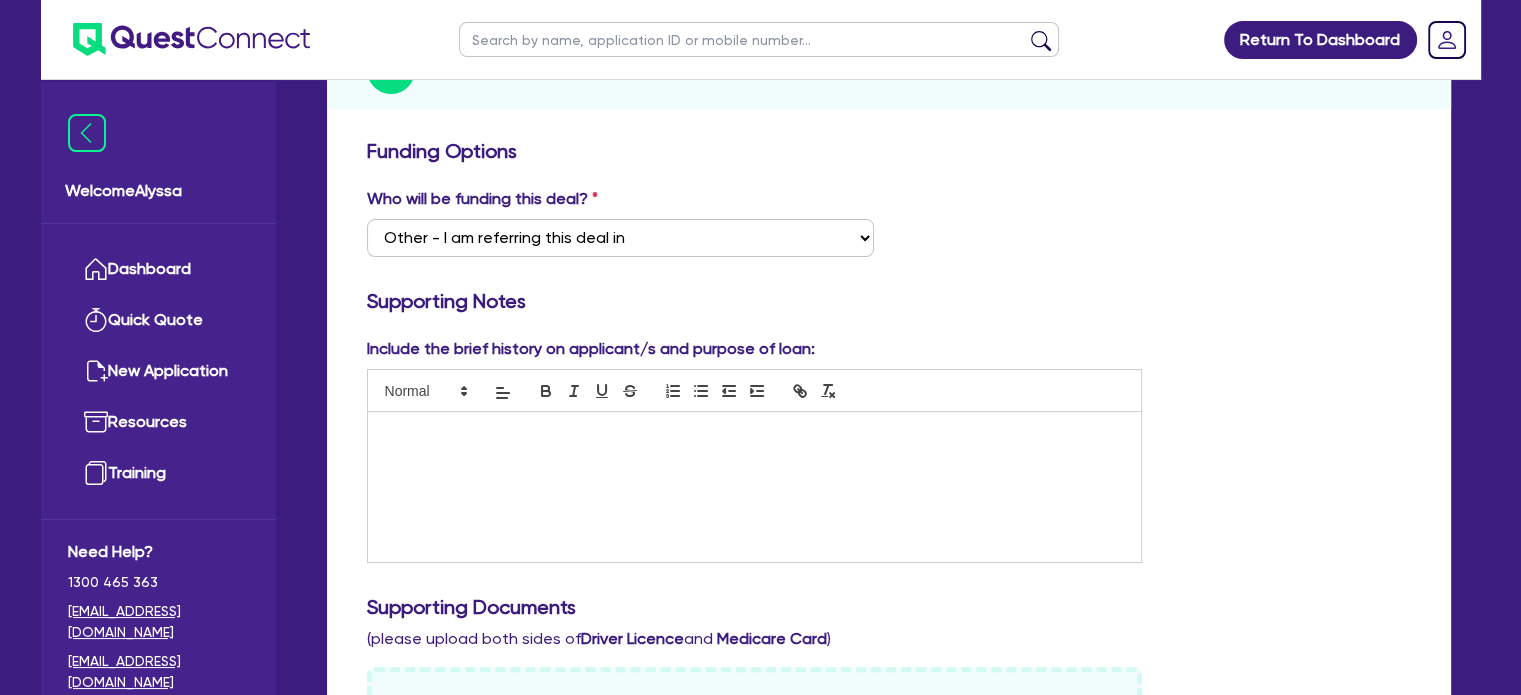 scroll, scrollTop: 0, scrollLeft: 0, axis: both 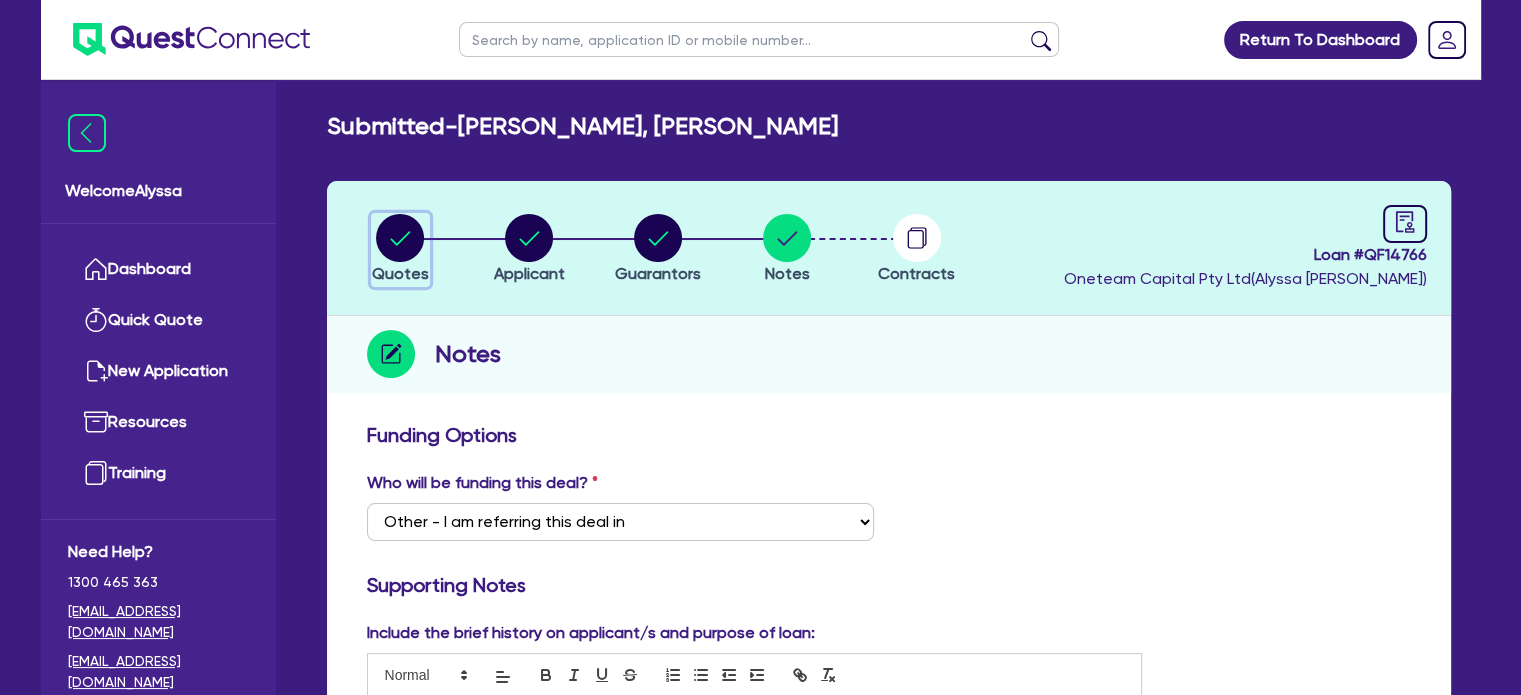 click 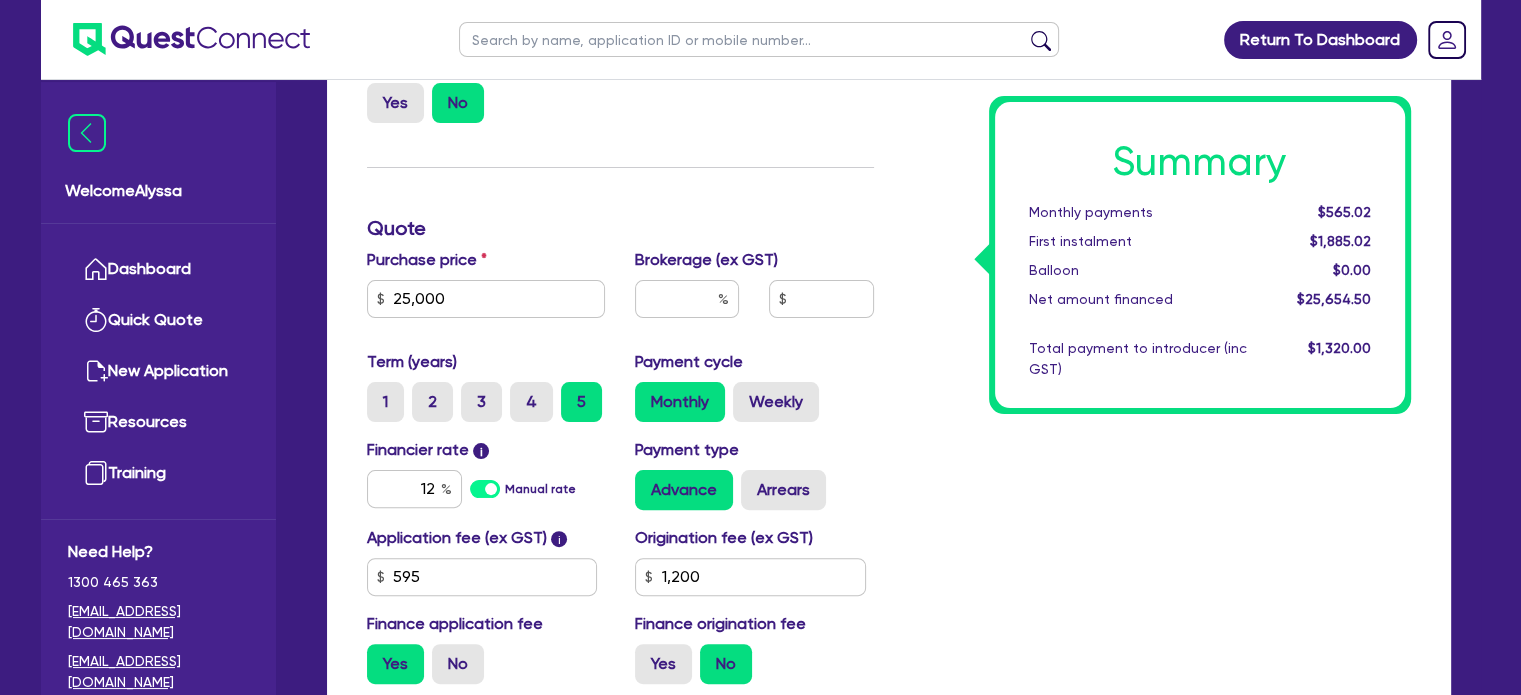 scroll, scrollTop: 460, scrollLeft: 0, axis: vertical 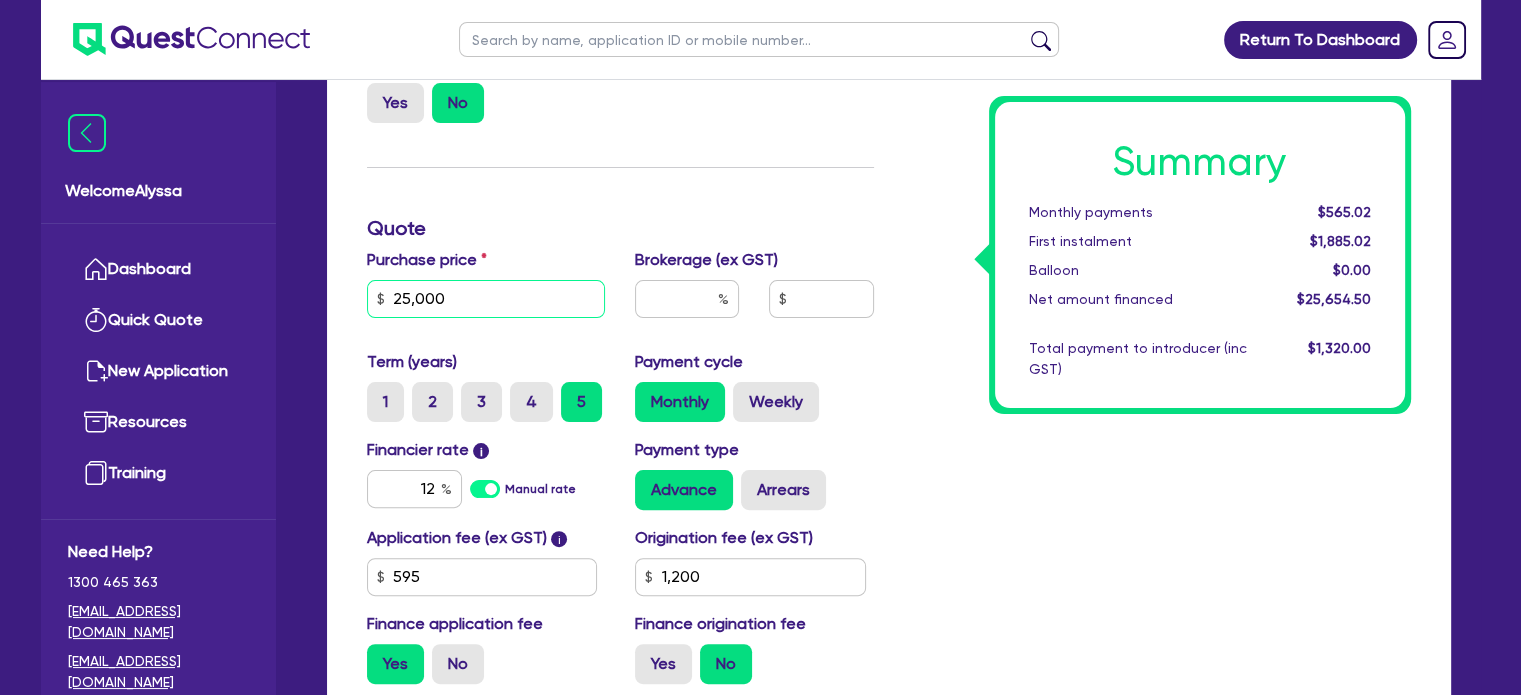 click on "25,000" at bounding box center (486, 299) 